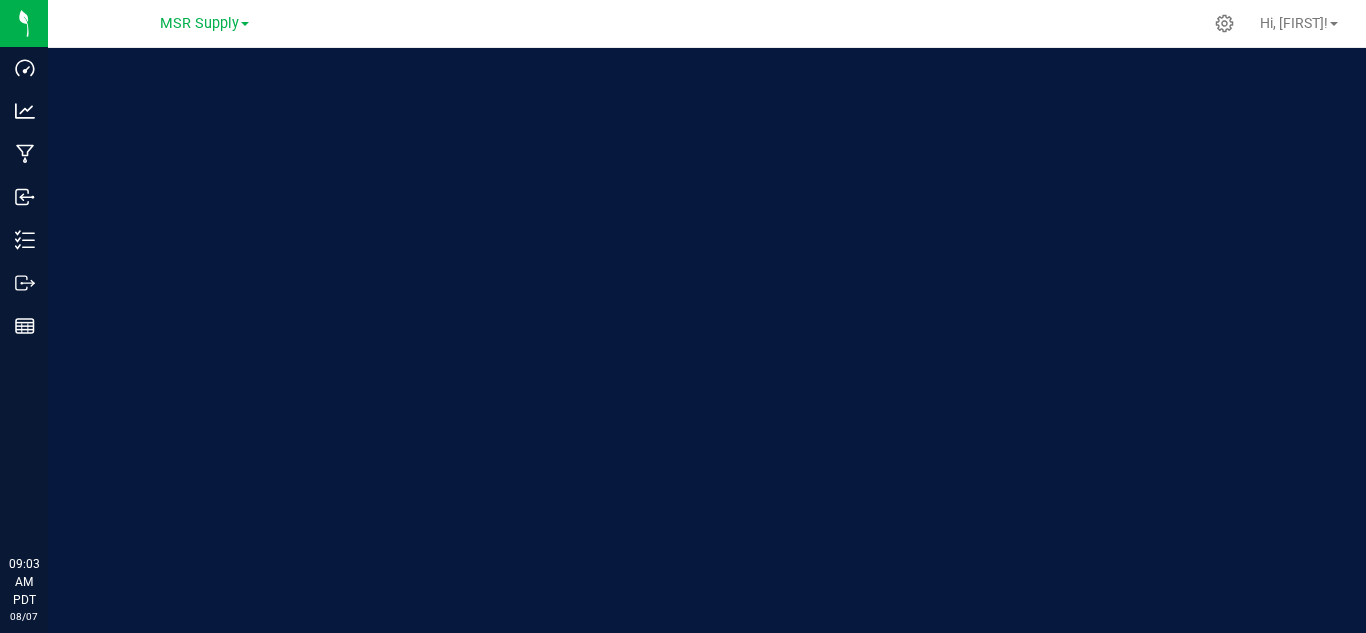 scroll, scrollTop: 0, scrollLeft: 0, axis: both 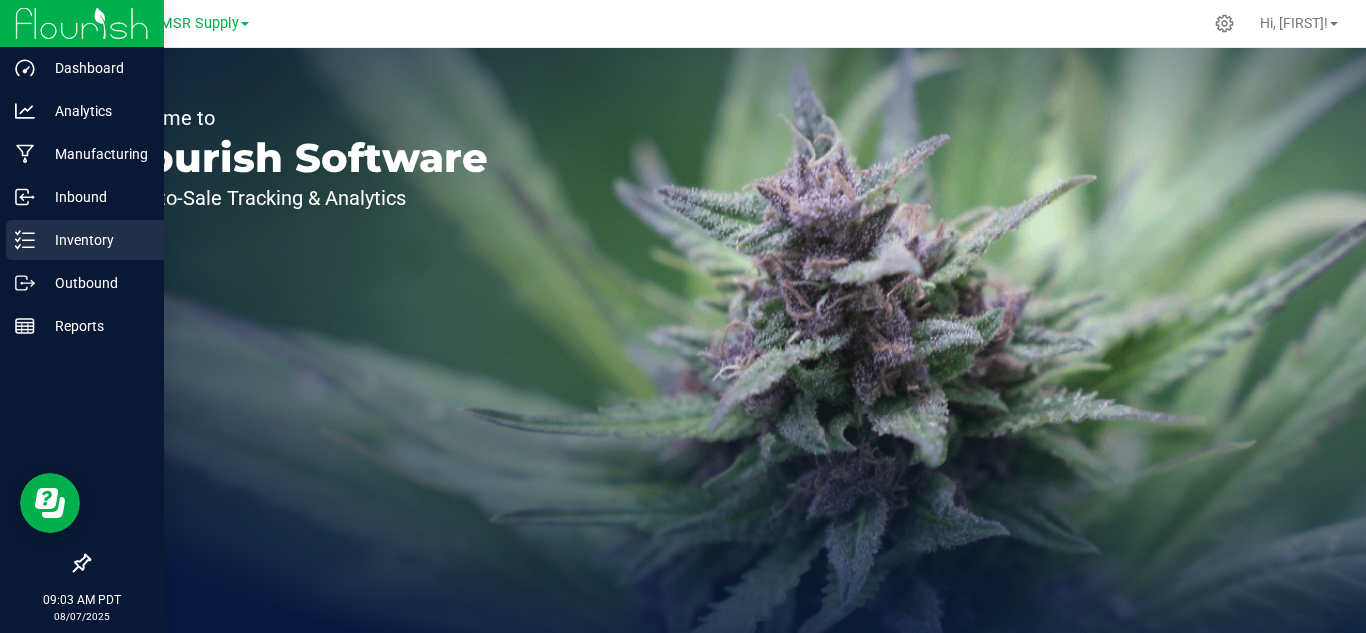 click on "Inventory" at bounding box center [95, 240] 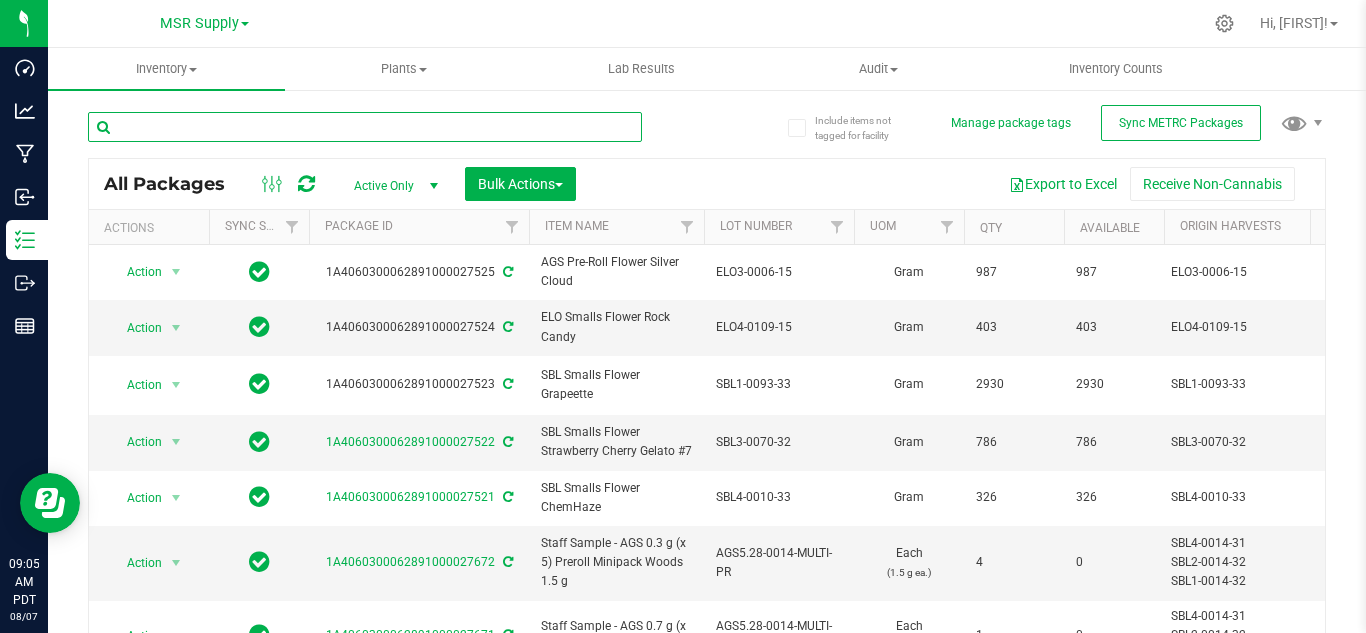 click at bounding box center (365, 127) 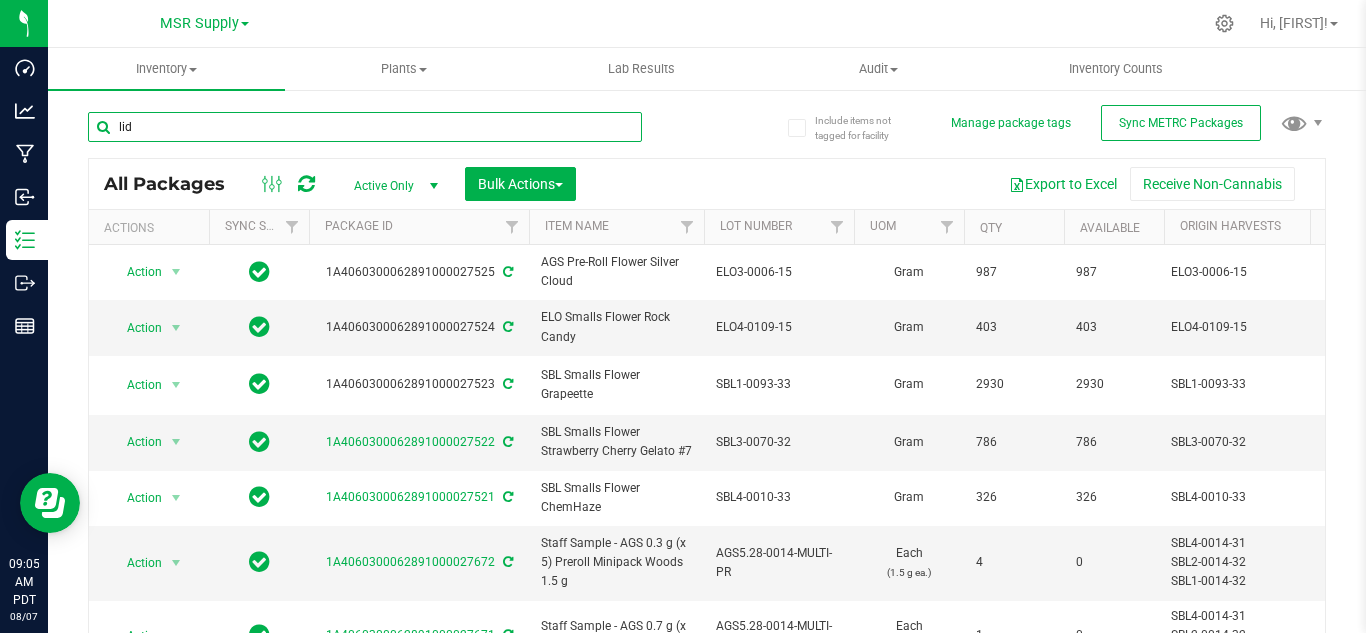 type on "lid" 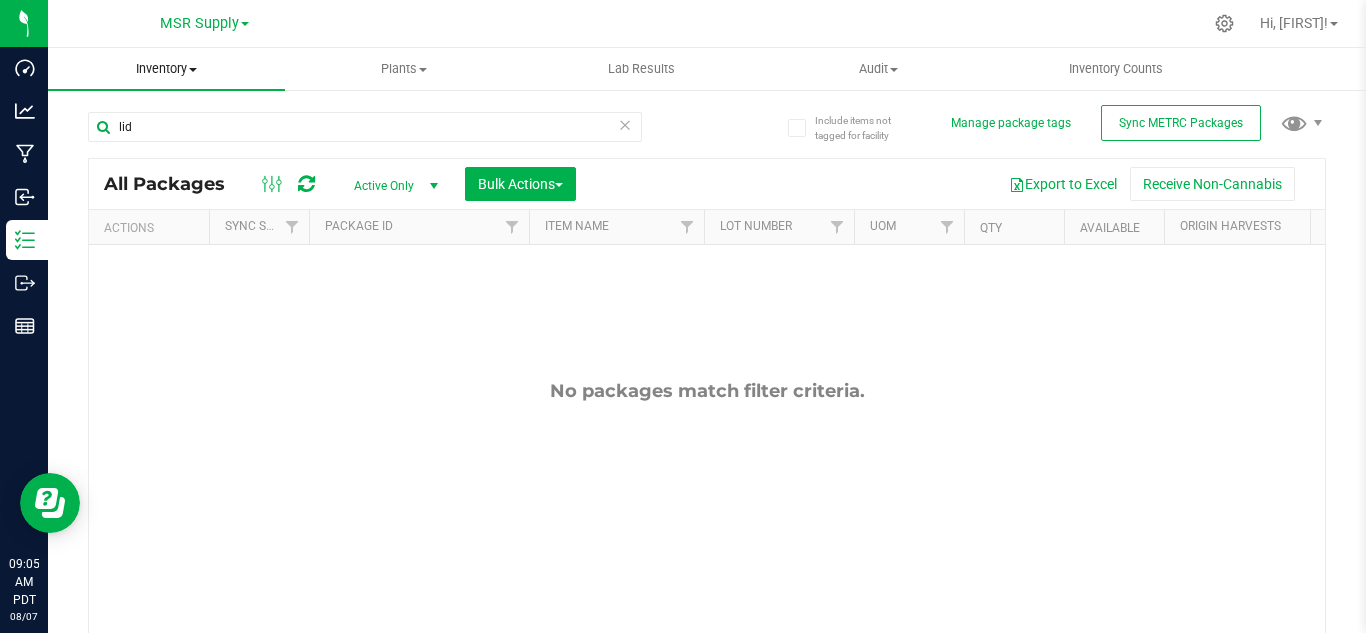 click on "Inventory" at bounding box center (166, 69) 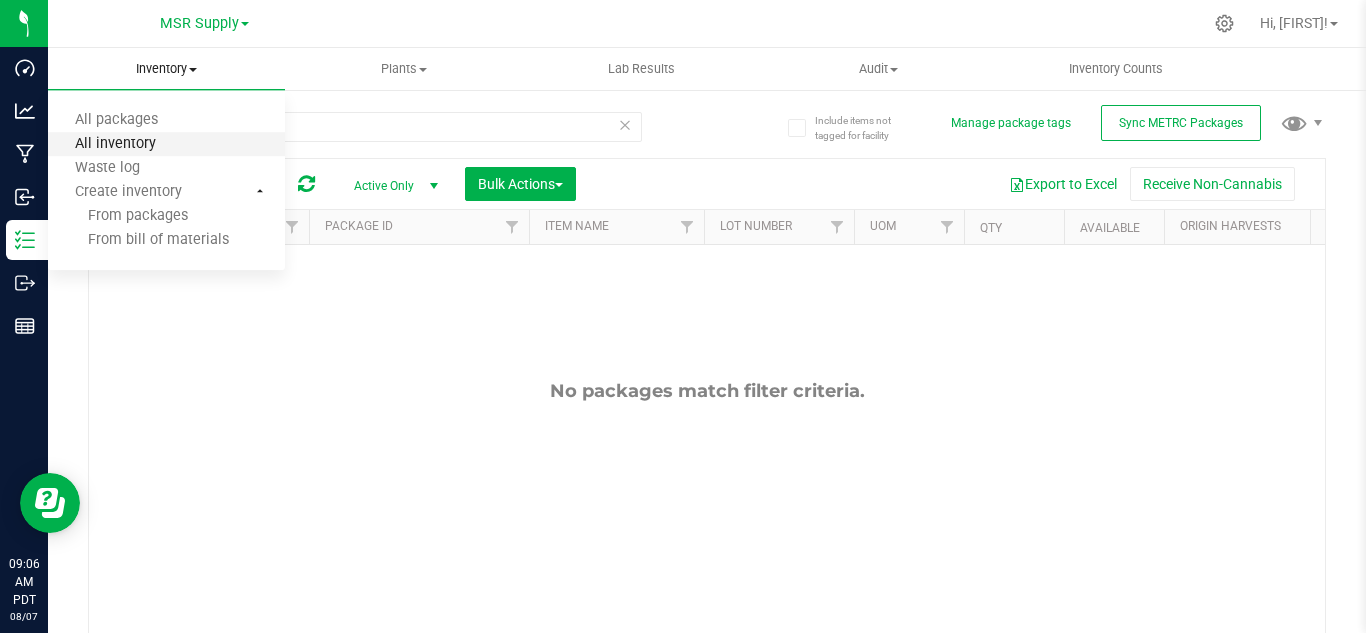 click on "All inventory" at bounding box center [115, 144] 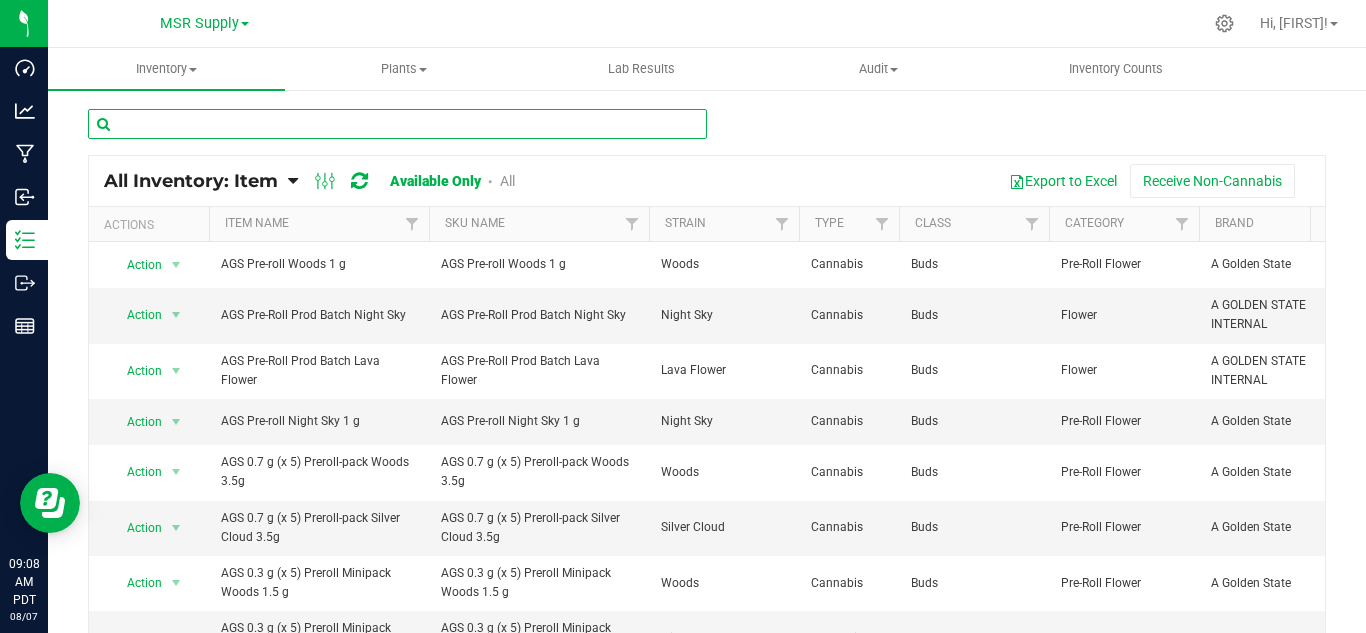 click at bounding box center (397, 124) 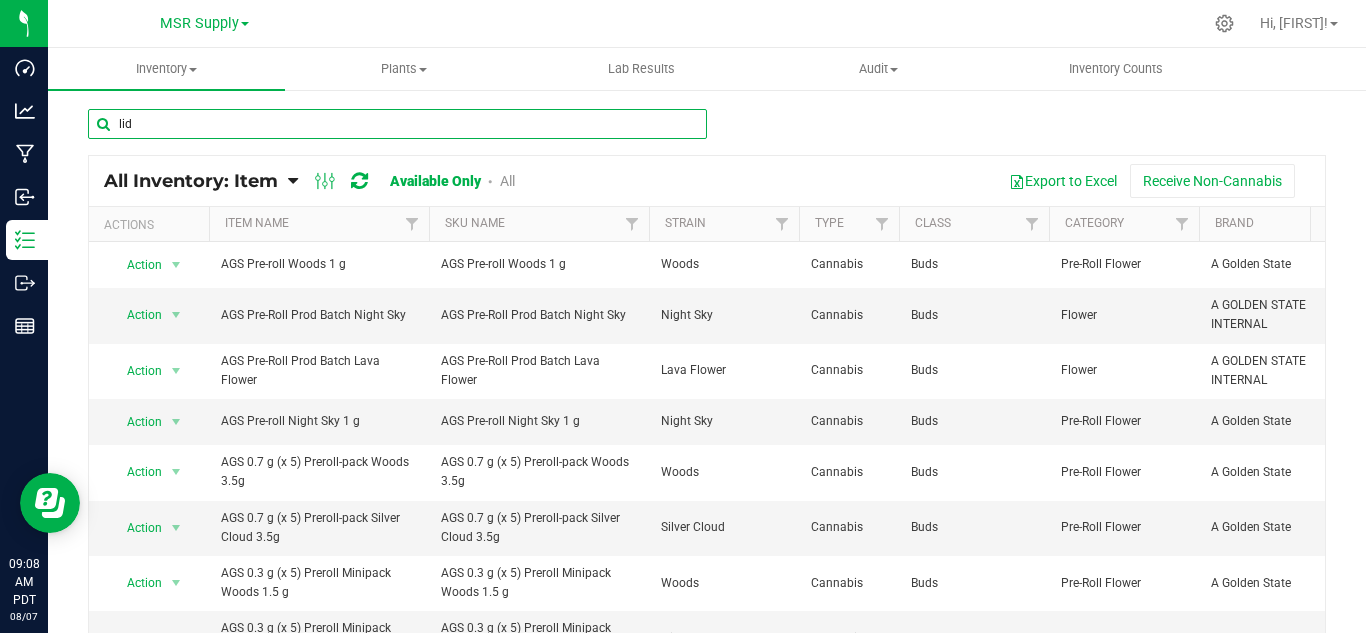 type on "lid" 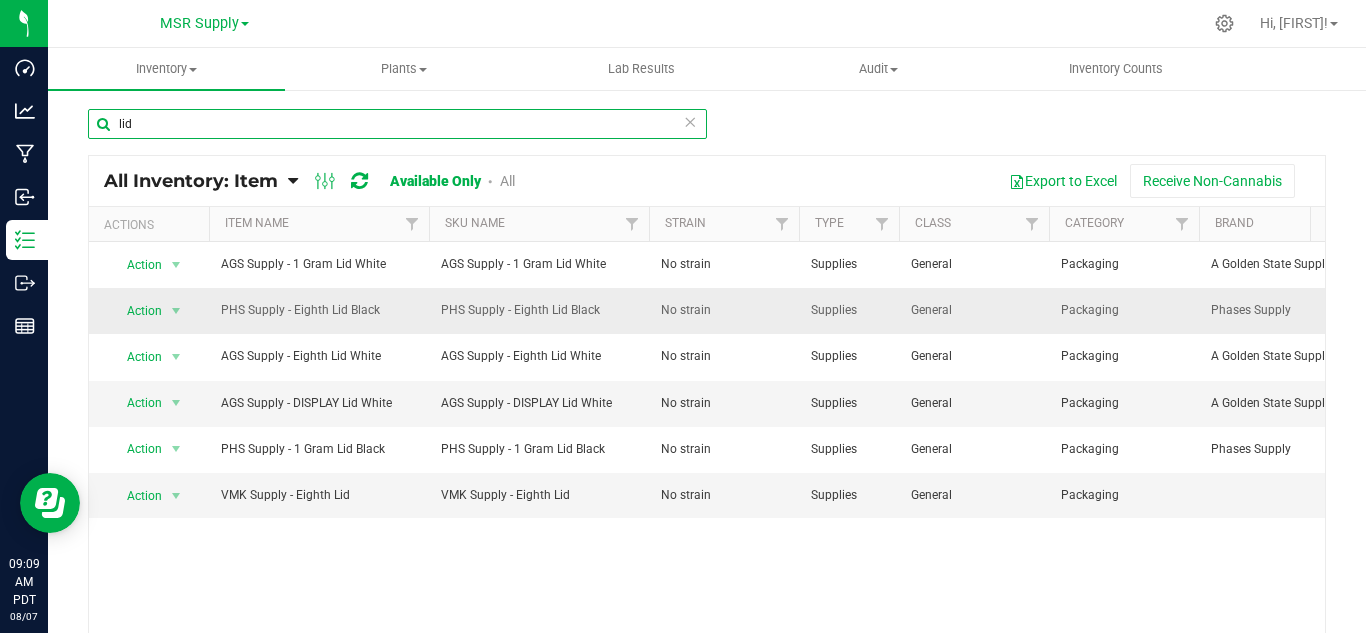 scroll, scrollTop: 0, scrollLeft: 207, axis: horizontal 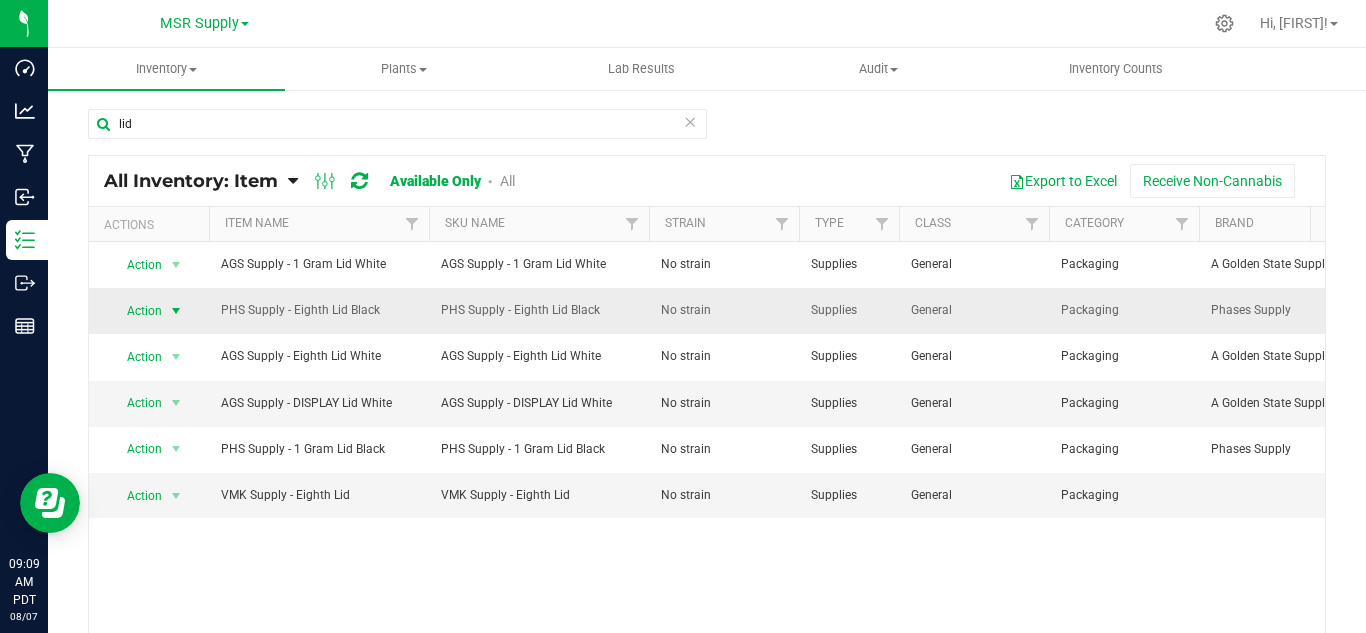 click at bounding box center (176, 311) 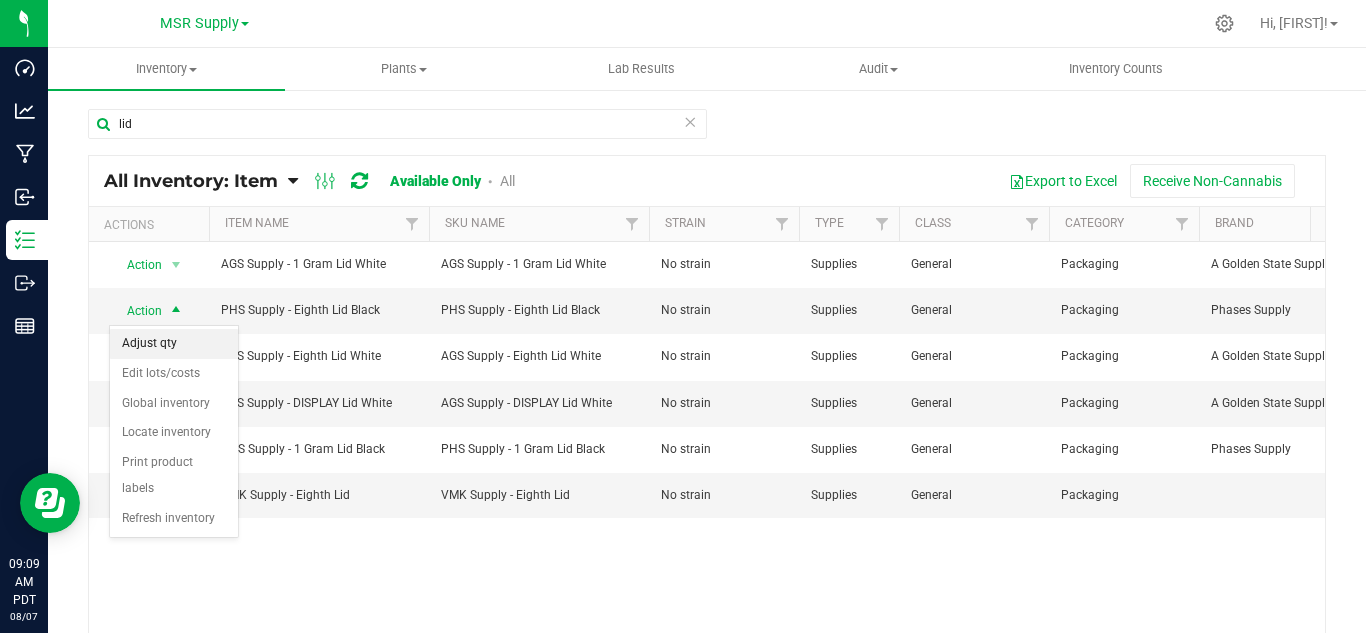 click on "Adjust qty" at bounding box center [174, 344] 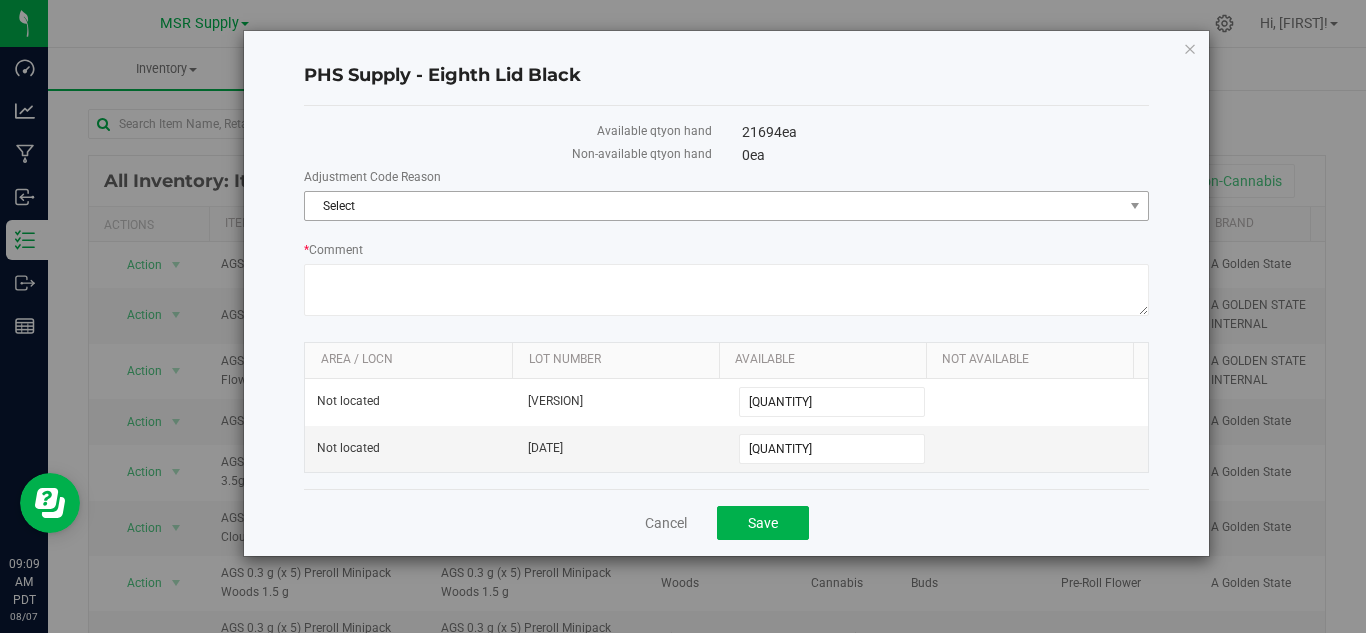 click on "Select" at bounding box center (714, 206) 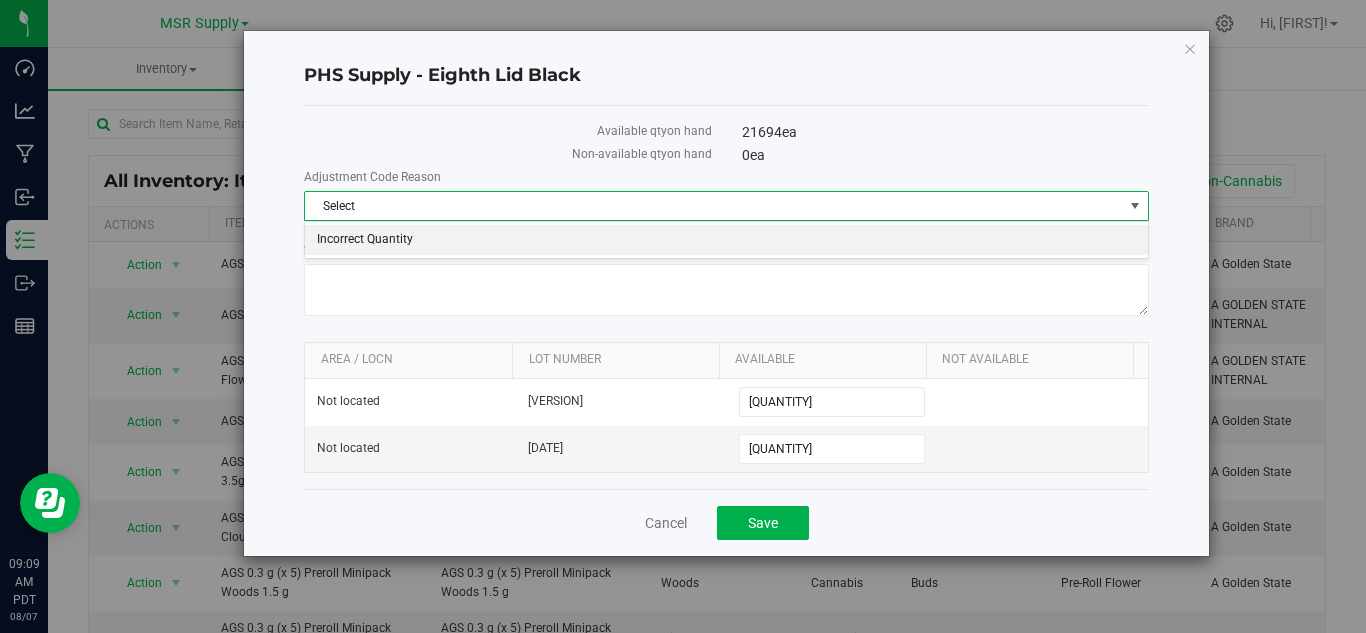 click on "Incorrect Quantity" at bounding box center (726, 240) 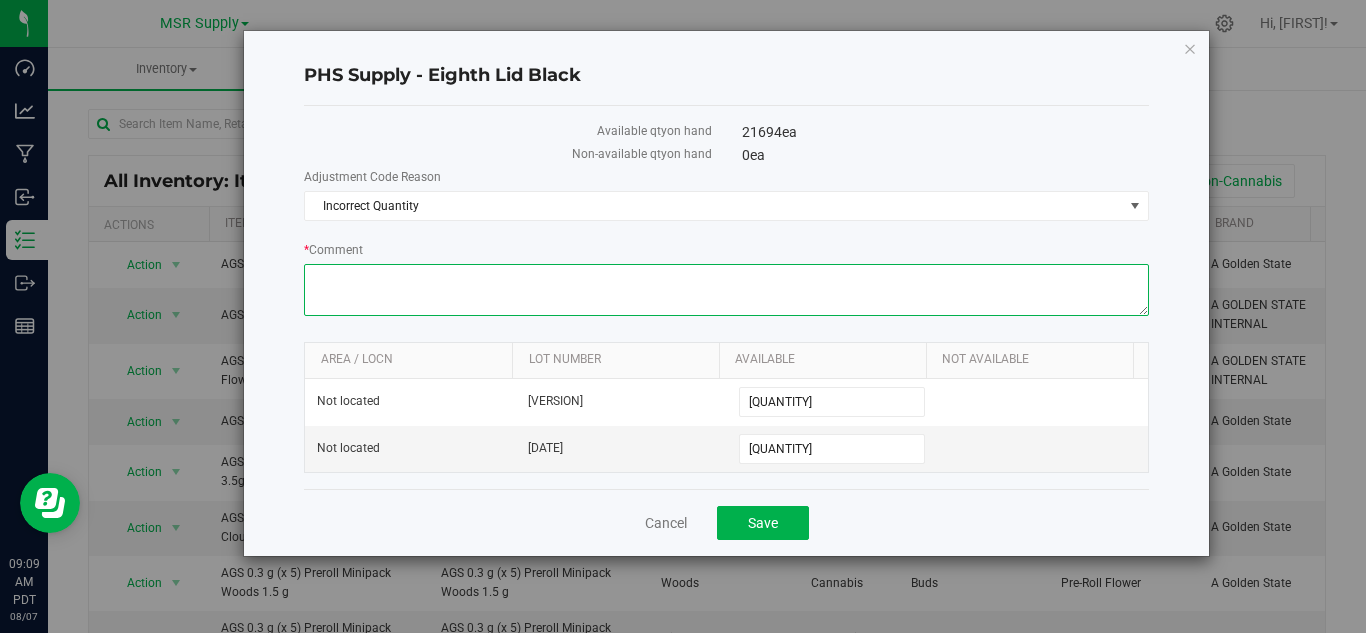click on "*
Comment" at bounding box center [726, 290] 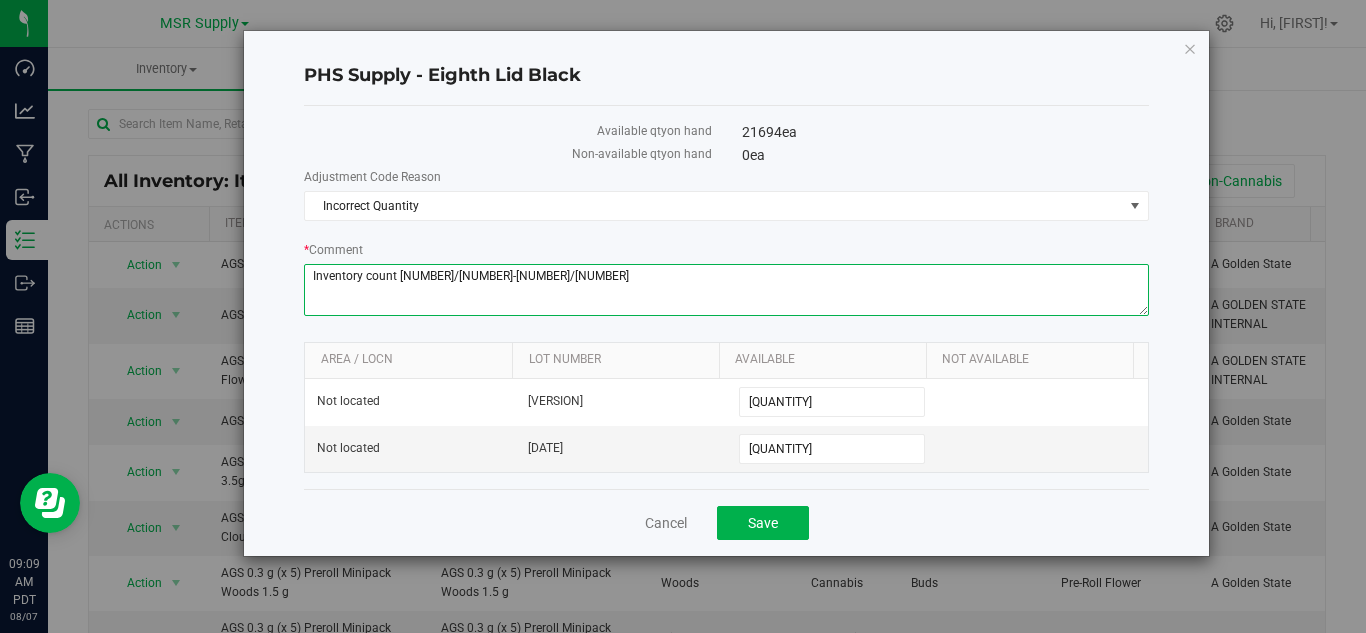 click on "*
Comment" at bounding box center [726, 290] 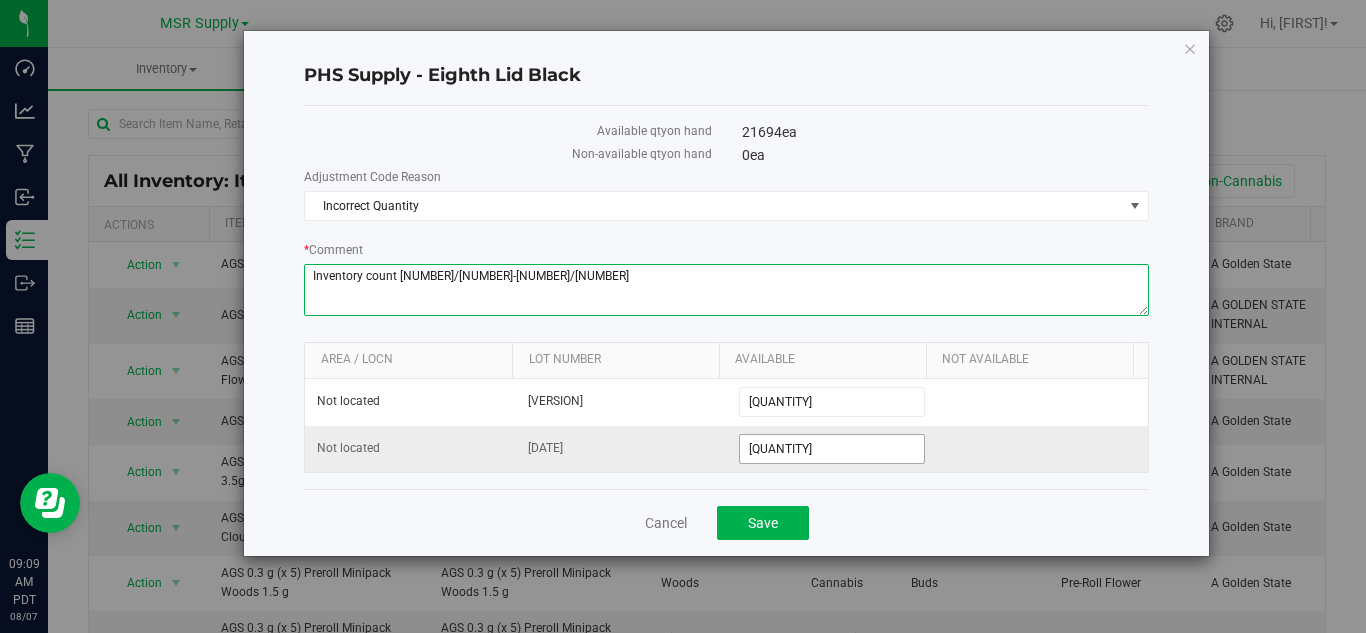 type on "Inventory count [NUMBER]/[NUMBER]-[NUMBER]/[NUMBER]" 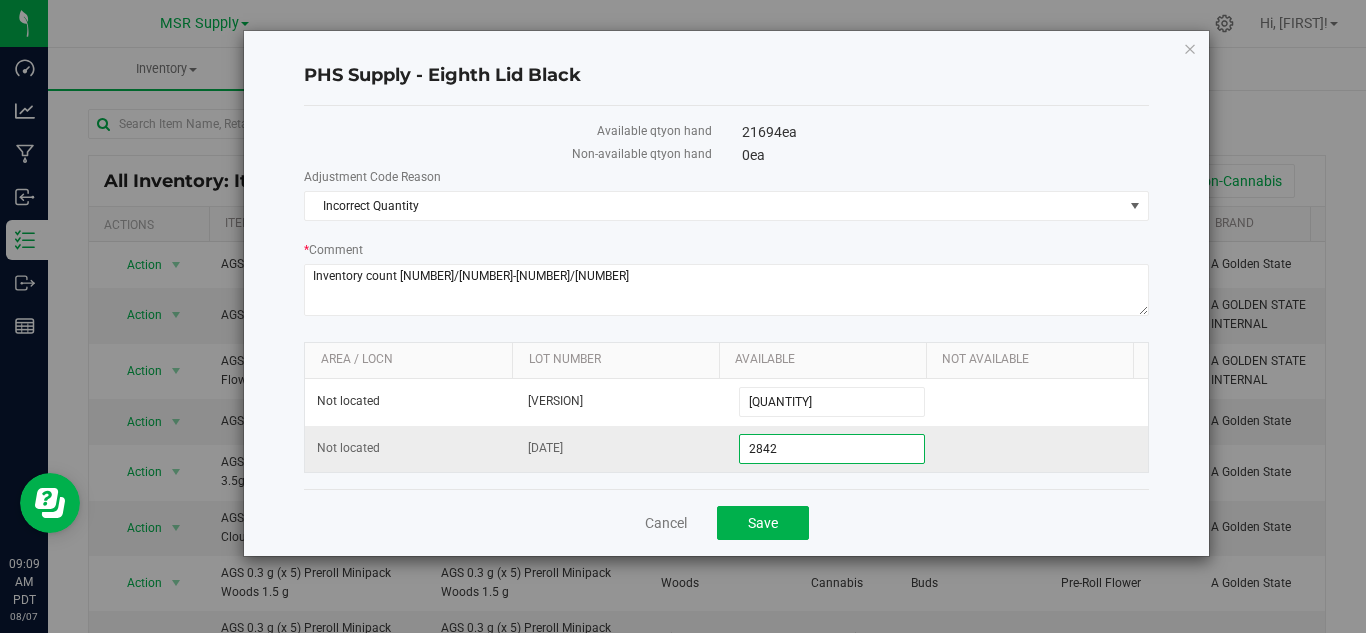 drag, startPoint x: 781, startPoint y: 455, endPoint x: 736, endPoint y: 455, distance: 45 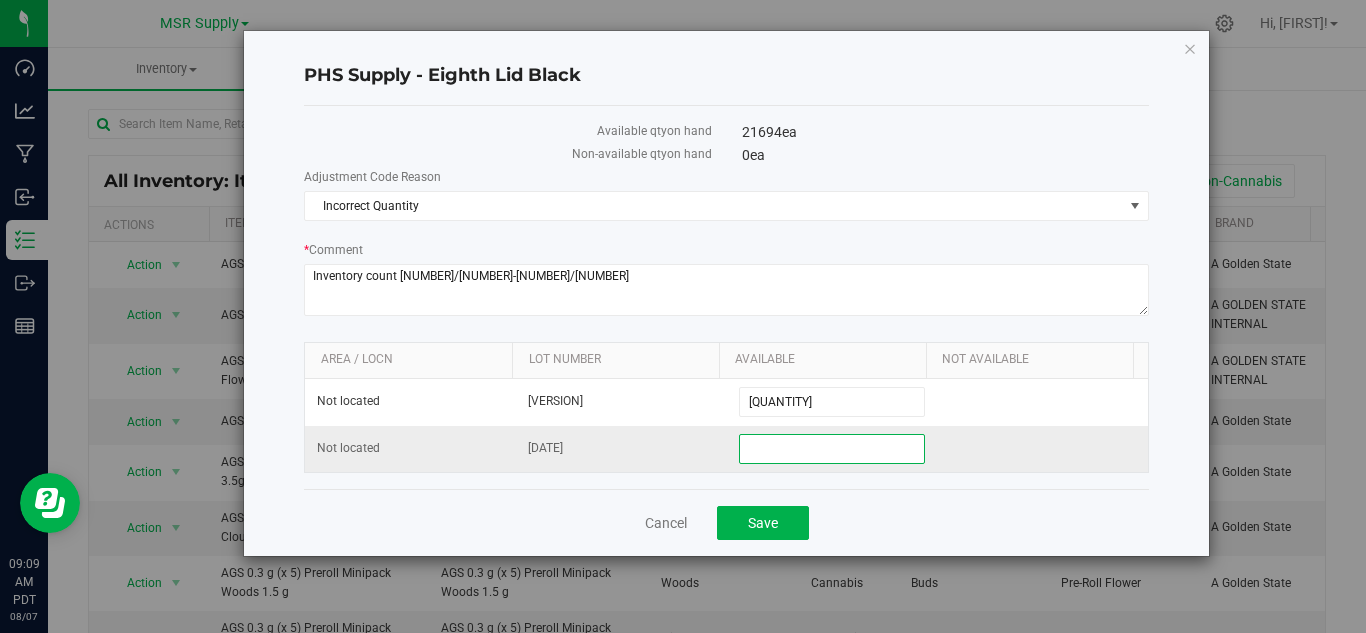 type on "0" 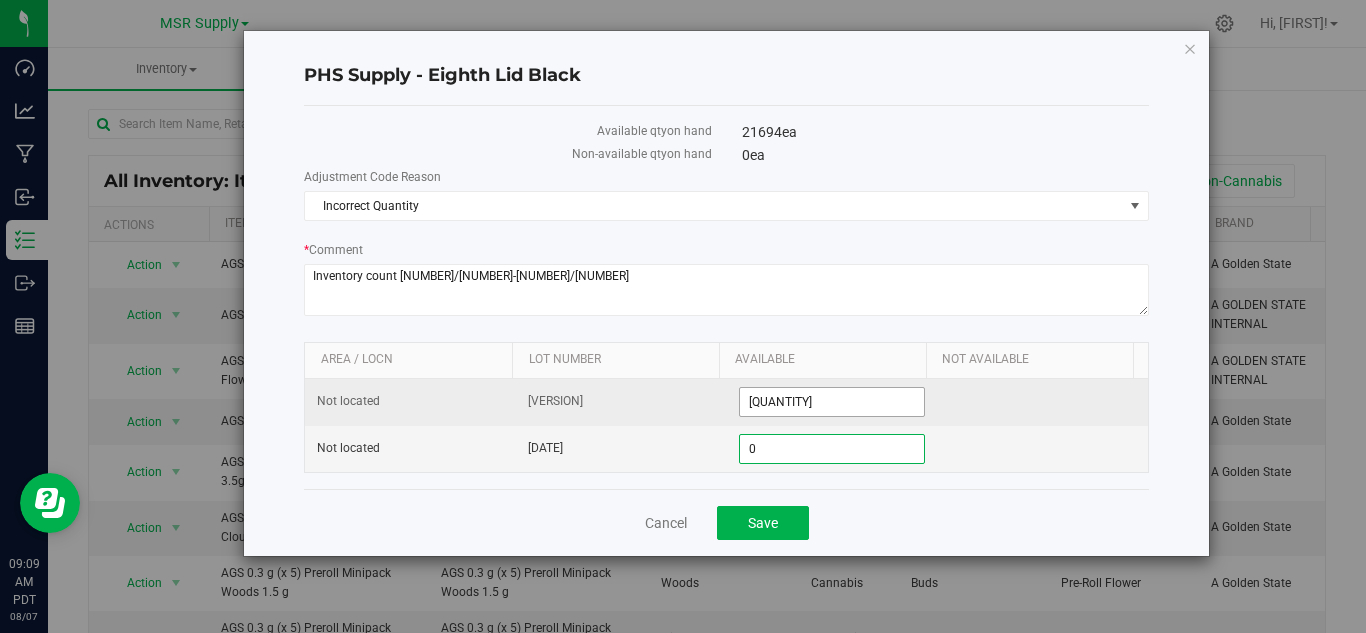 type on "0" 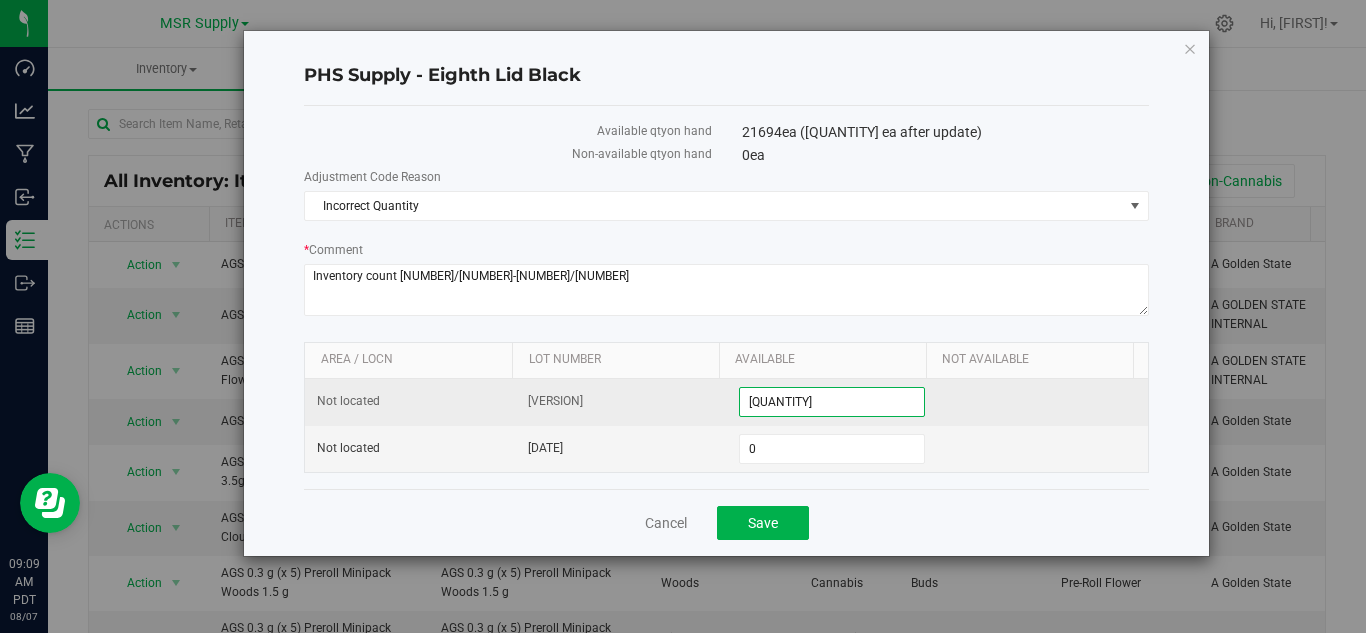 click on "[QUANTITY] [QUANTITY]" at bounding box center [832, 402] 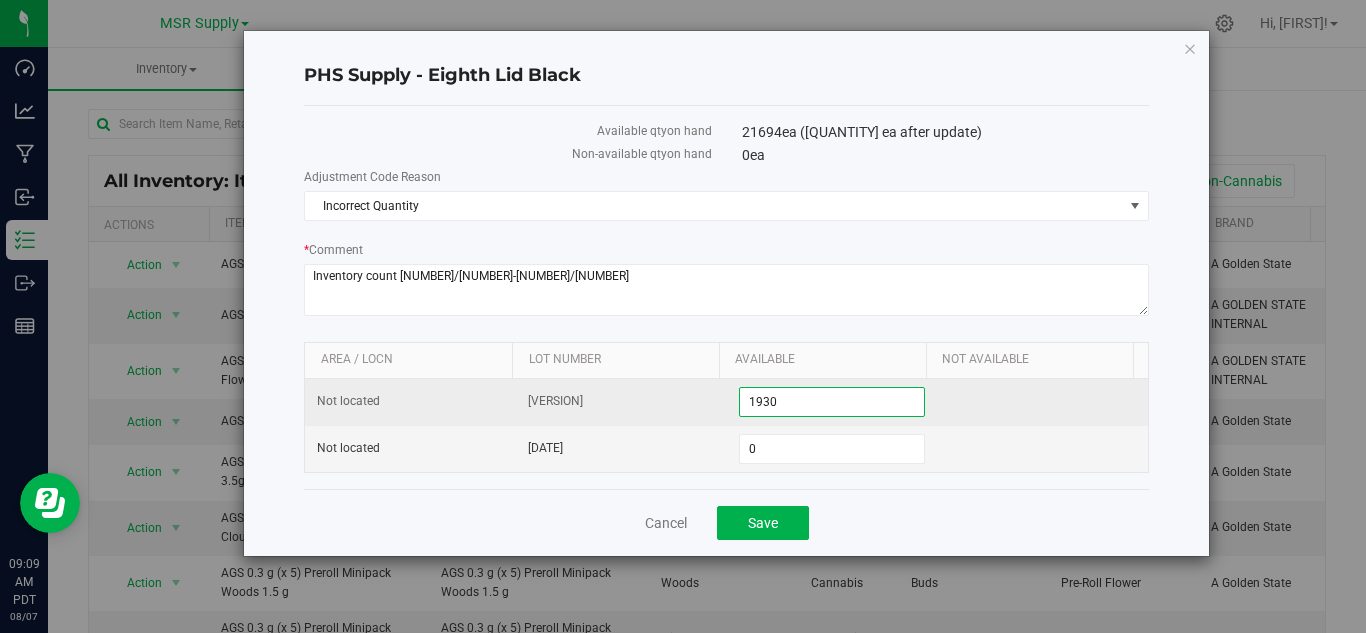 type on "[QUANTITY]" 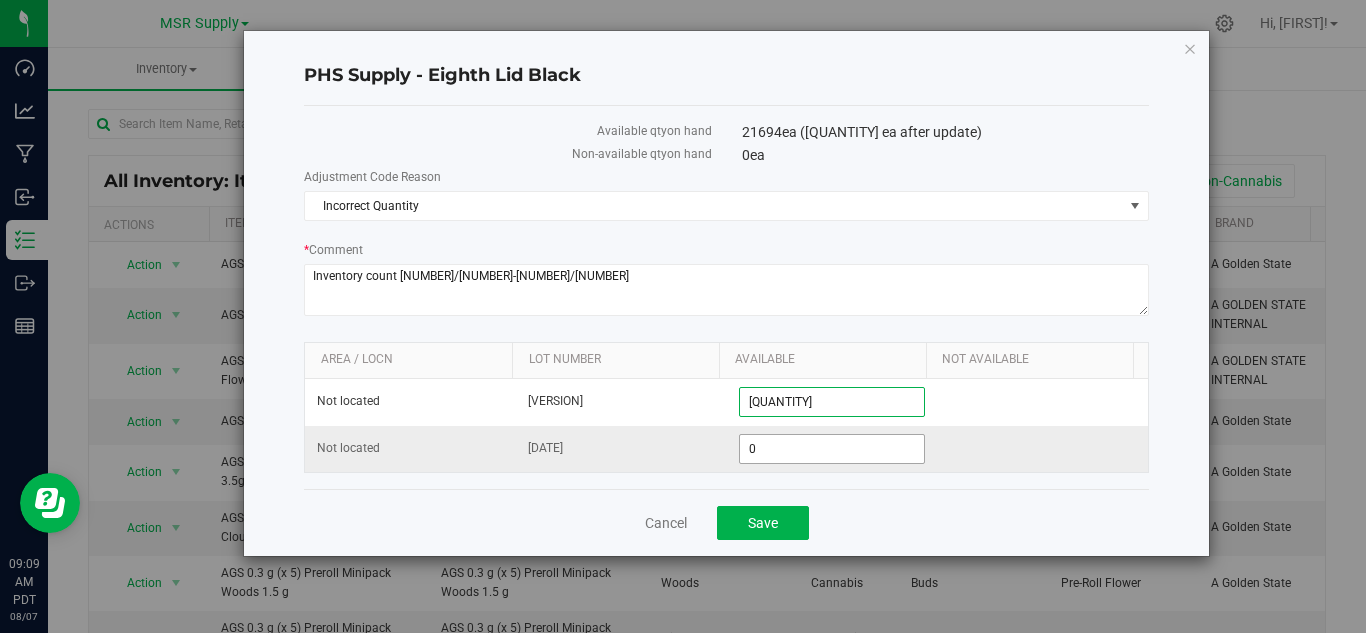 type on "[QUANTITY]" 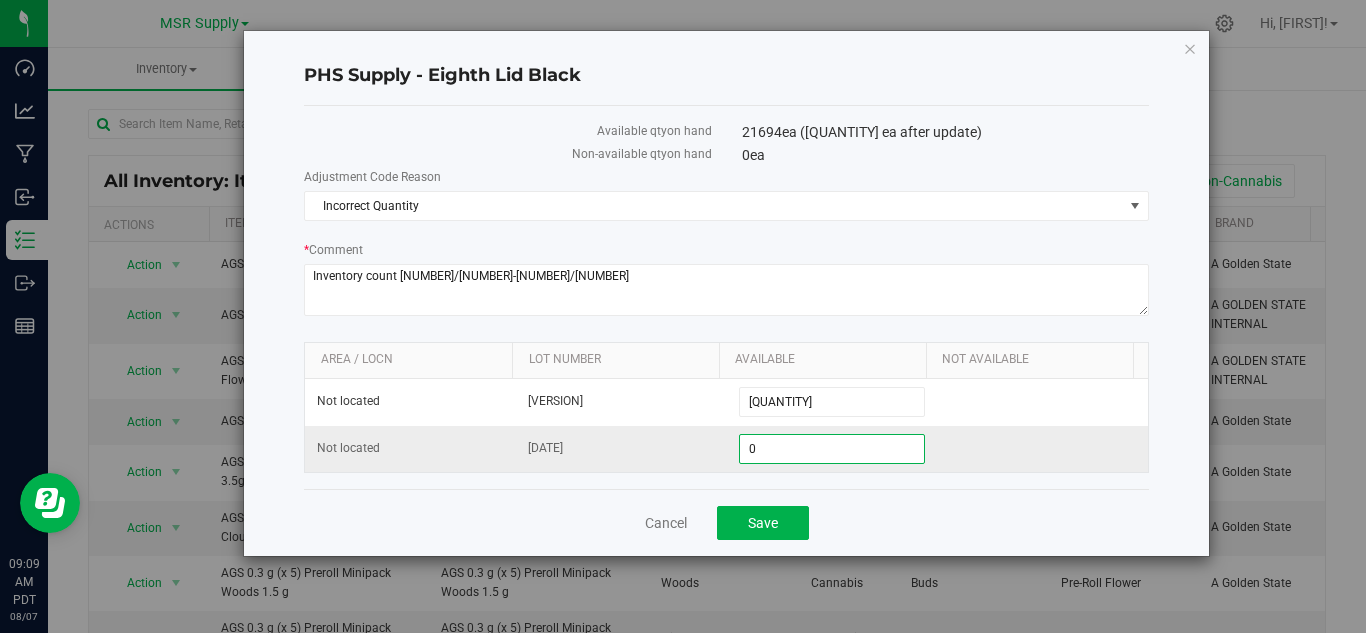 click on "0 0" at bounding box center [832, 449] 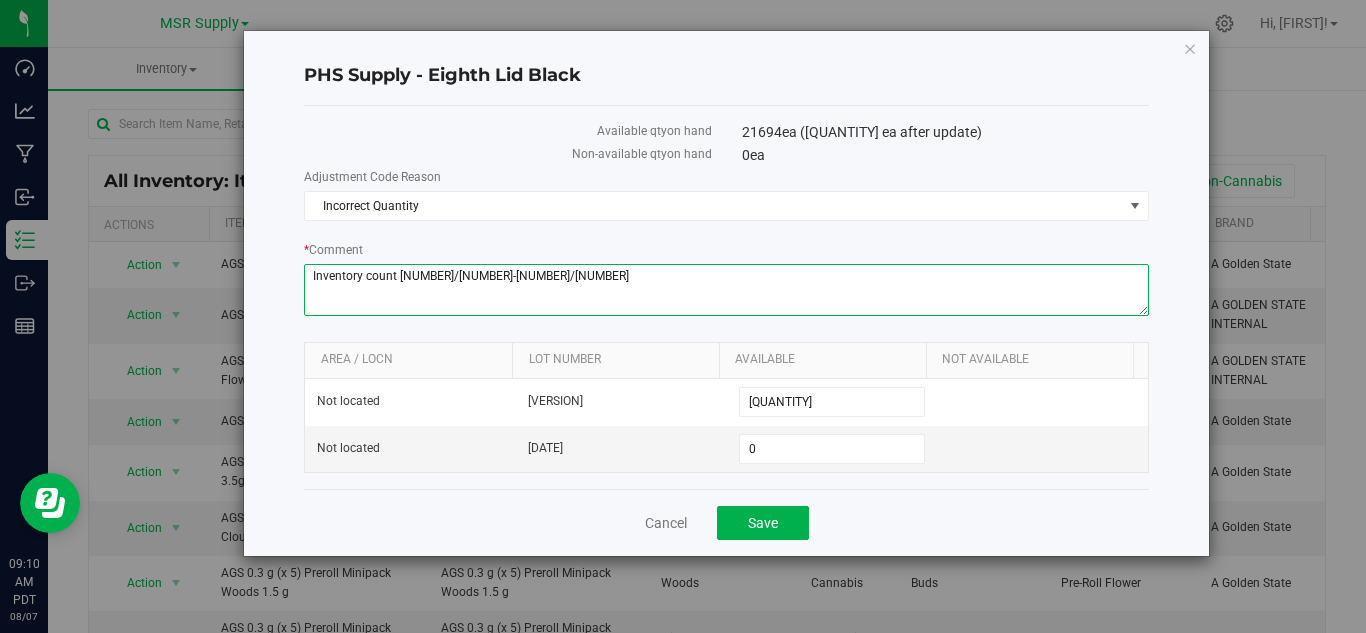 drag, startPoint x: 467, startPoint y: 280, endPoint x: 301, endPoint y: 265, distance: 166.67633 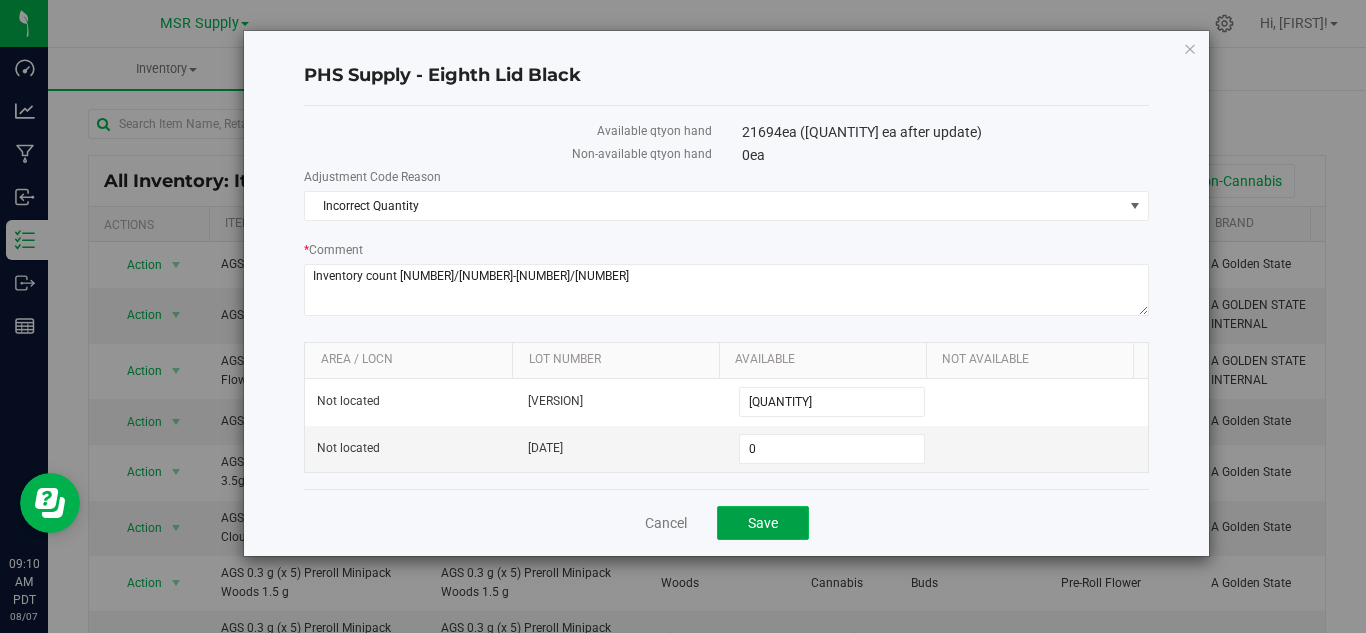 click on "Save" 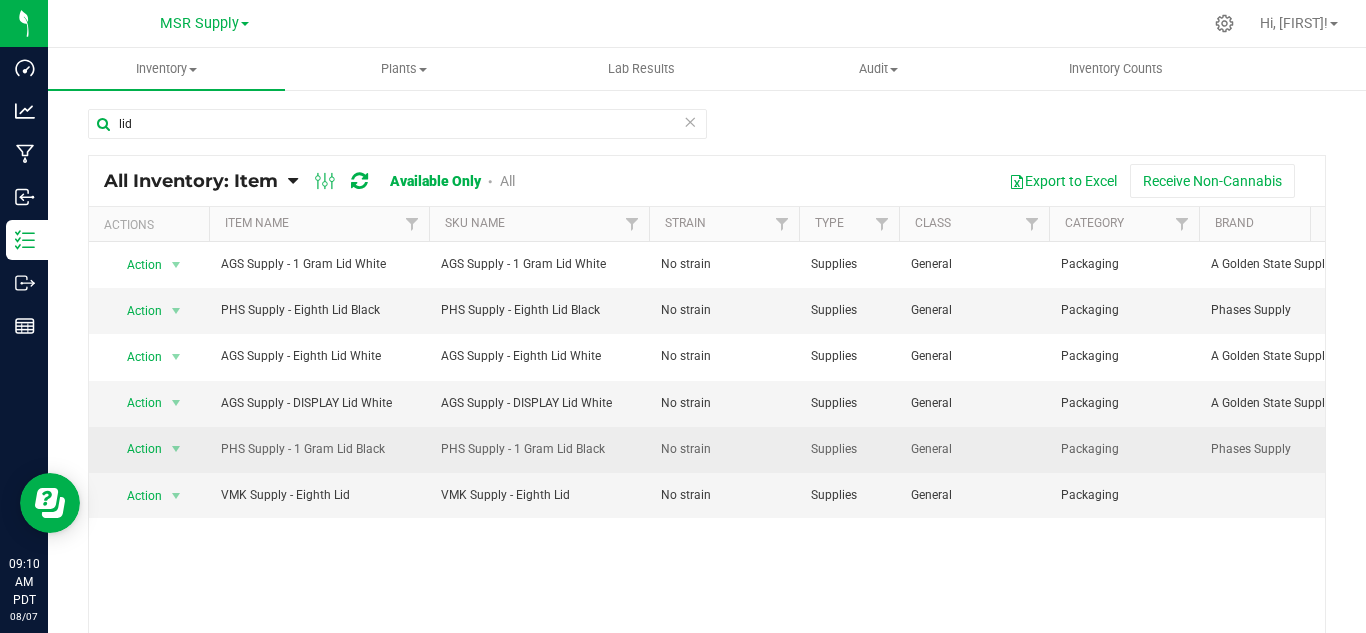 scroll, scrollTop: 0, scrollLeft: 102, axis: horizontal 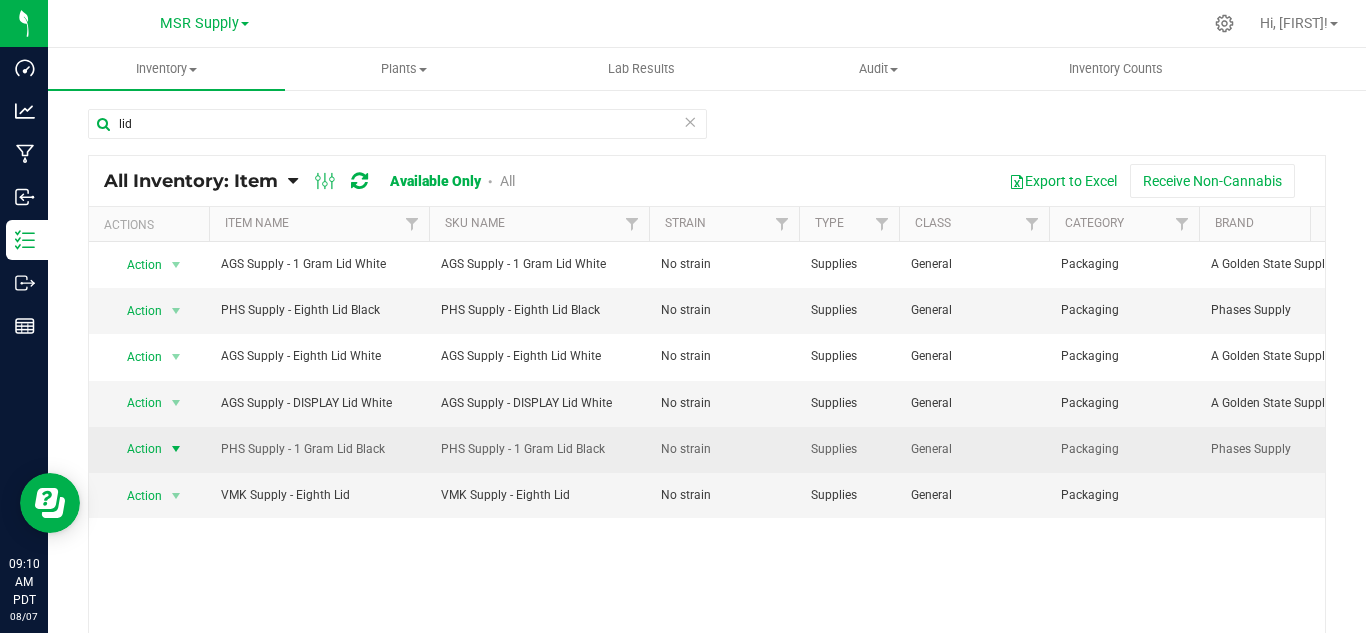 click at bounding box center (176, 449) 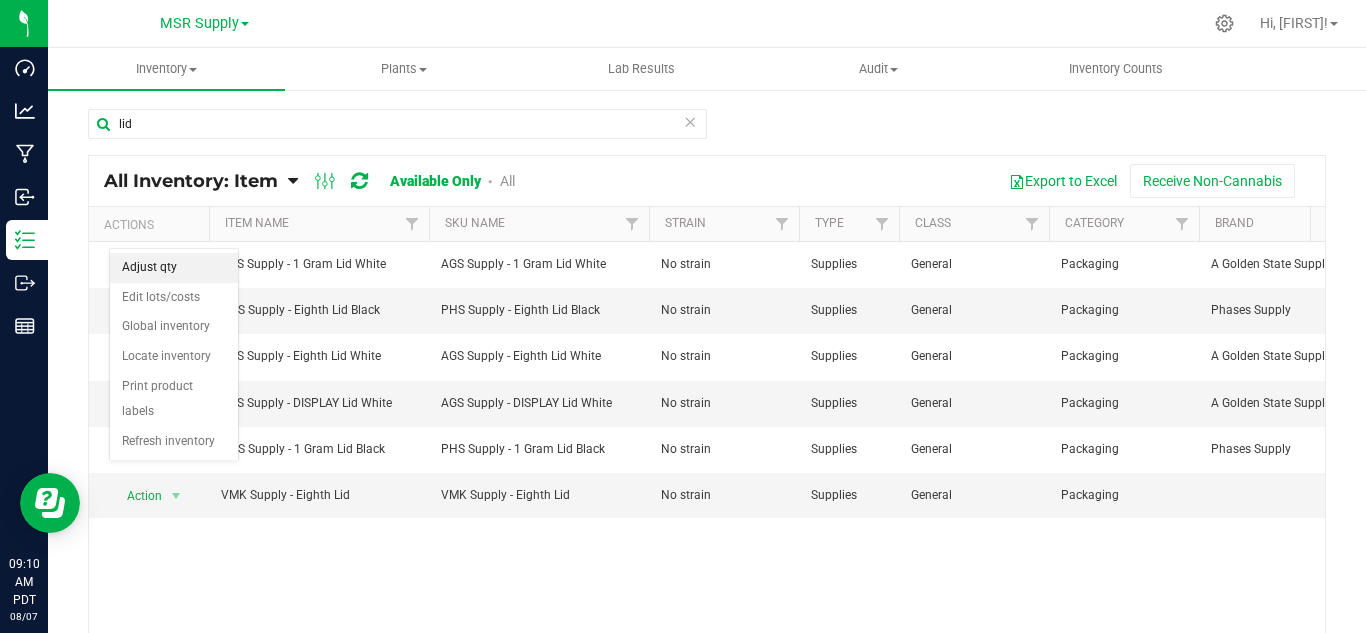 click on "Adjust qty" at bounding box center [174, 268] 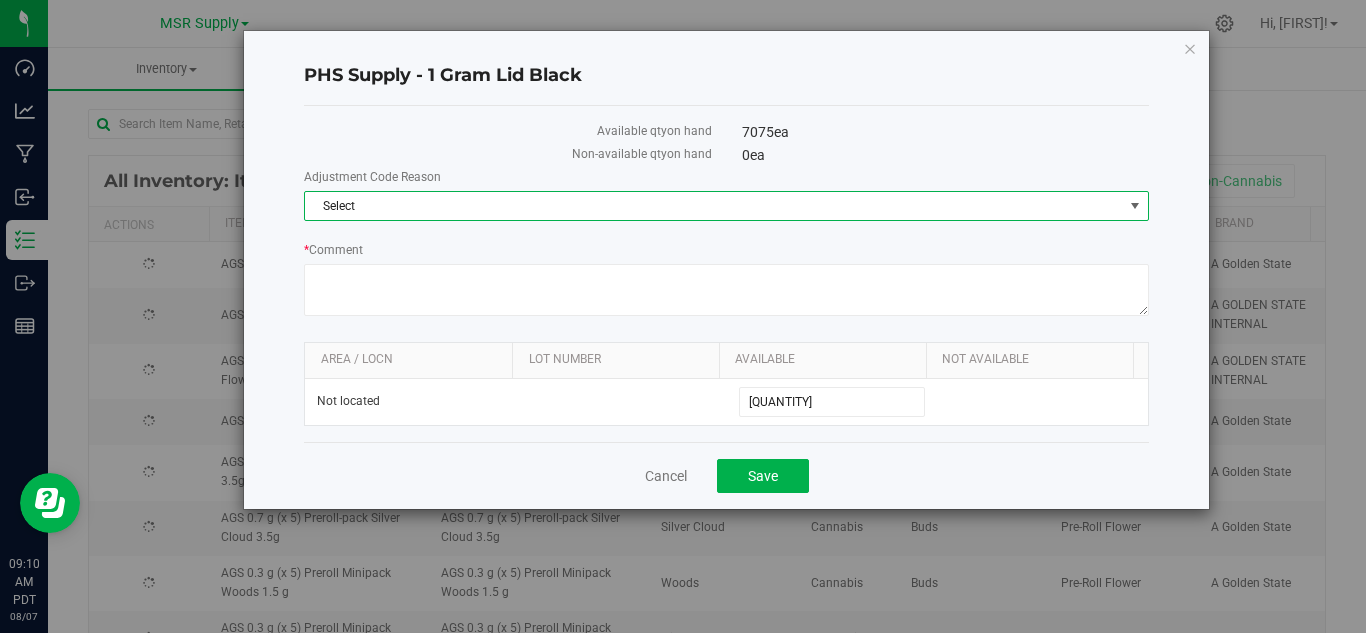 drag, startPoint x: 427, startPoint y: 193, endPoint x: 411, endPoint y: 216, distance: 28.01785 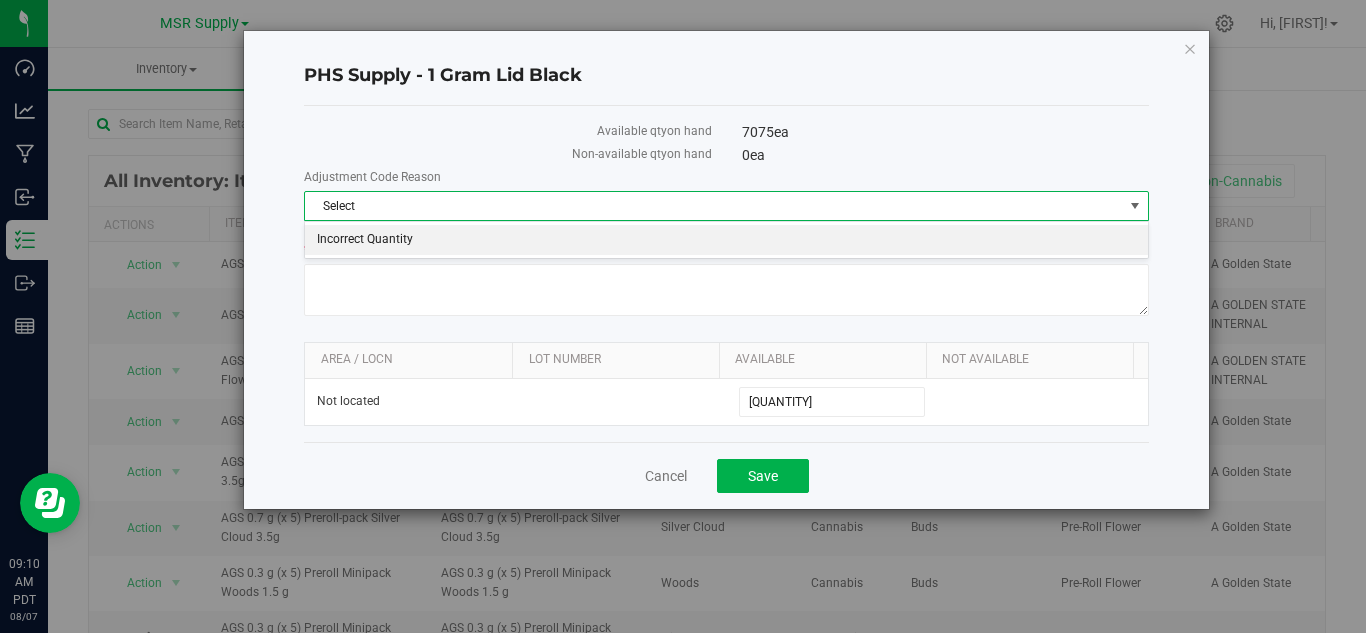 click on "Incorrect Quantity" at bounding box center [726, 240] 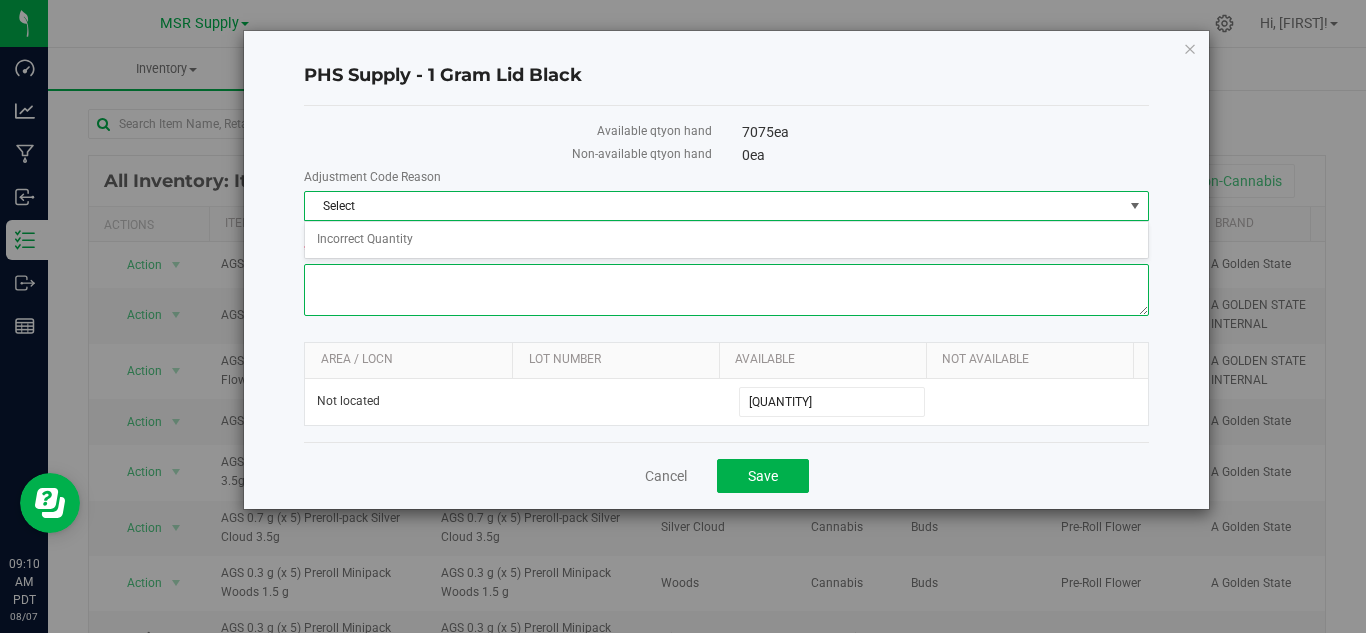 click on "*
Comment" at bounding box center [726, 290] 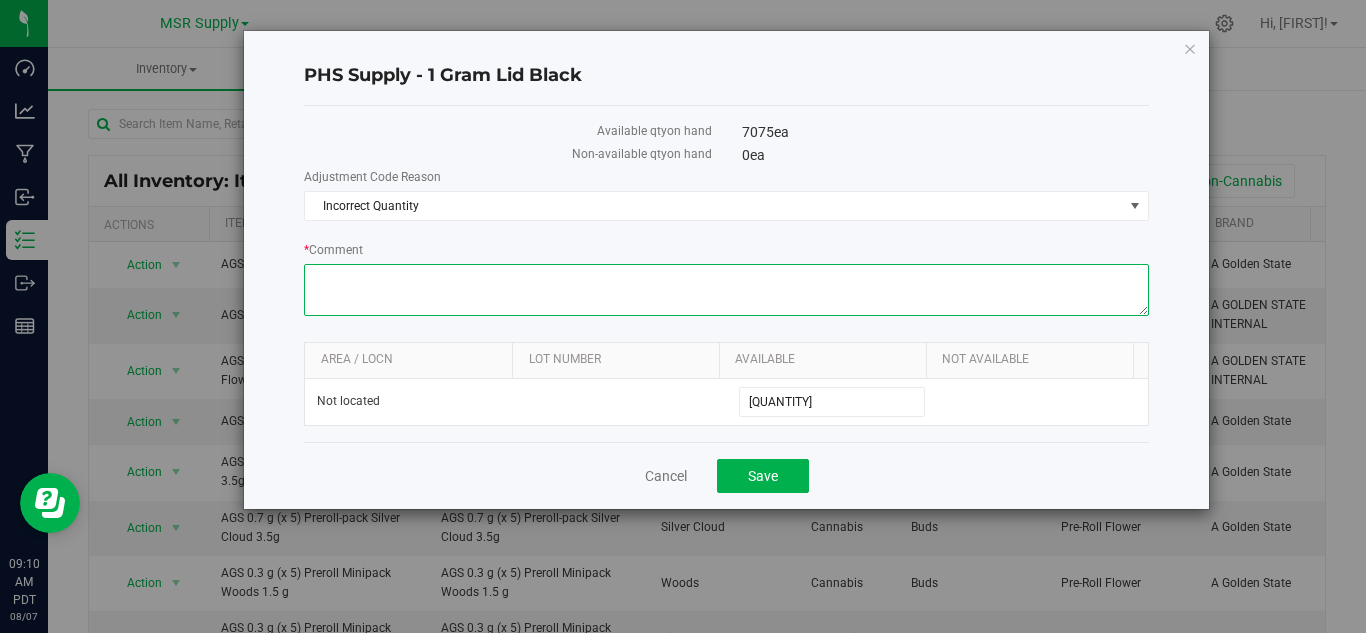 paste on "Inventory count [NUMBER]/[NUMBER]-[NUMBER]/[NUMBER]" 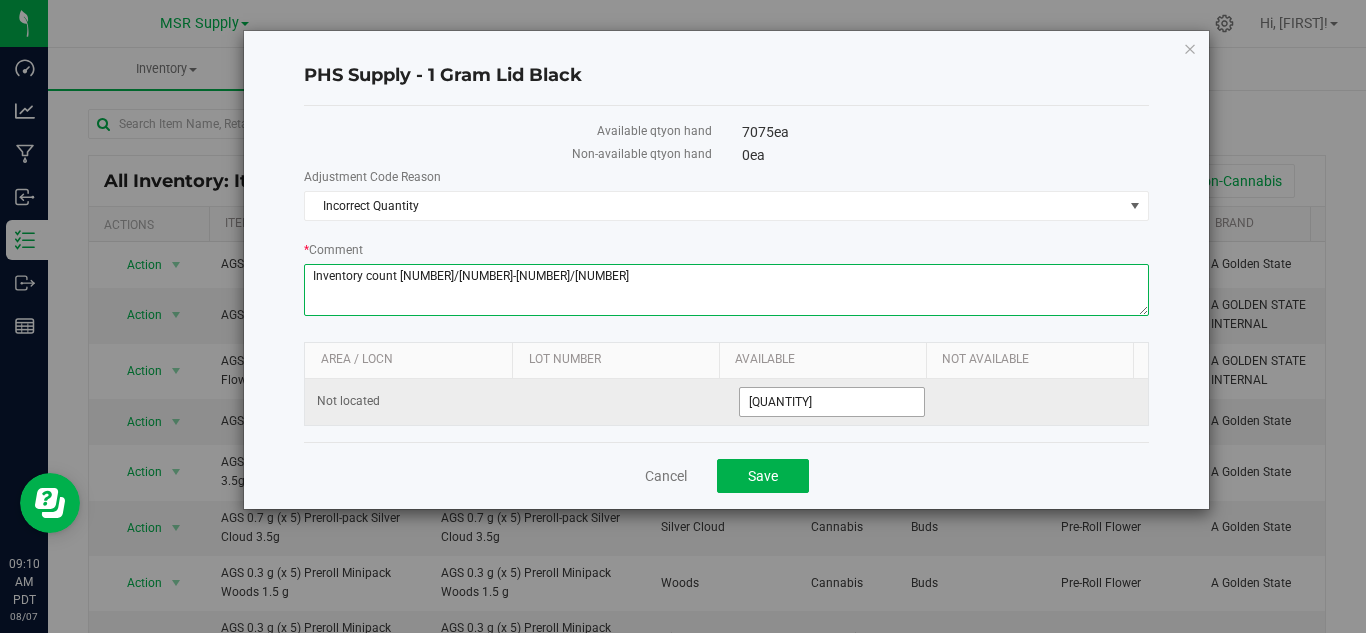type on "Inventory count [NUMBER]/[NUMBER]-[NUMBER]/[NUMBER]" 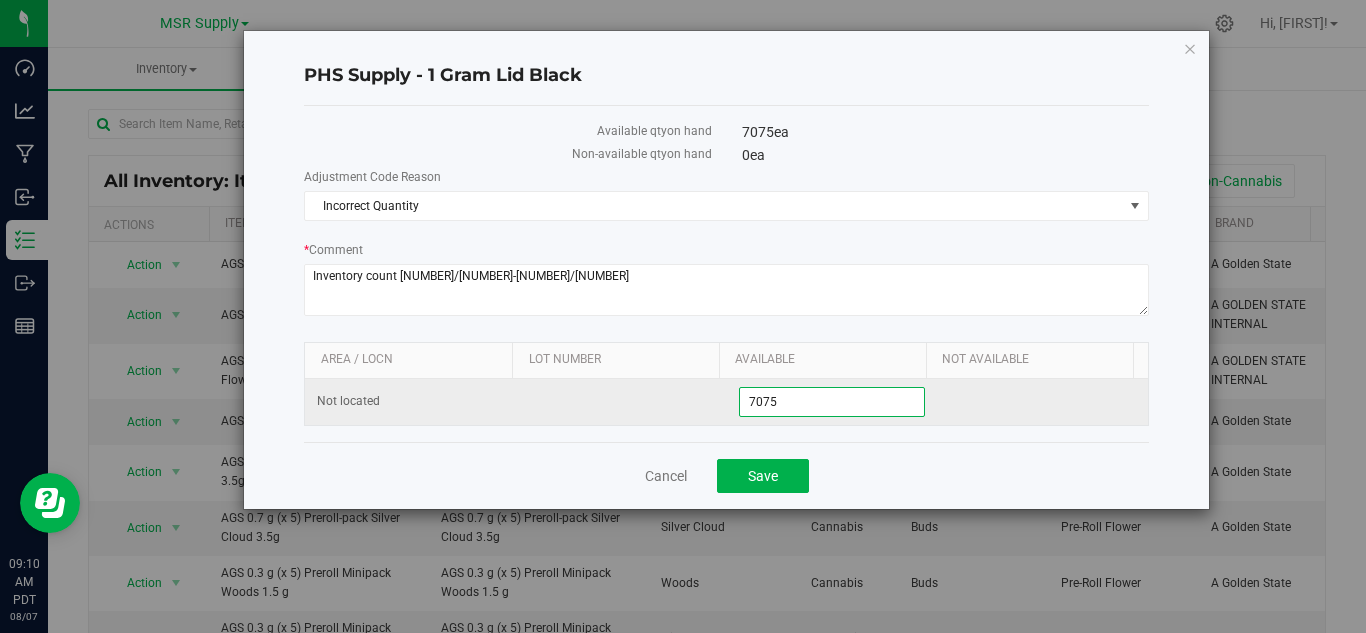 click on "[QUANTITY] [QUANTITY]" at bounding box center (832, 402) 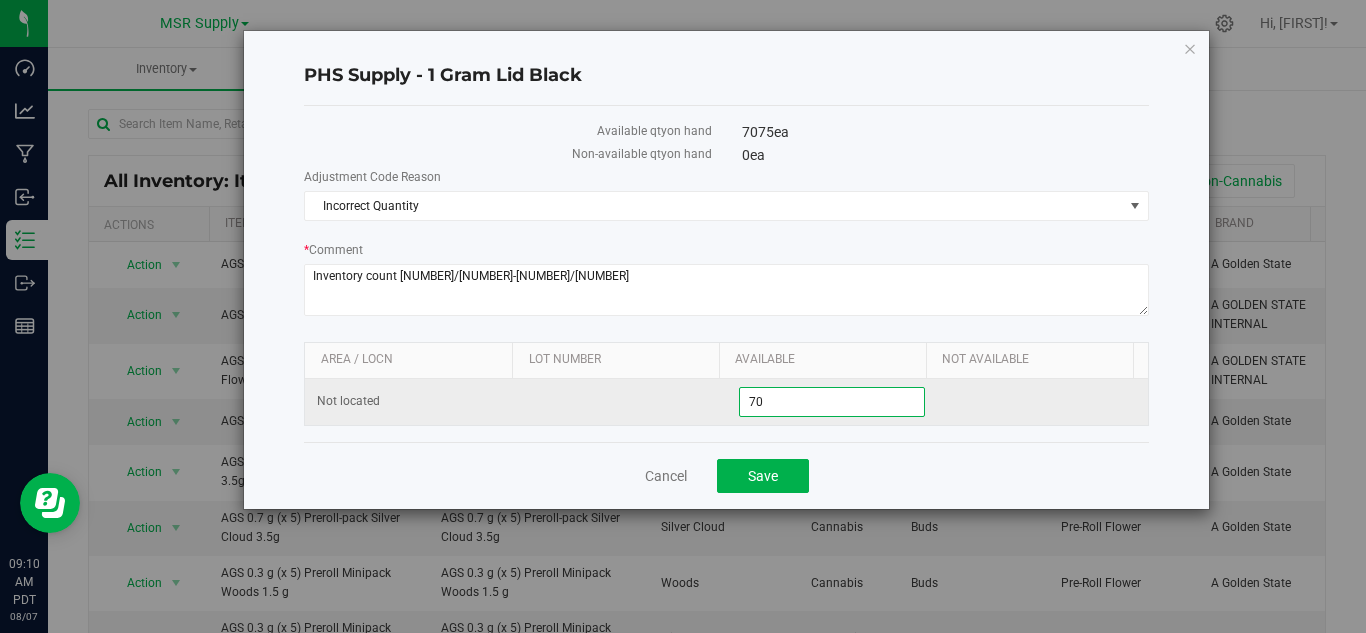 type on "7" 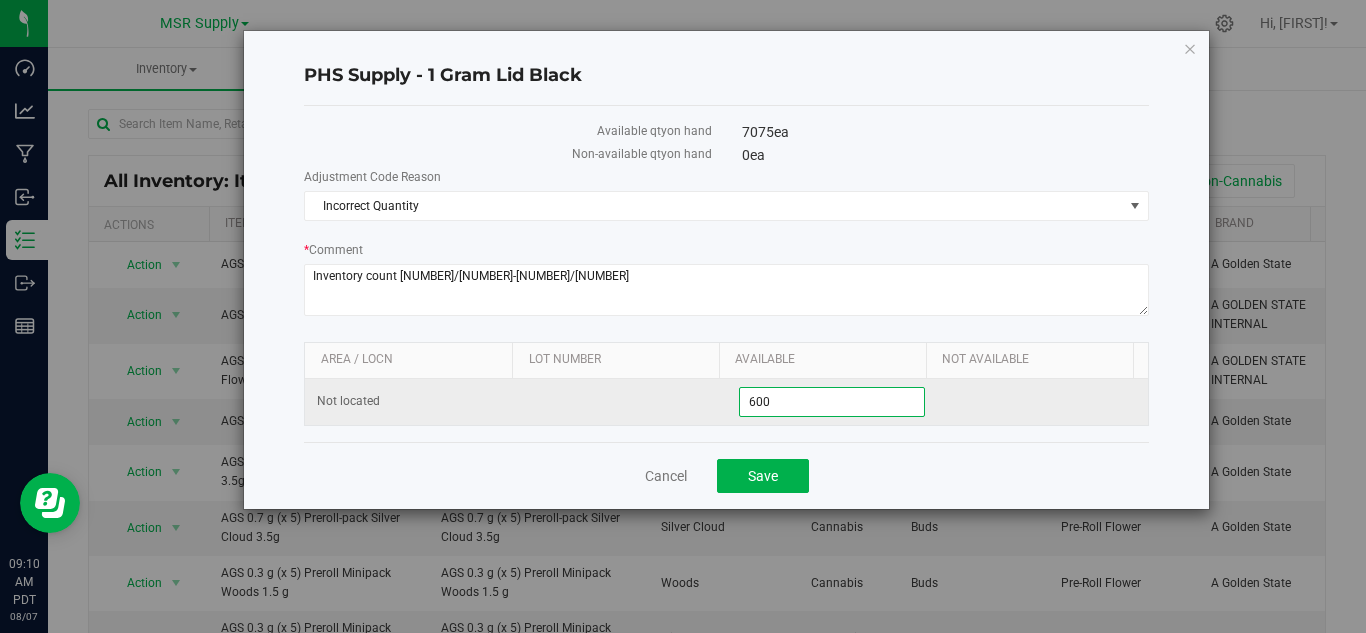 type on "6000" 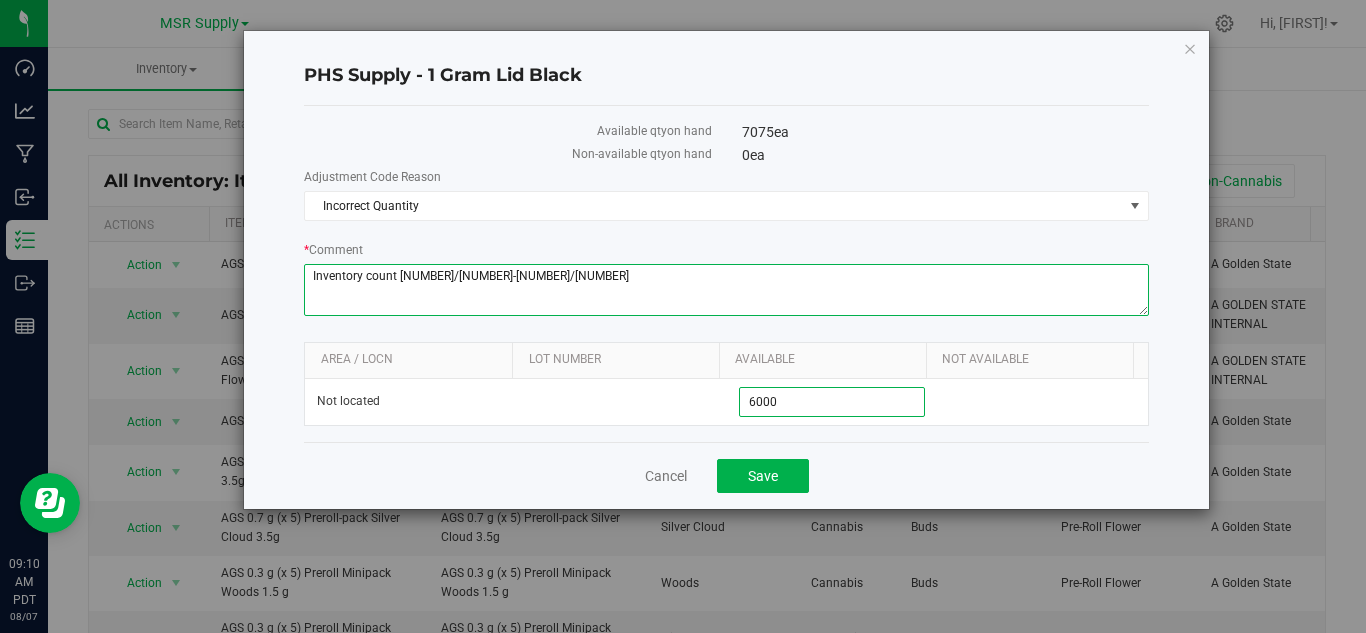 type on "6,000" 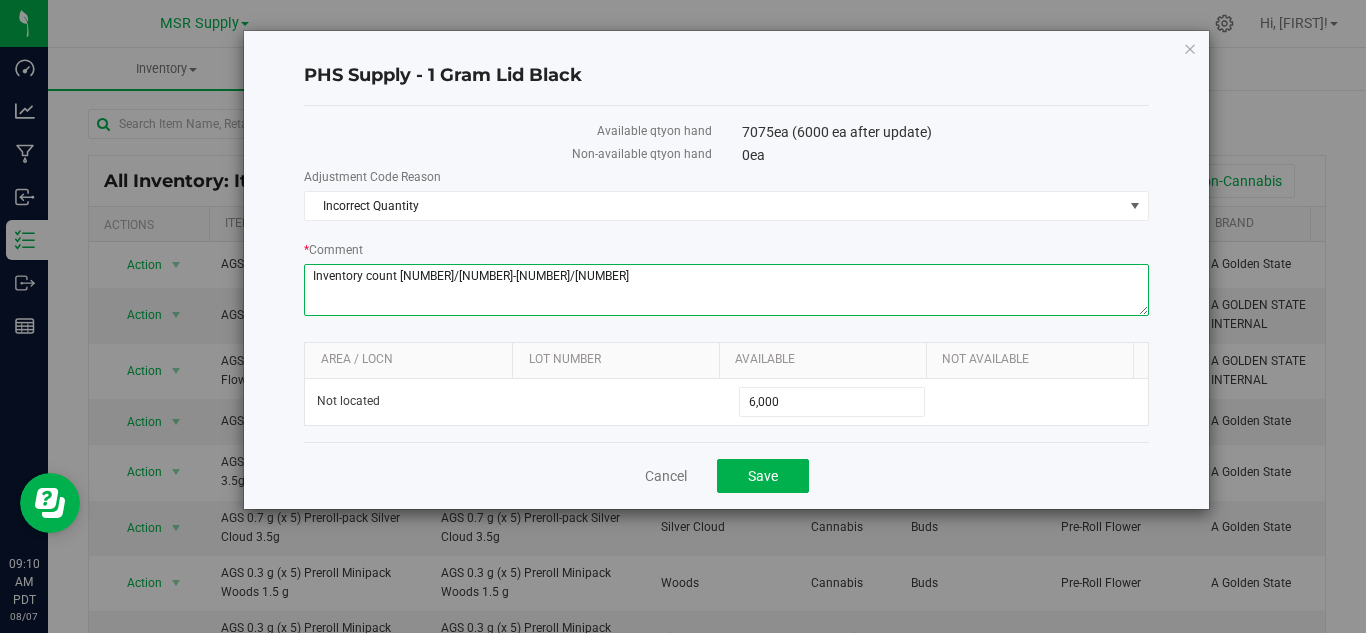 click on "*
Comment" at bounding box center [726, 290] 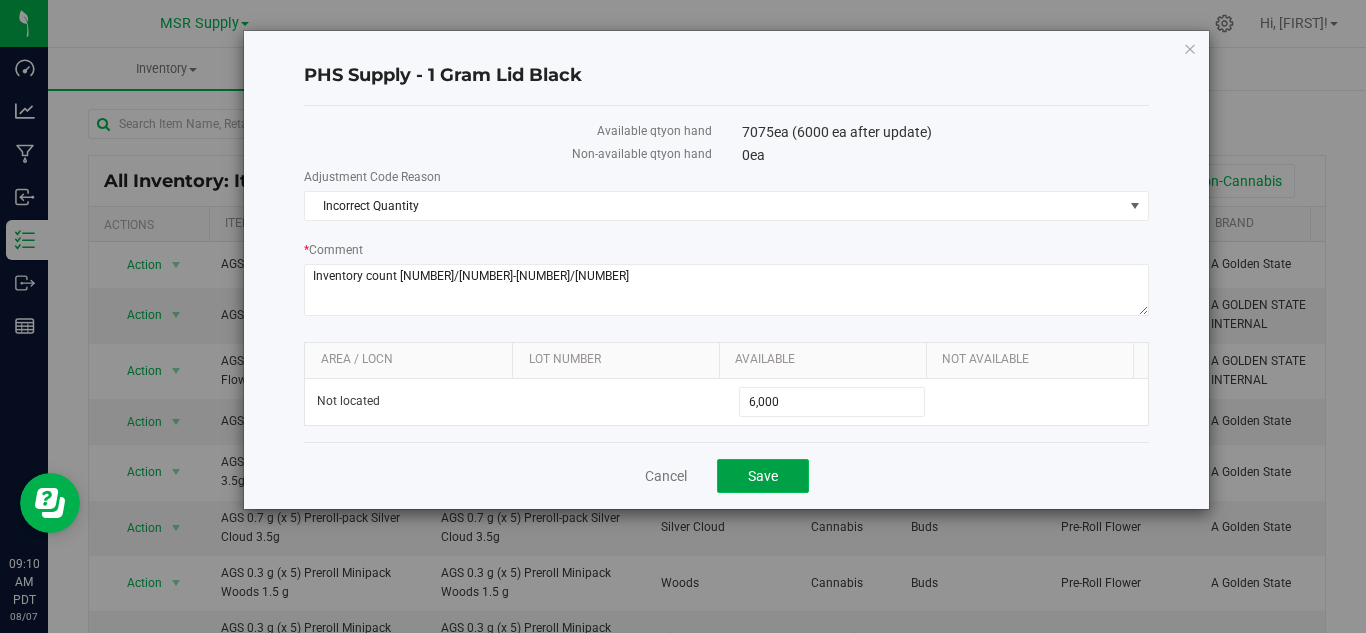 click on "Save" 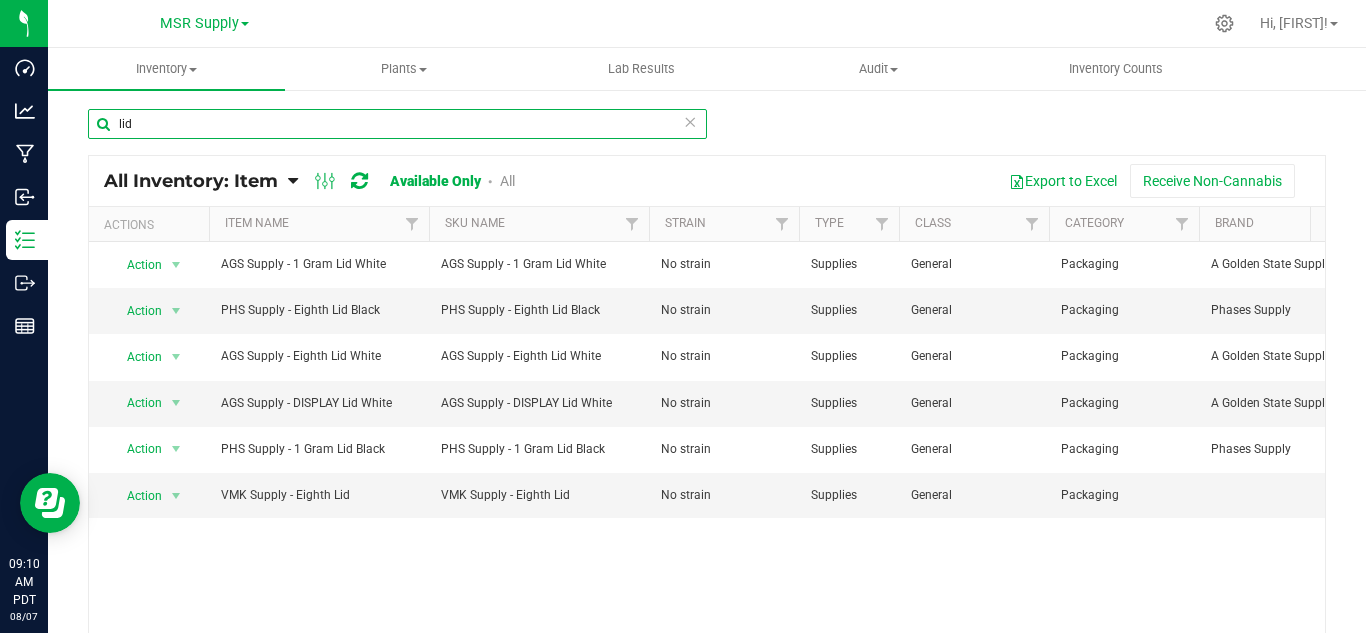 click on "lid" at bounding box center [397, 124] 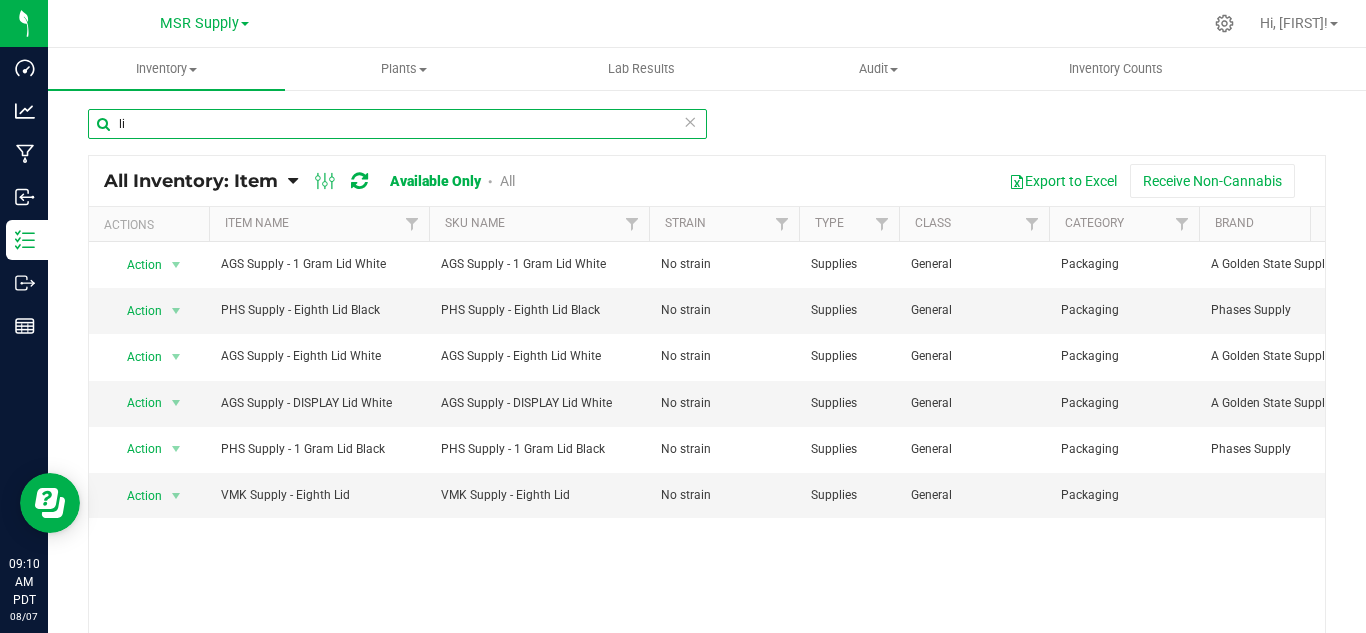 type on "l" 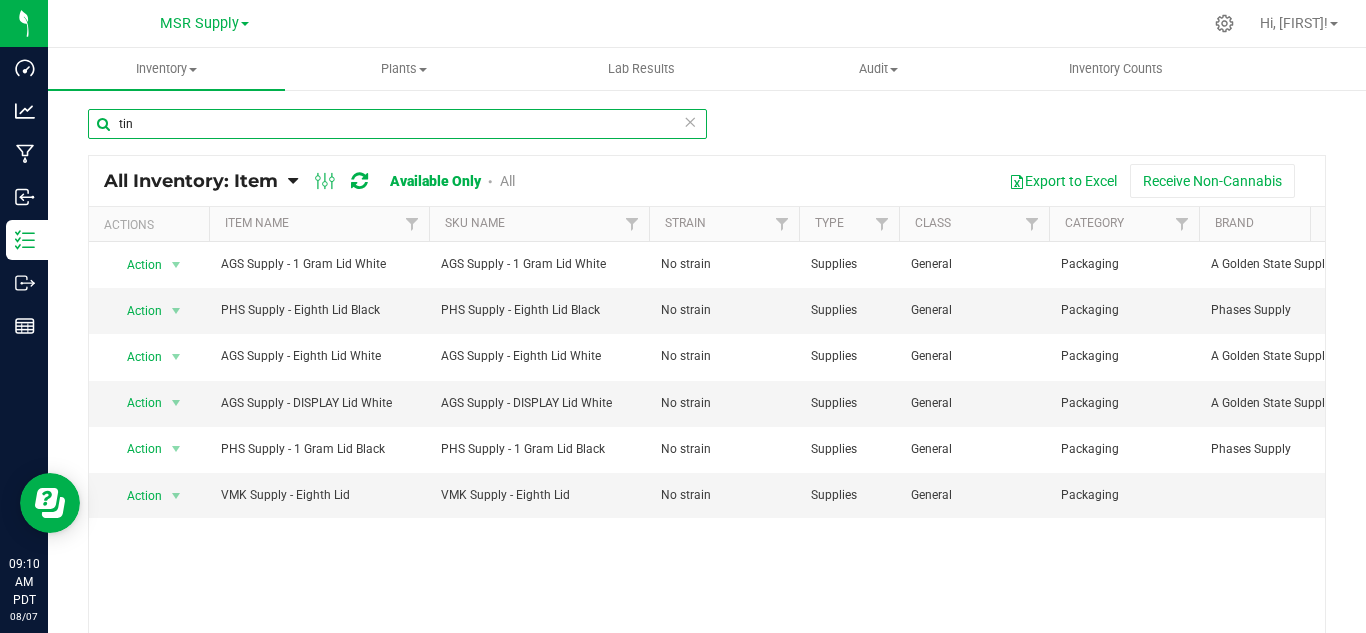 type on "tin" 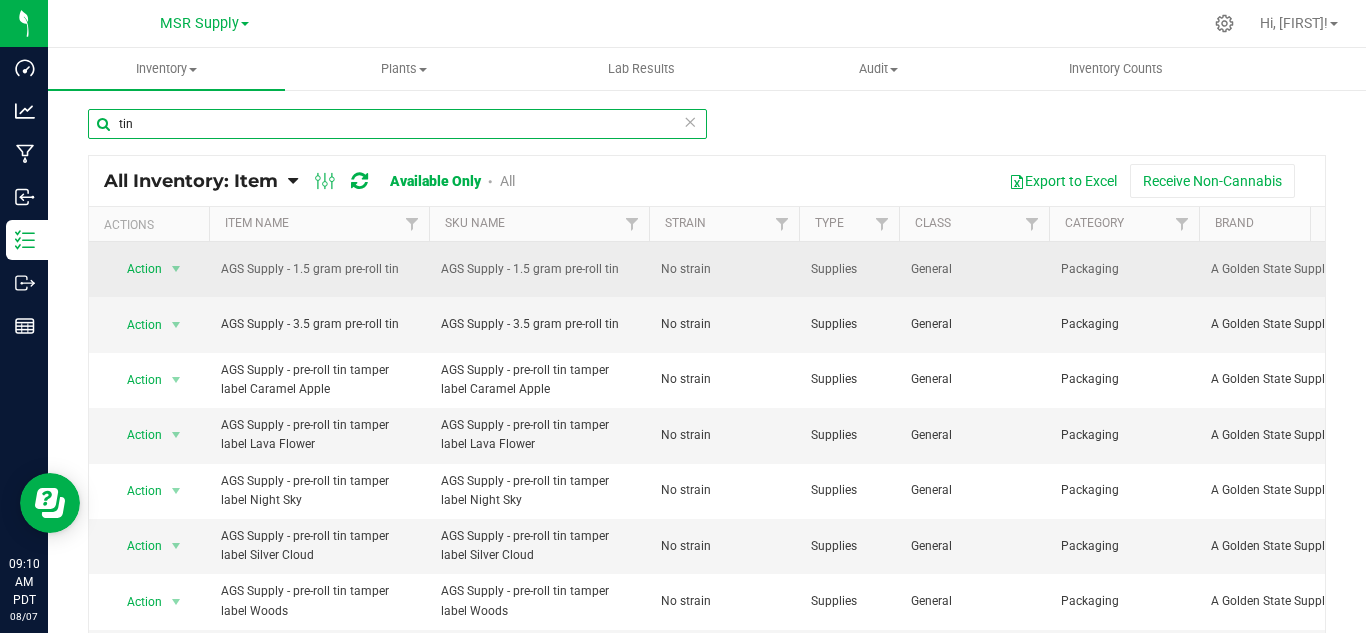 scroll, scrollTop: 0, scrollLeft: 426, axis: horizontal 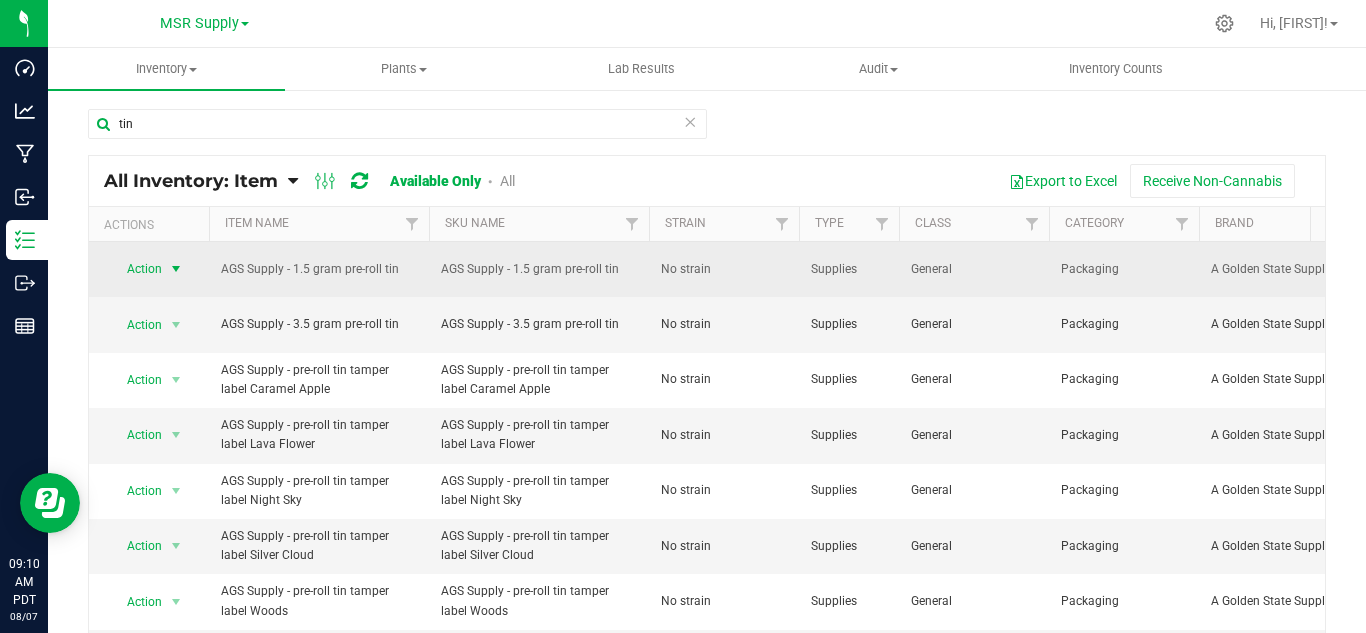 click at bounding box center (176, 269) 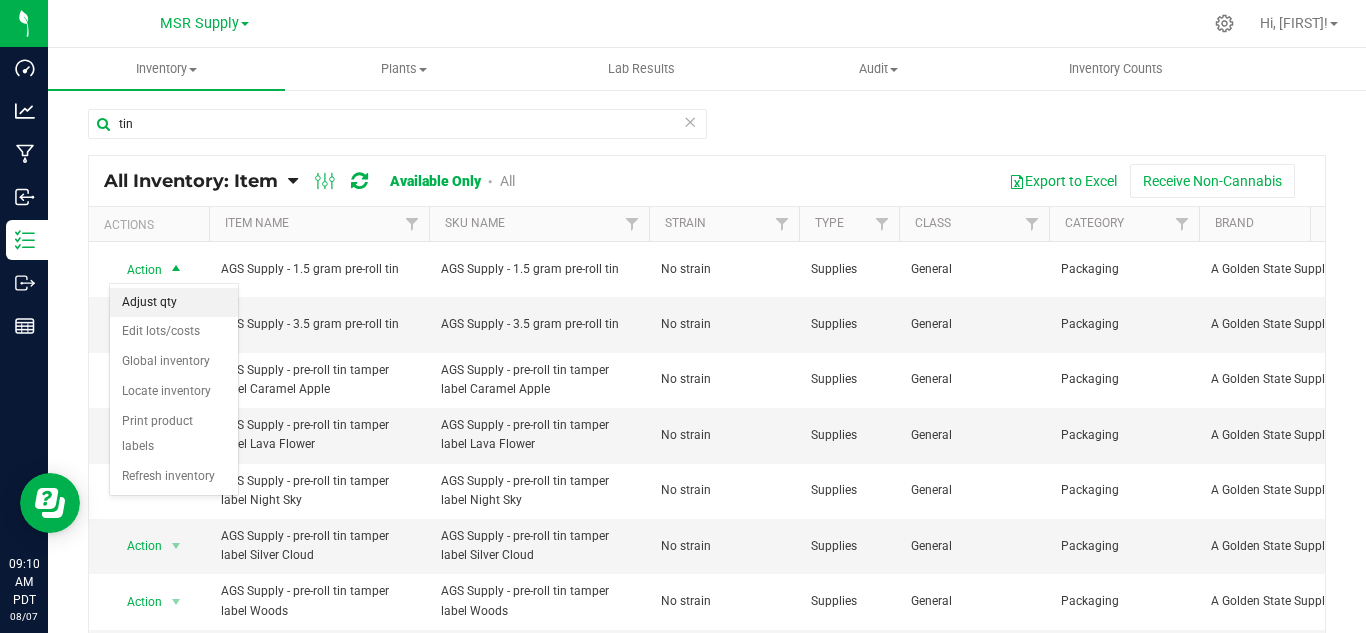 click on "Adjust qty" at bounding box center [174, 303] 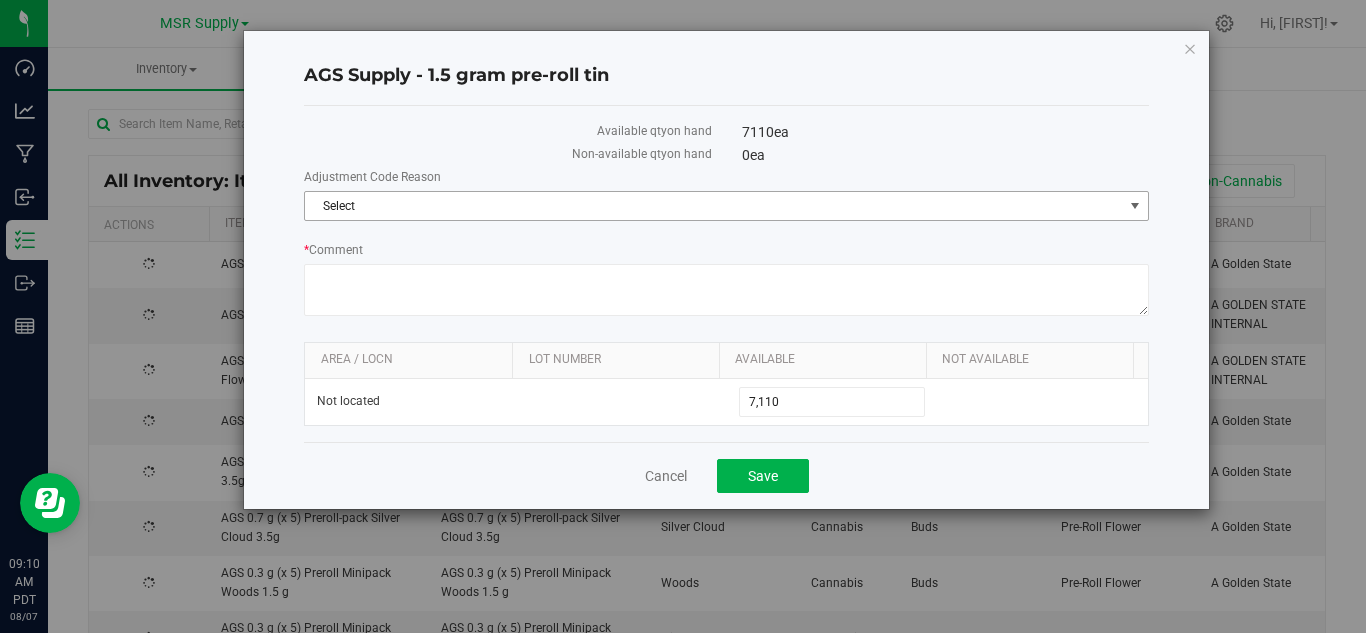 click on "Select" at bounding box center [714, 206] 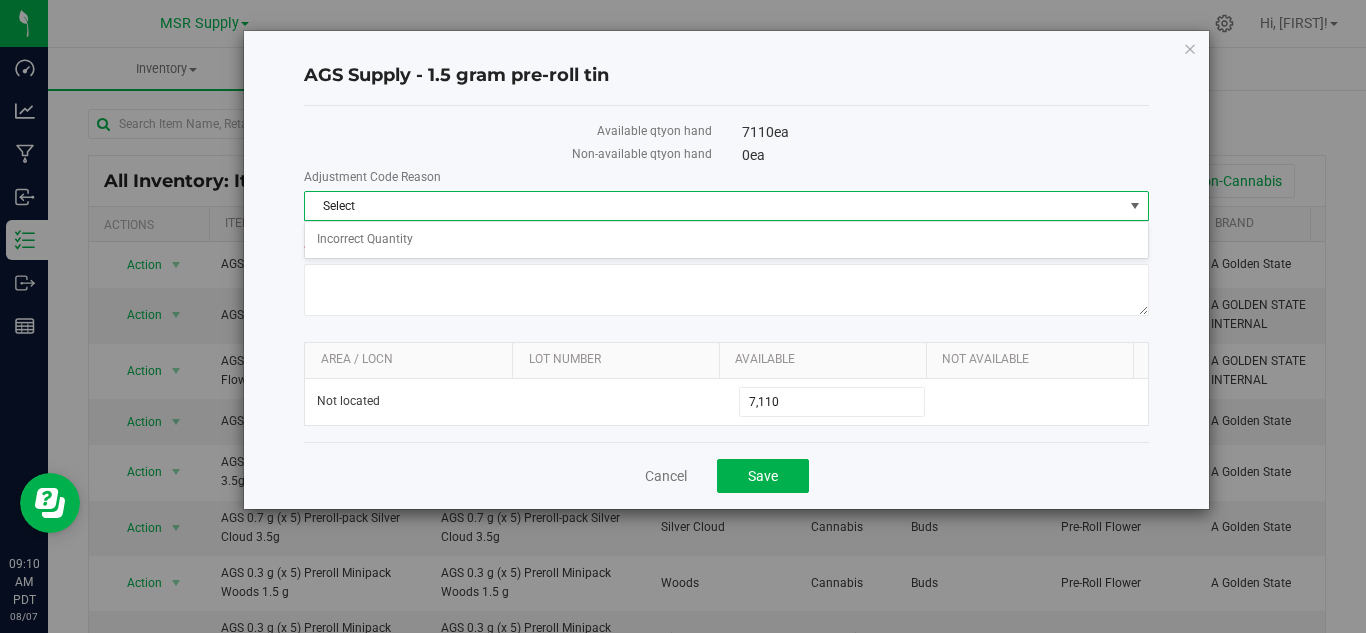 click on "Select" at bounding box center [714, 206] 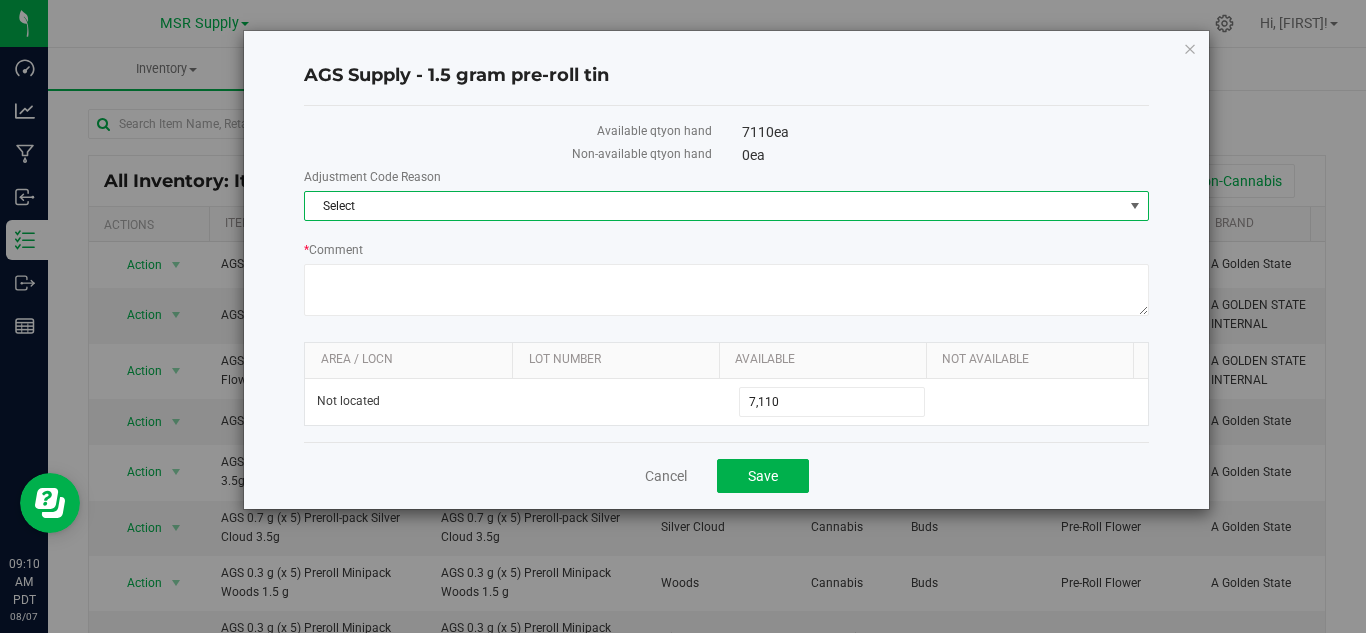 click on "Select" at bounding box center [714, 206] 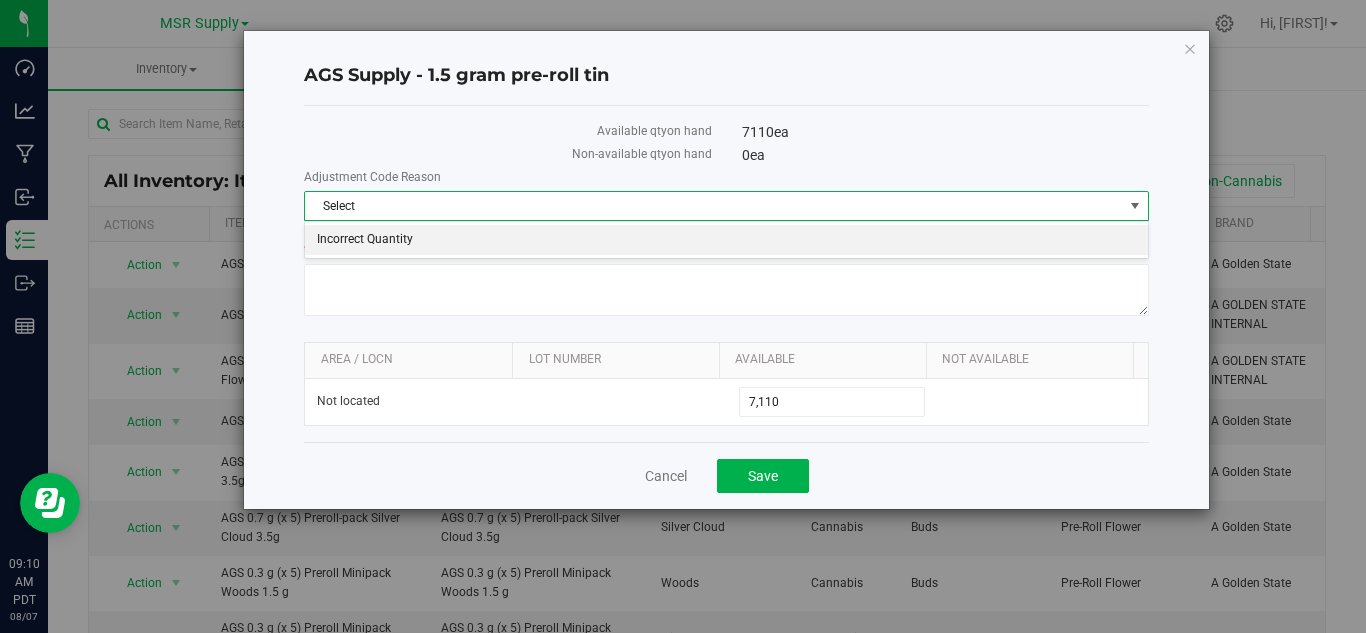 click on "Incorrect Quantity" at bounding box center (726, 240) 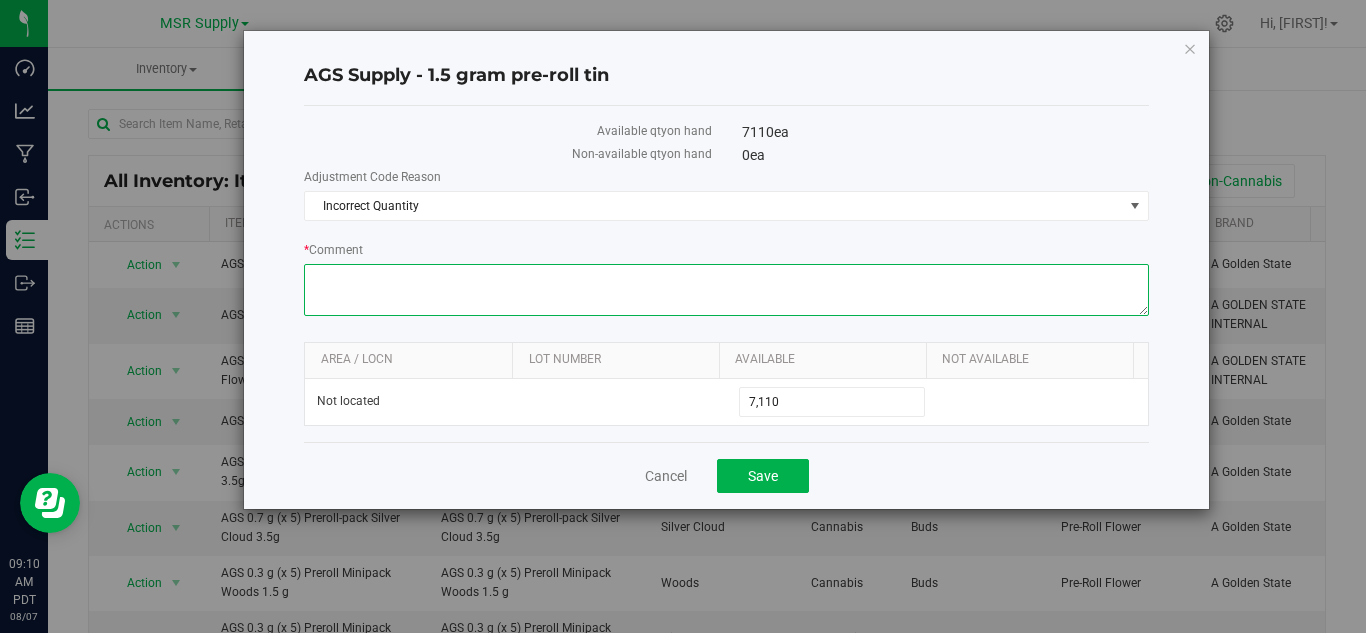 click on "*
Comment" at bounding box center (726, 290) 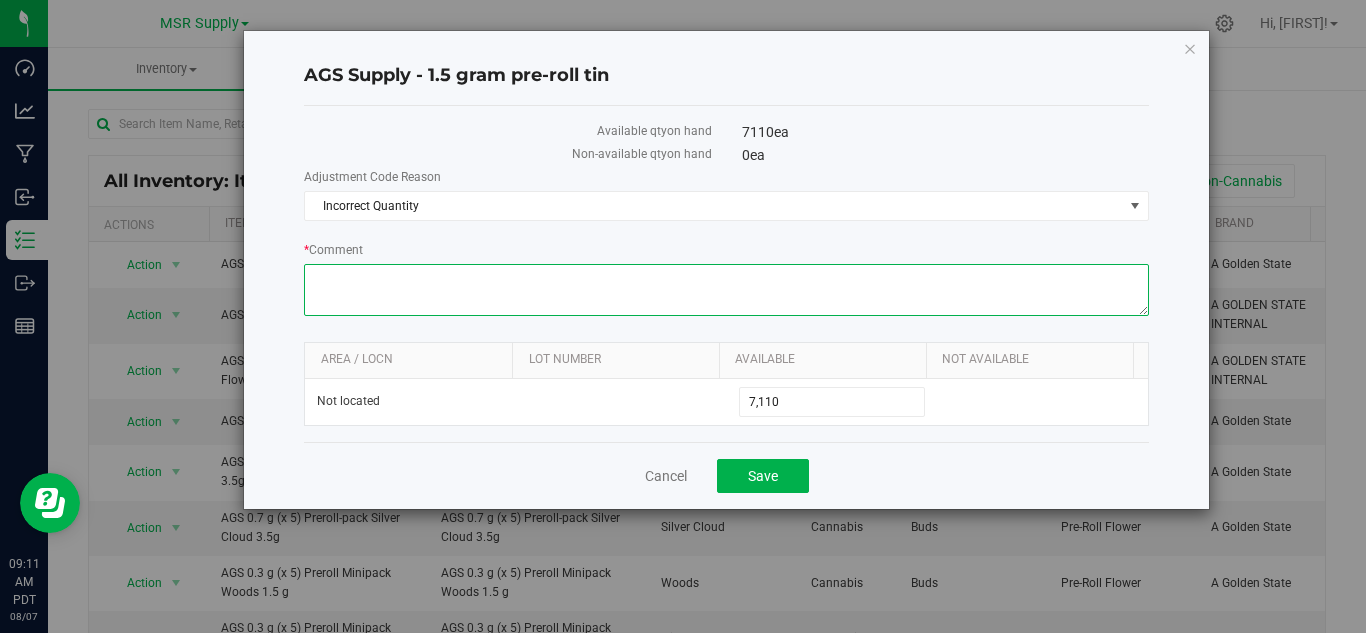 paste on "Inventory count [NUMBER]/[NUMBER]-[NUMBER]/[NUMBER]" 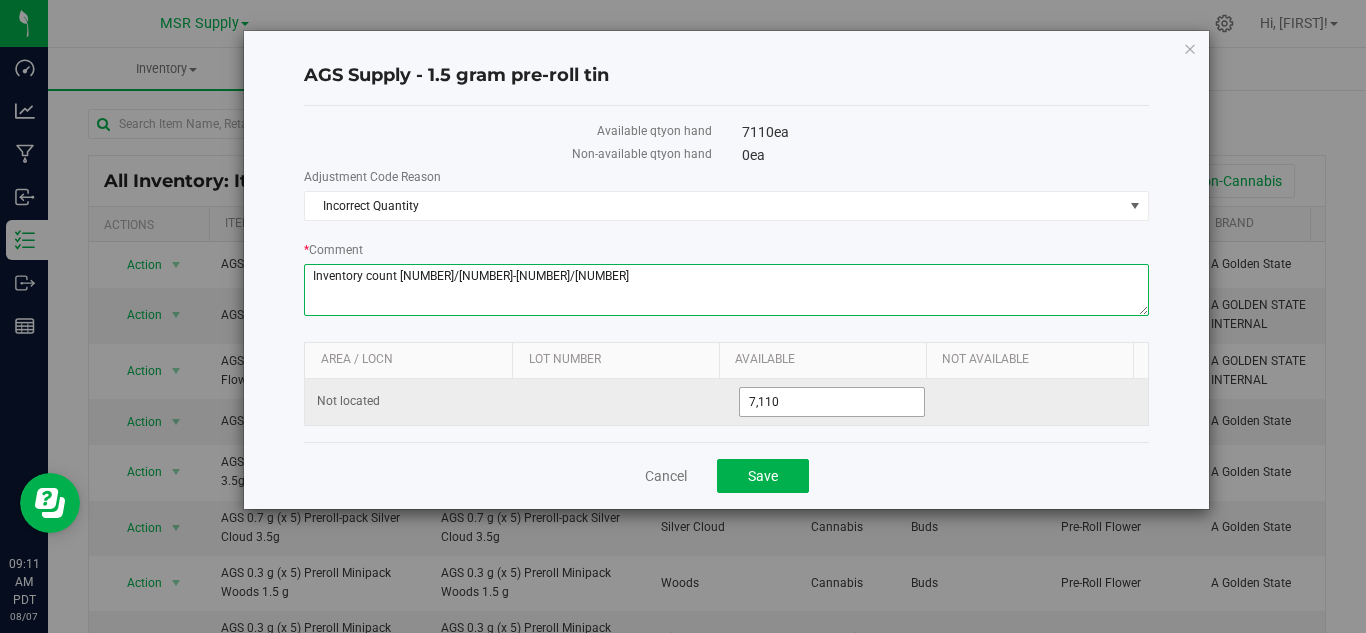type on "Inventory count [NUMBER]/[NUMBER]-[NUMBER]/[NUMBER]" 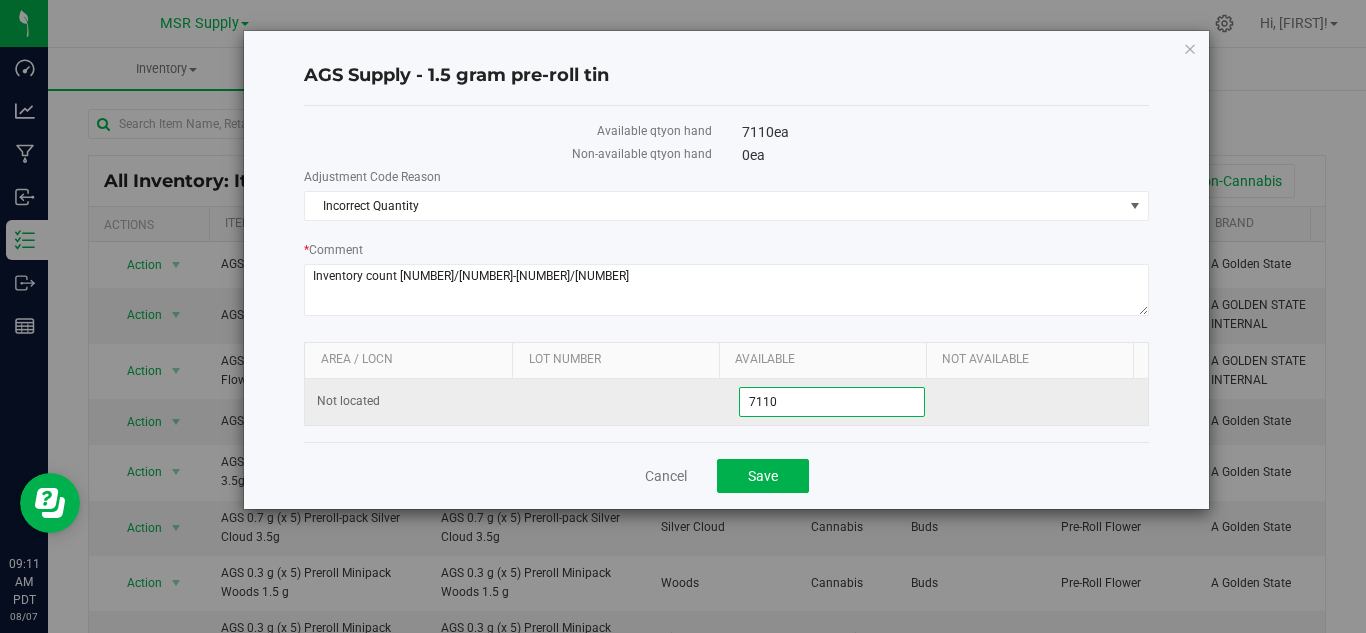 drag, startPoint x: 798, startPoint y: 400, endPoint x: 727, endPoint y: 409, distance: 71.568146 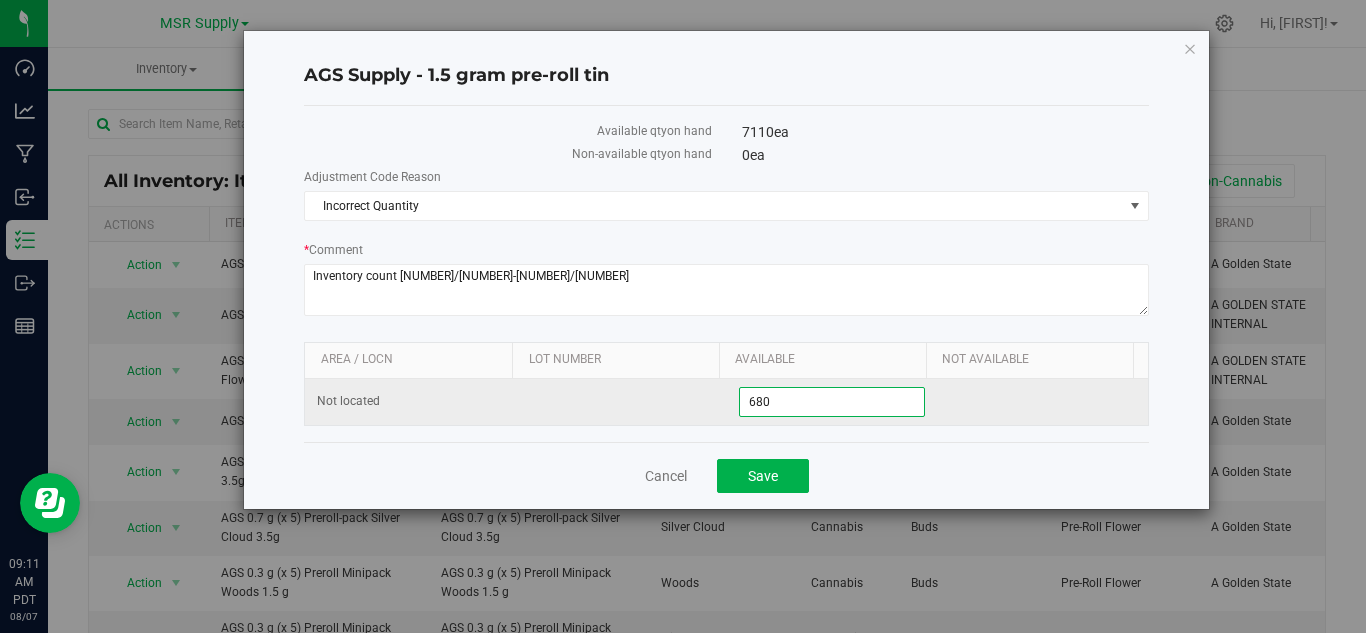type on "6800" 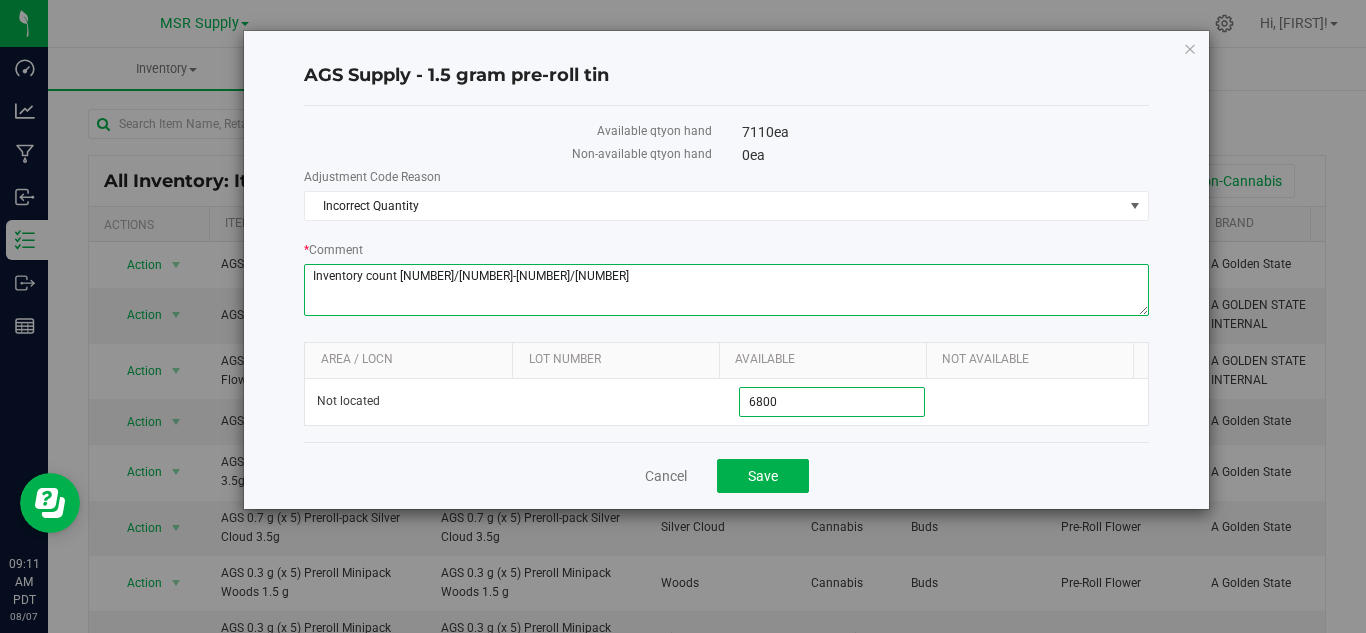 type on "[QUANTITY]" 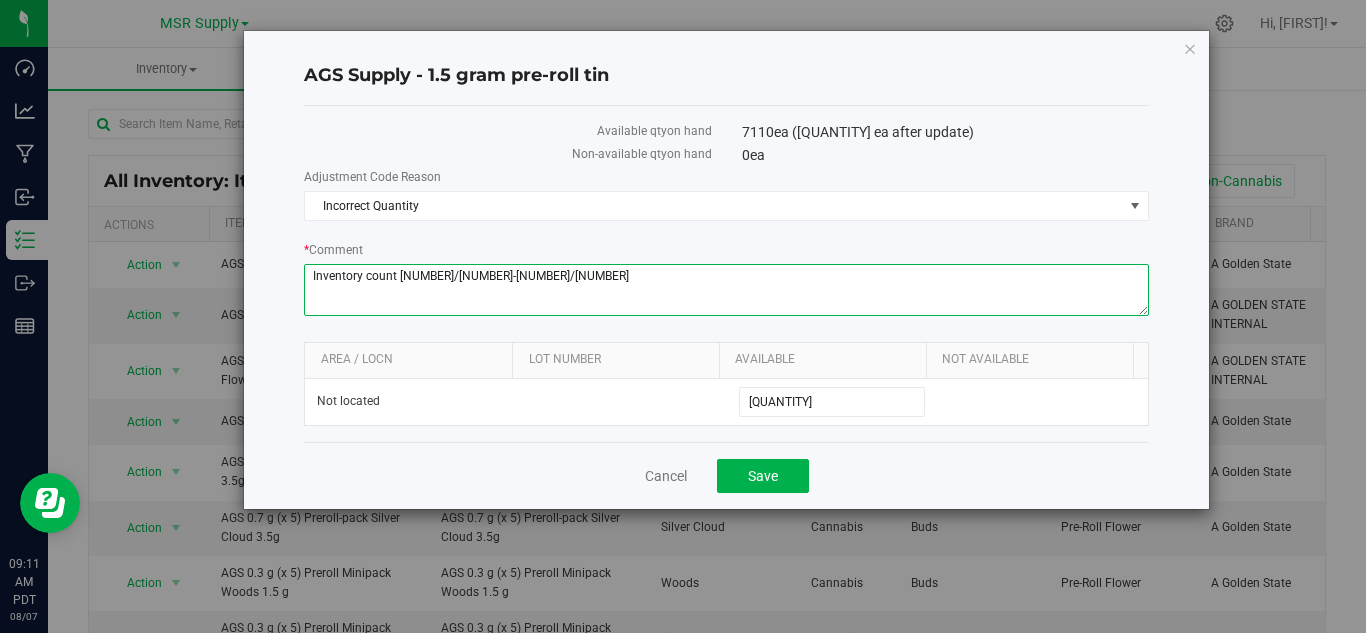 click on "*
Comment" at bounding box center [726, 290] 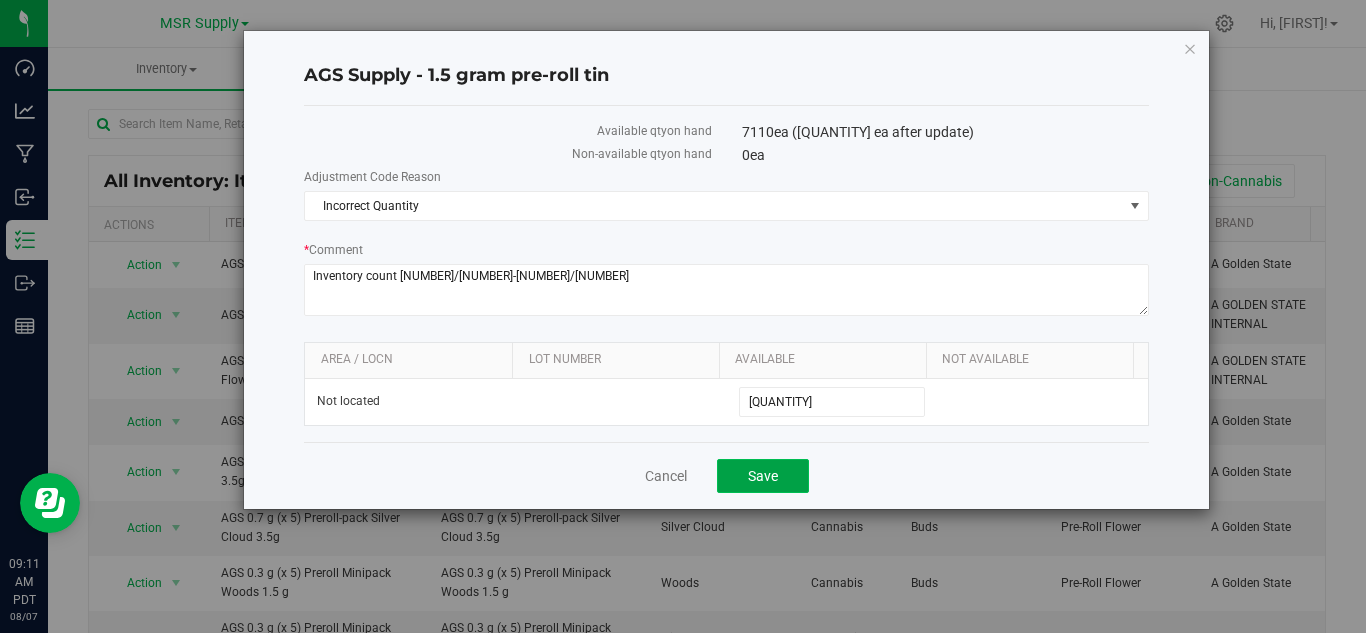 click on "Save" 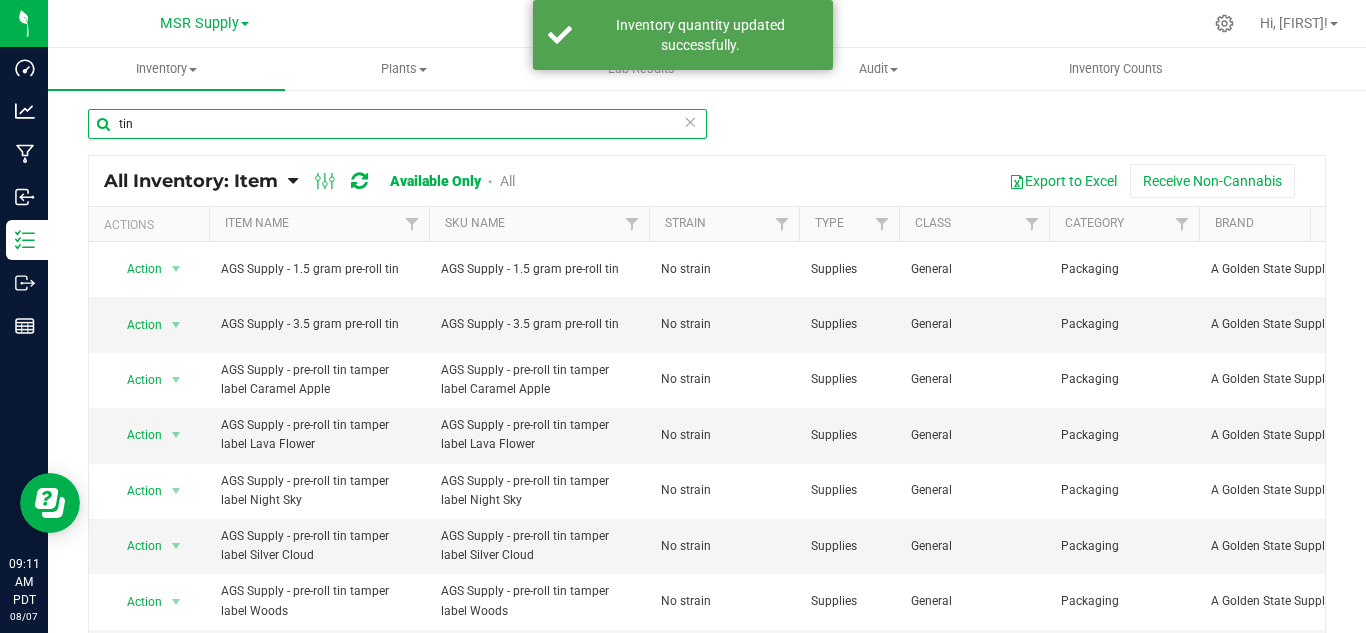 click on "tin" at bounding box center [397, 124] 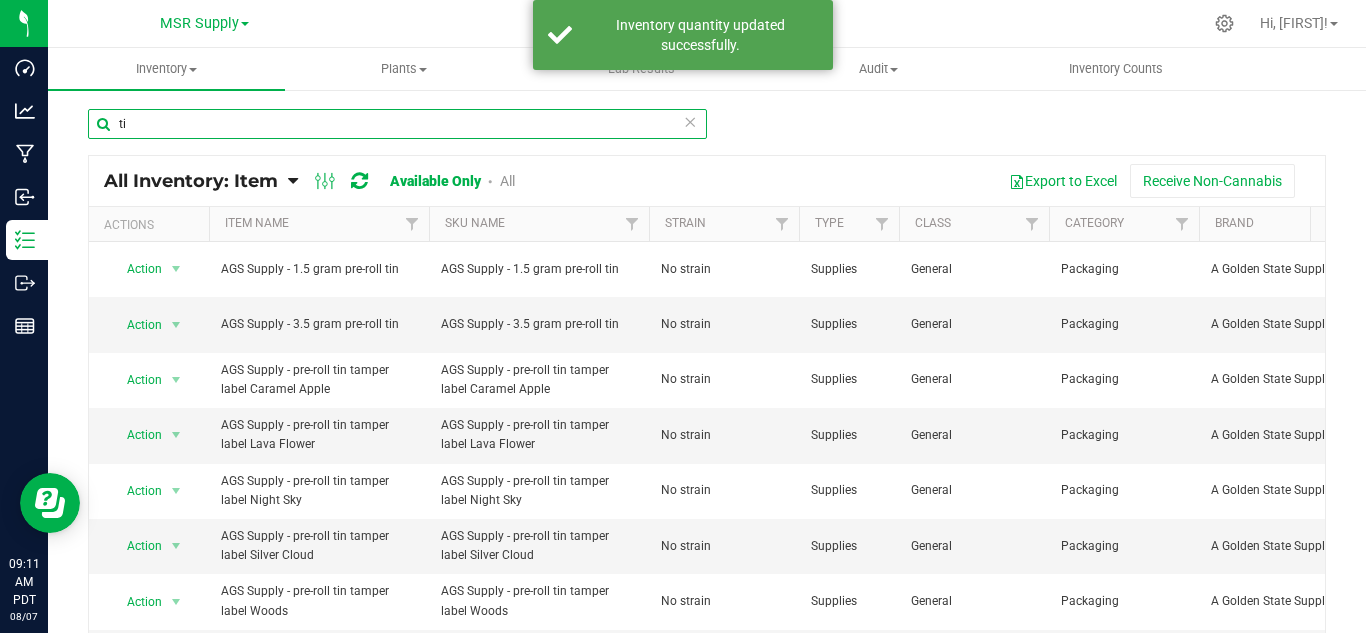 type on "t" 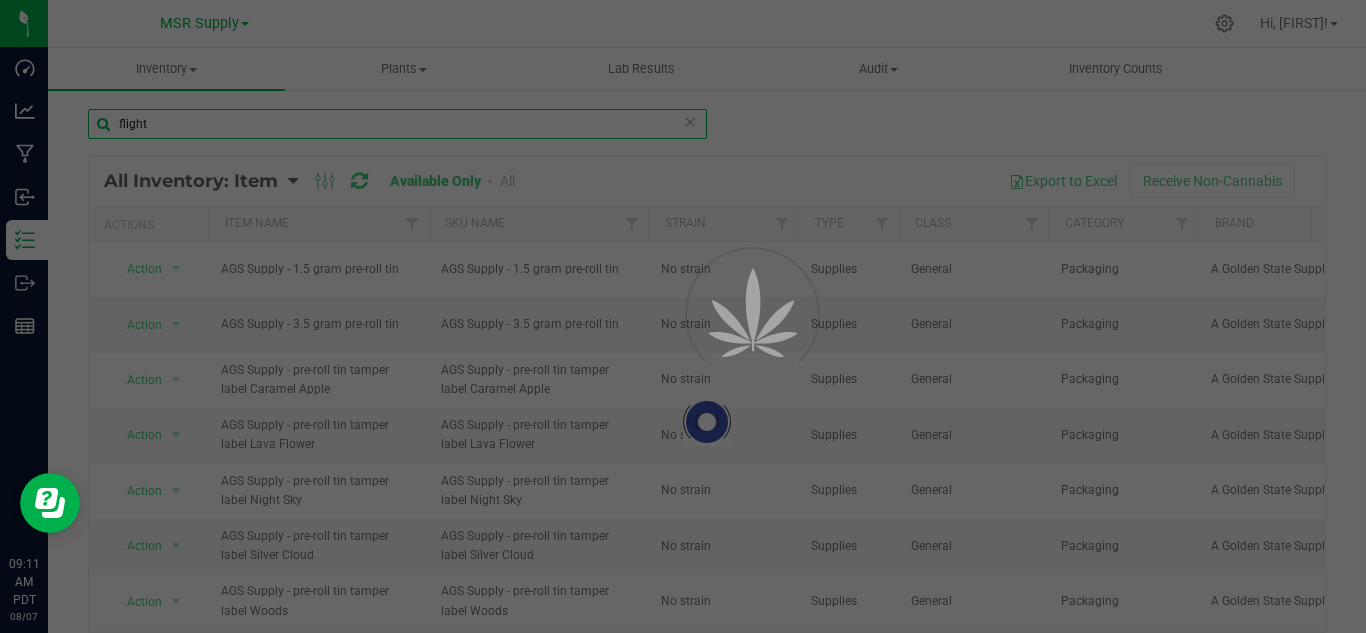 type on "flight" 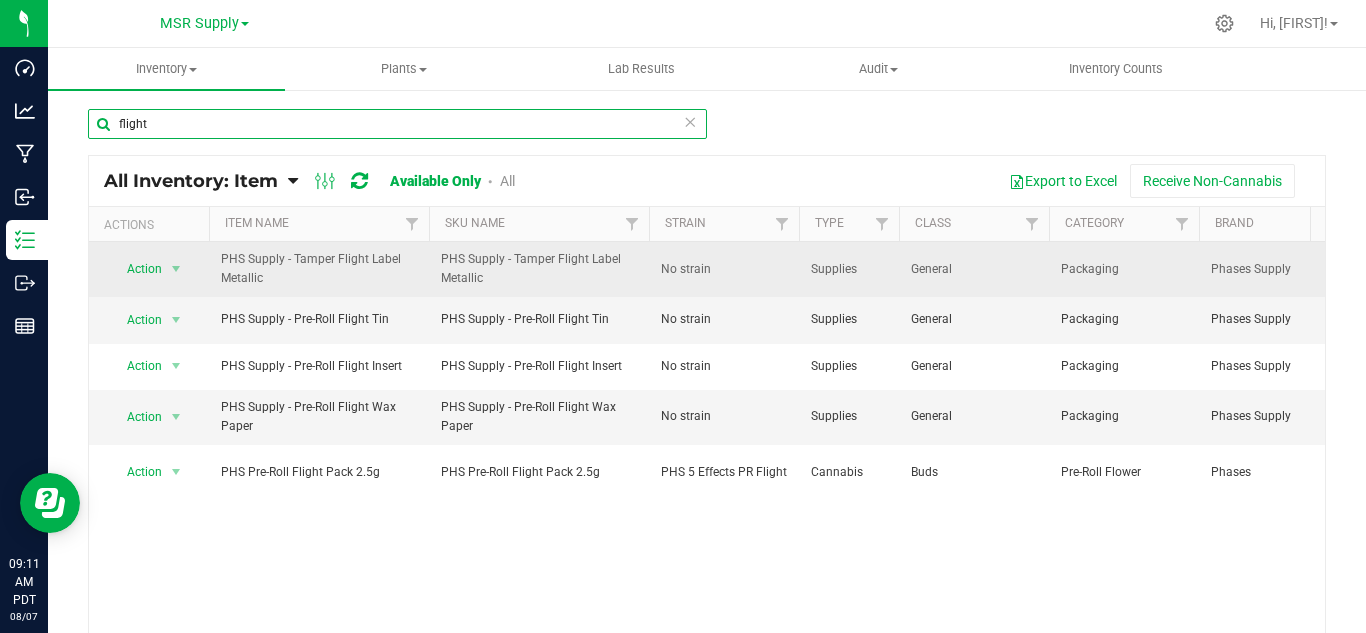 scroll, scrollTop: 0, scrollLeft: 188, axis: horizontal 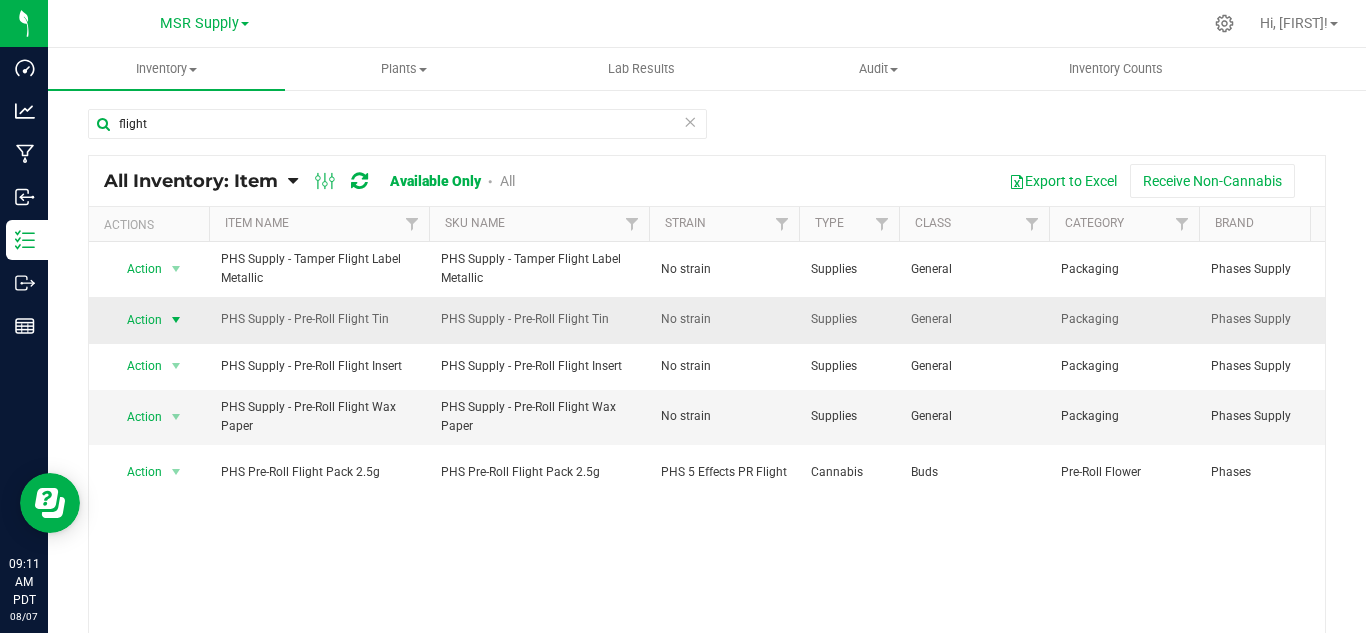 click at bounding box center [176, 320] 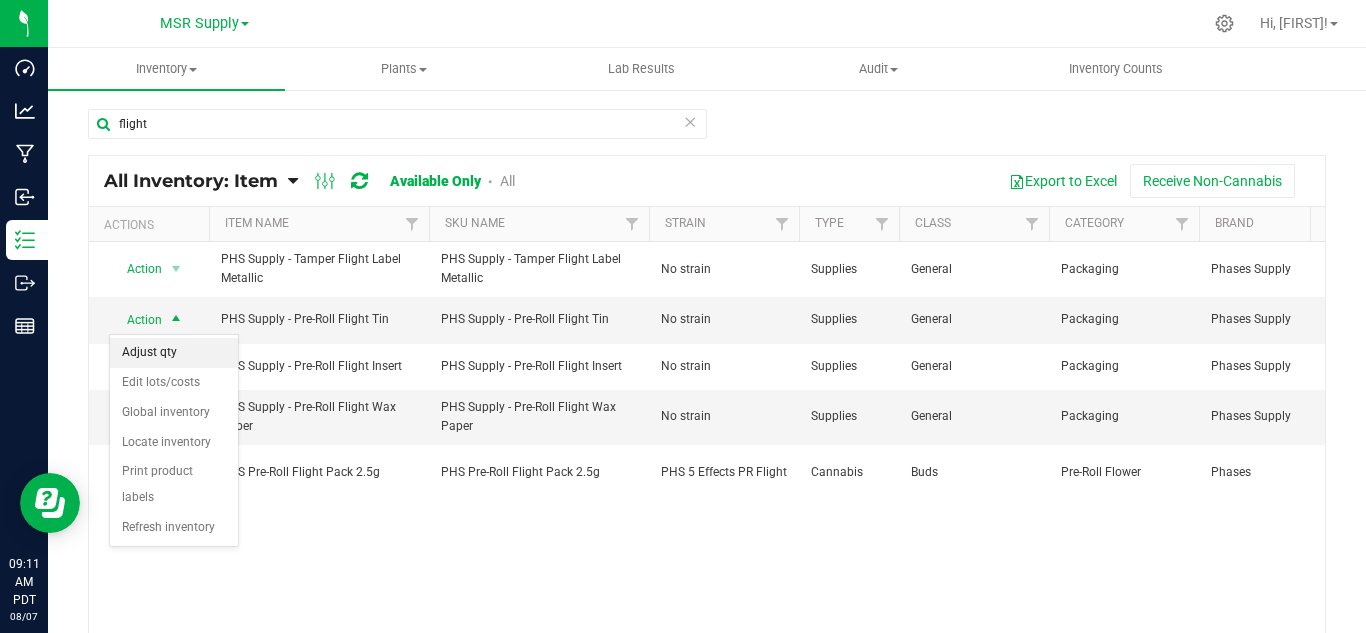 click on "Adjust qty" at bounding box center (174, 353) 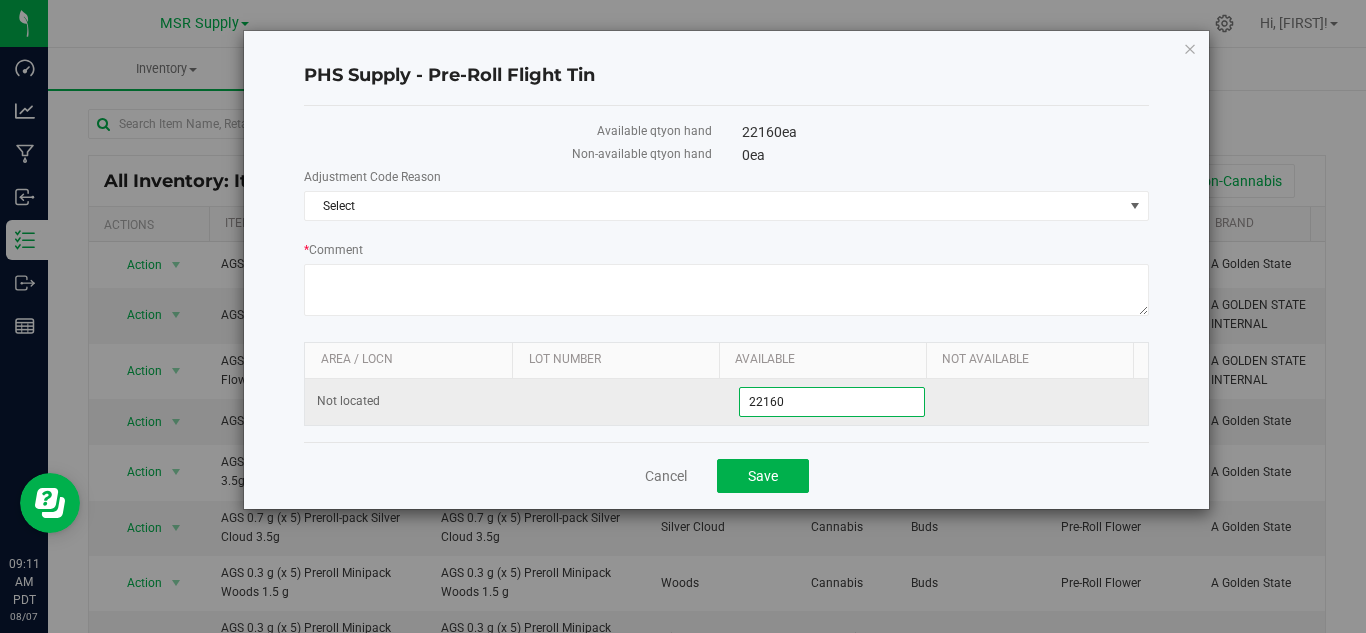 click on "22,160 22160" at bounding box center (832, 402) 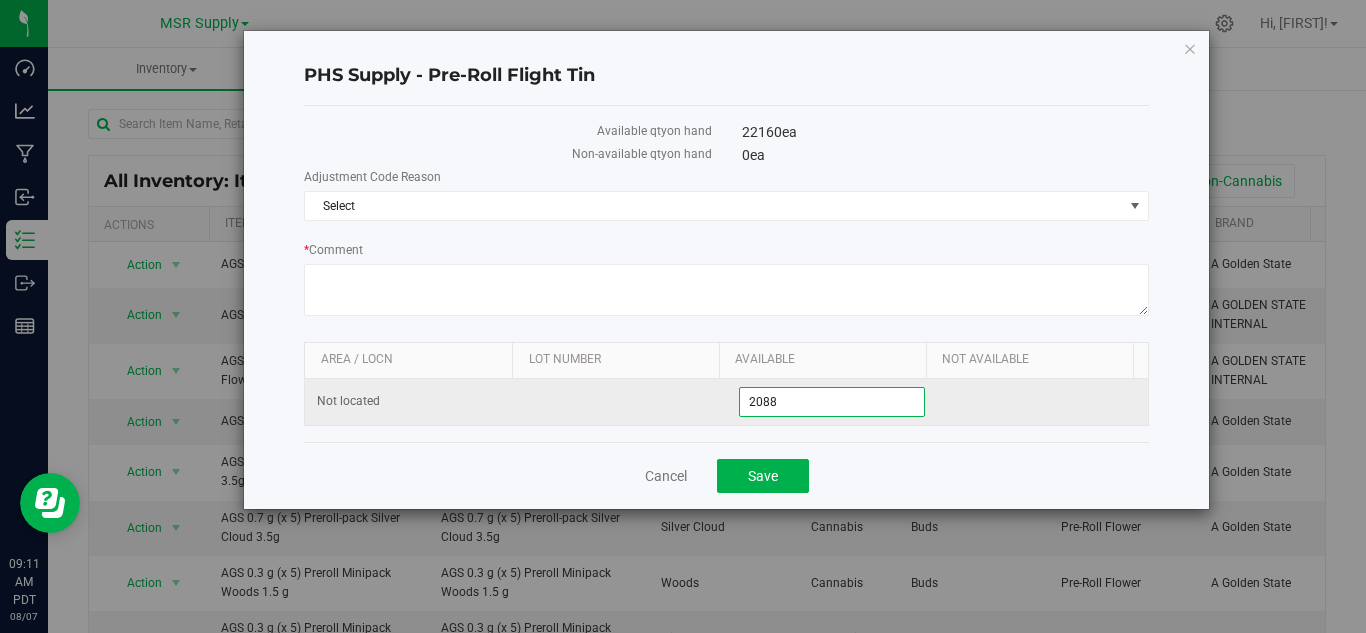 type on "[QUANTITY]" 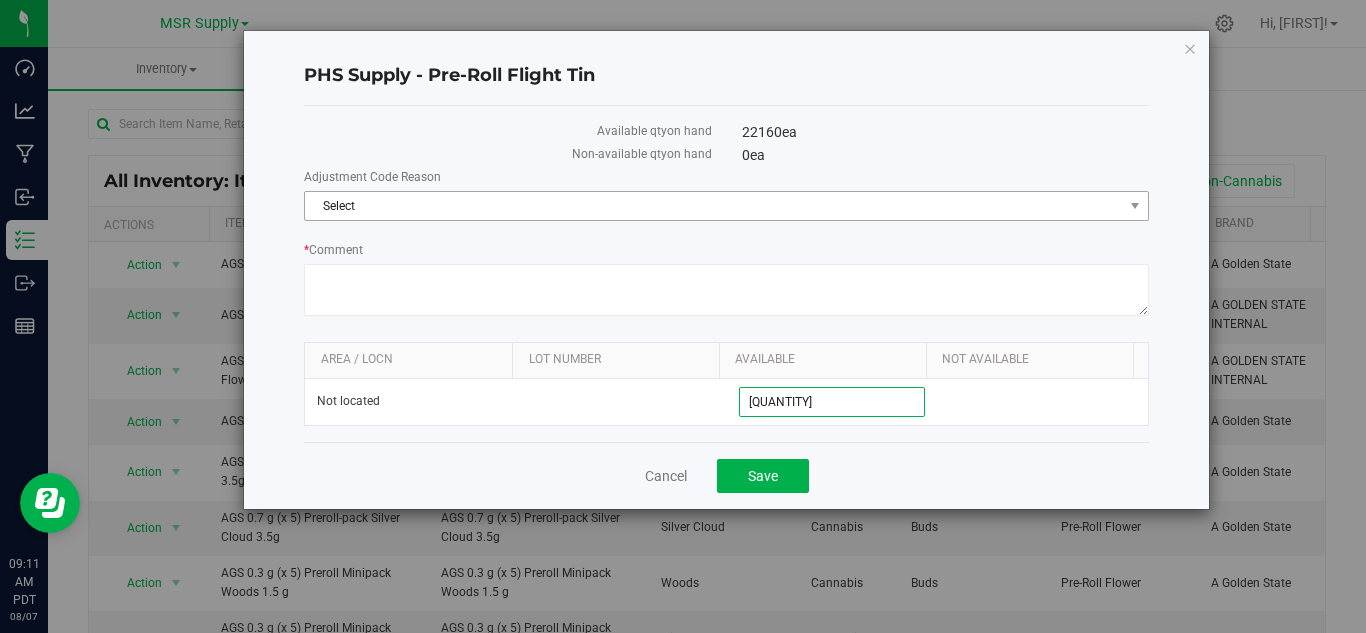 type on "[QUANTITY]" 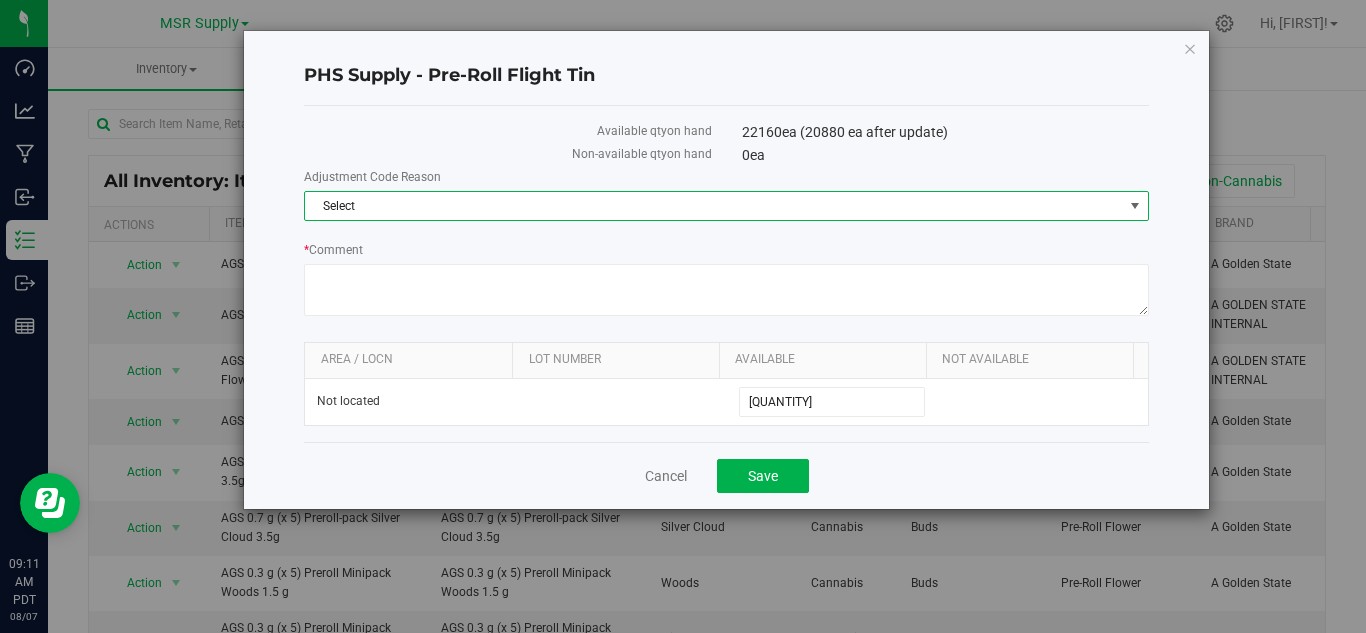 click on "Select" at bounding box center [714, 206] 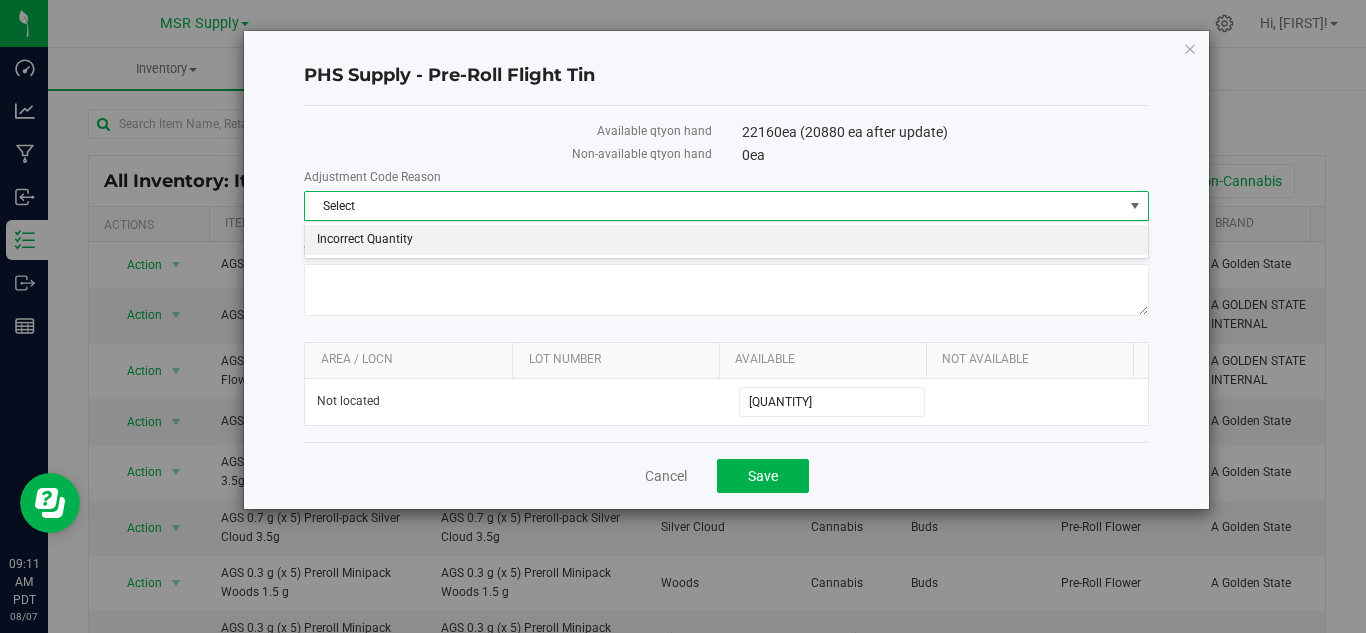 click on "Incorrect Quantity" at bounding box center [726, 240] 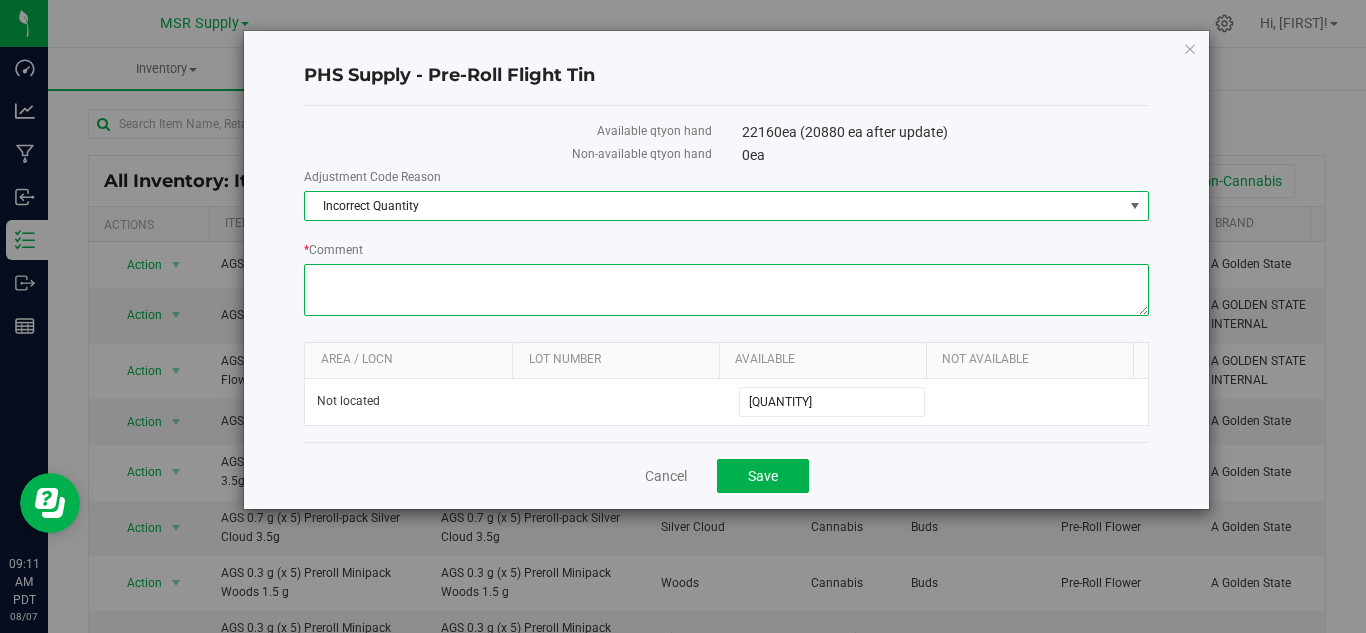 click on "*
Comment" at bounding box center (726, 290) 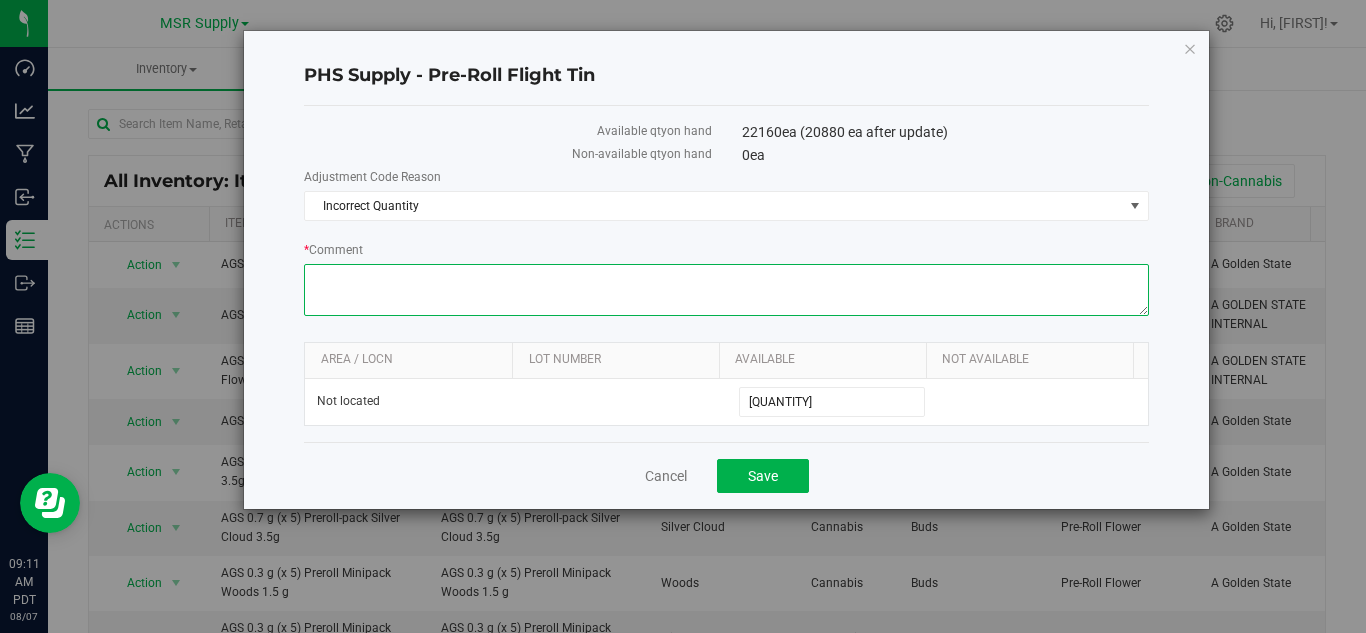 paste on "Inventory count [NUMBER]/[NUMBER]-[NUMBER]/[NUMBER]" 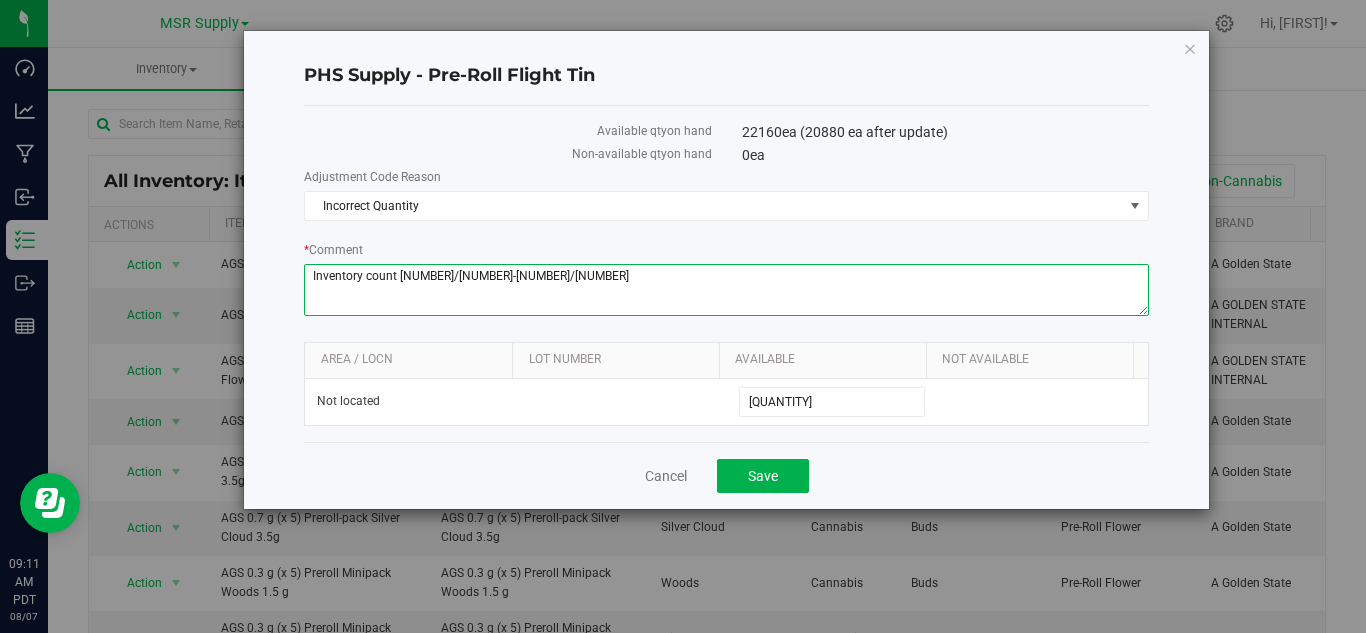 click on "*
Comment" at bounding box center (726, 290) 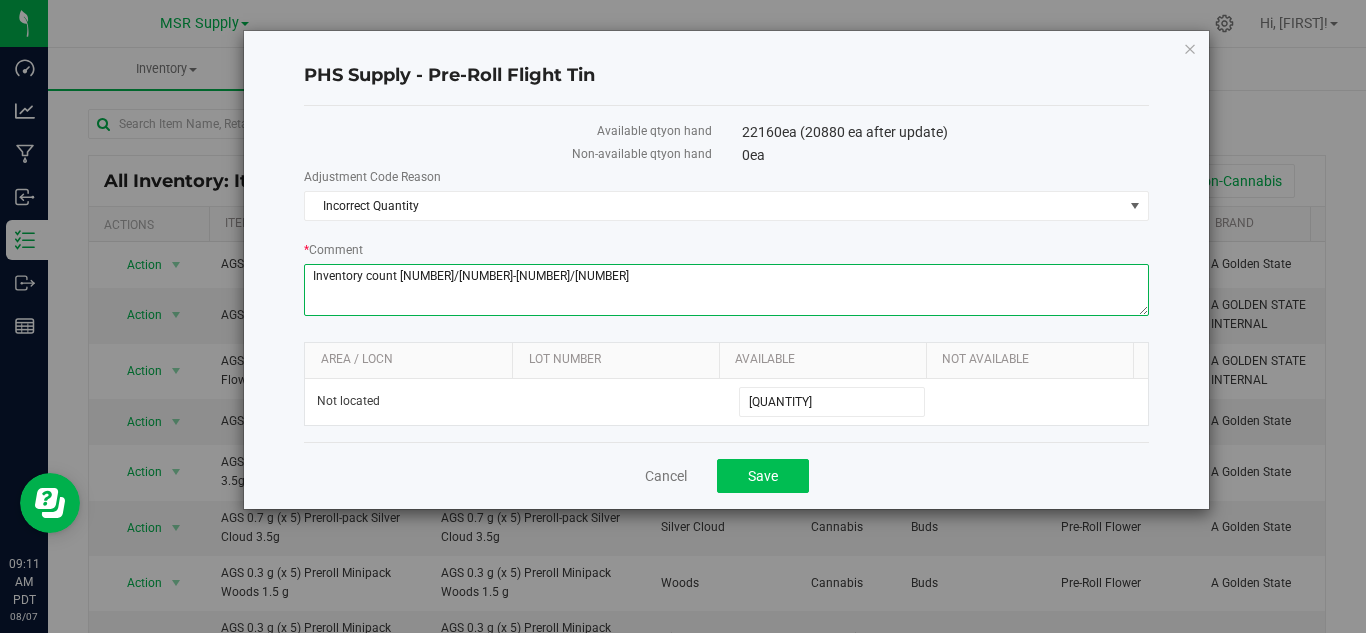 type on "Inventory count [NUMBER]/[NUMBER]-[NUMBER]/[NUMBER]" 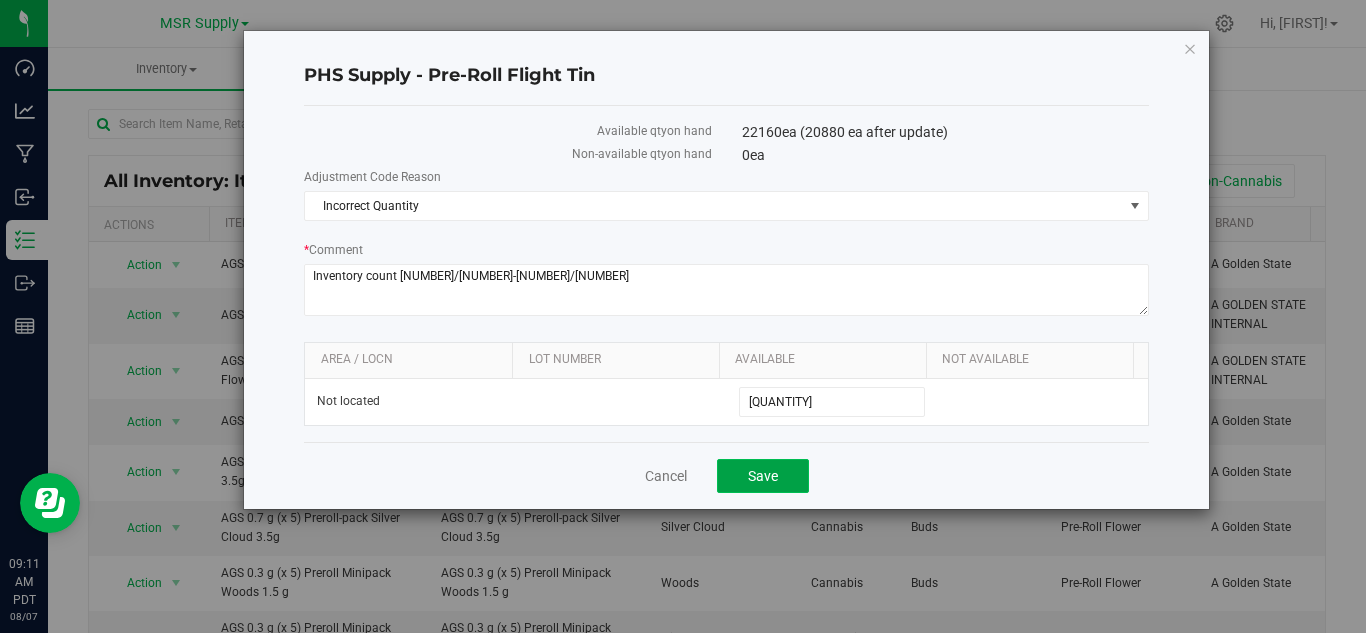 click on "Save" 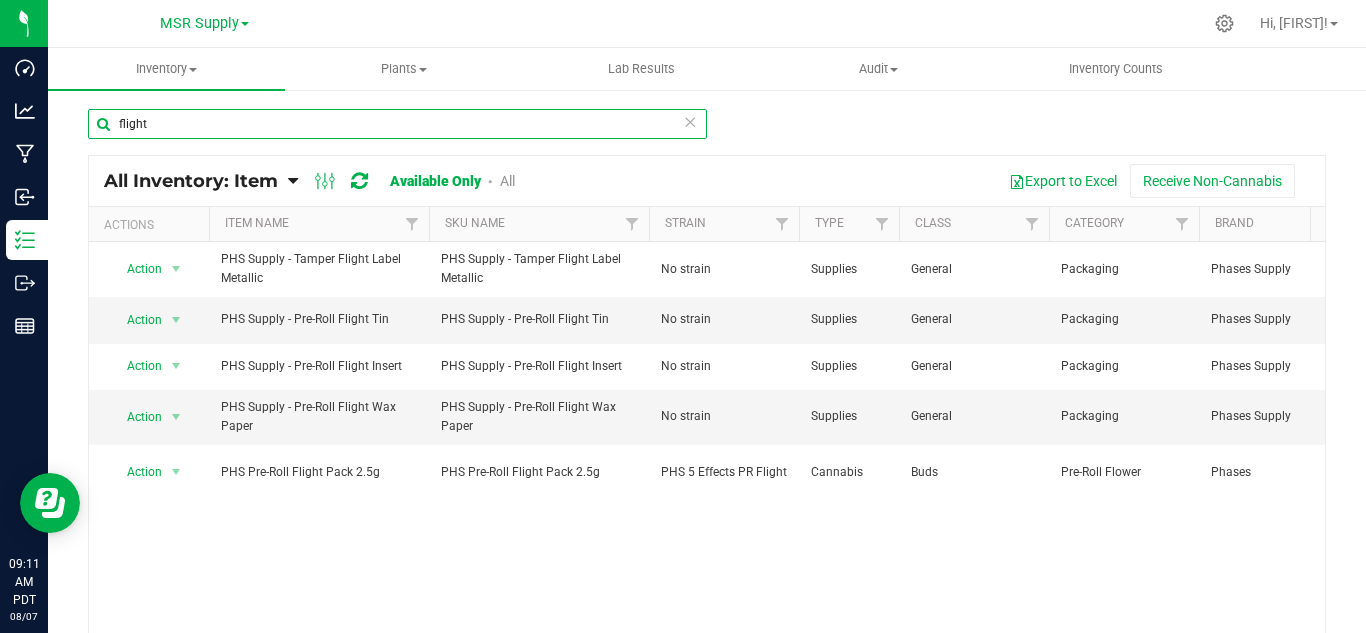 click on "flight" at bounding box center [397, 124] 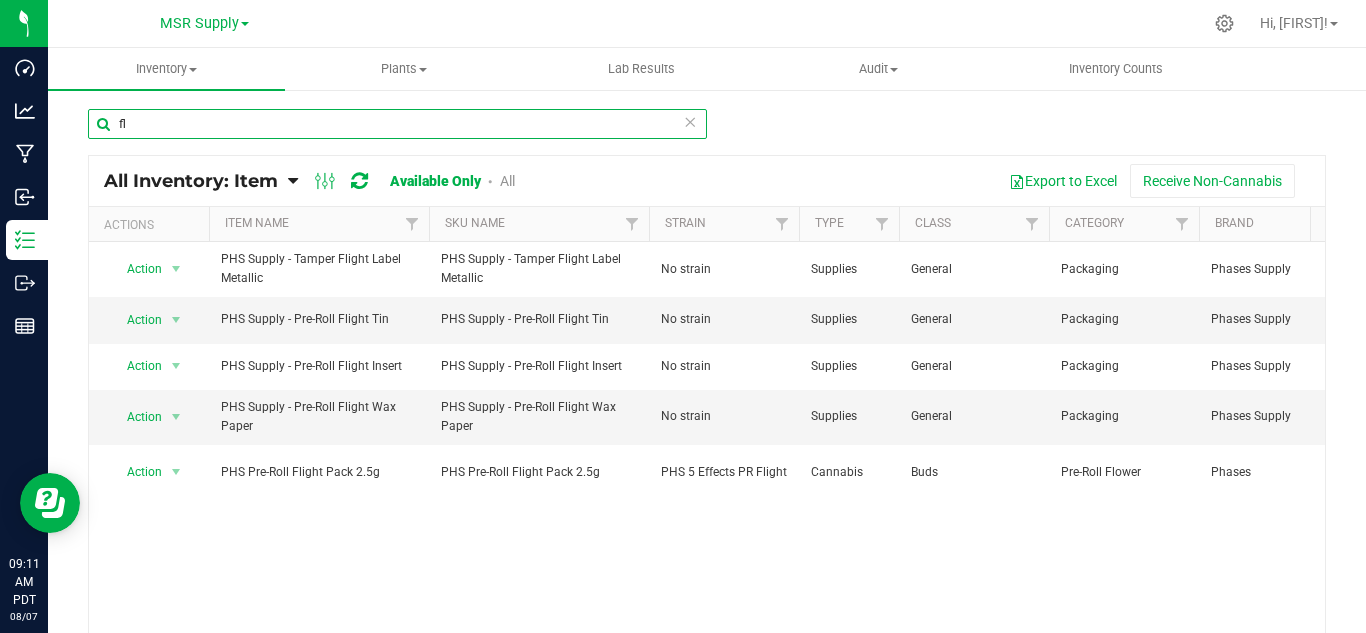 type on "f" 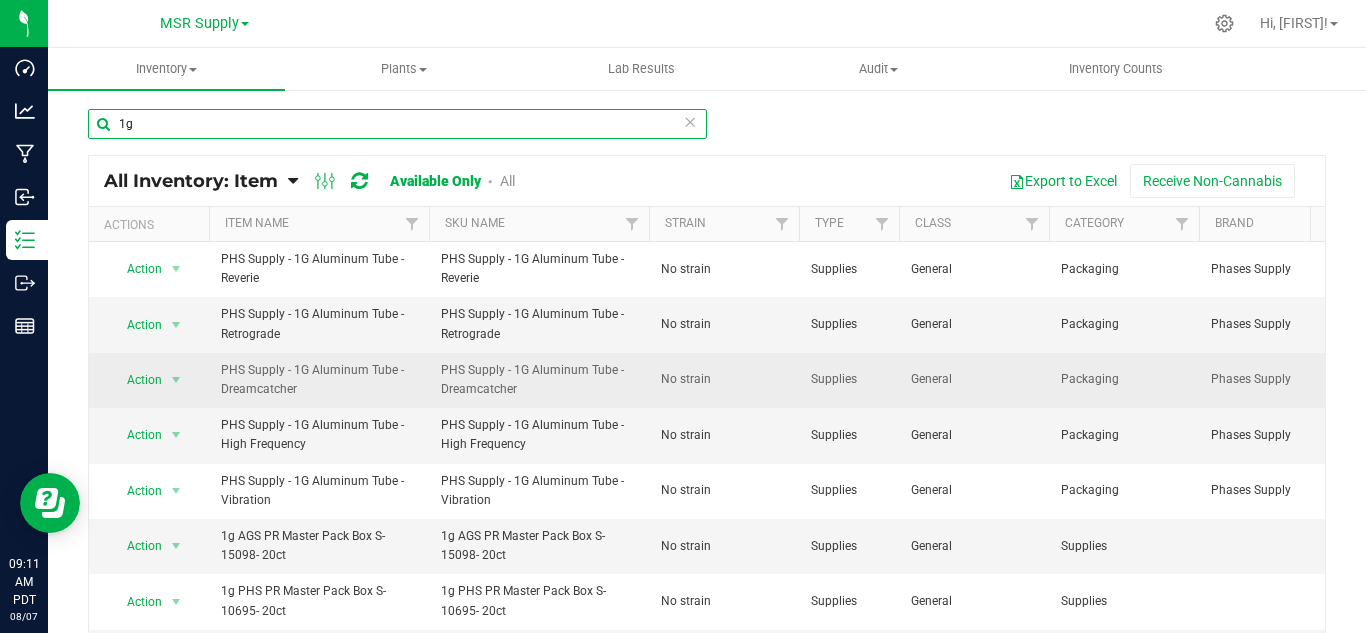 scroll, scrollTop: 0, scrollLeft: 166, axis: horizontal 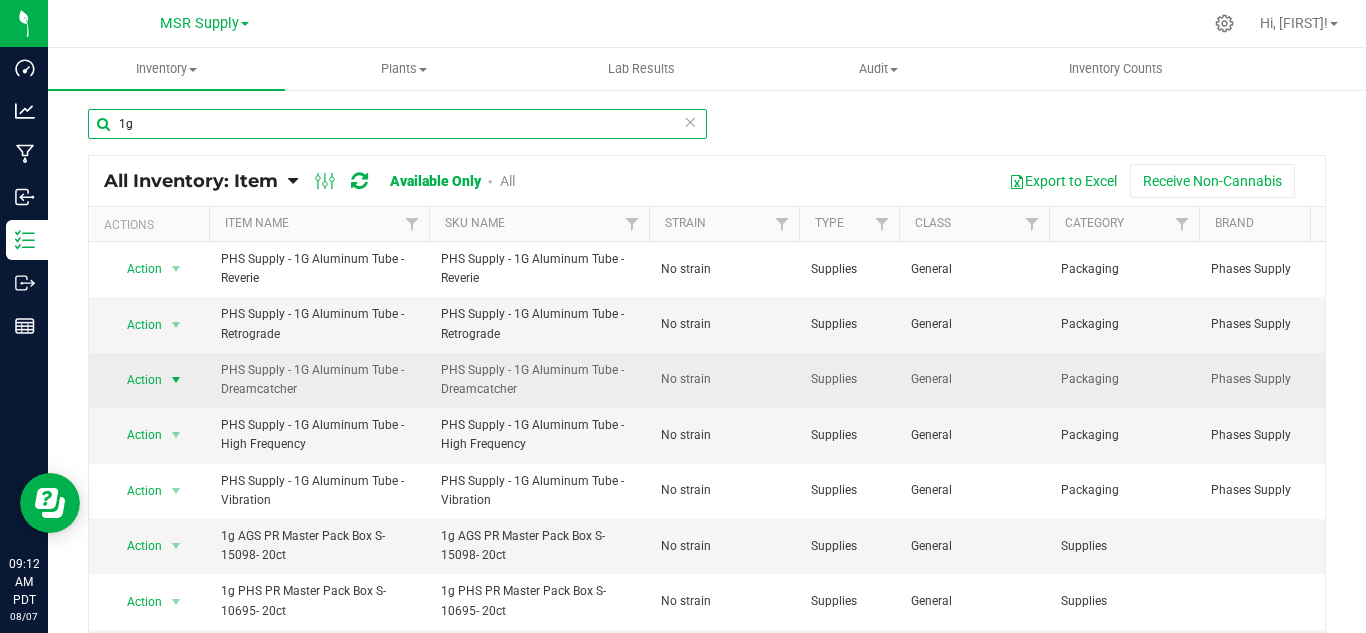type on "1g" 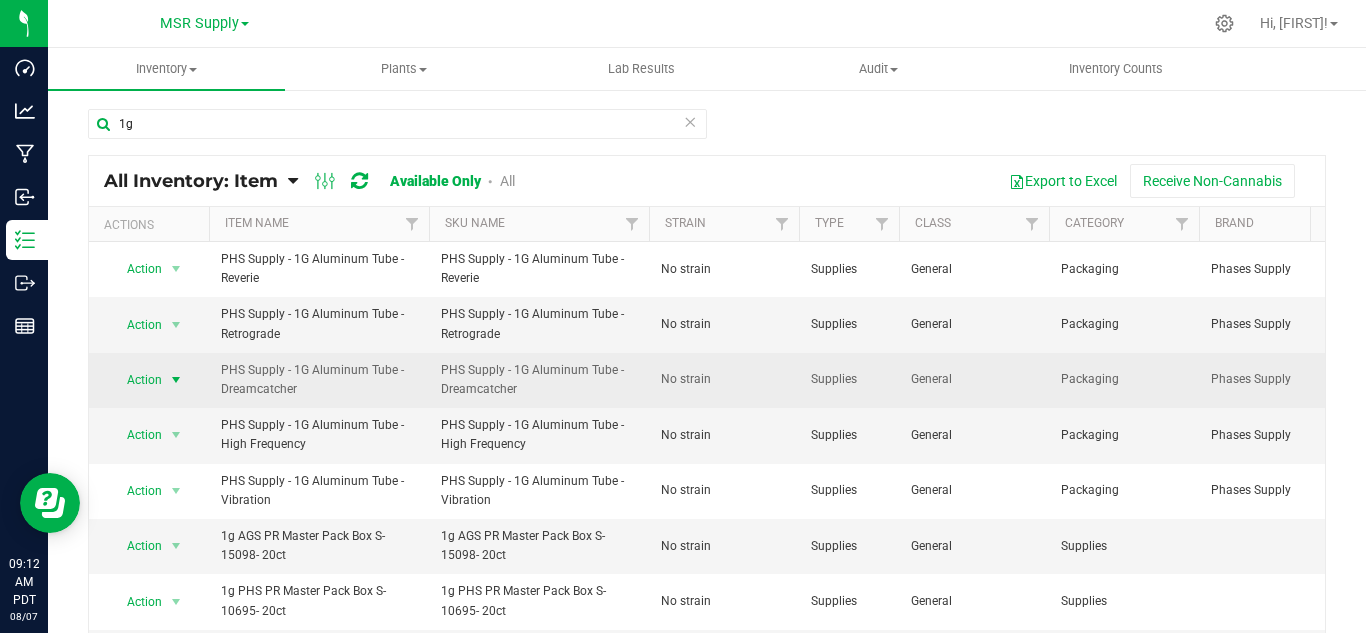 click at bounding box center (176, 380) 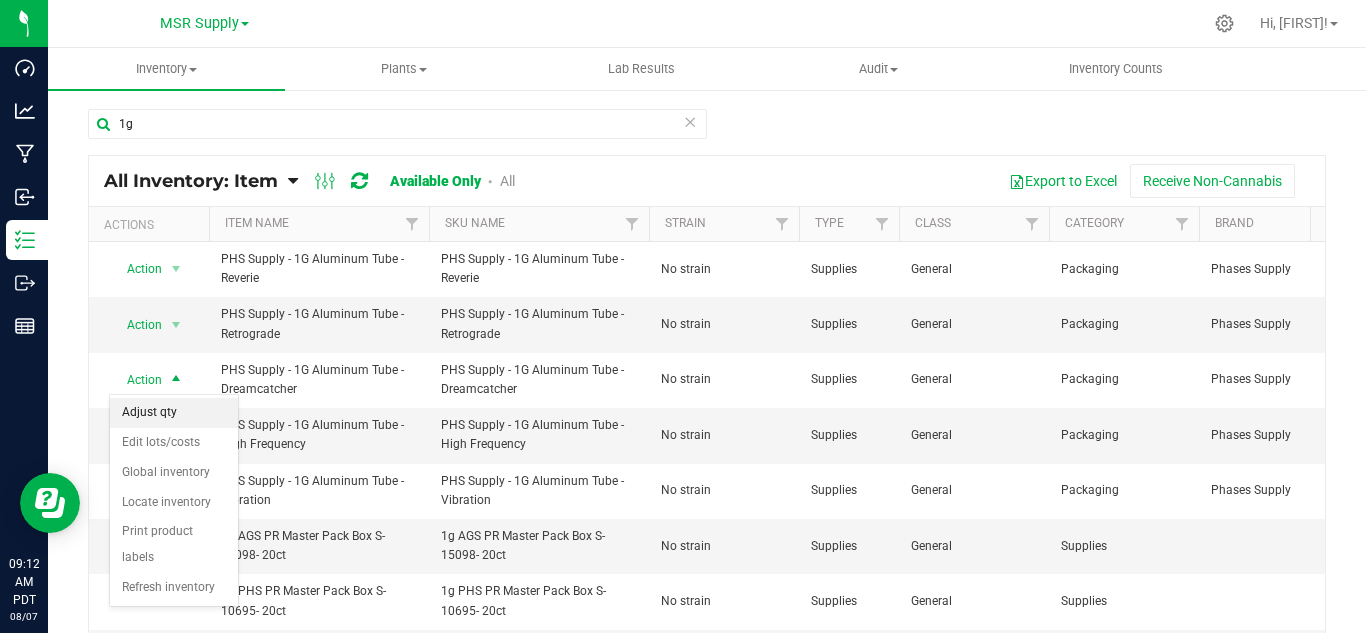 click on "Adjust qty" at bounding box center [174, 413] 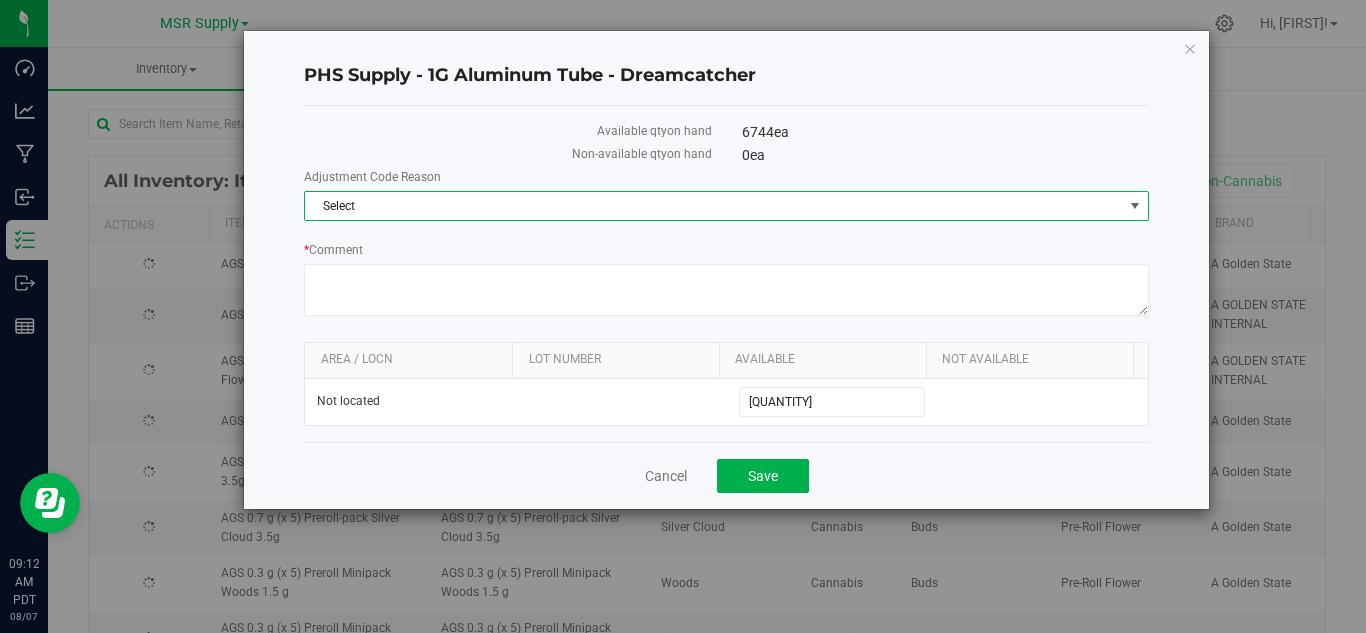 click on "Select" at bounding box center [714, 206] 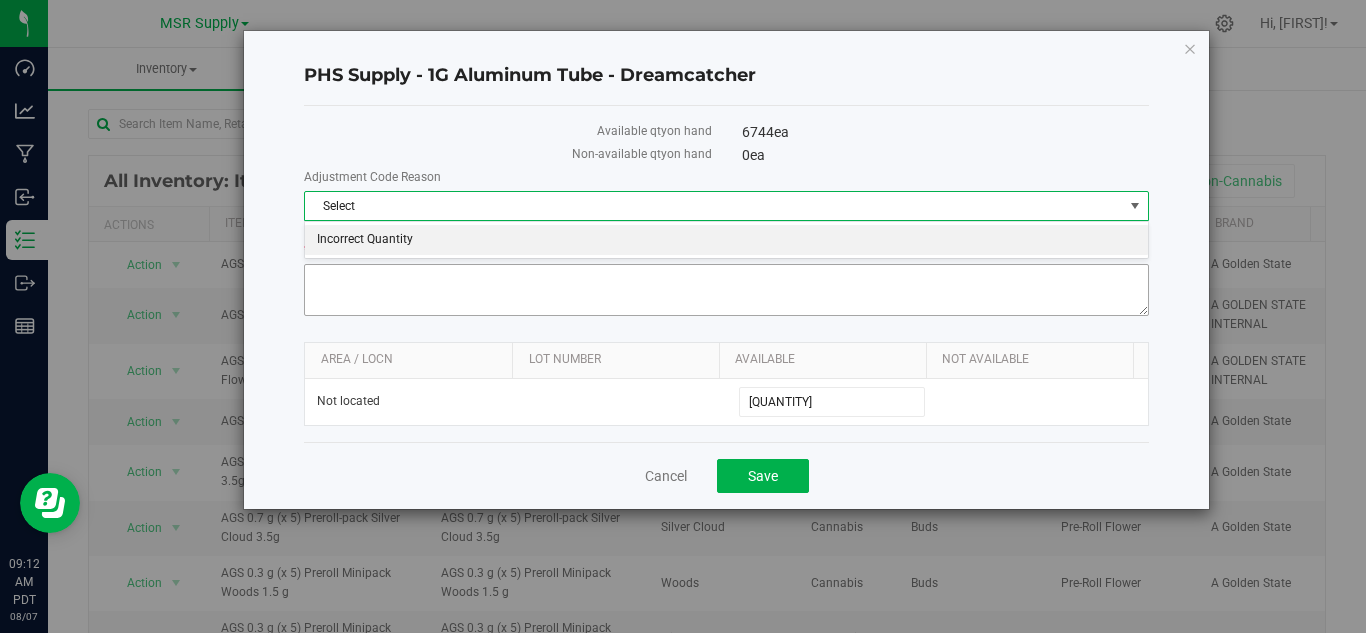 click on "Incorrect Quantity" at bounding box center (726, 240) 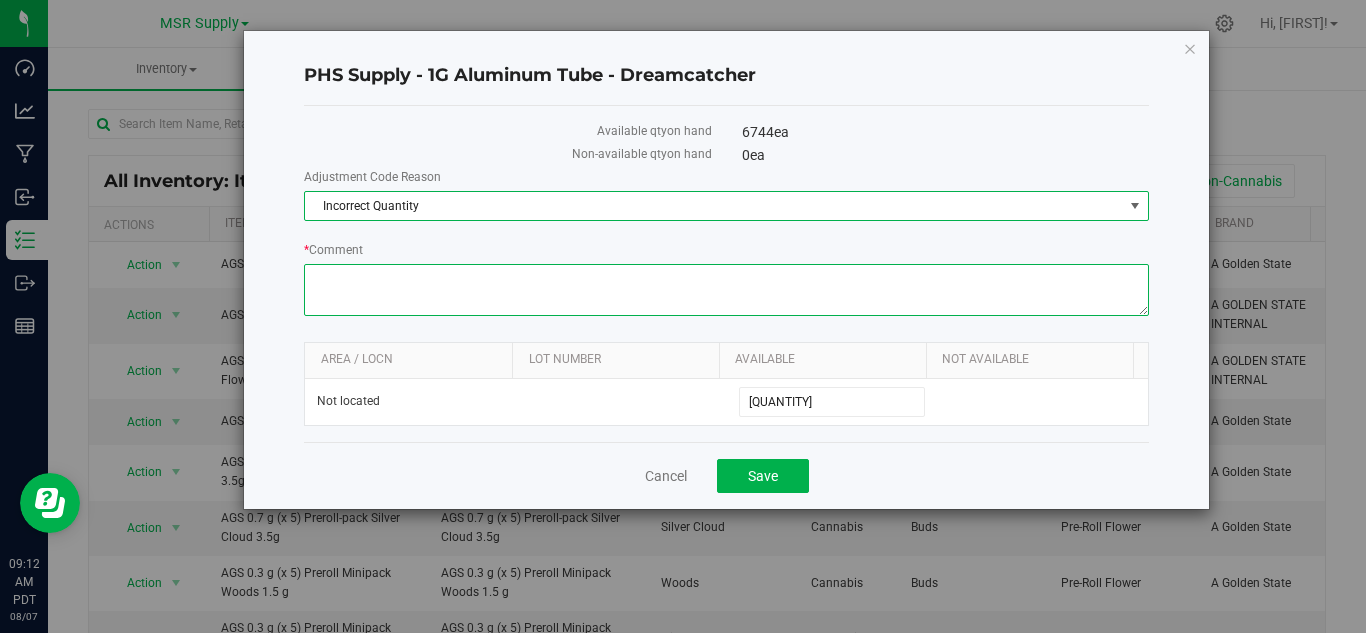 click on "*
Comment" at bounding box center (726, 290) 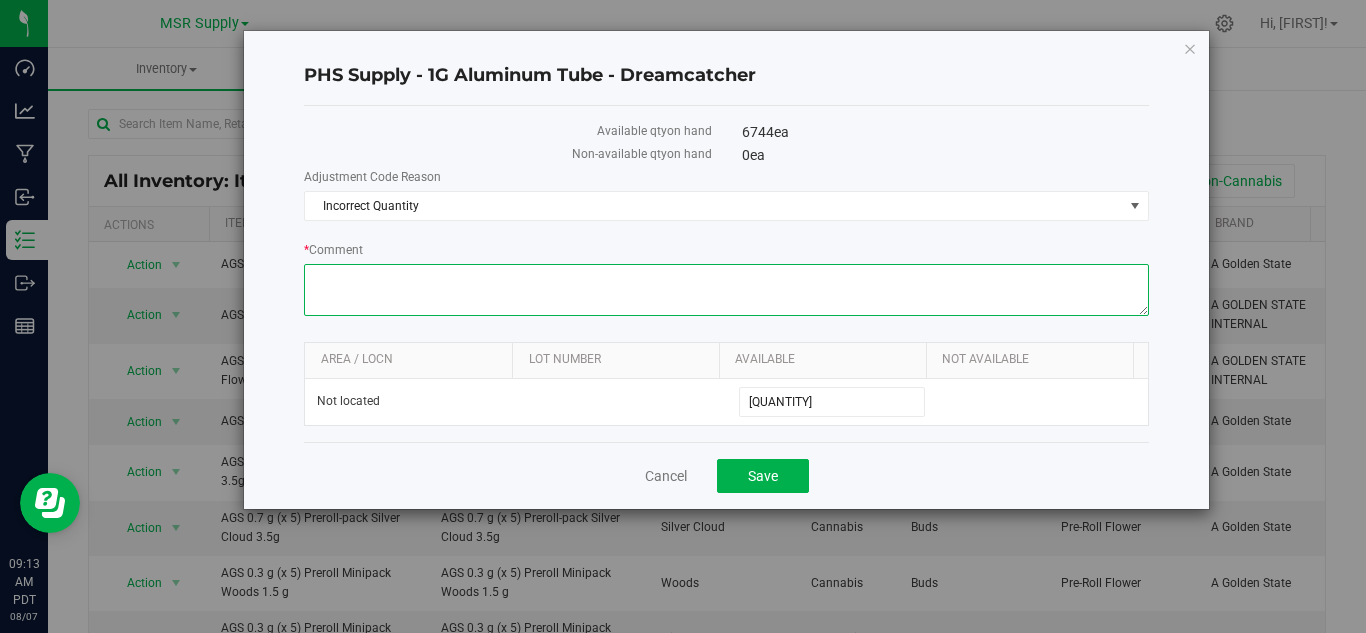 paste on "Inventory count [NUMBER]/[NUMBER]-[NUMBER]/[NUMBER]" 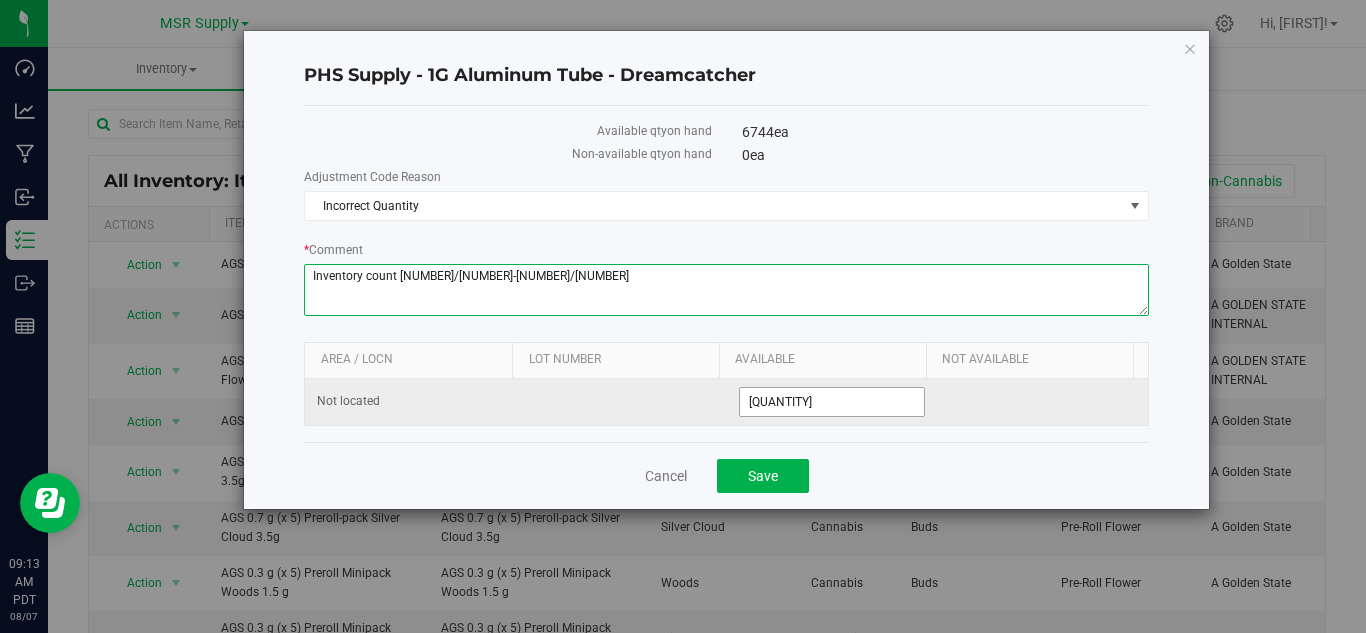 type on "Inventory count [NUMBER]/[NUMBER]-[NUMBER]/[NUMBER]" 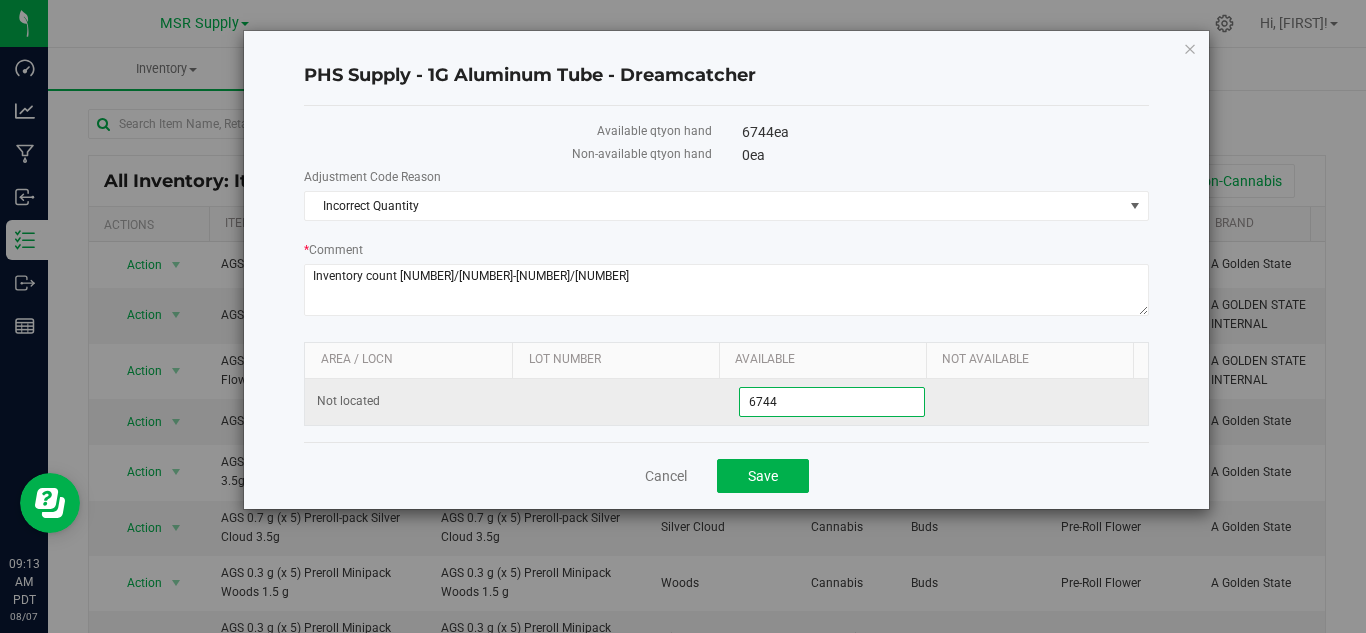 click on "6,744 6744" at bounding box center [832, 402] 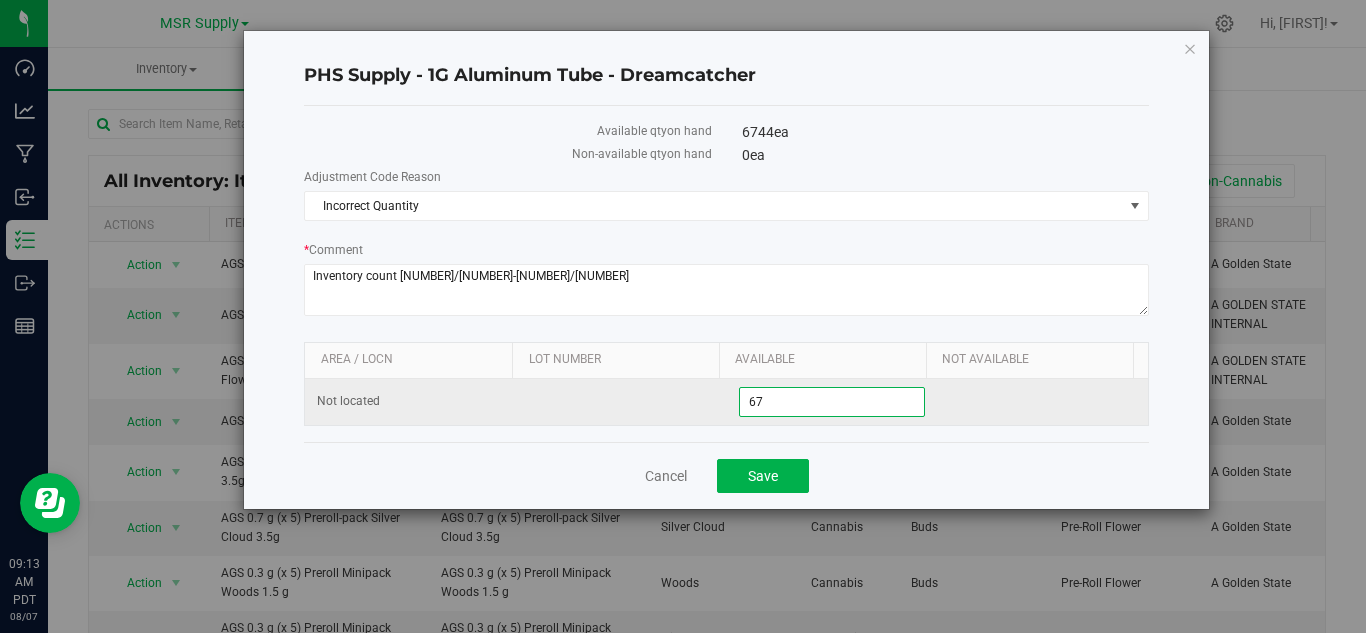 type on "6" 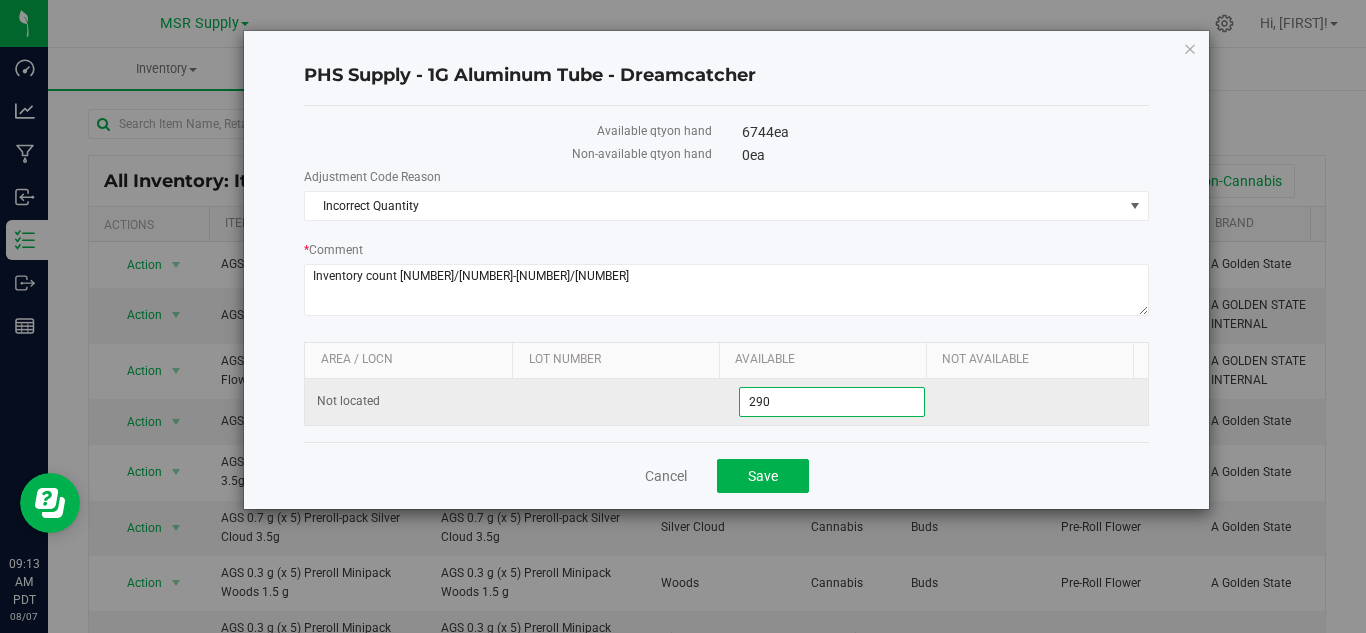 type on "2900" 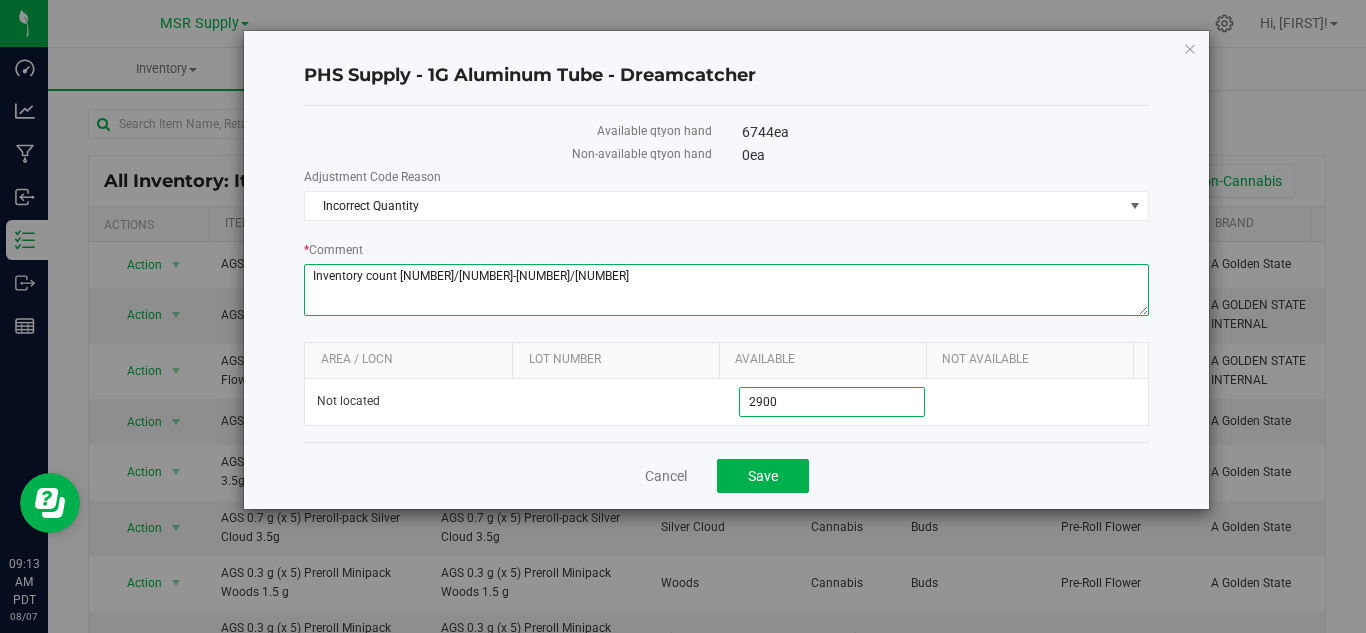 type on "2,900" 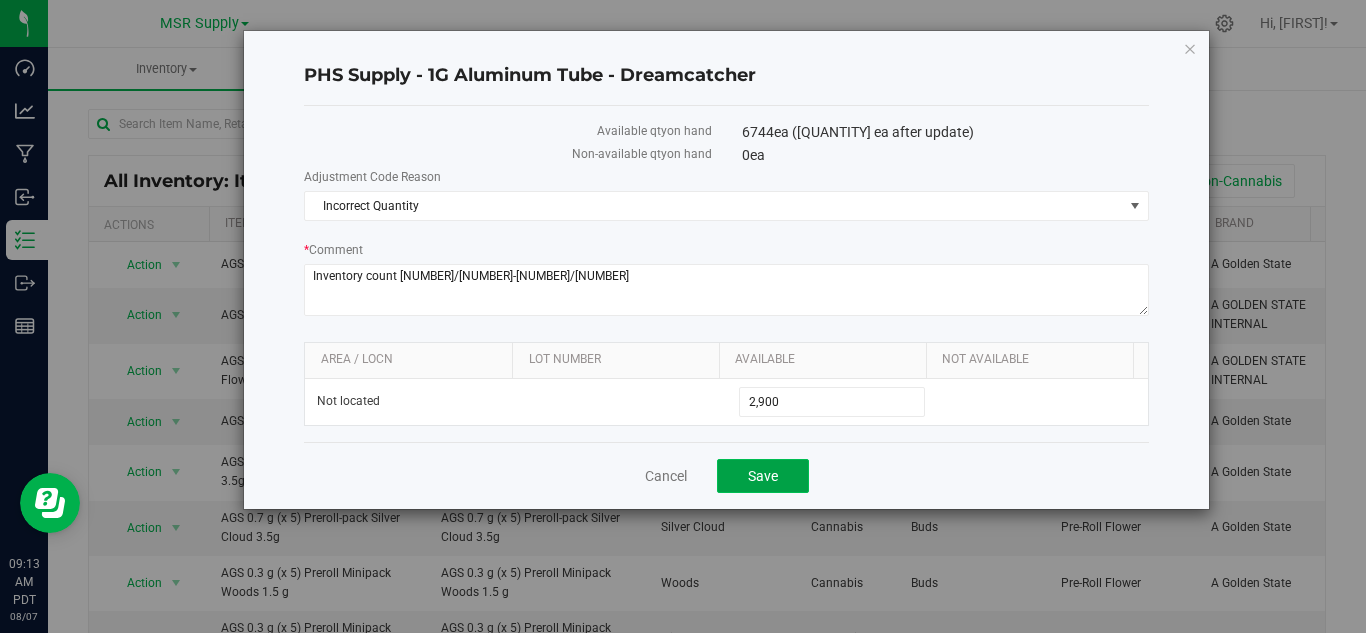 click on "Save" 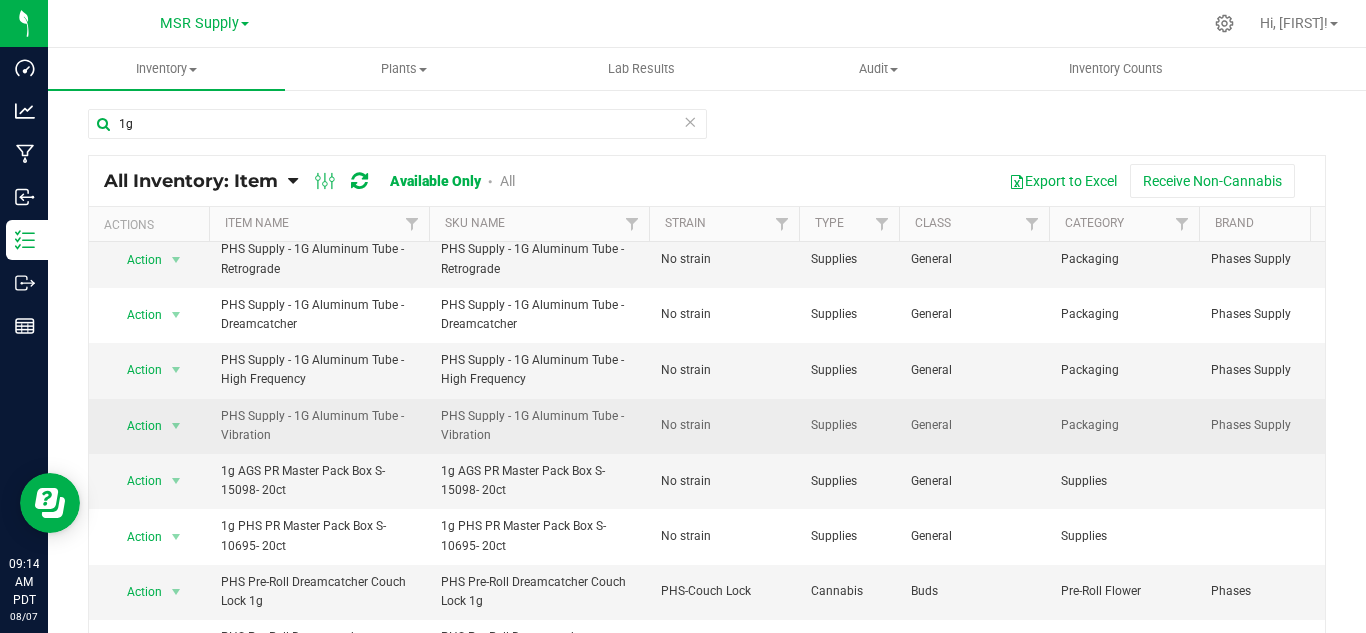 scroll, scrollTop: 100, scrollLeft: 0, axis: vertical 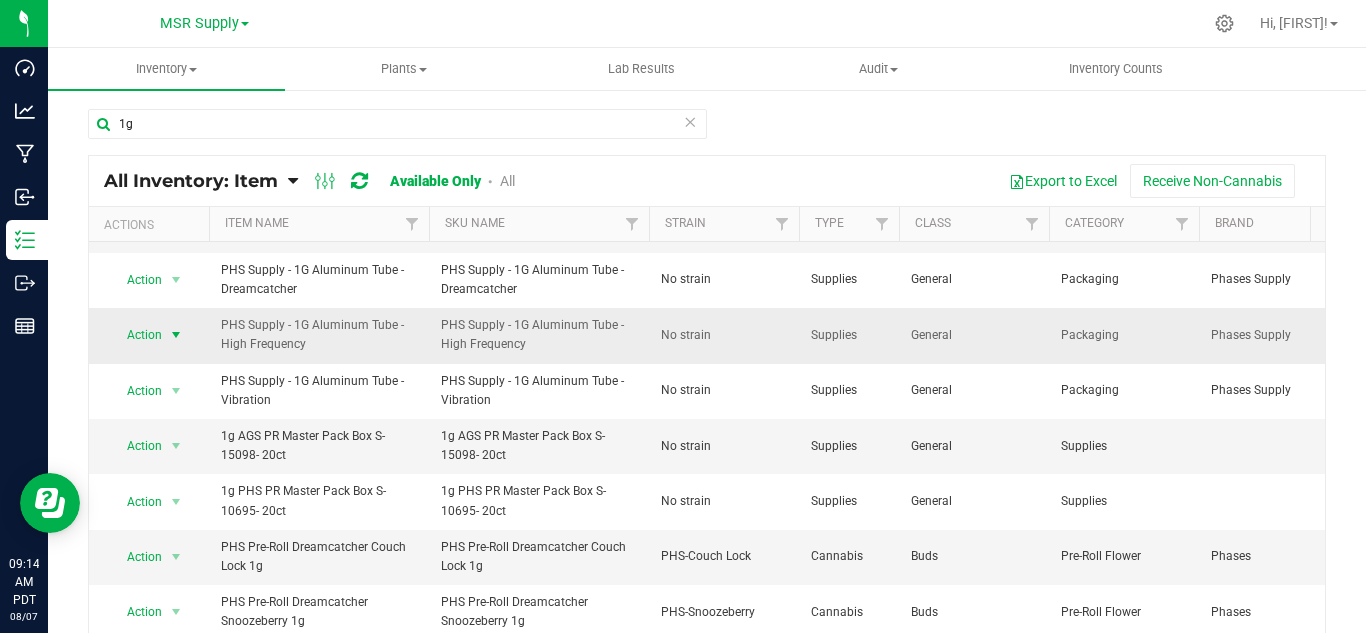click at bounding box center (176, 335) 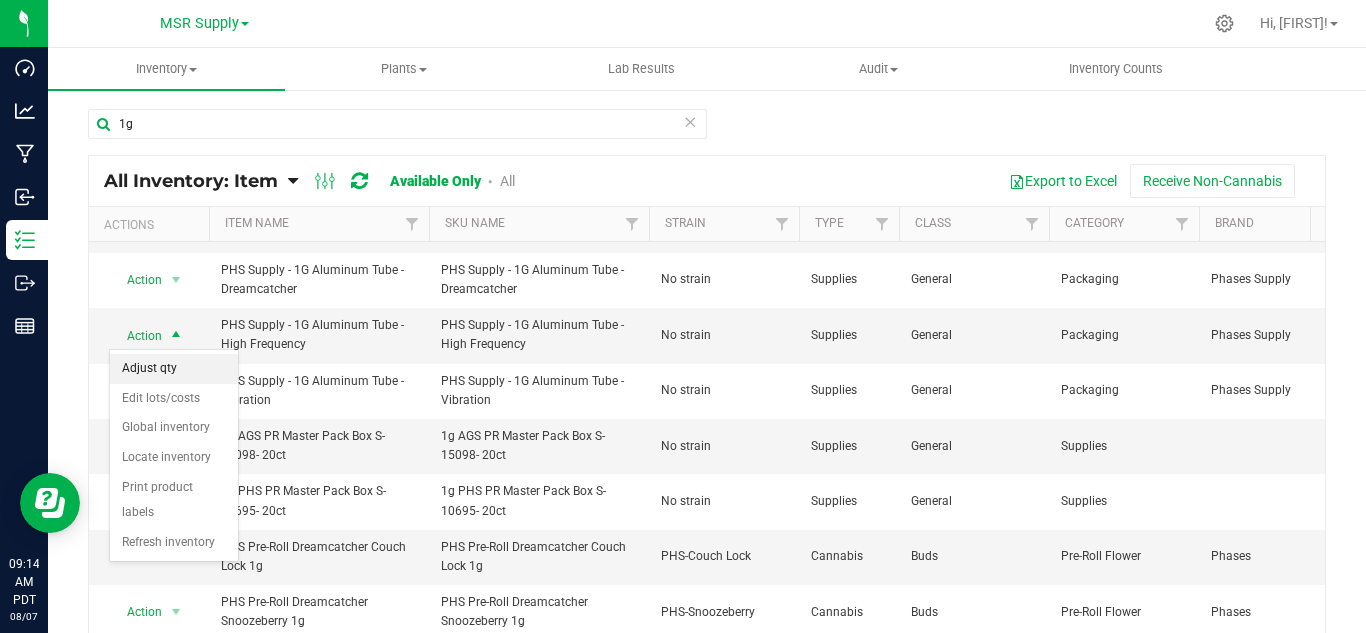 click on "Adjust qty" at bounding box center (174, 369) 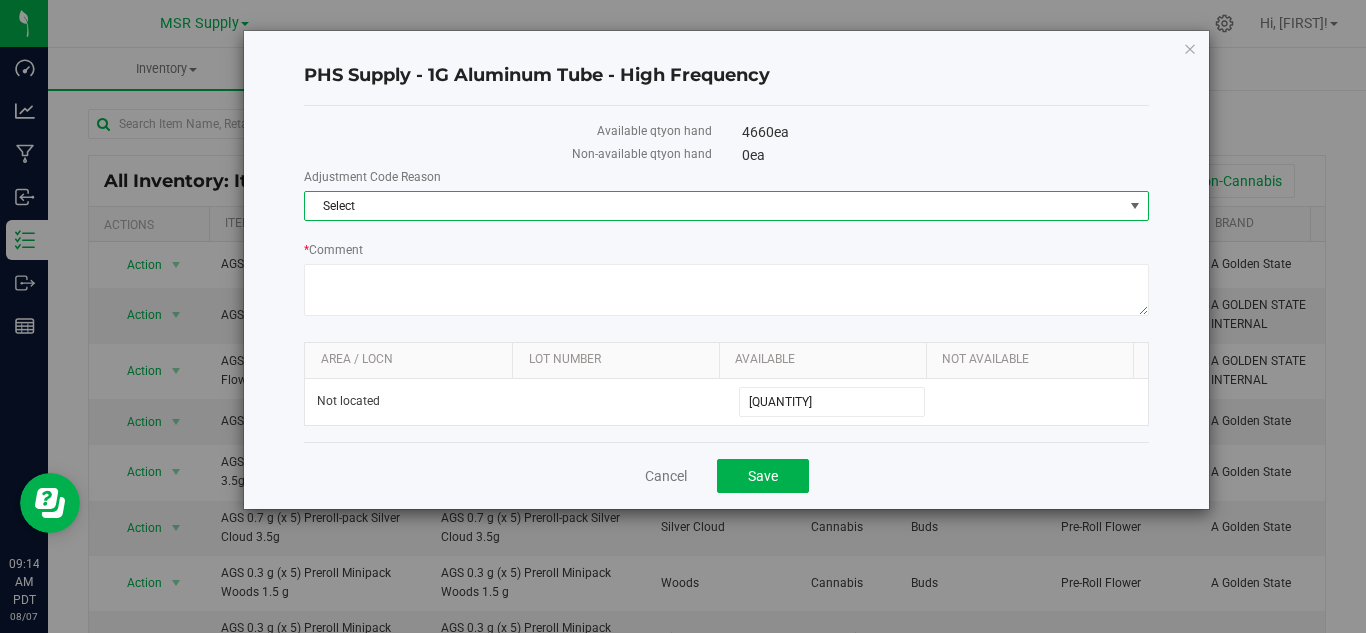 click on "Select" at bounding box center [714, 206] 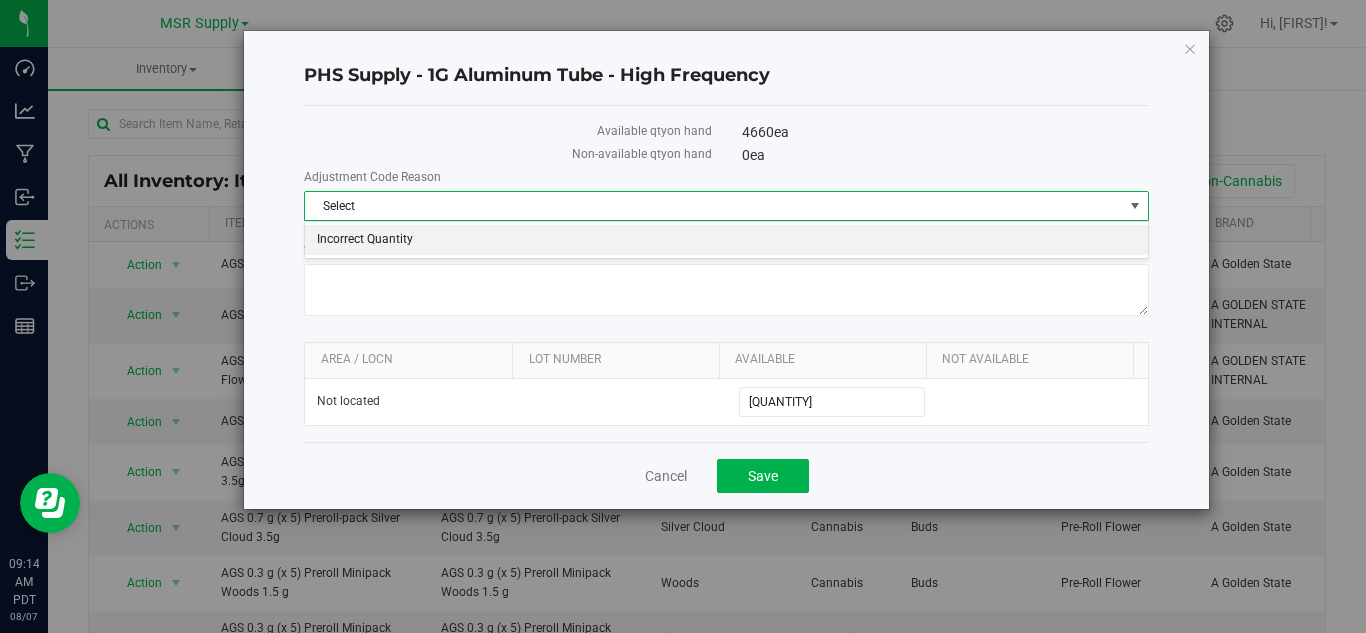 click on "Incorrect Quantity" at bounding box center (726, 240) 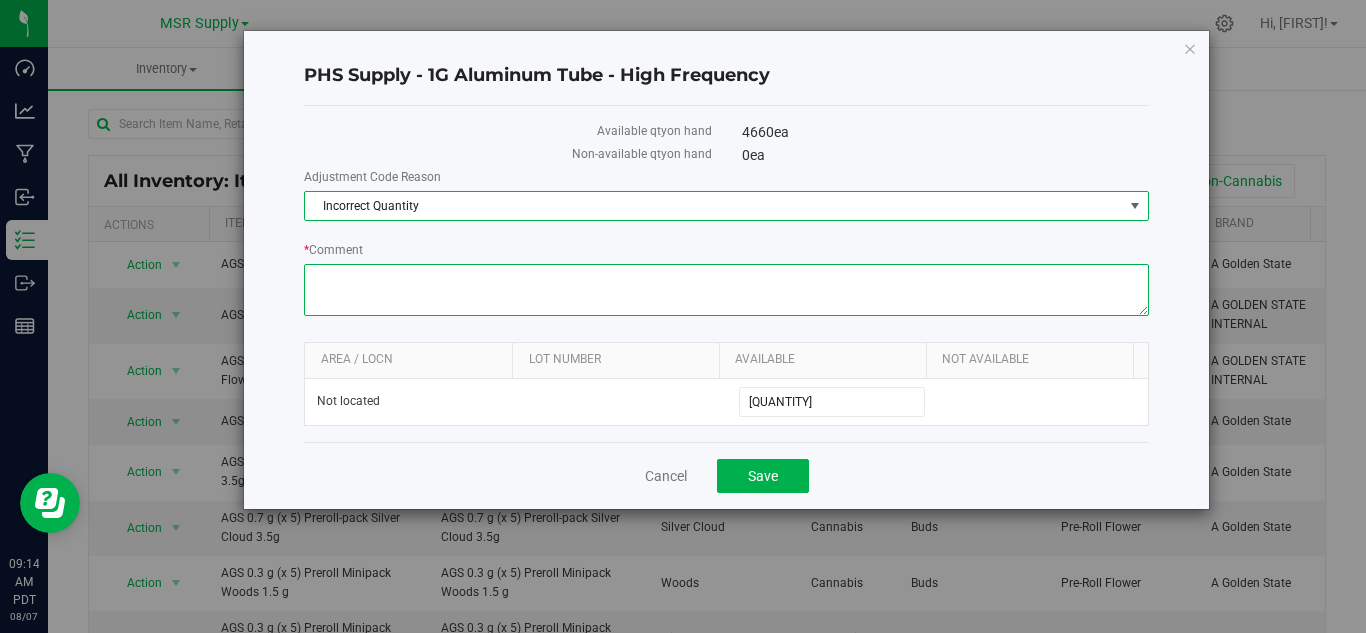 click on "*
Comment" at bounding box center (726, 290) 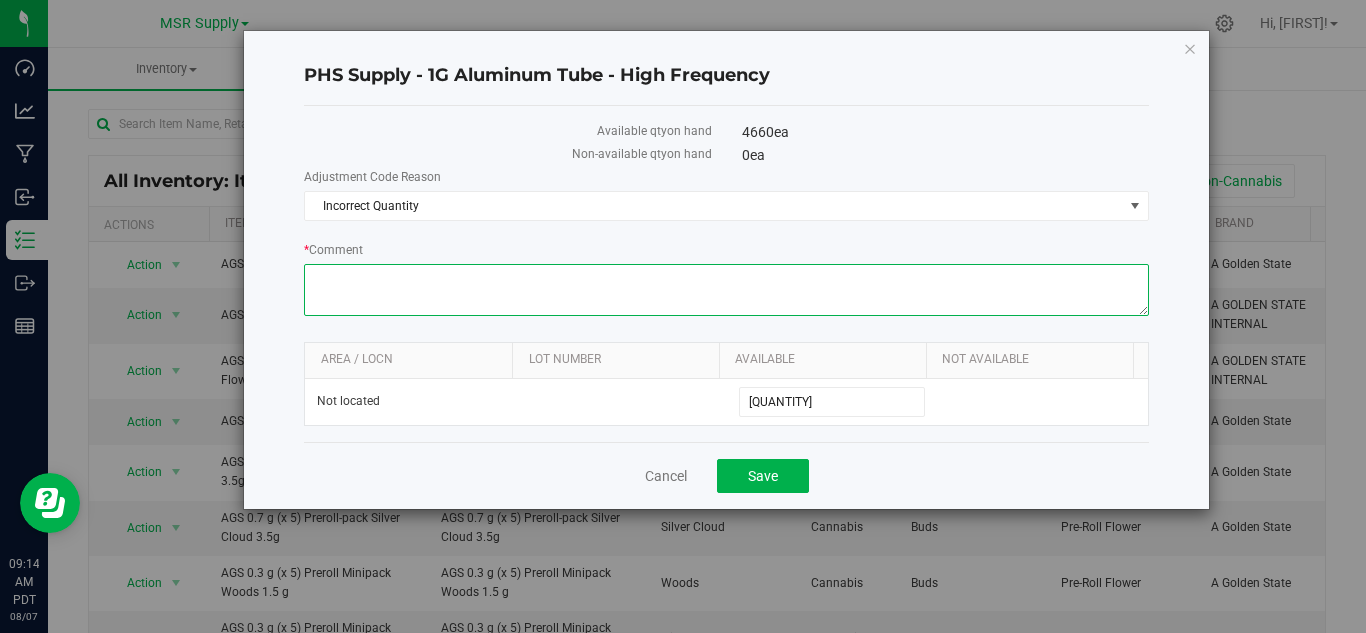 paste on "Inventory count [NUMBER]/[NUMBER]-[NUMBER]/[NUMBER]" 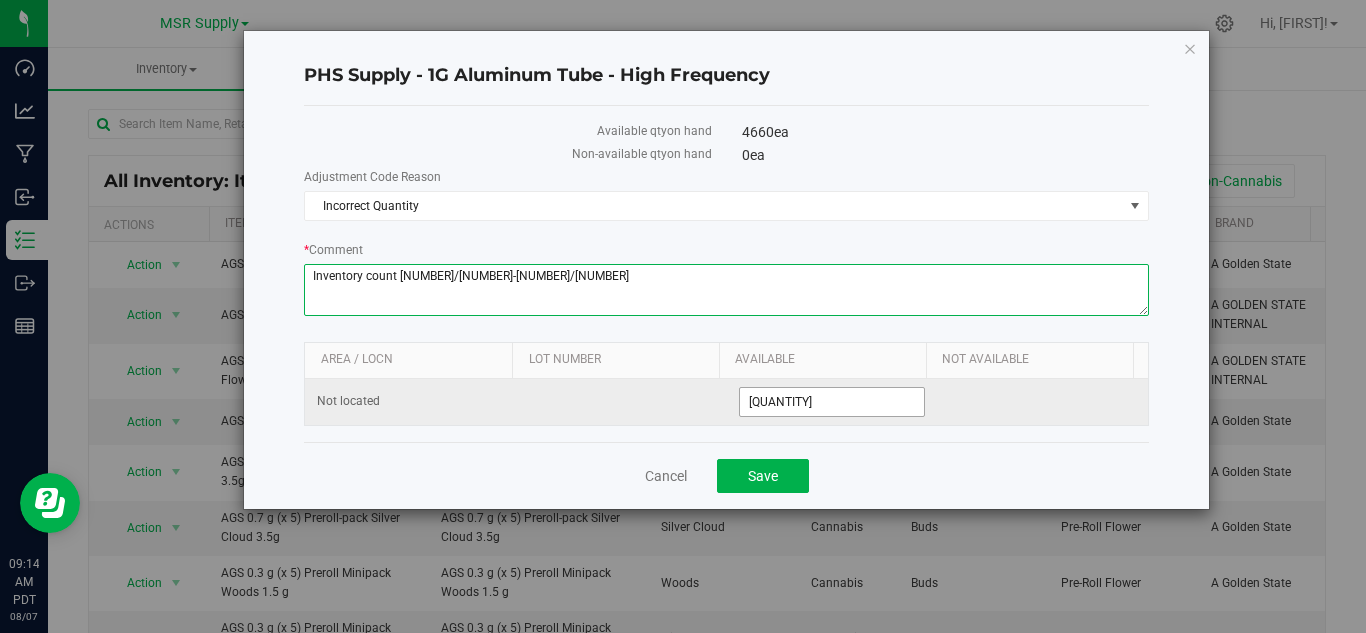 type on "Inventory count [NUMBER]/[NUMBER]-[NUMBER]/[NUMBER]" 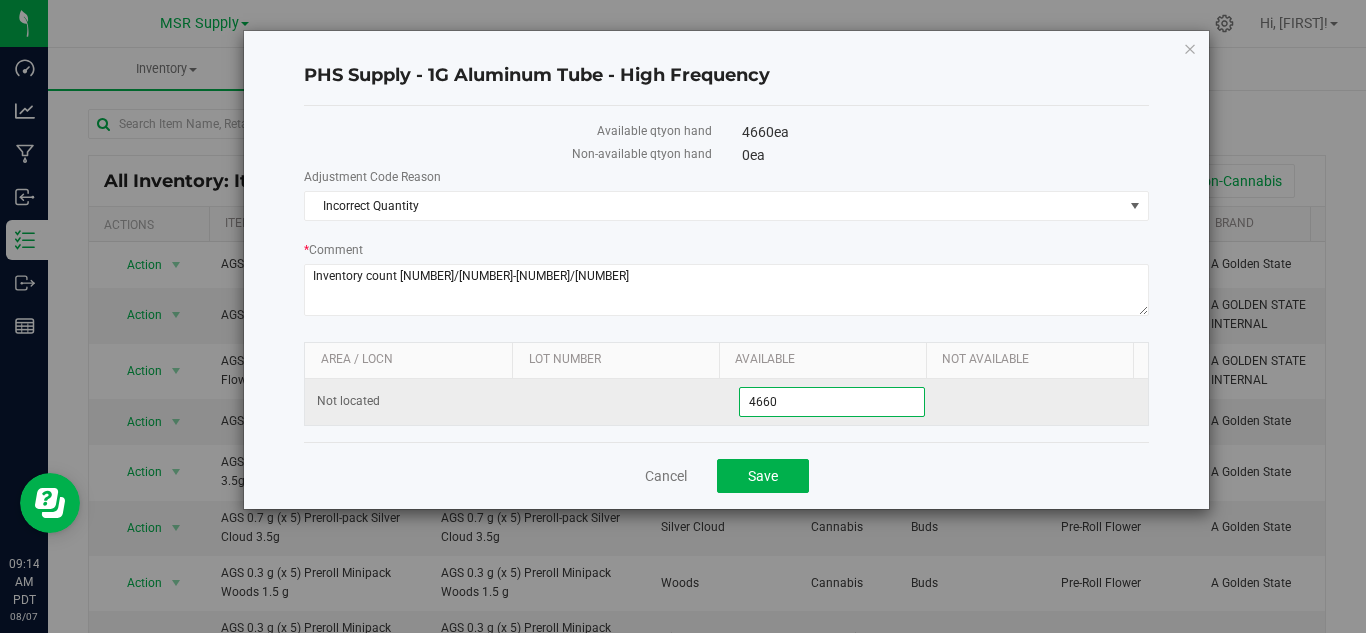 click on "[QUANTITY] [QUANTITY]" at bounding box center [832, 402] 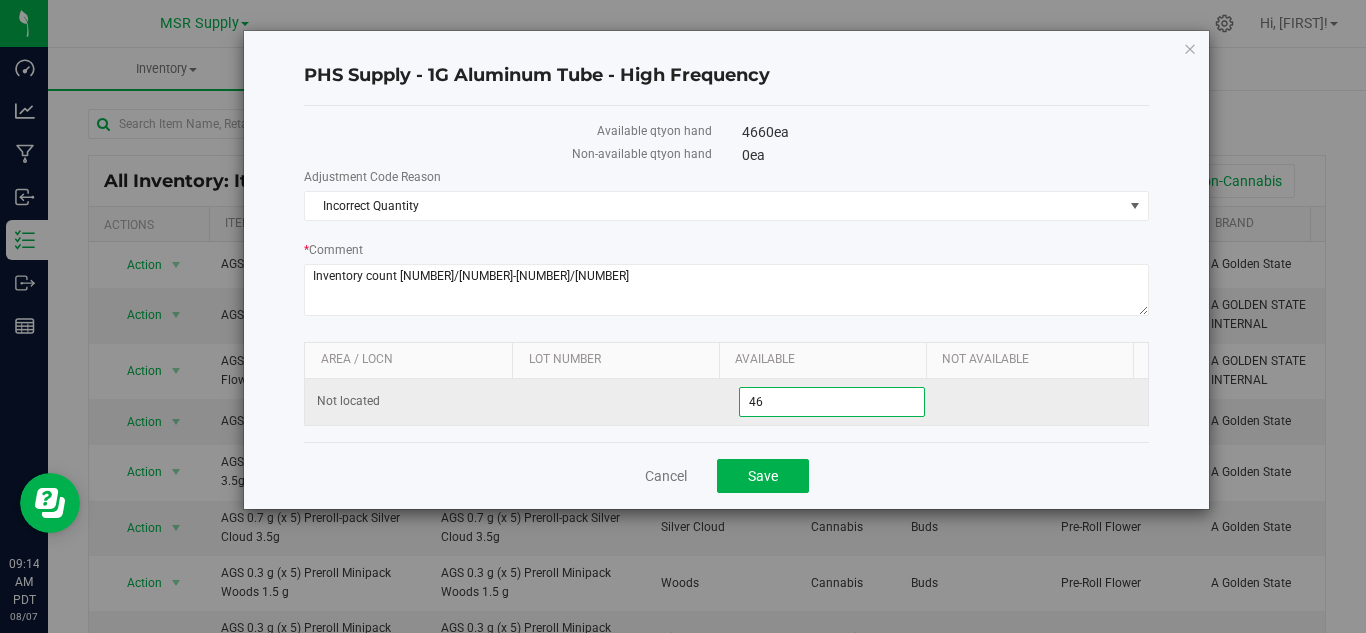 type on "4" 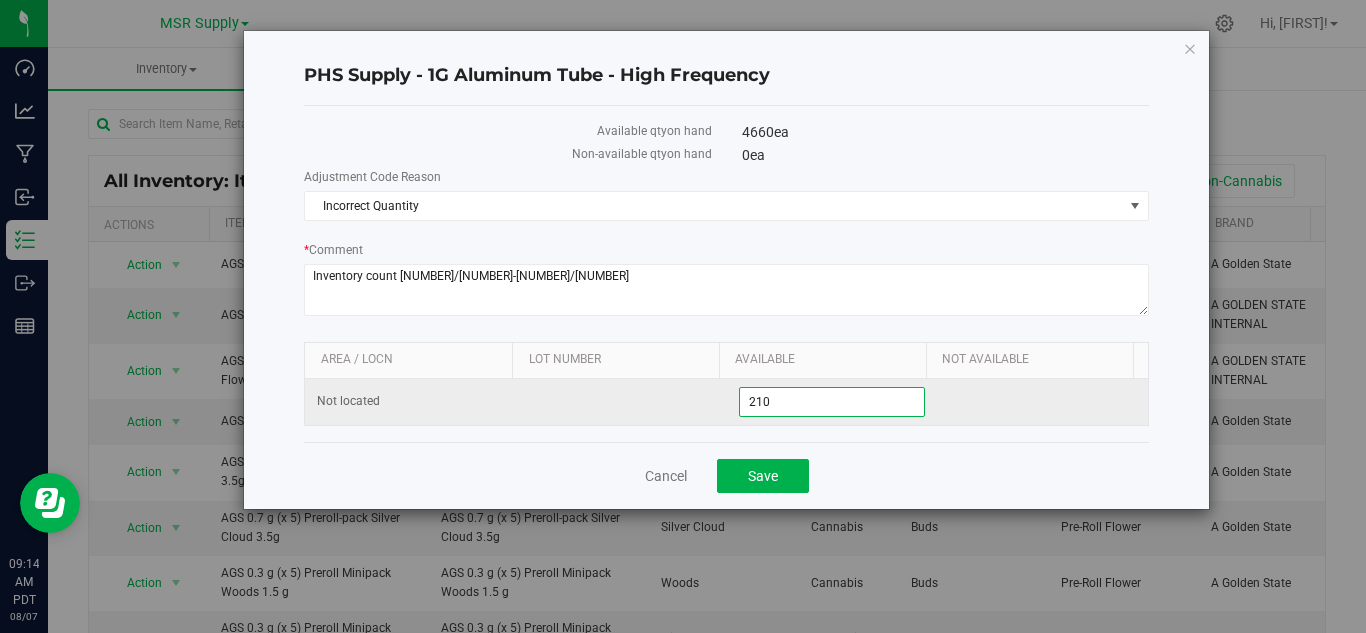 type on "2100" 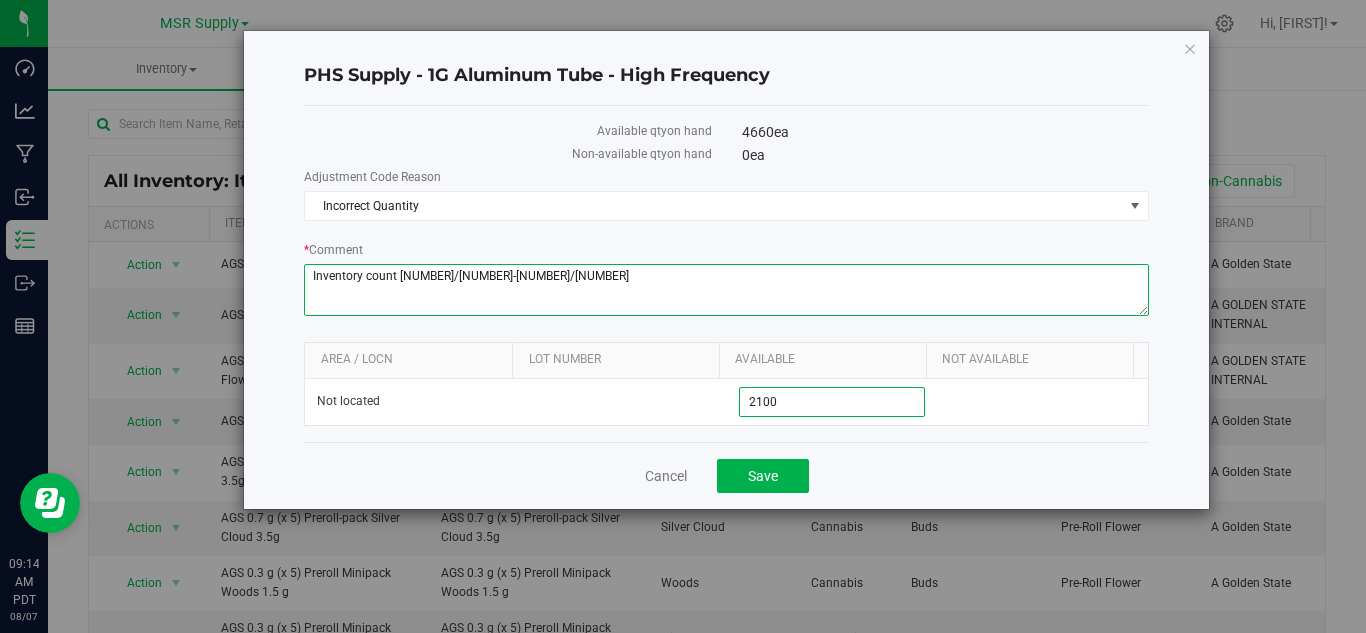 type on "2,100" 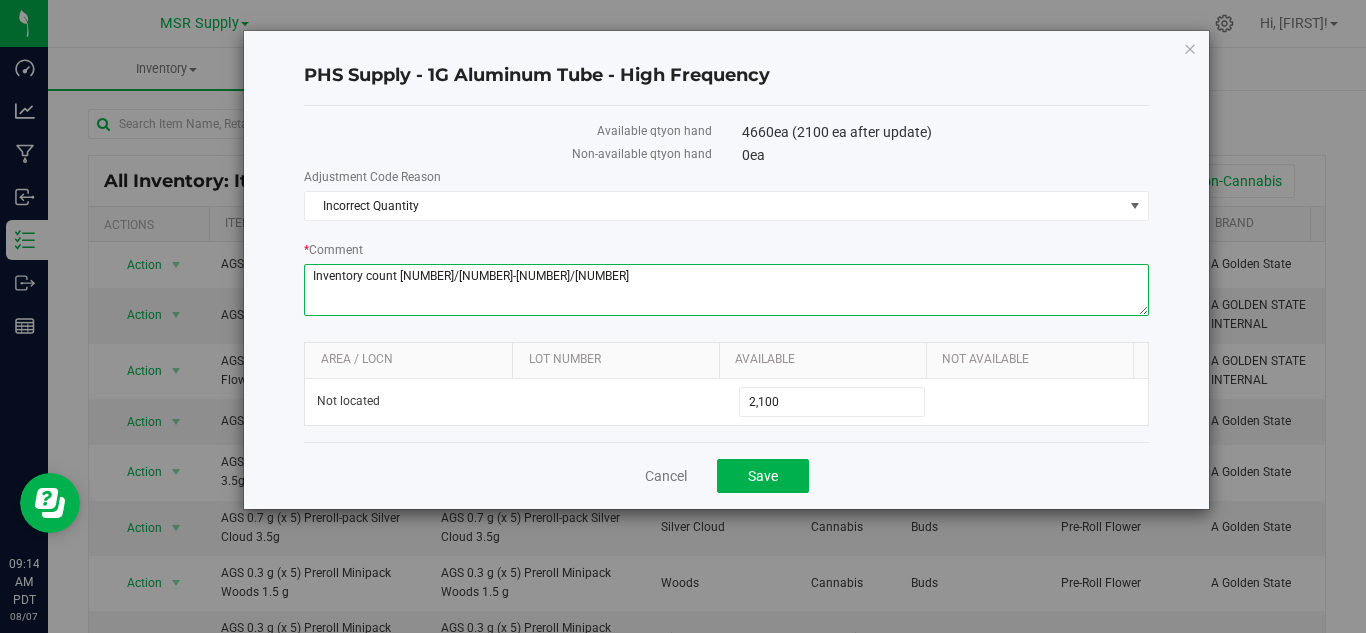 click on "*
Comment" at bounding box center [726, 290] 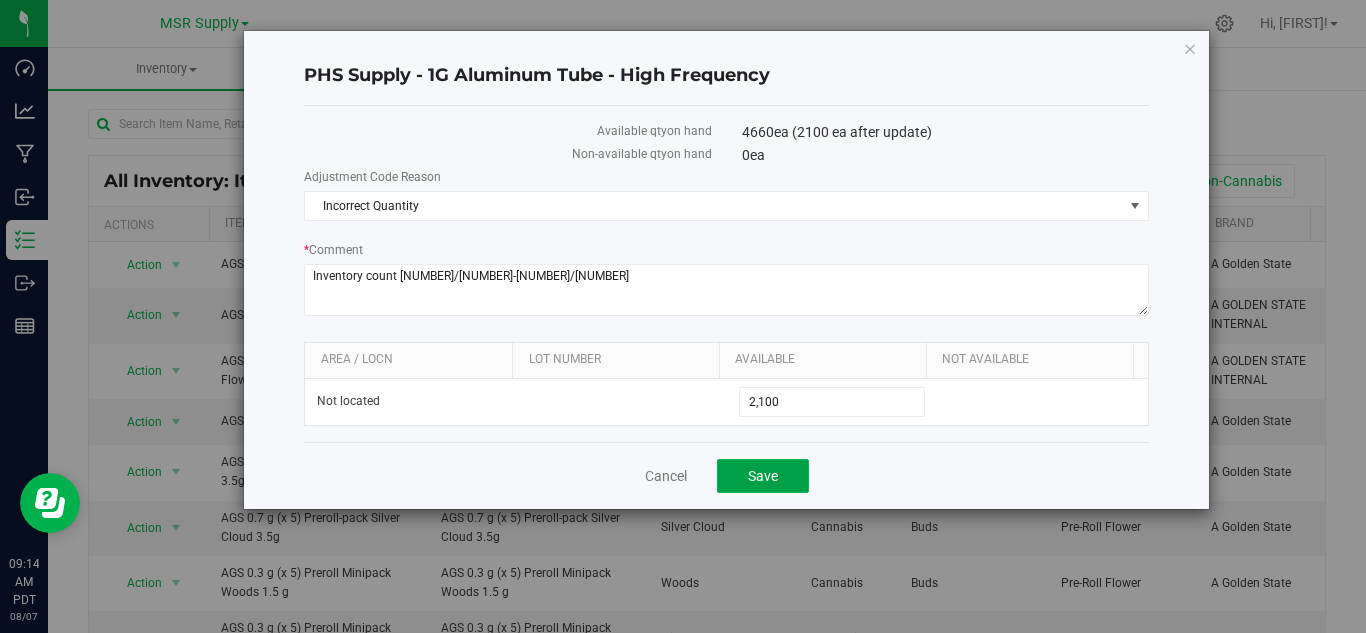 click on "Save" 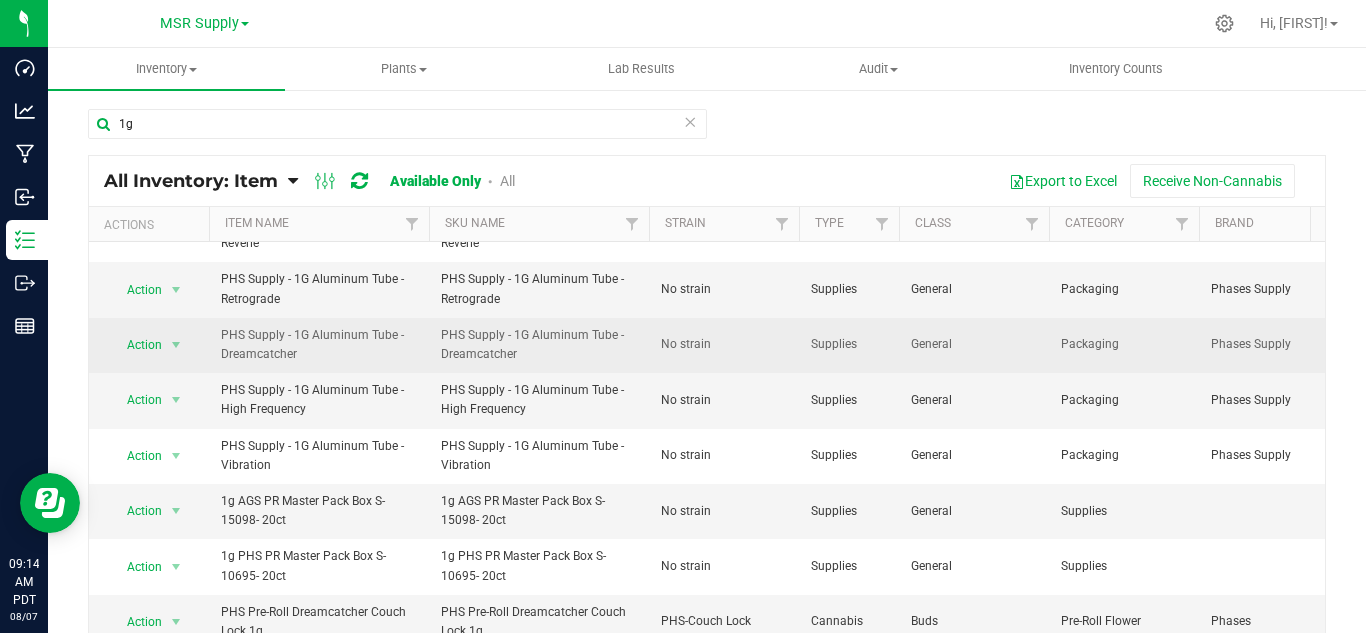 scroll, scrollTop: 0, scrollLeft: 0, axis: both 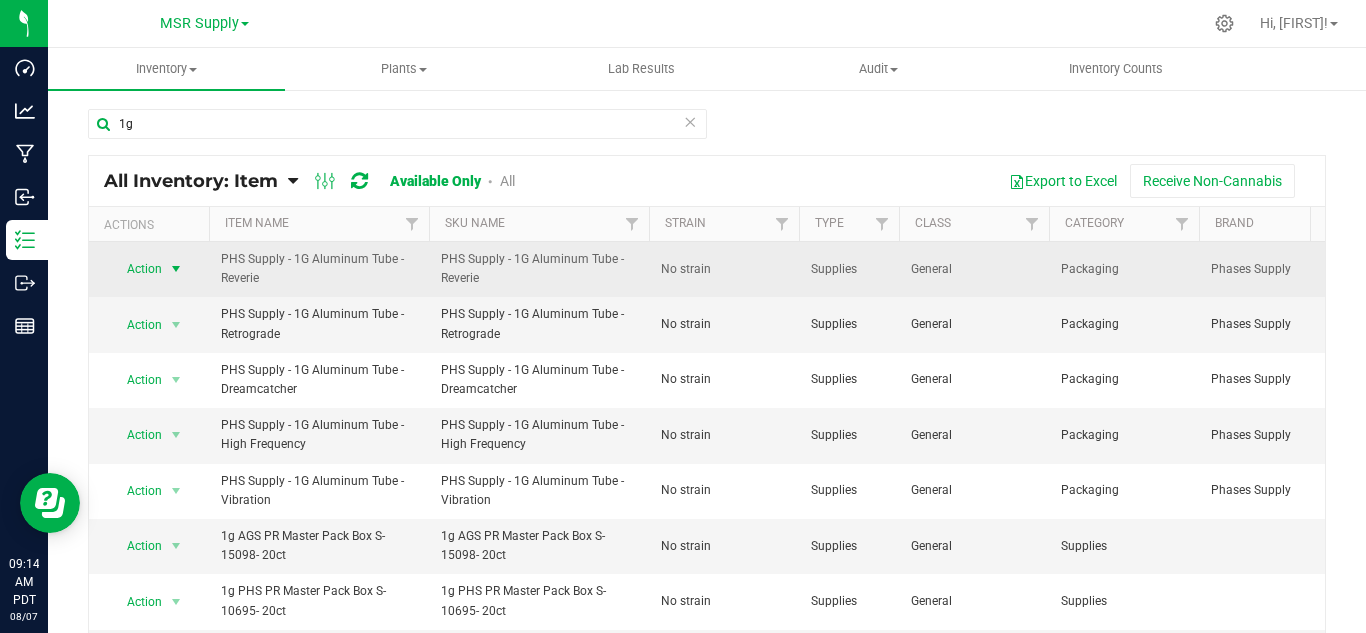 click at bounding box center [176, 269] 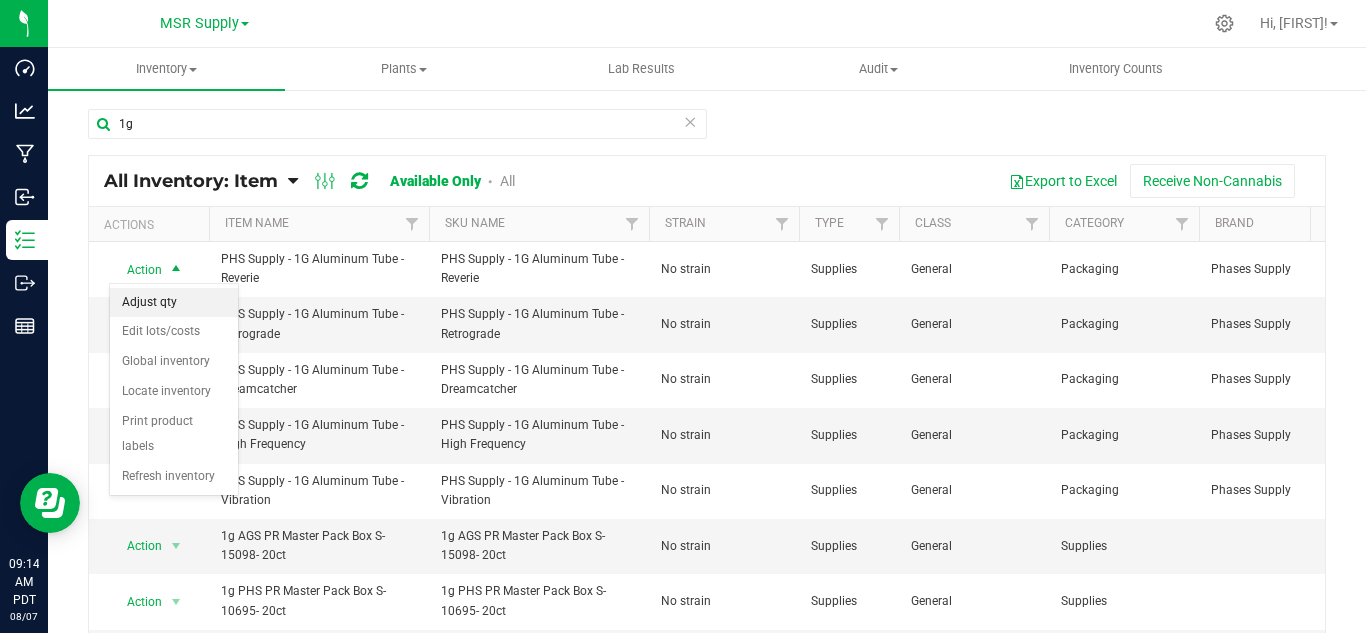 click on "Adjust qty" at bounding box center (174, 303) 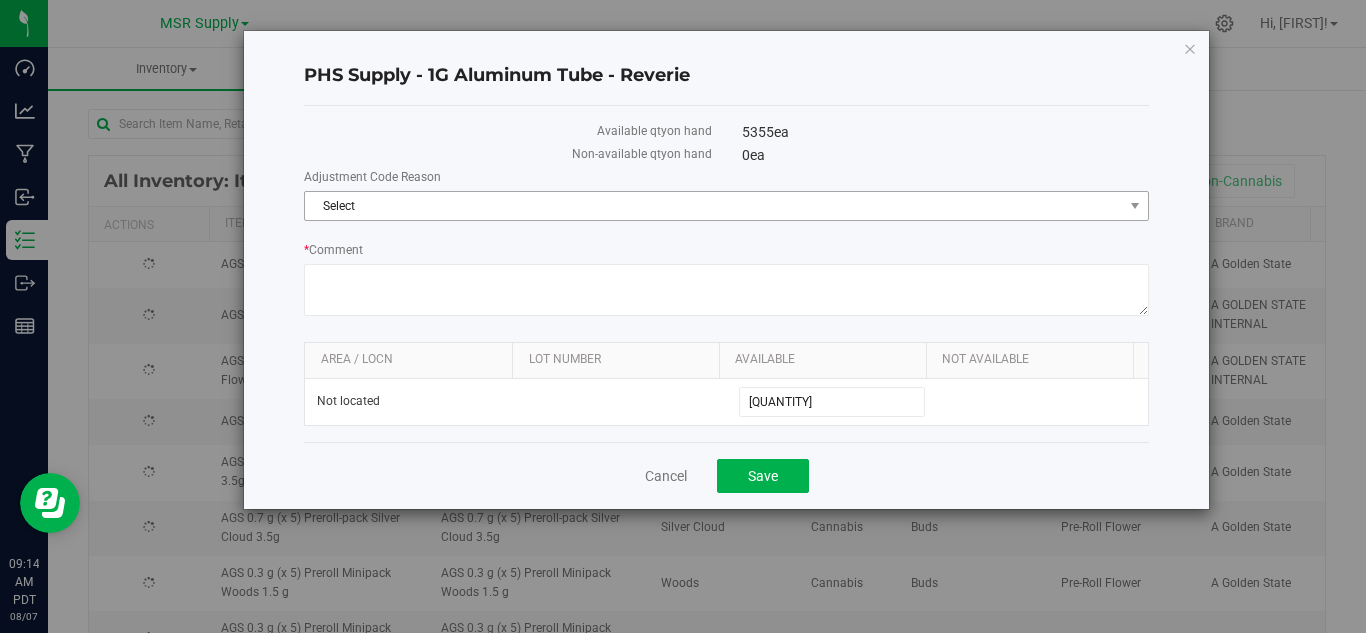 drag, startPoint x: 596, startPoint y: 210, endPoint x: 581, endPoint y: 215, distance: 15.811388 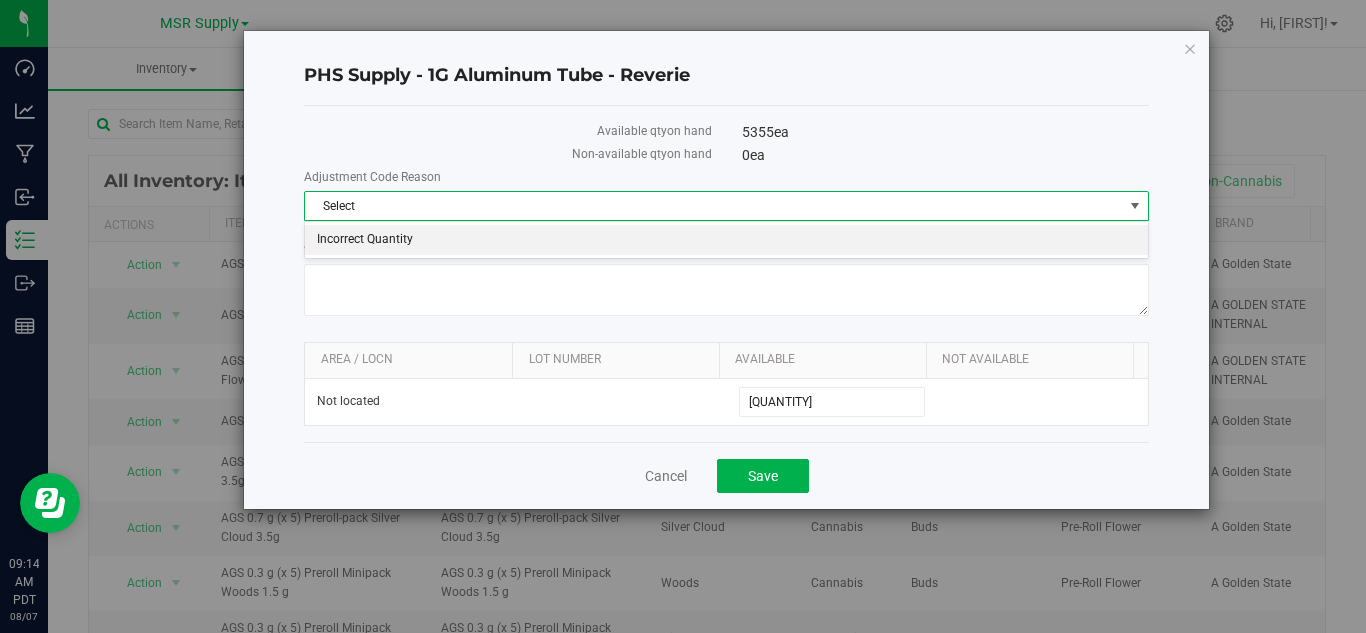 click on "Incorrect Quantity" at bounding box center (726, 240) 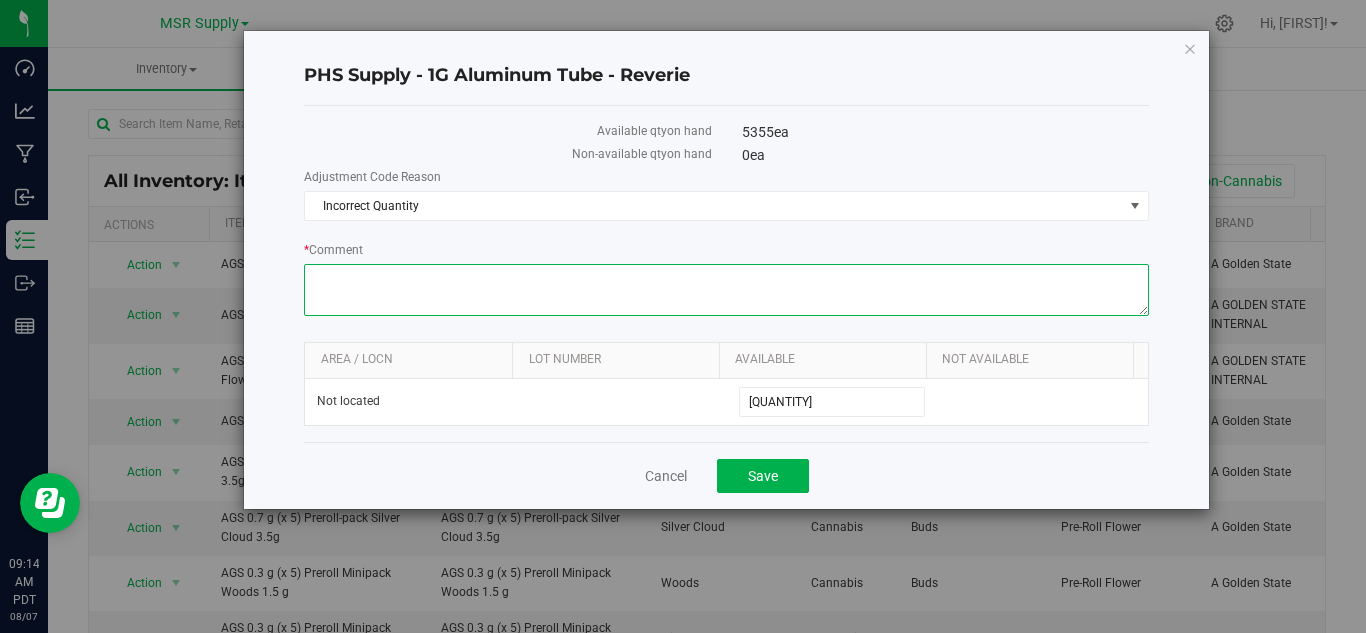 click on "*
Comment" at bounding box center (726, 290) 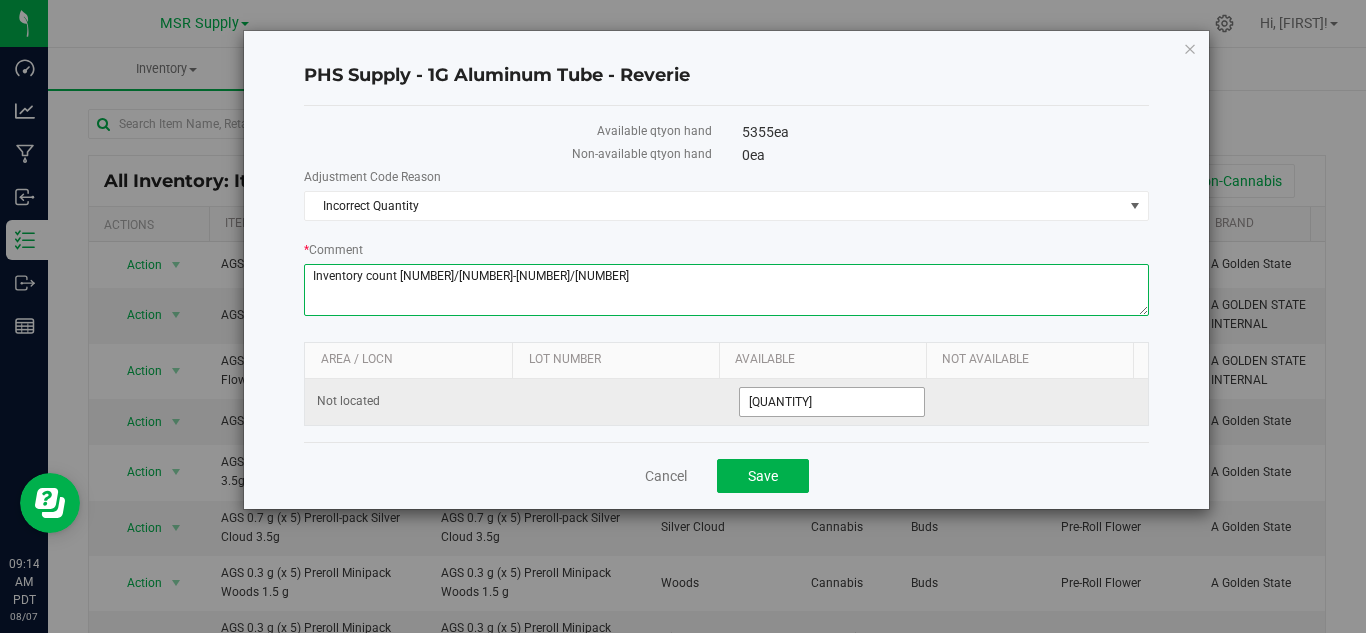 type on "Inventory count [NUMBER]/[NUMBER]-[NUMBER]/[NUMBER]" 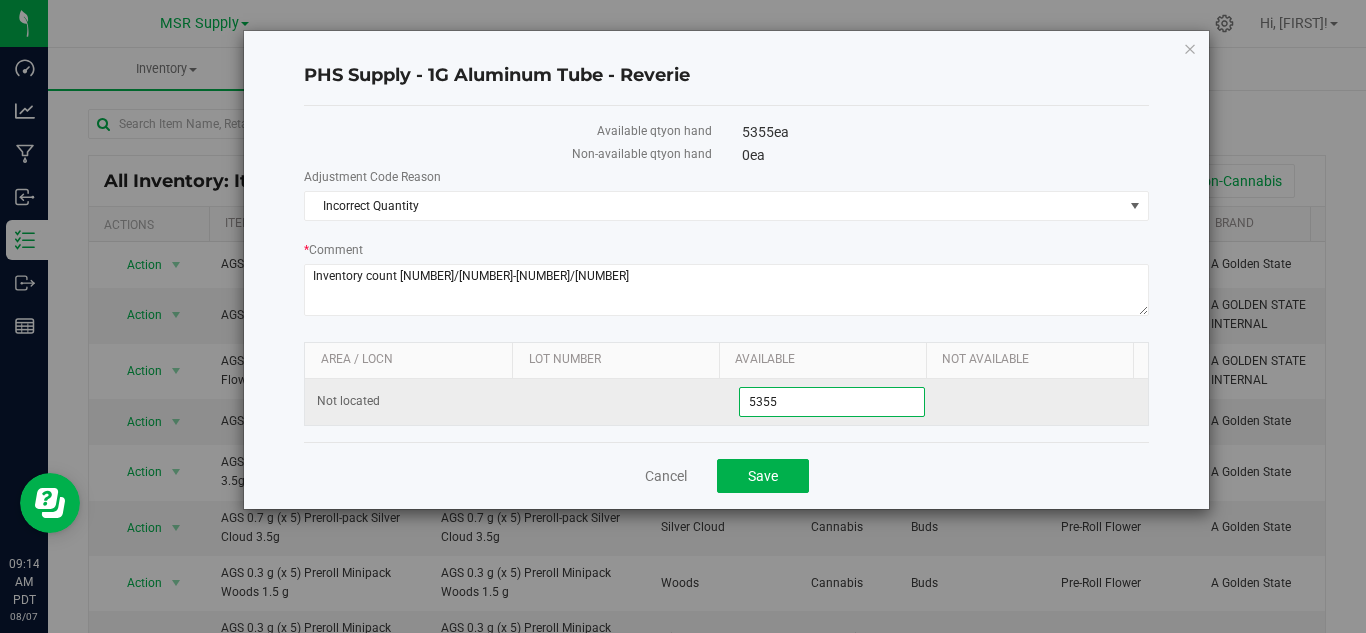 click on "5,355 5355" at bounding box center [832, 402] 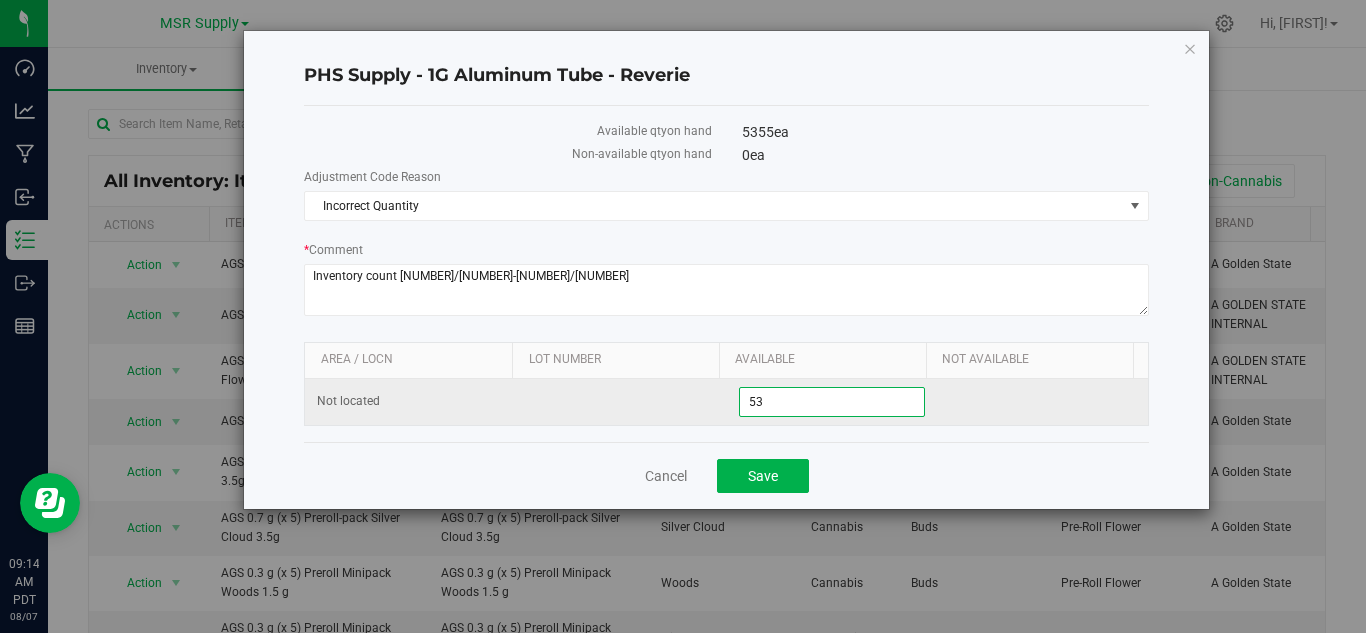 type on "5" 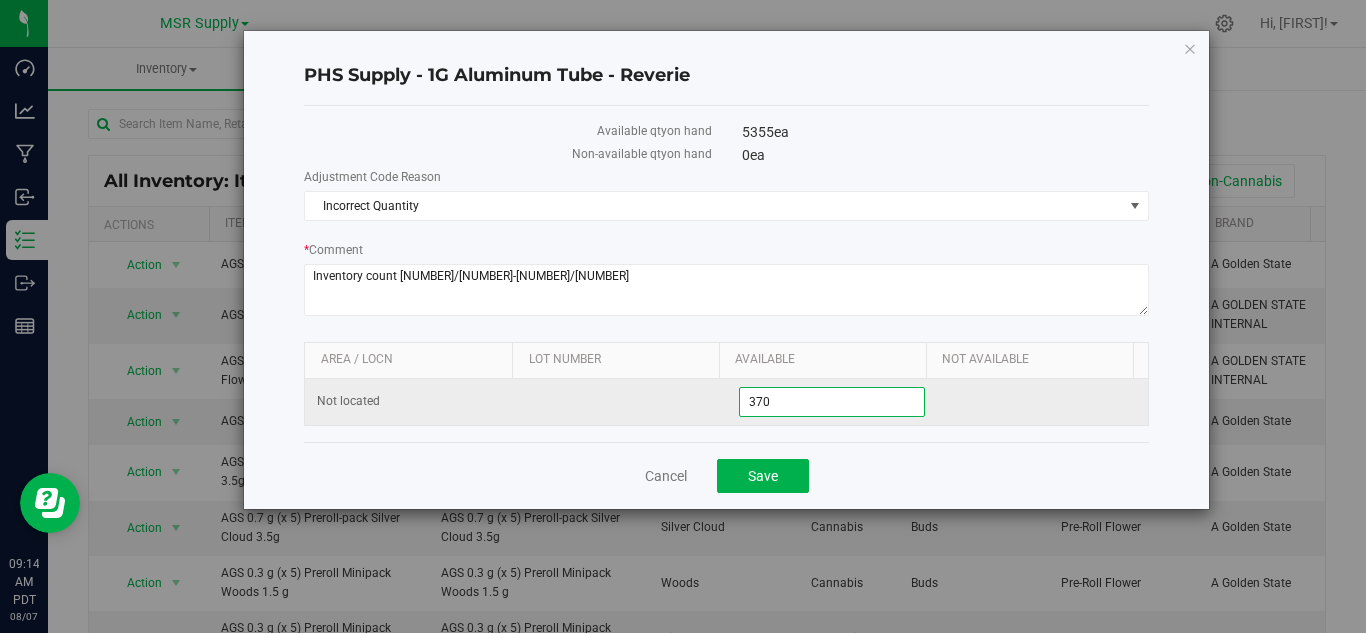 type on "3700" 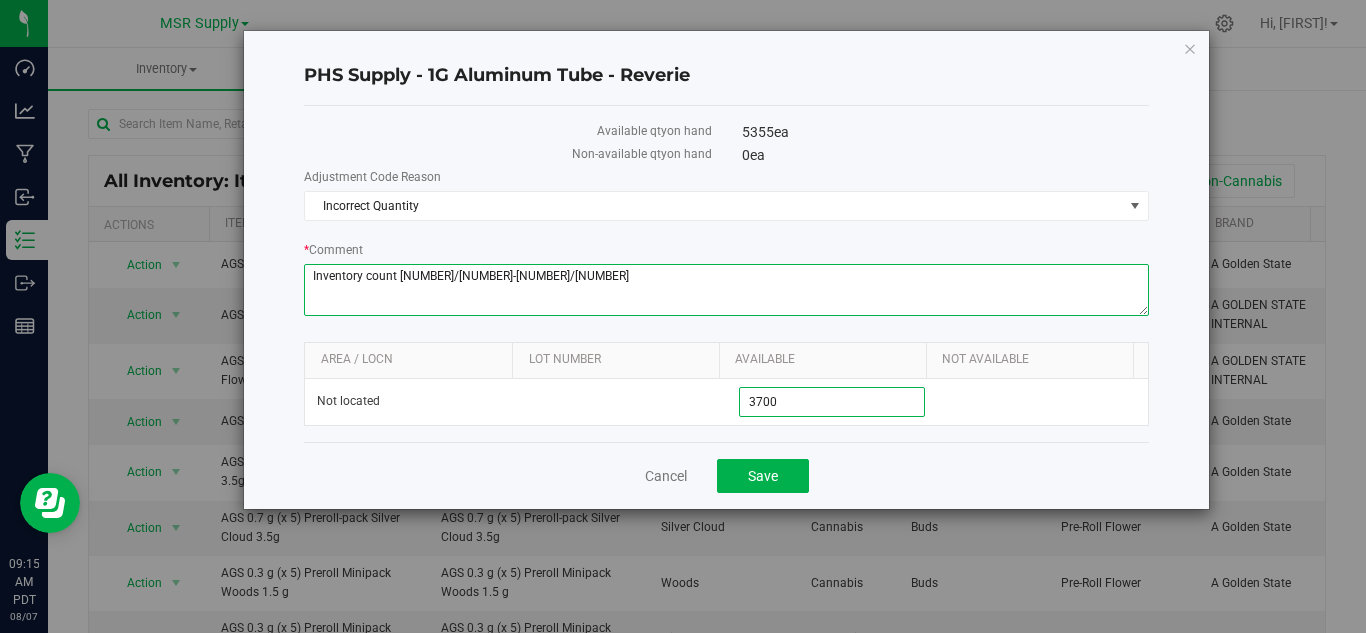 type on "3,700" 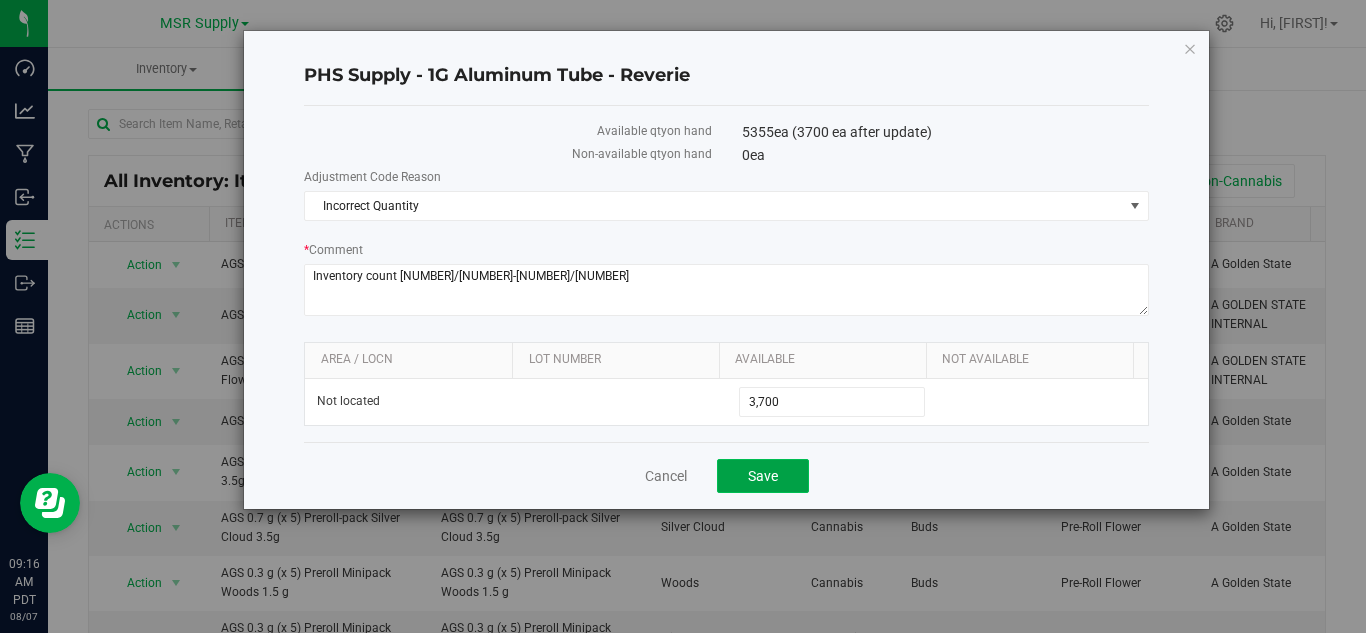 click on "Save" 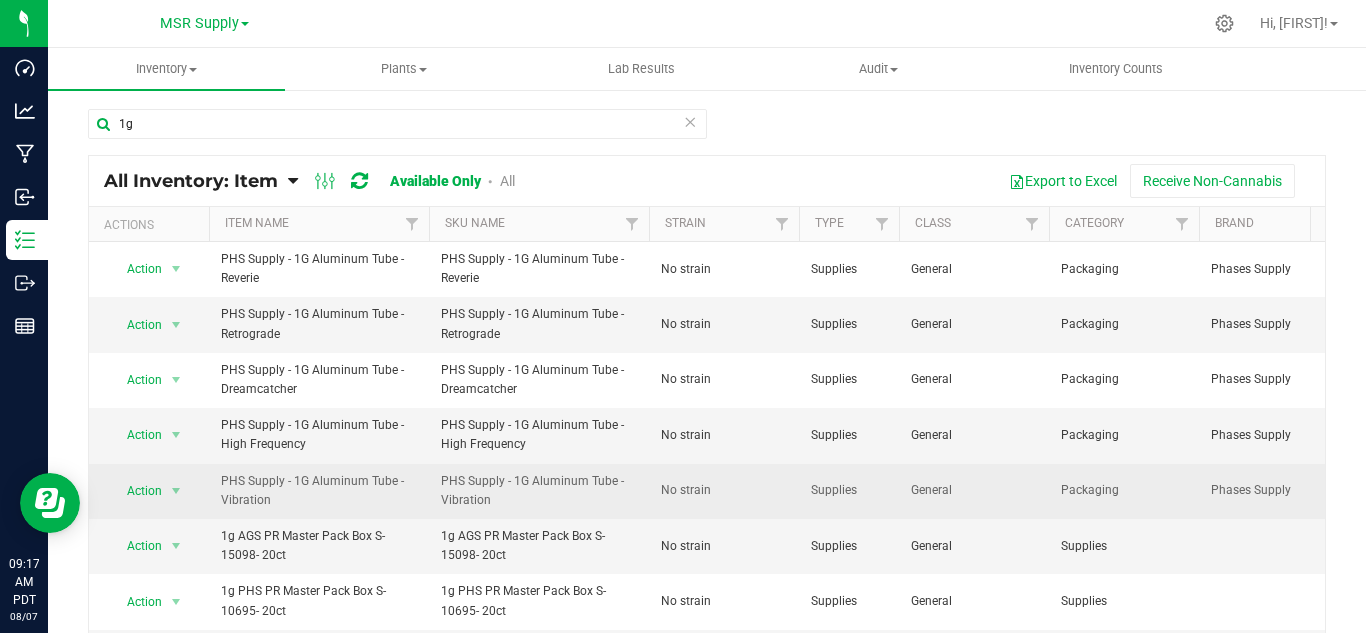 scroll, scrollTop: 0, scrollLeft: 91, axis: horizontal 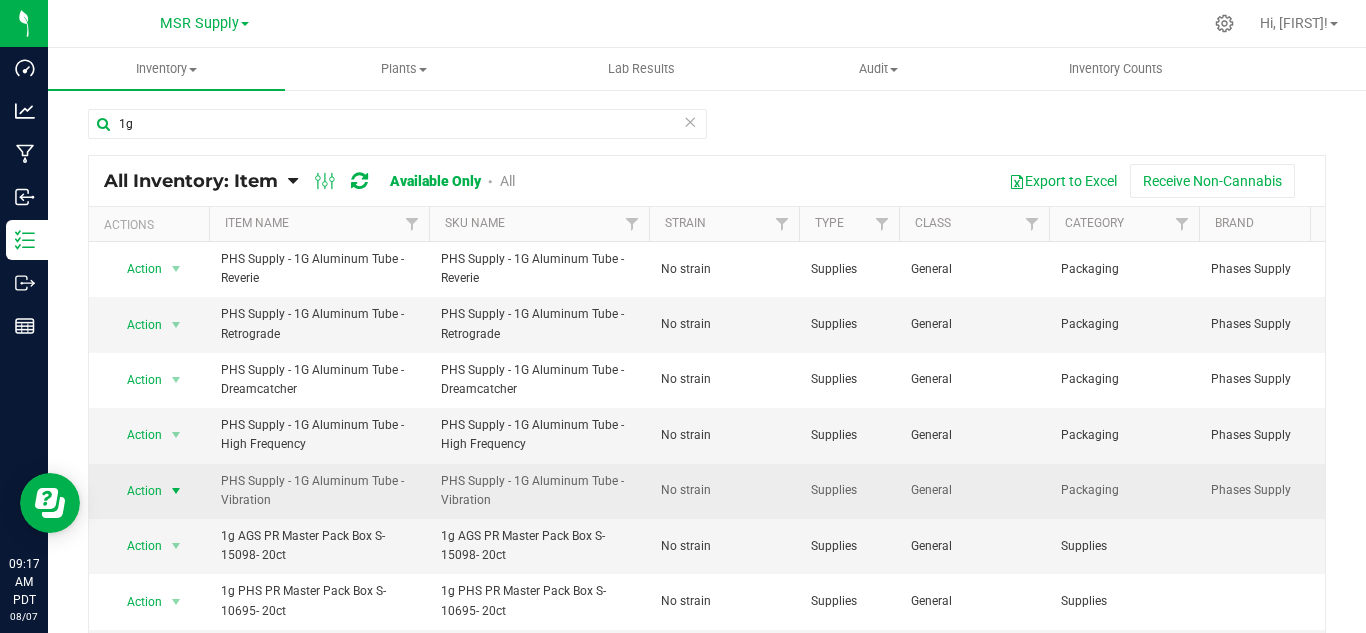 click at bounding box center [176, 491] 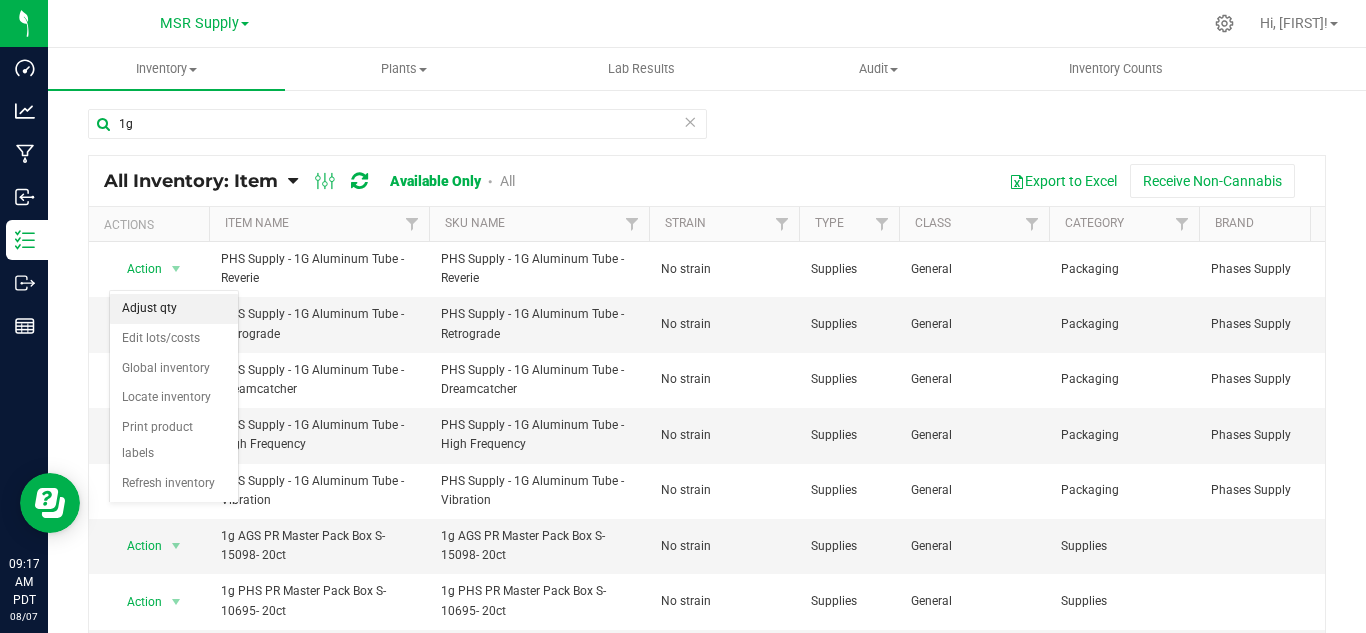 click on "Adjust qty" at bounding box center [174, 309] 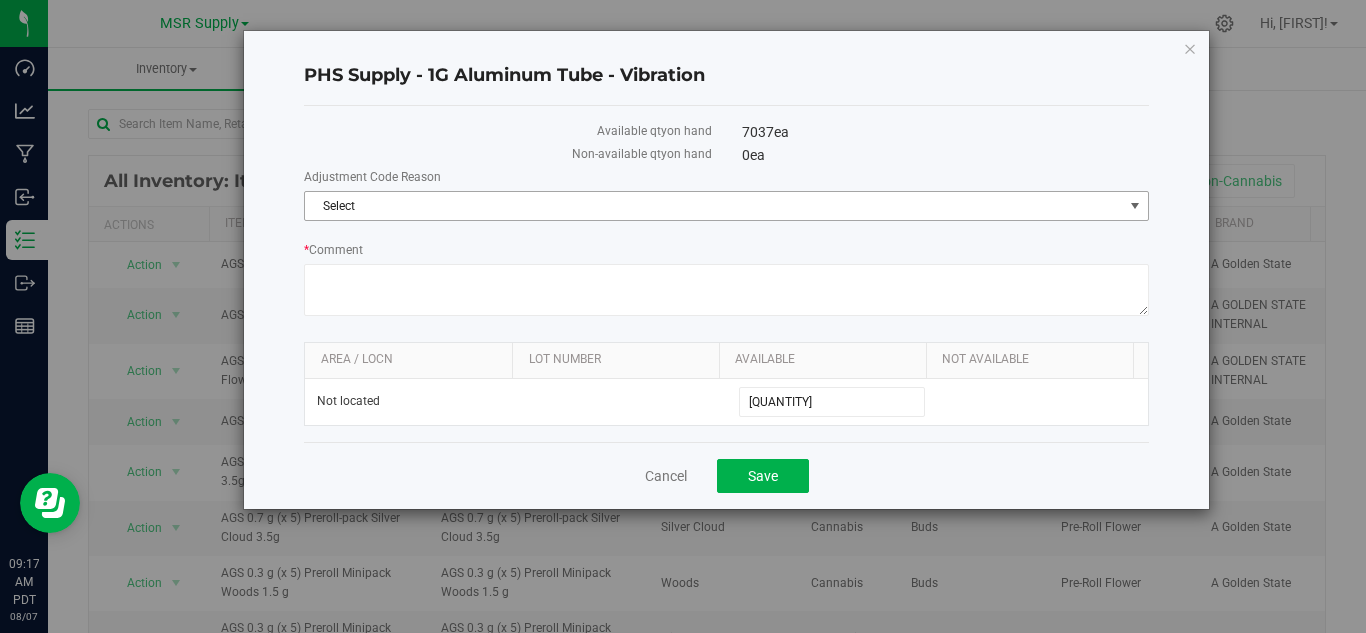 click on "Select" at bounding box center [714, 206] 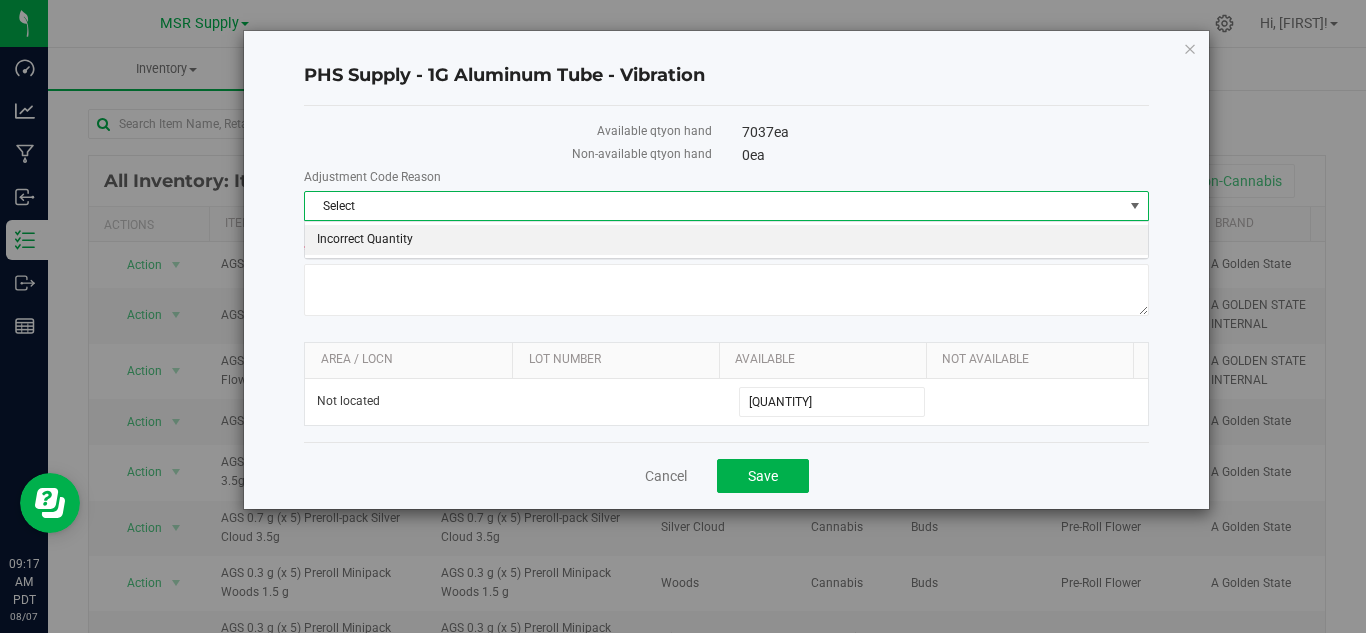 click on "Select Incorrect Quantity No data found." at bounding box center [726, 240] 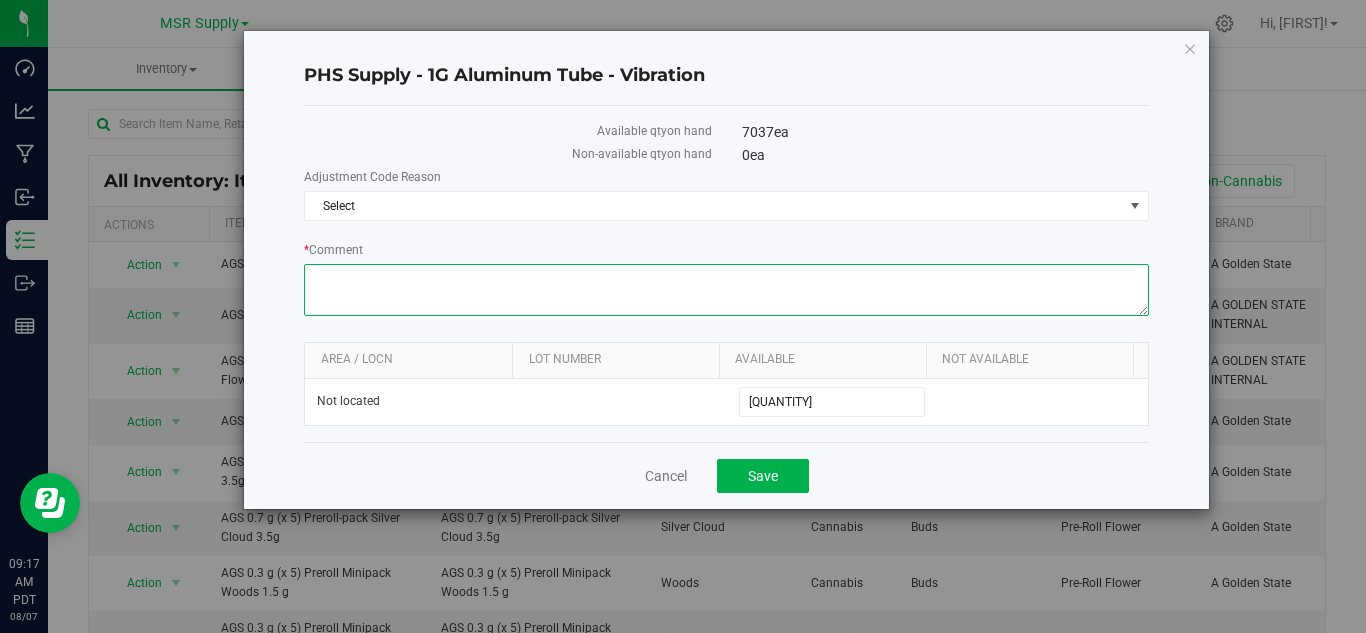 drag, startPoint x: 430, startPoint y: 290, endPoint x: 441, endPoint y: 224, distance: 66.910385 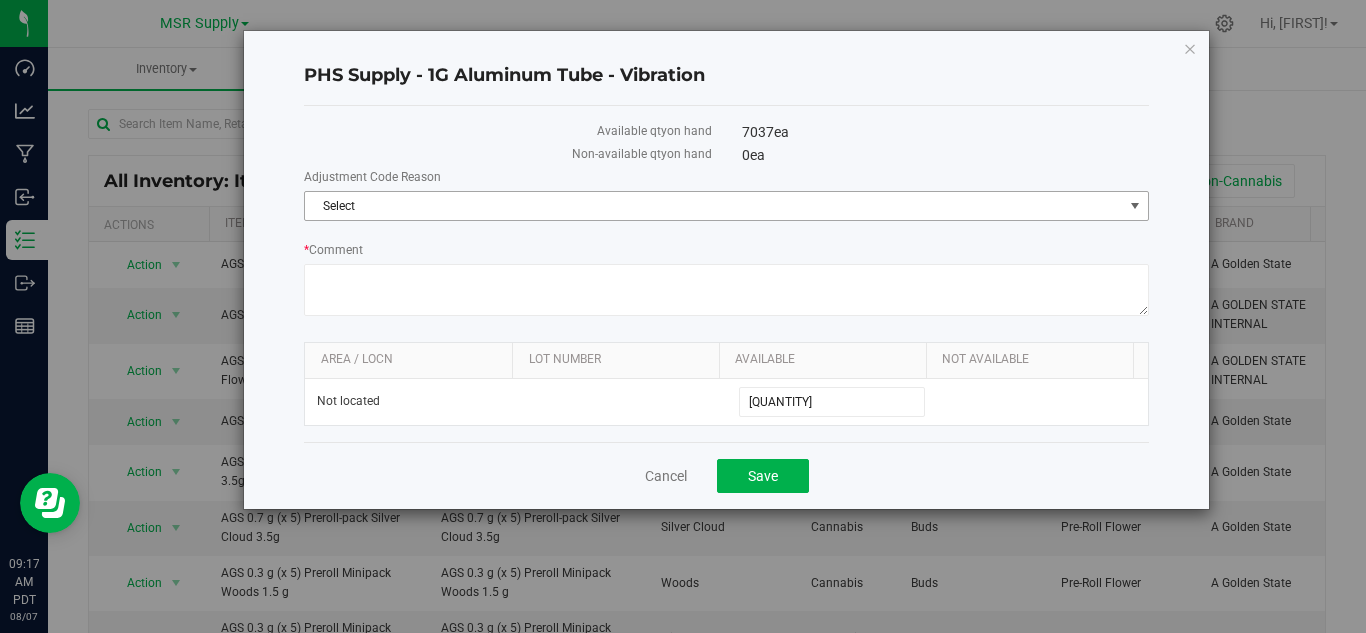 click on "Select" at bounding box center [714, 206] 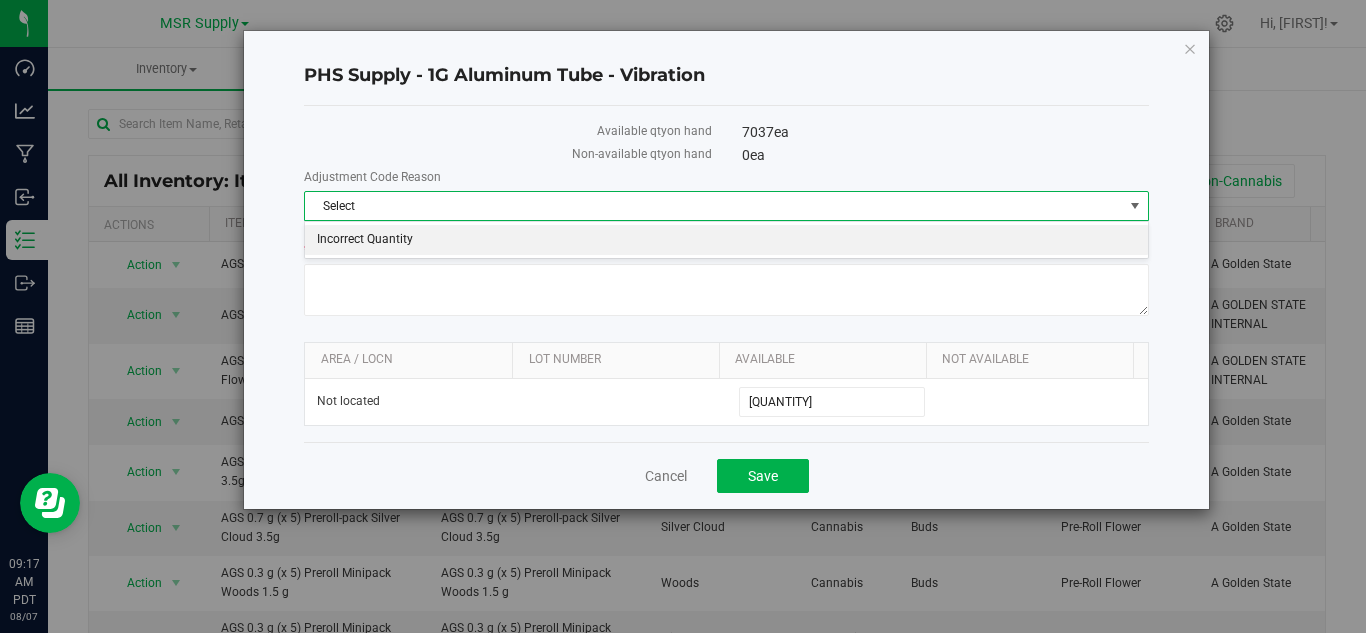 click on "Incorrect Quantity" at bounding box center (726, 240) 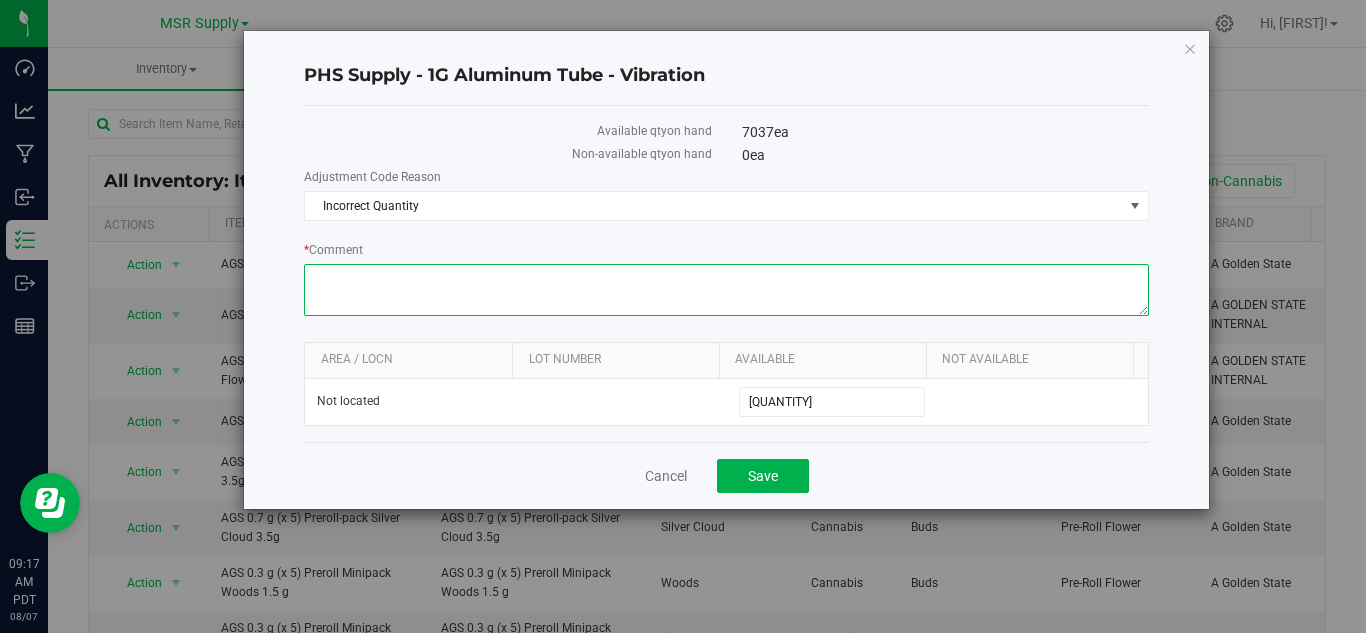 click on "*
Comment" at bounding box center [726, 290] 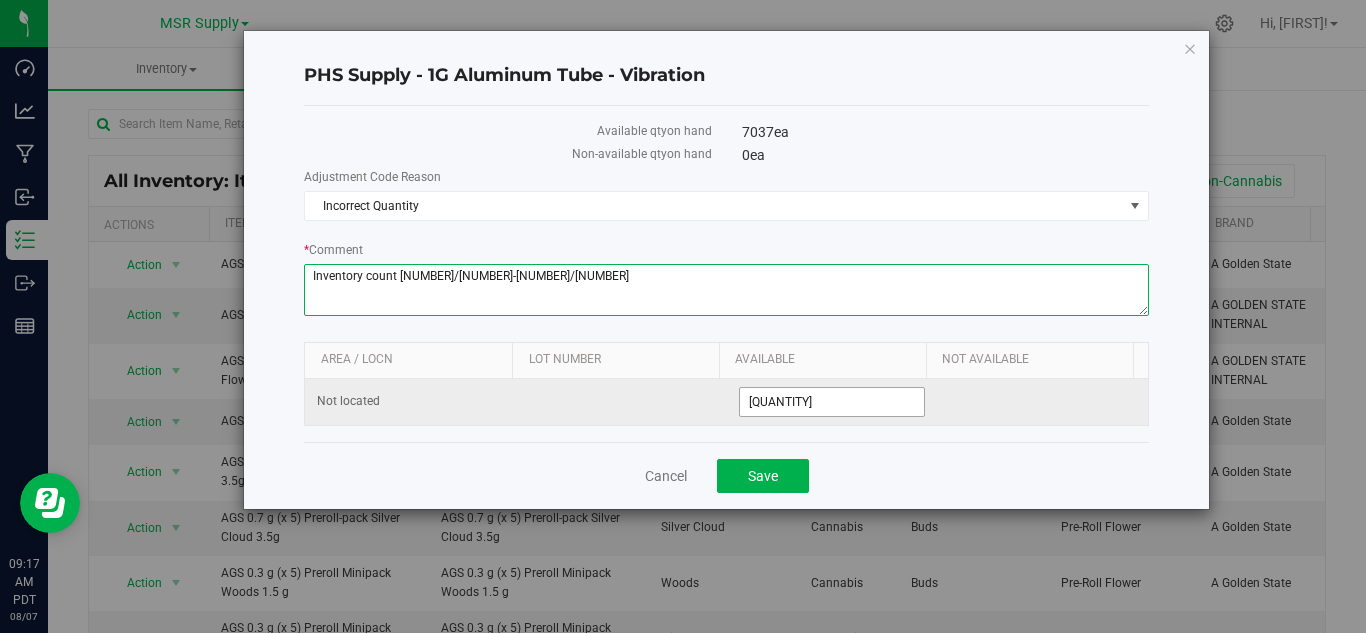 type on "Inventory count [NUMBER]/[NUMBER]-[NUMBER]/[NUMBER]" 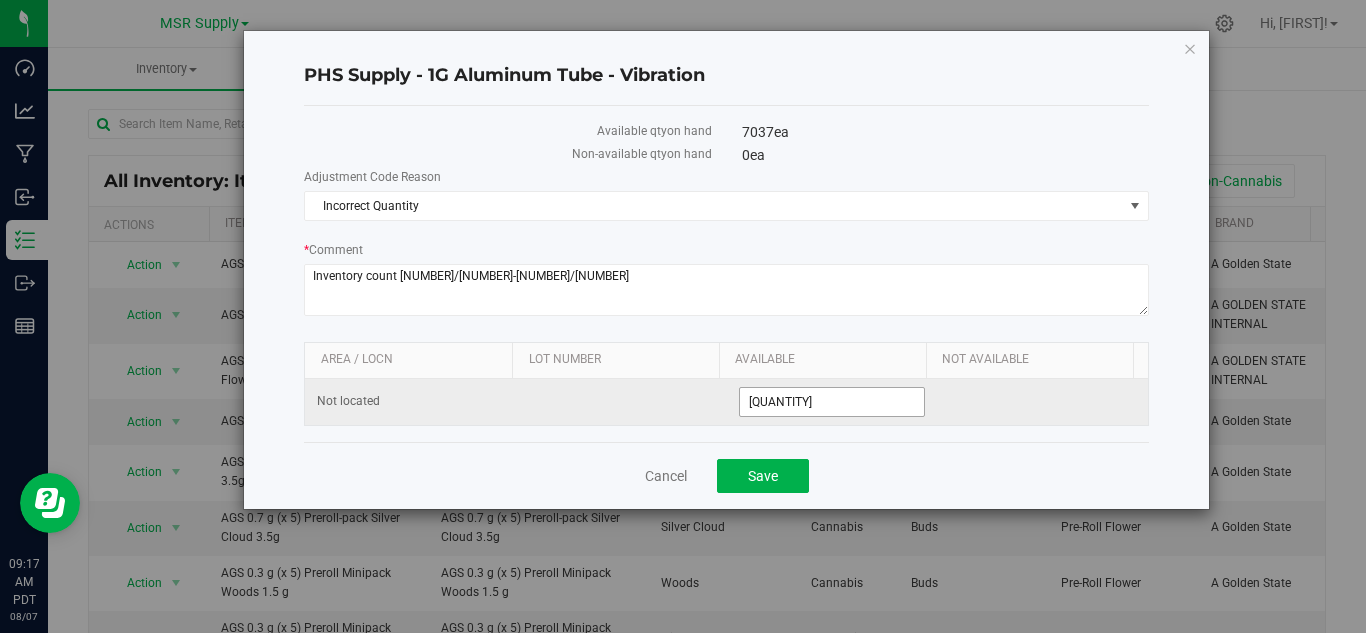 click on "[QUANTITY] [QUANTITY]" at bounding box center (832, 402) 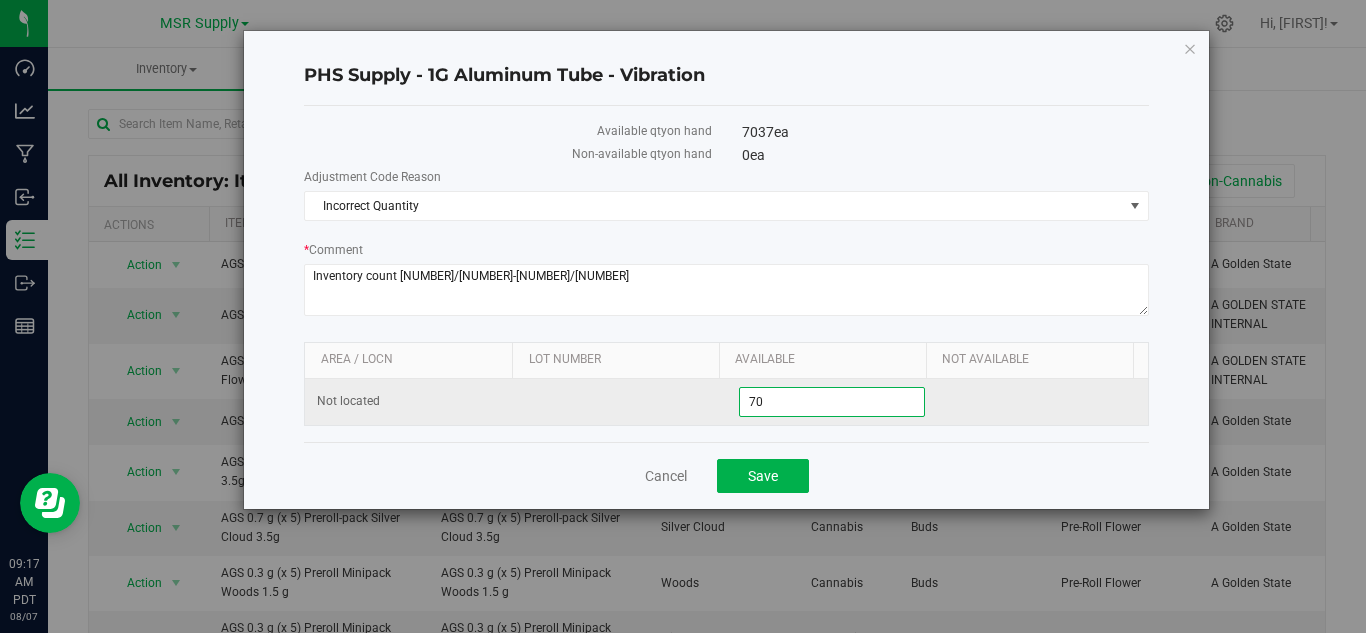 type on "7" 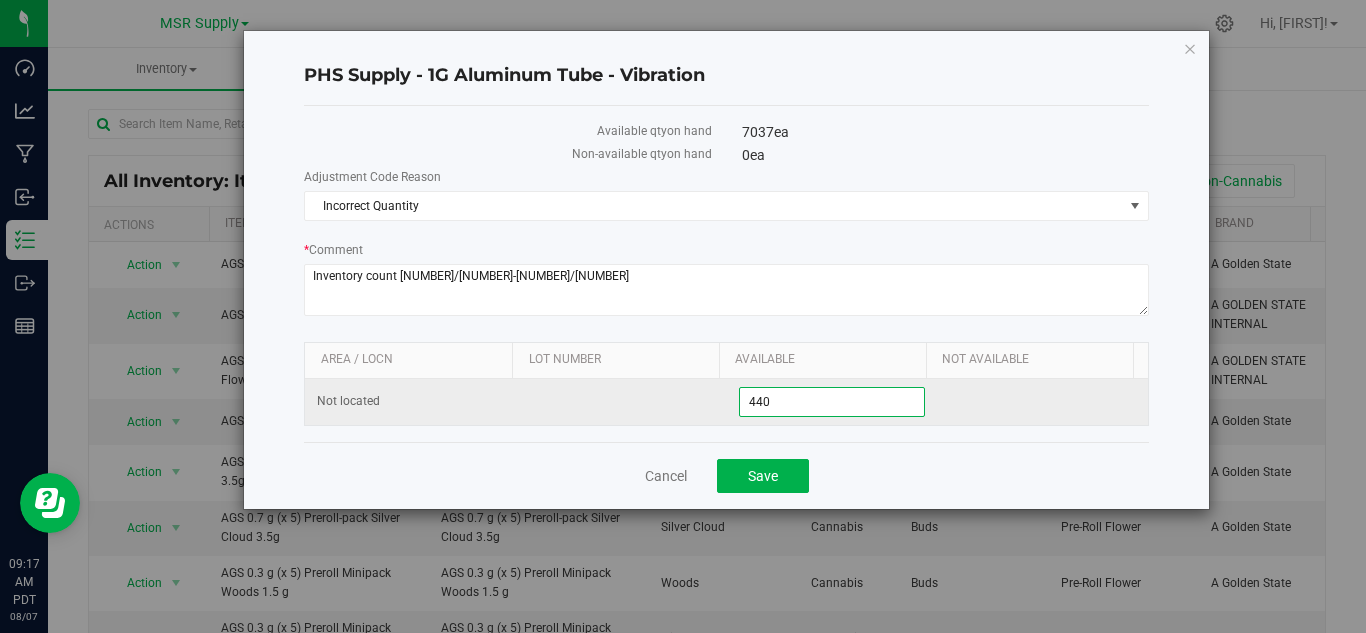 type on "4400" 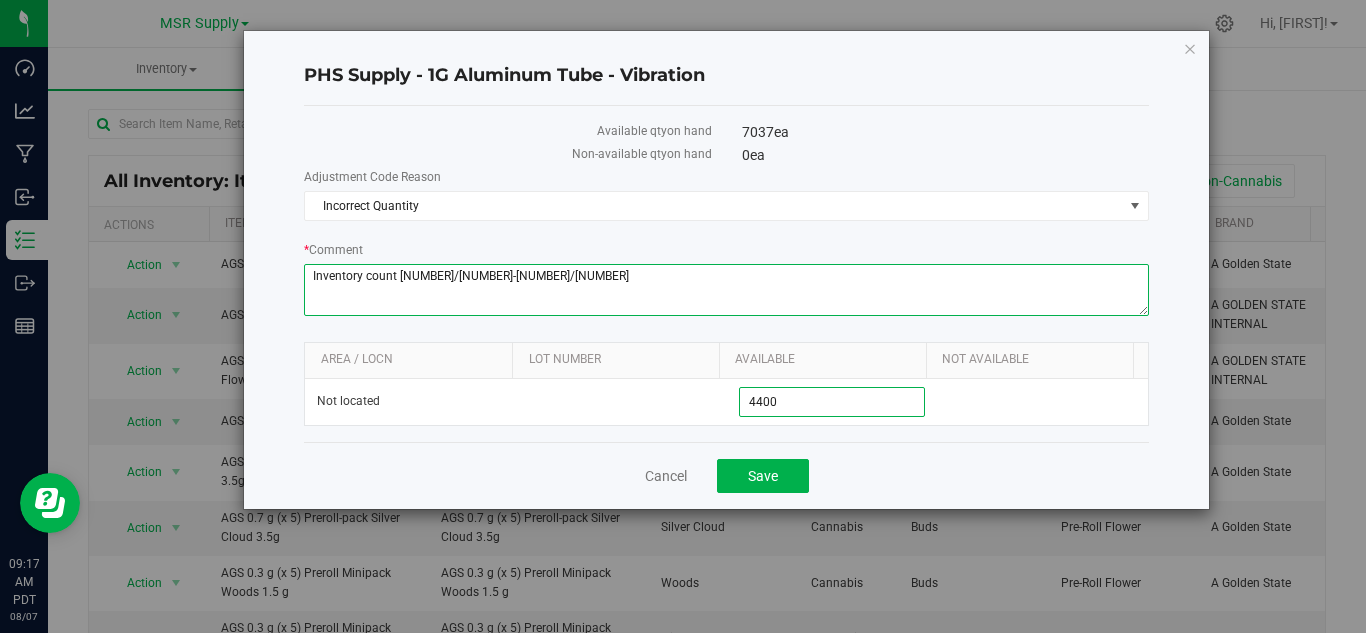 type on "[QUANTITY]" 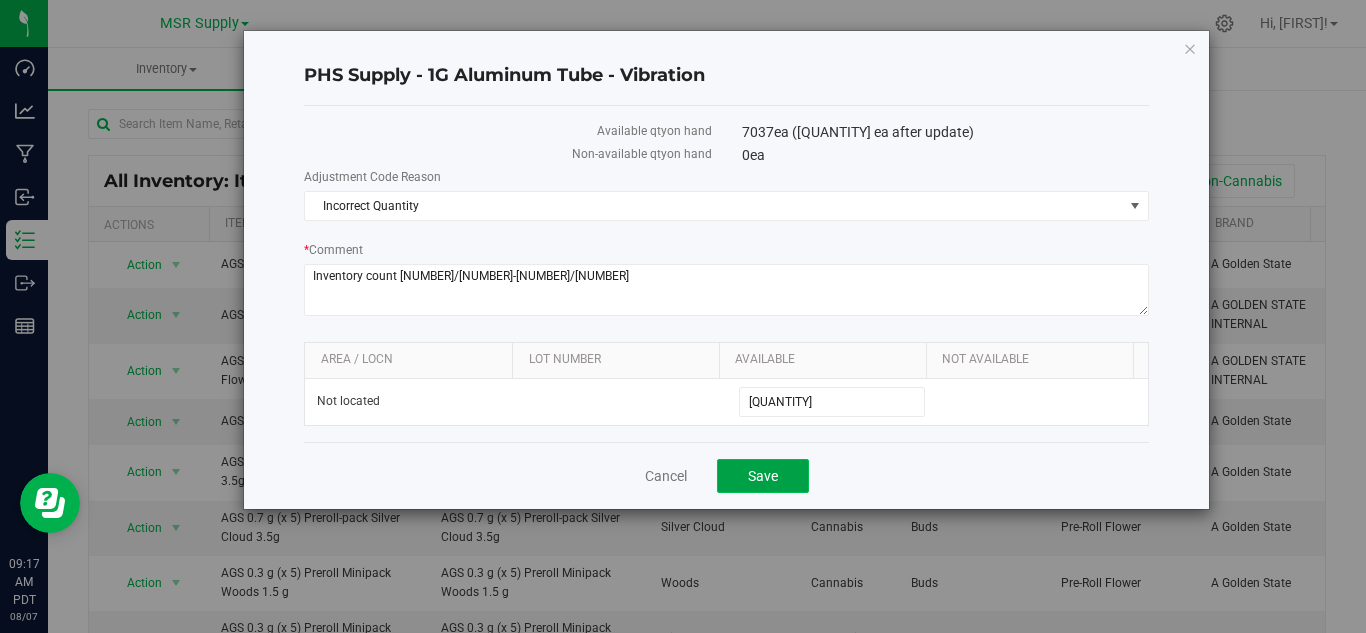 click on "Save" 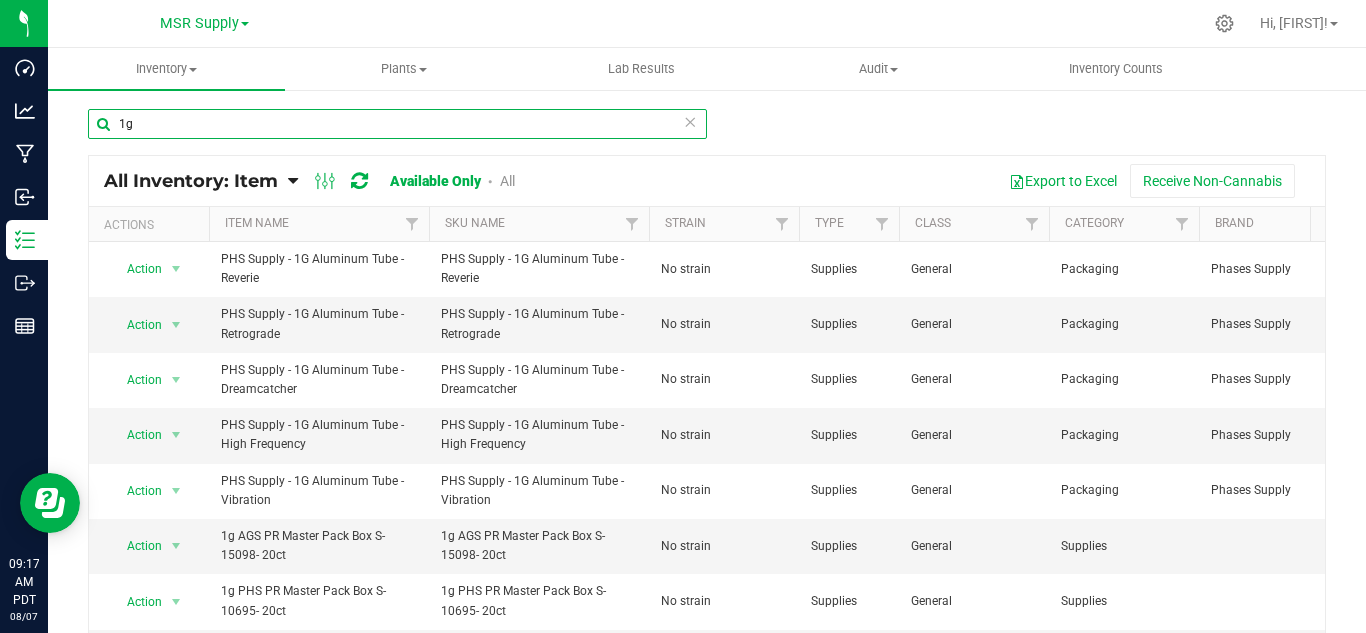 click on "1g" at bounding box center (397, 124) 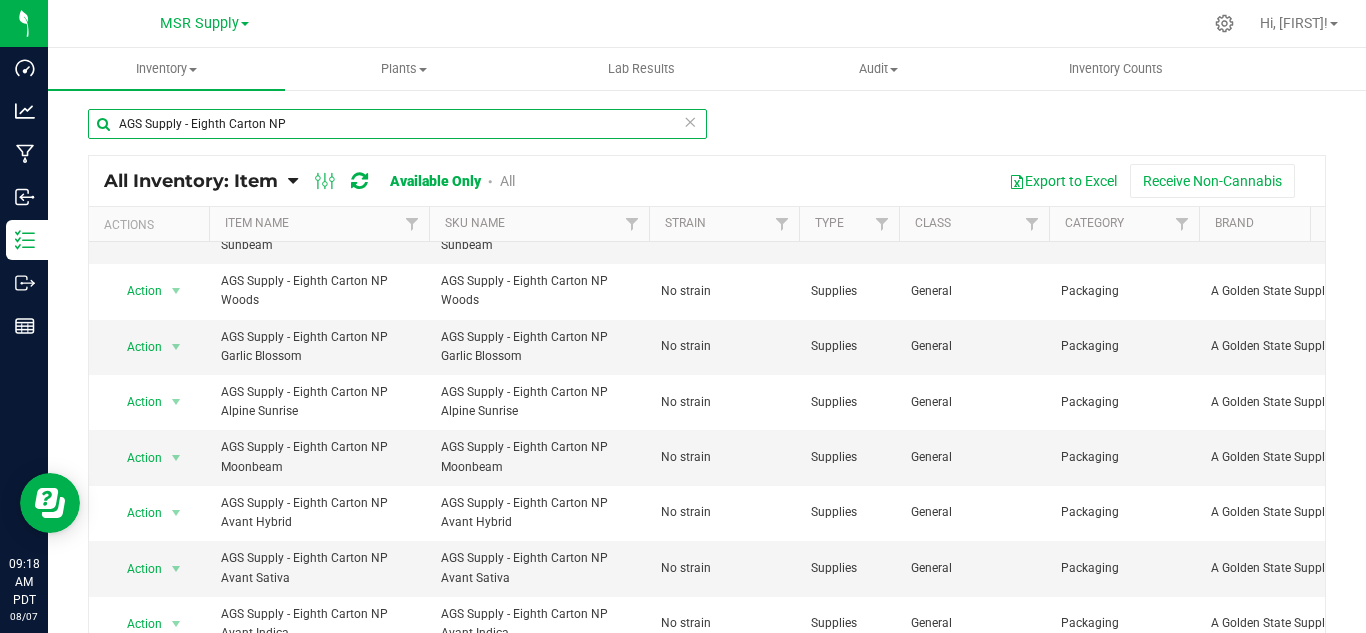 scroll, scrollTop: 500, scrollLeft: 0, axis: vertical 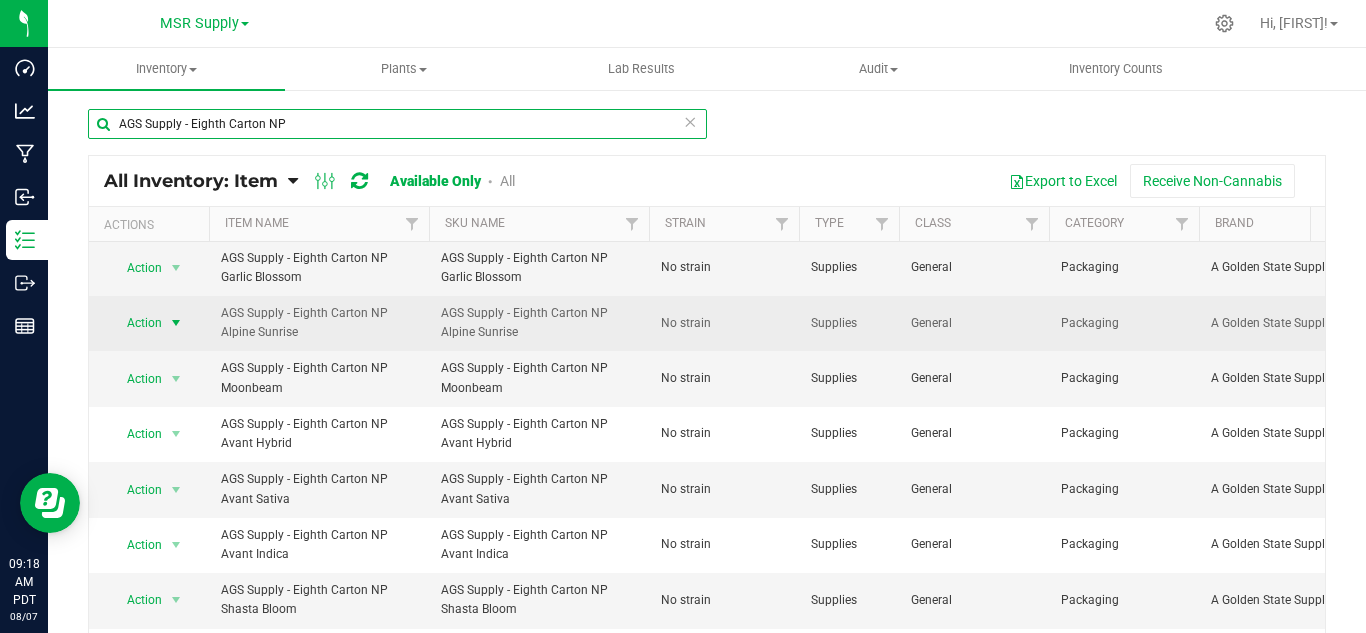 type on "AGS Supply - Eighth Carton NP" 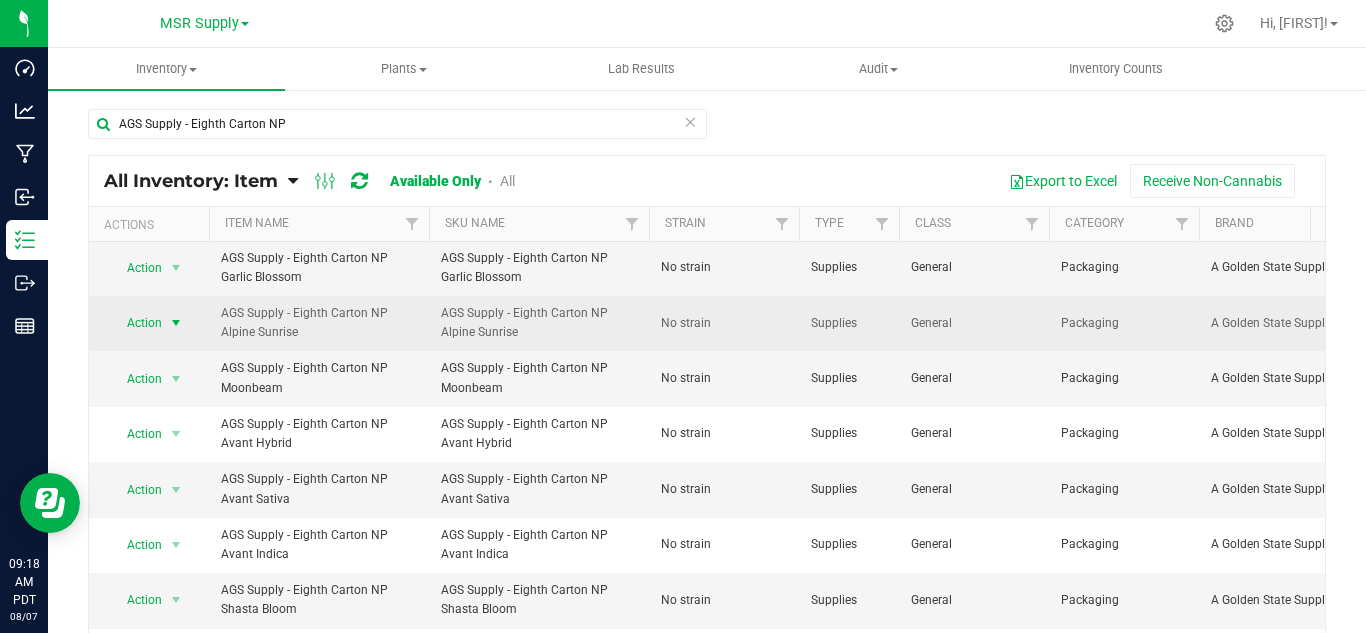click at bounding box center (176, 323) 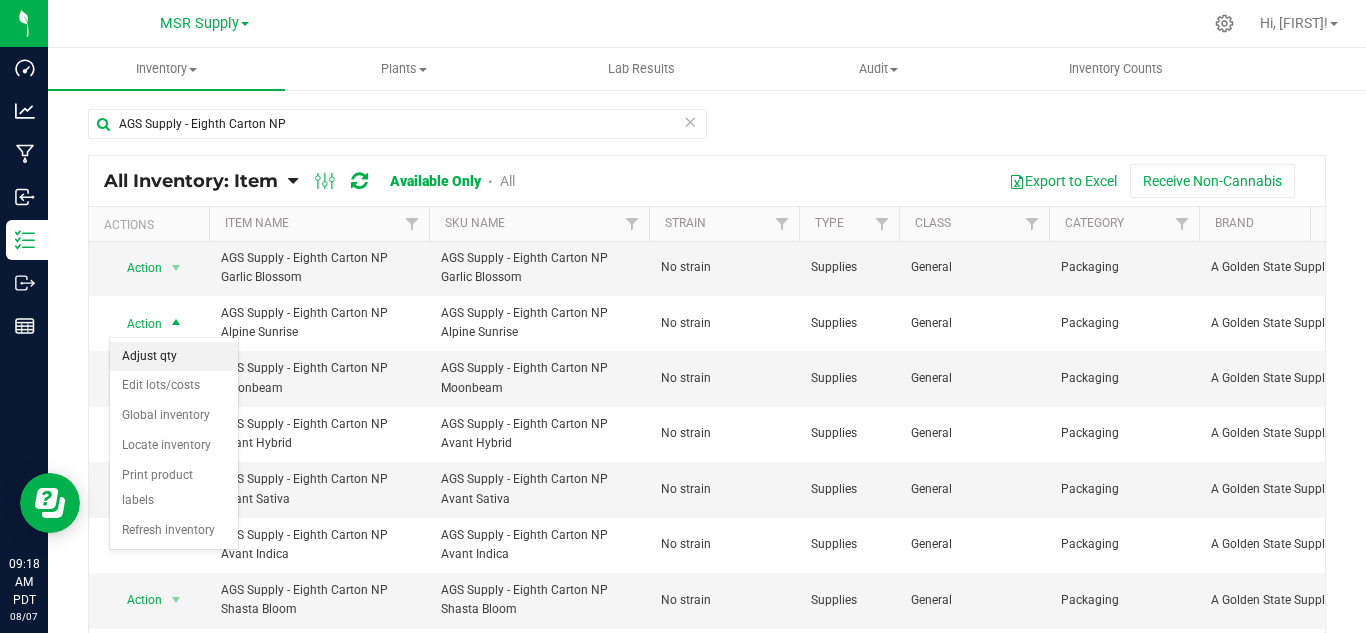 click on "Adjust qty" at bounding box center (174, 357) 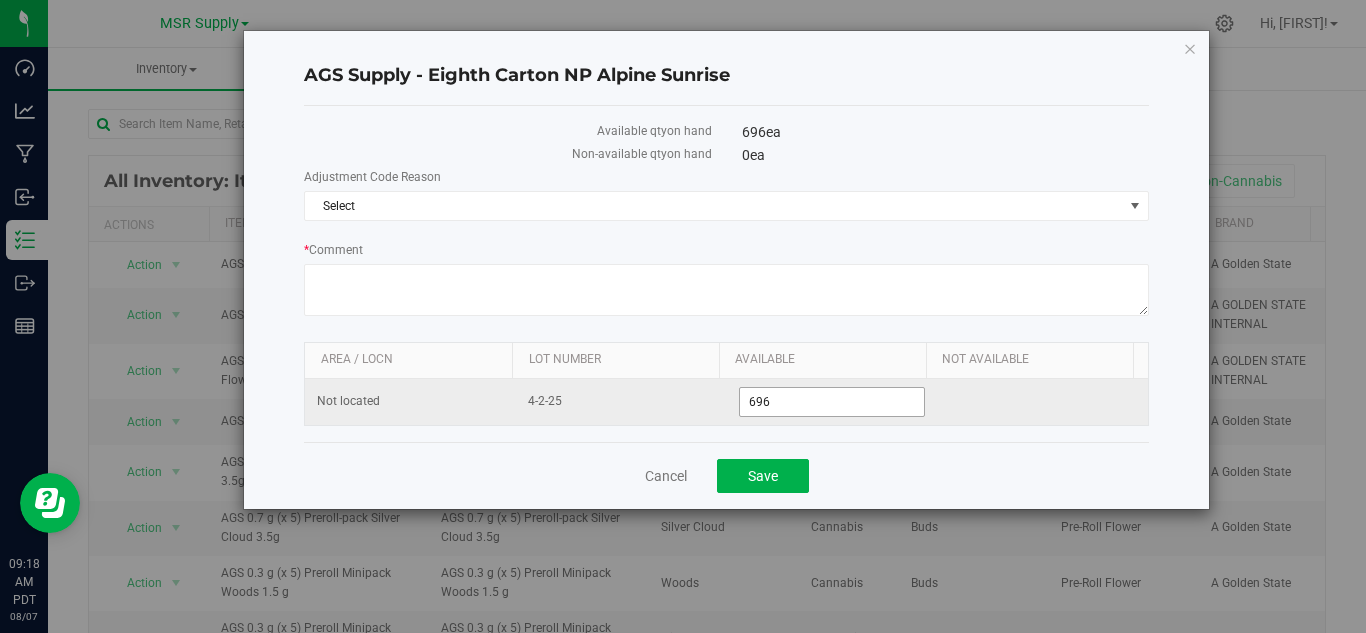 click on "696" at bounding box center (832, 402) 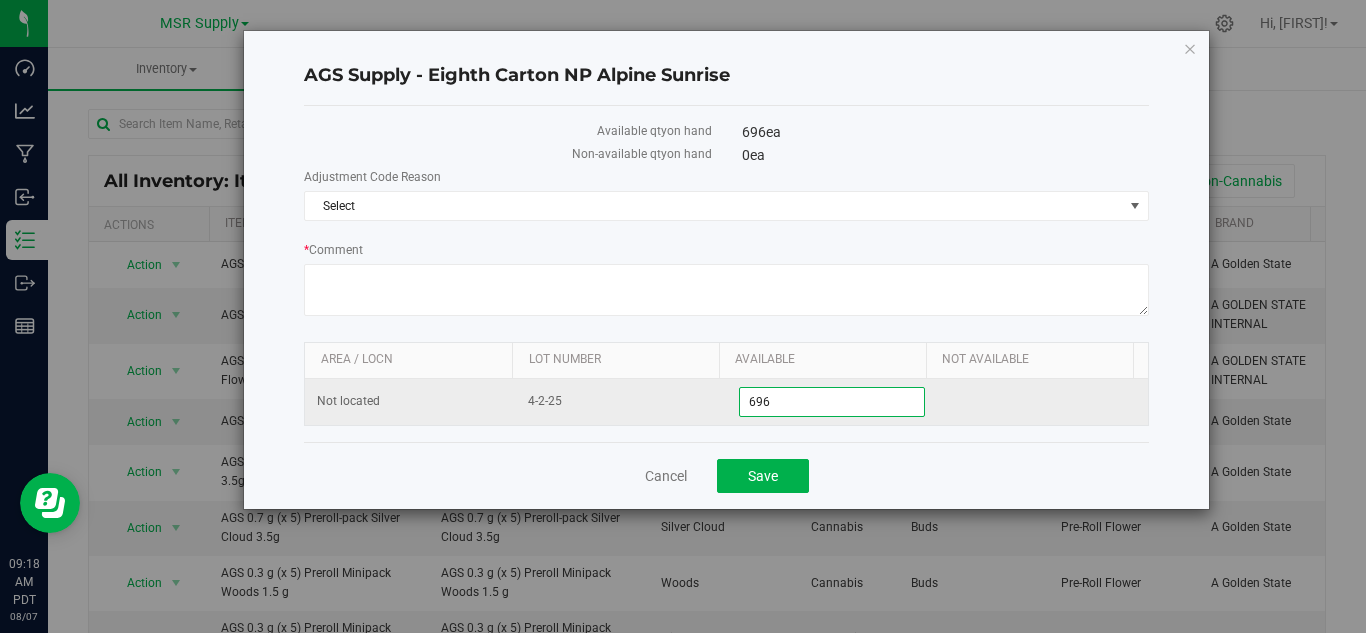 drag, startPoint x: 780, startPoint y: 394, endPoint x: 737, endPoint y: 399, distance: 43.289722 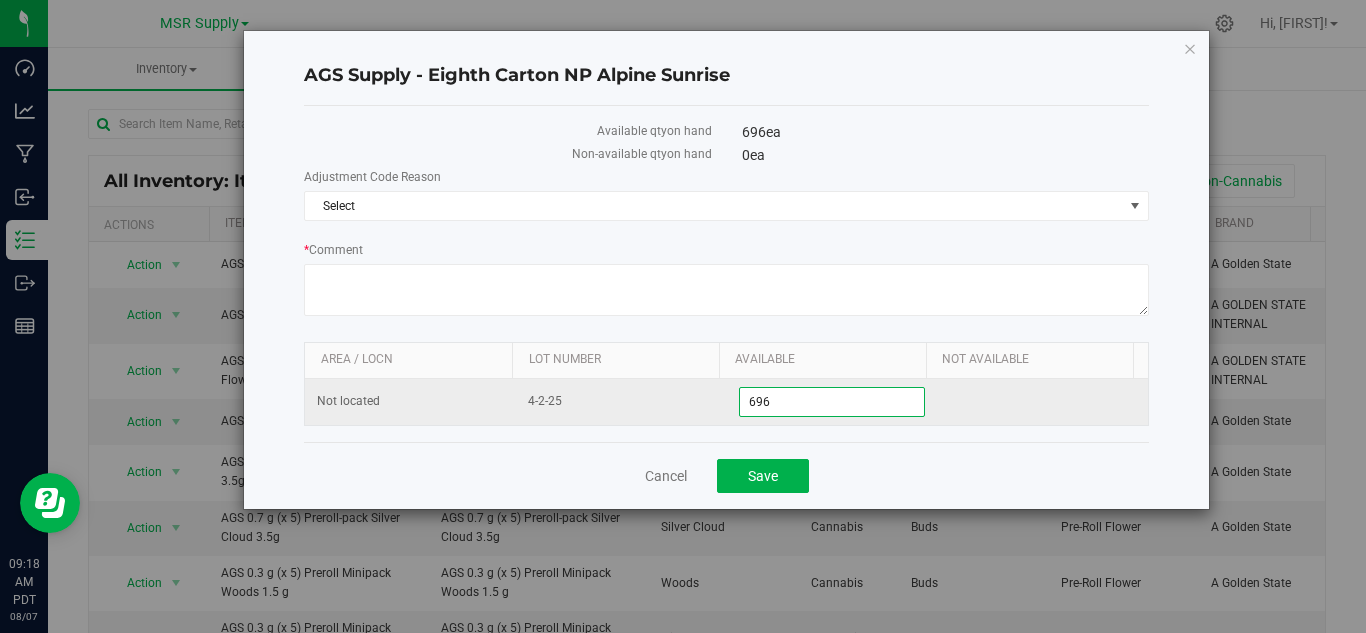 type 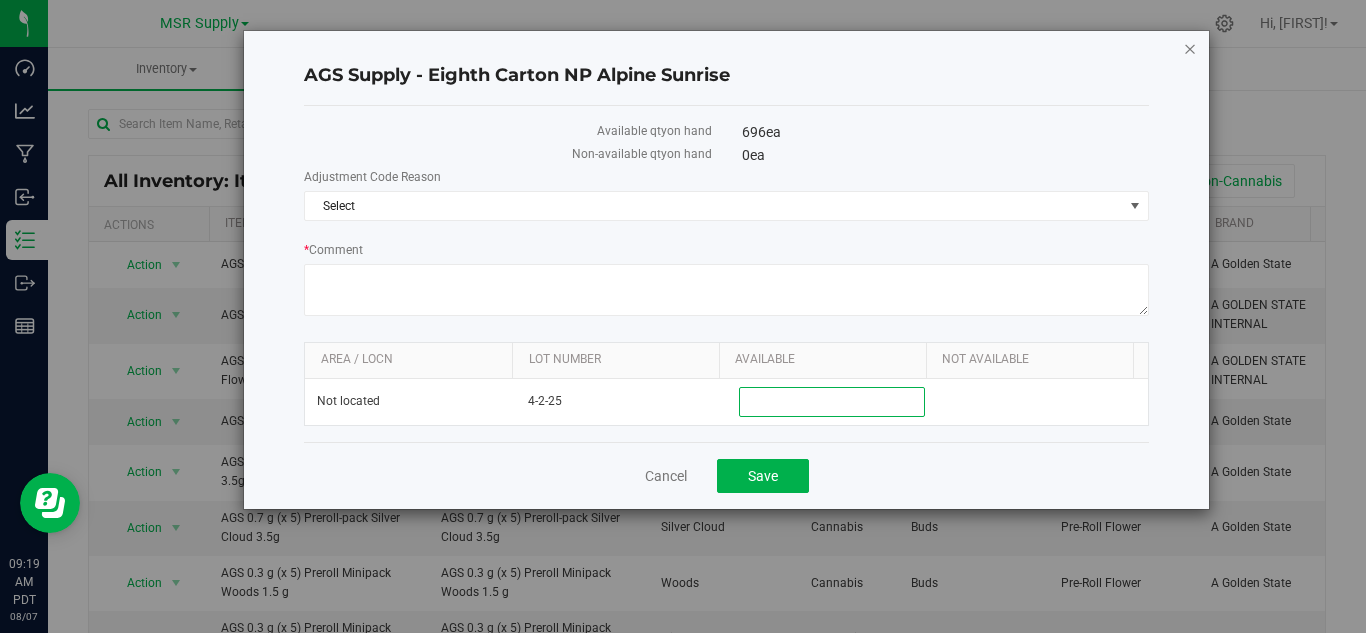 type 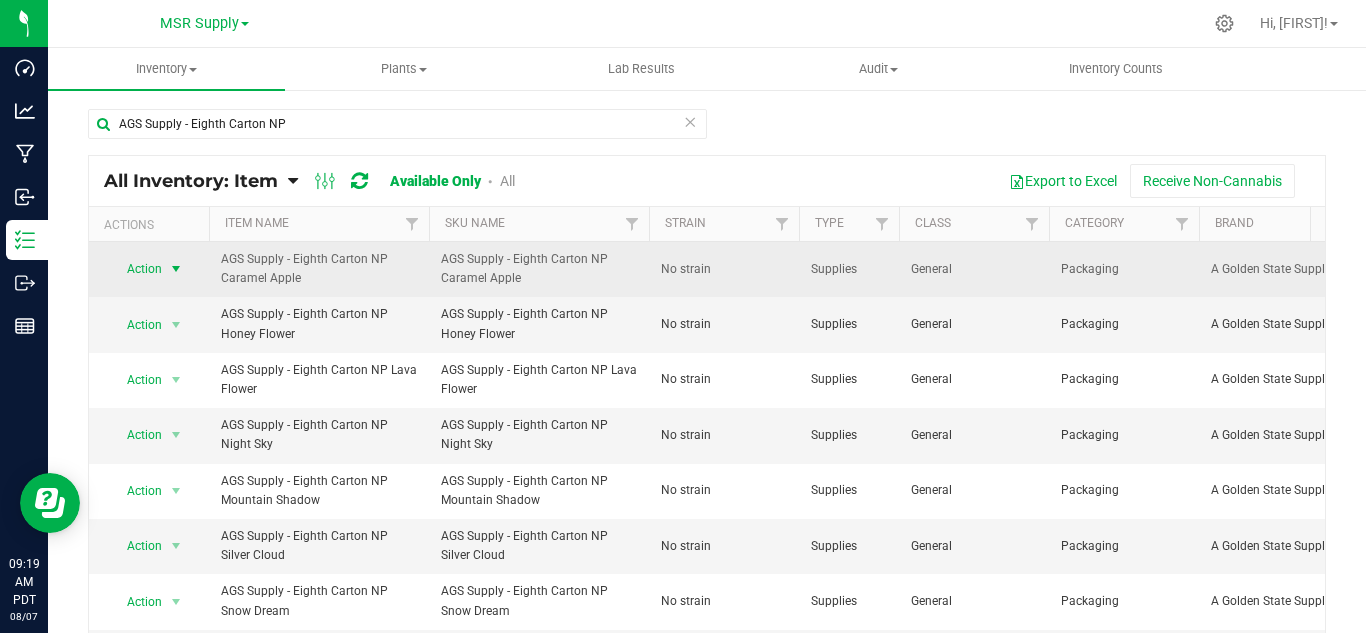 click at bounding box center (176, 269) 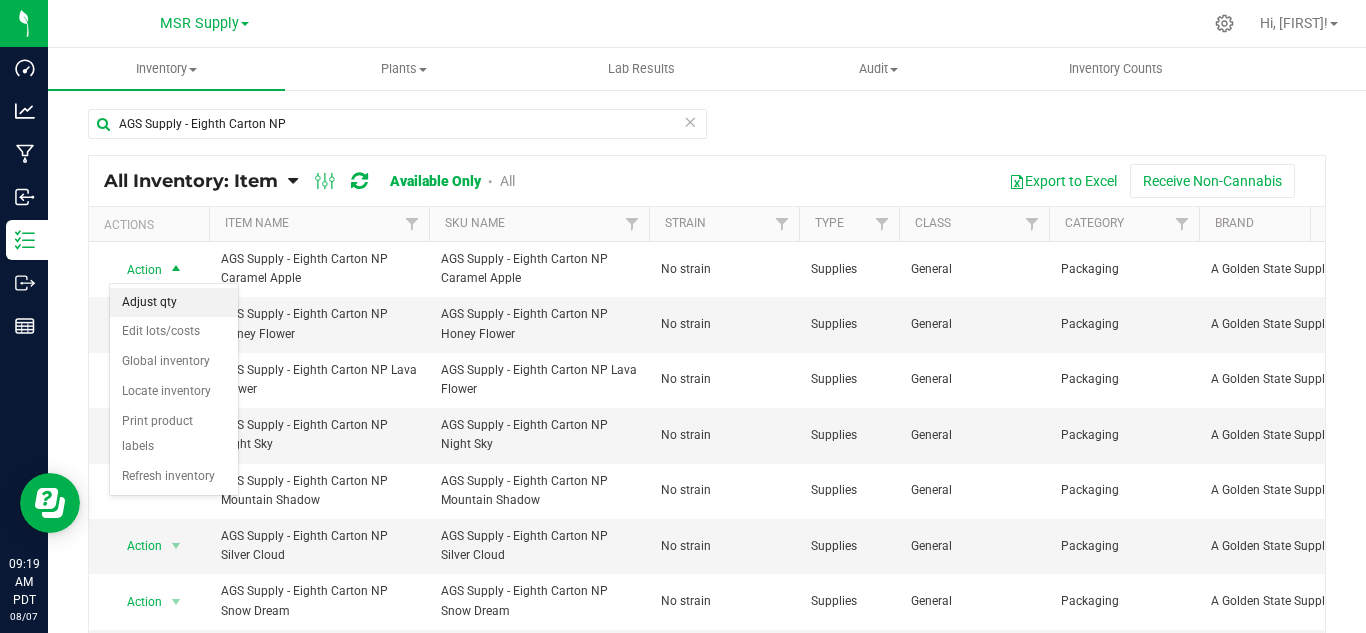 click on "Adjust qty" at bounding box center (174, 303) 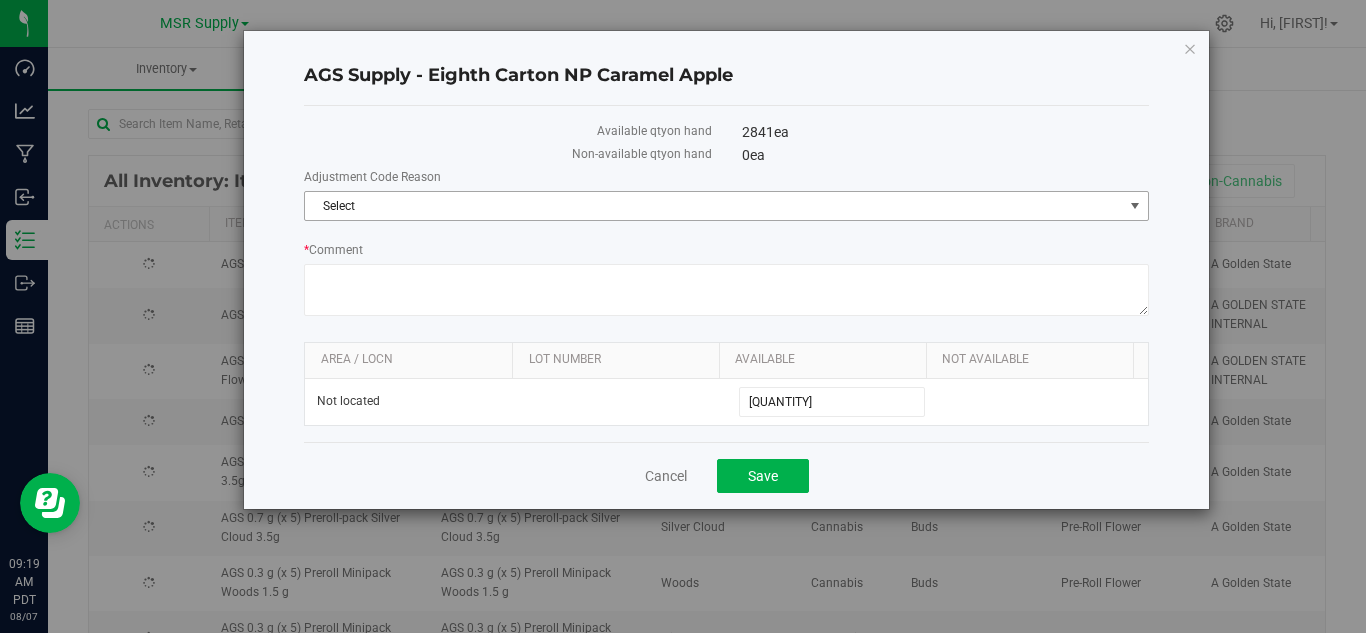 click on "Select" at bounding box center (714, 206) 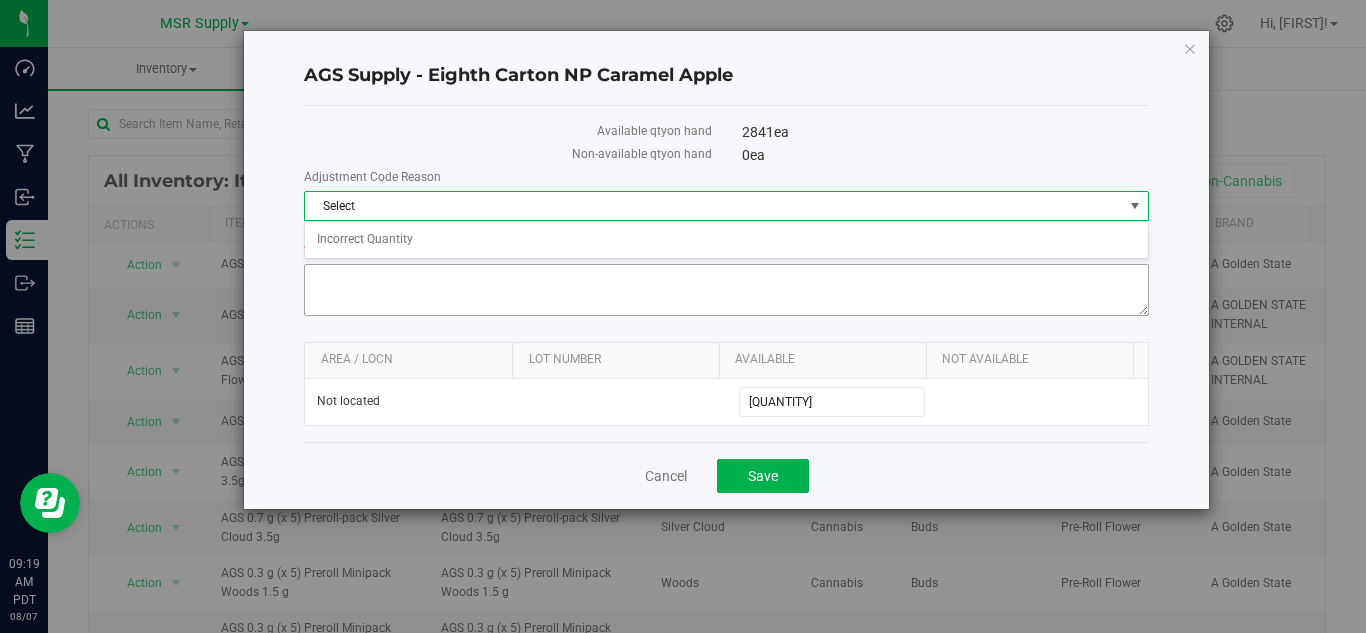 click on "Incorrect Quantity" at bounding box center (726, 240) 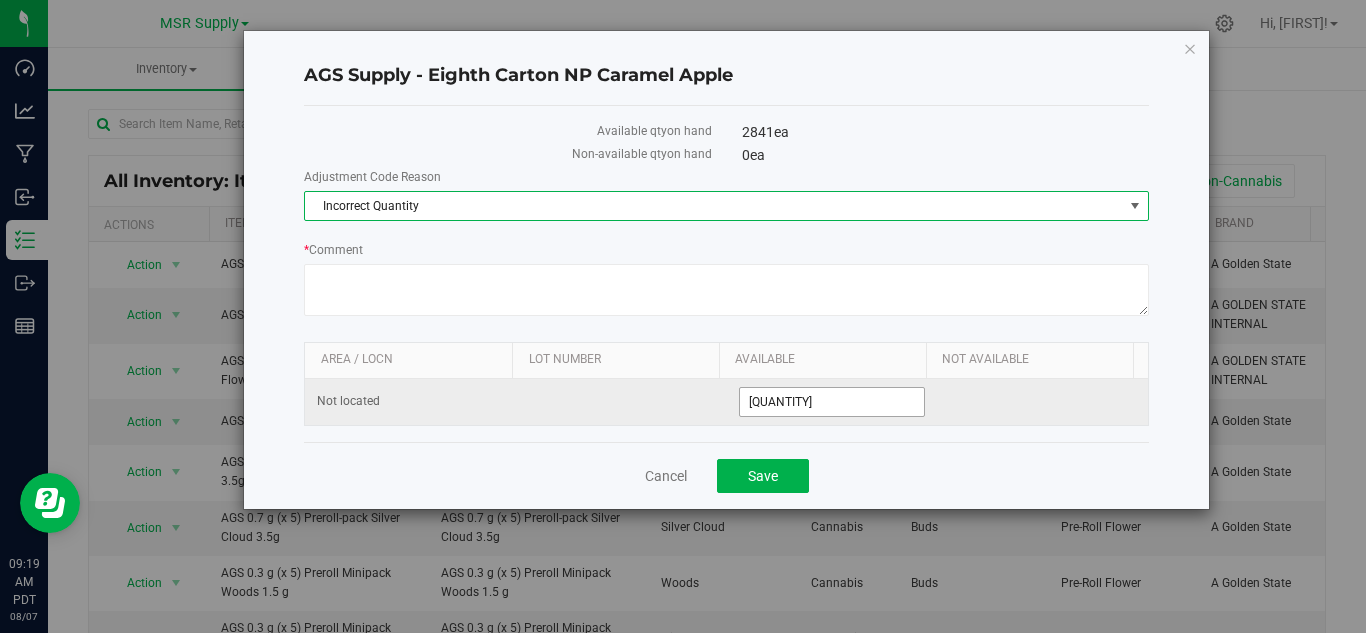 click on "[QUANTITY] [QUANTITY]" at bounding box center [832, 402] 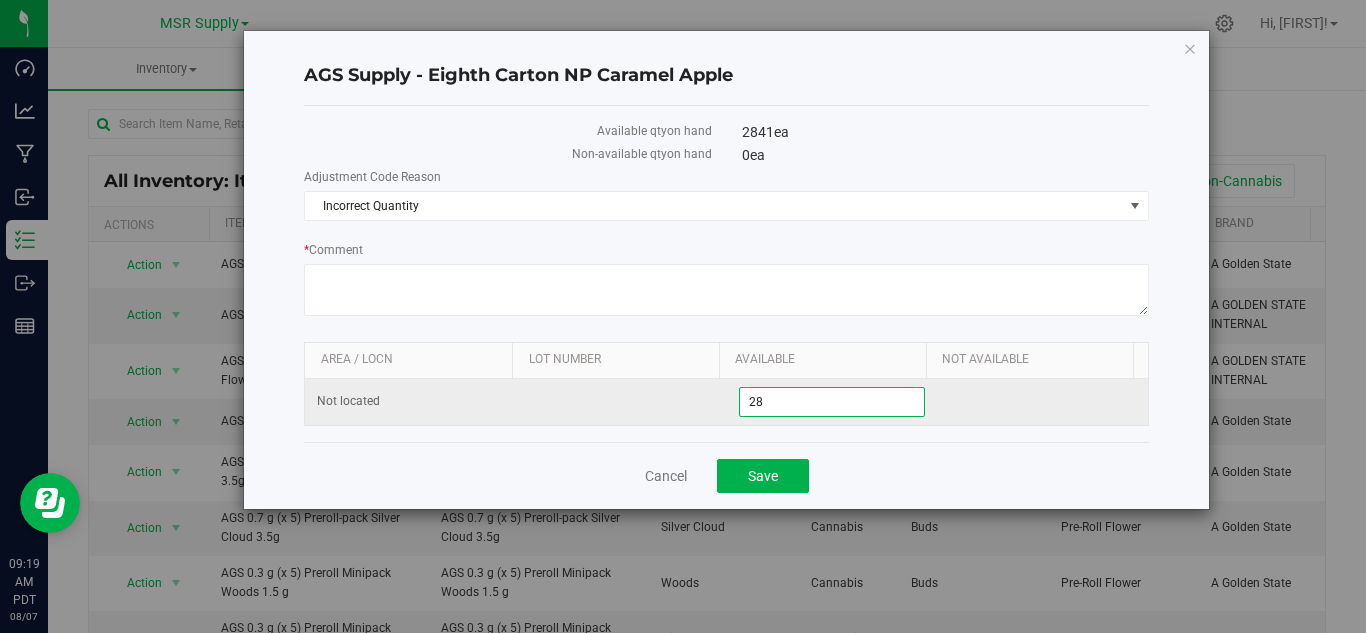 type on "2" 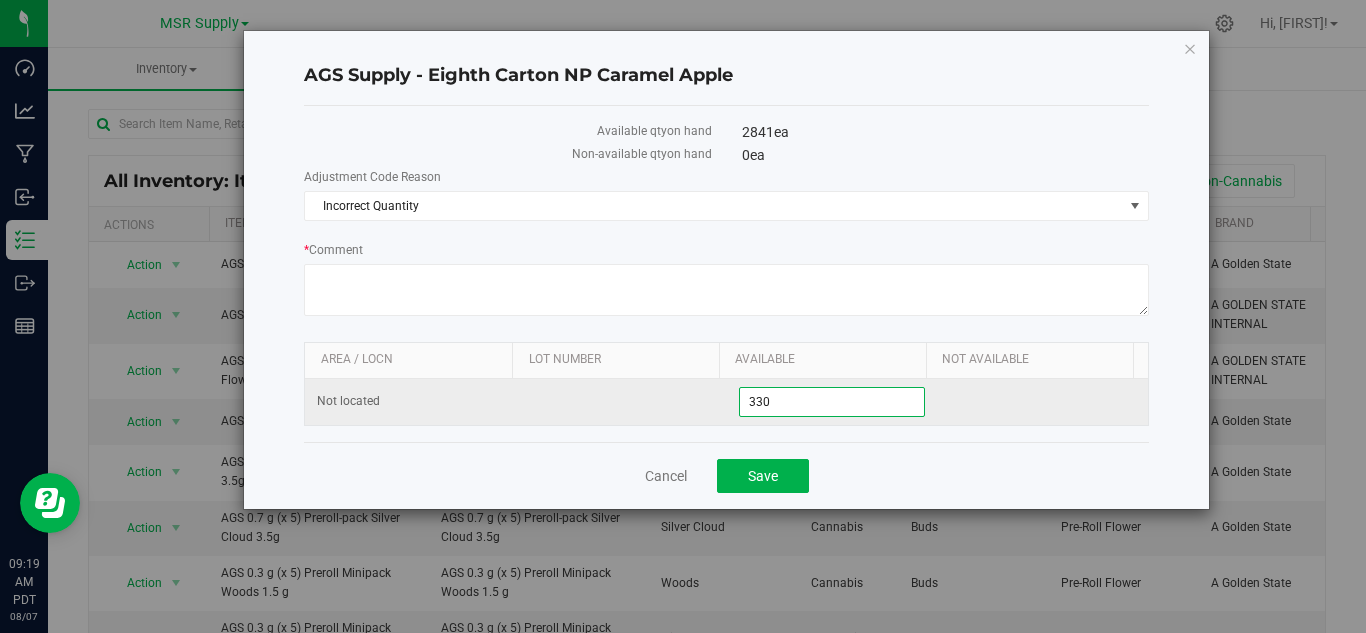 type on "3300" 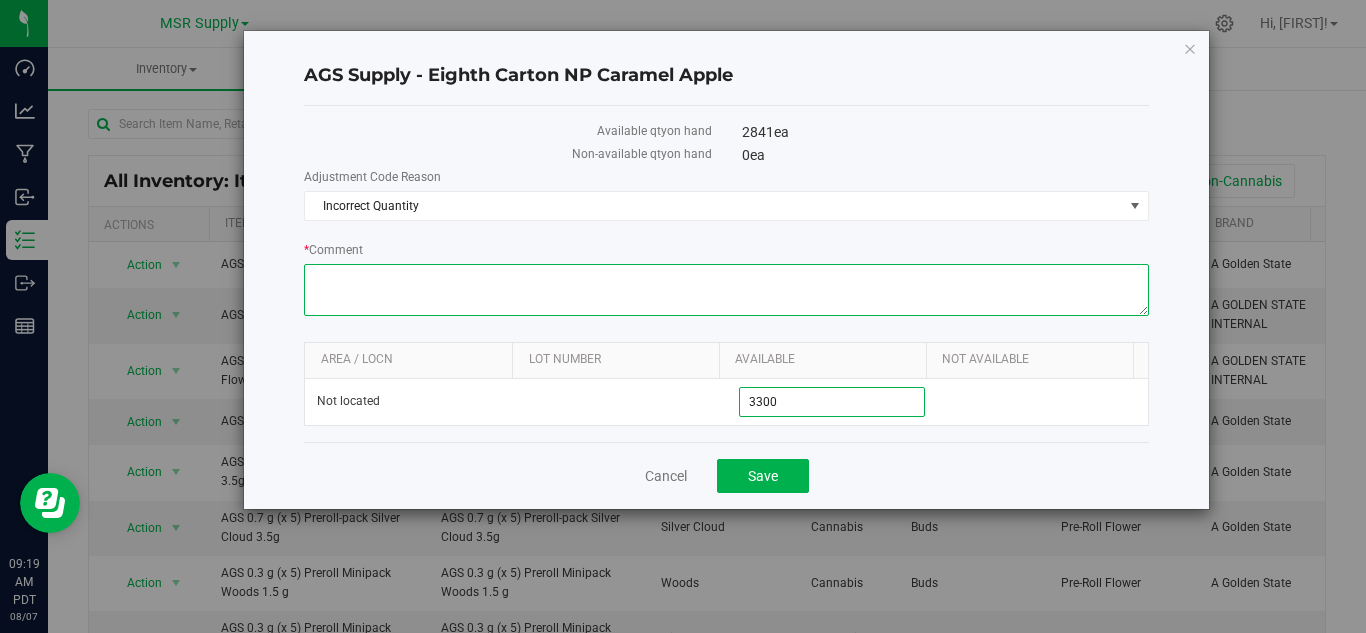 type on "3,300" 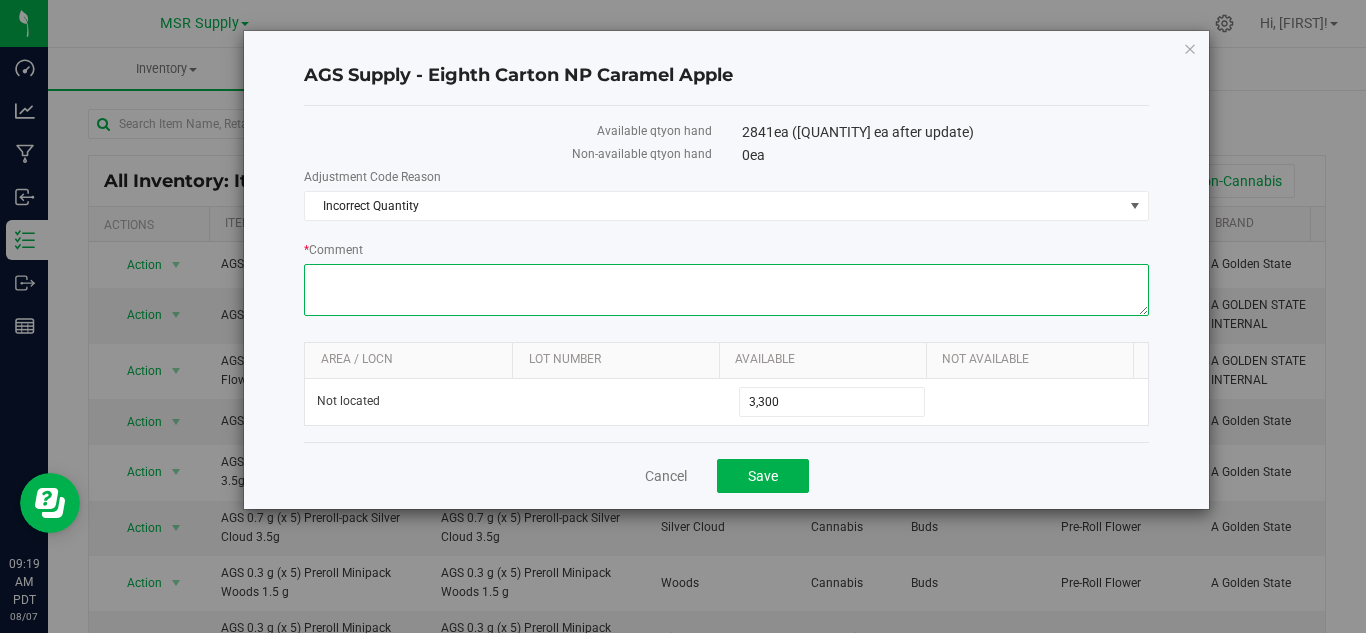 click on "*
Comment" at bounding box center (726, 290) 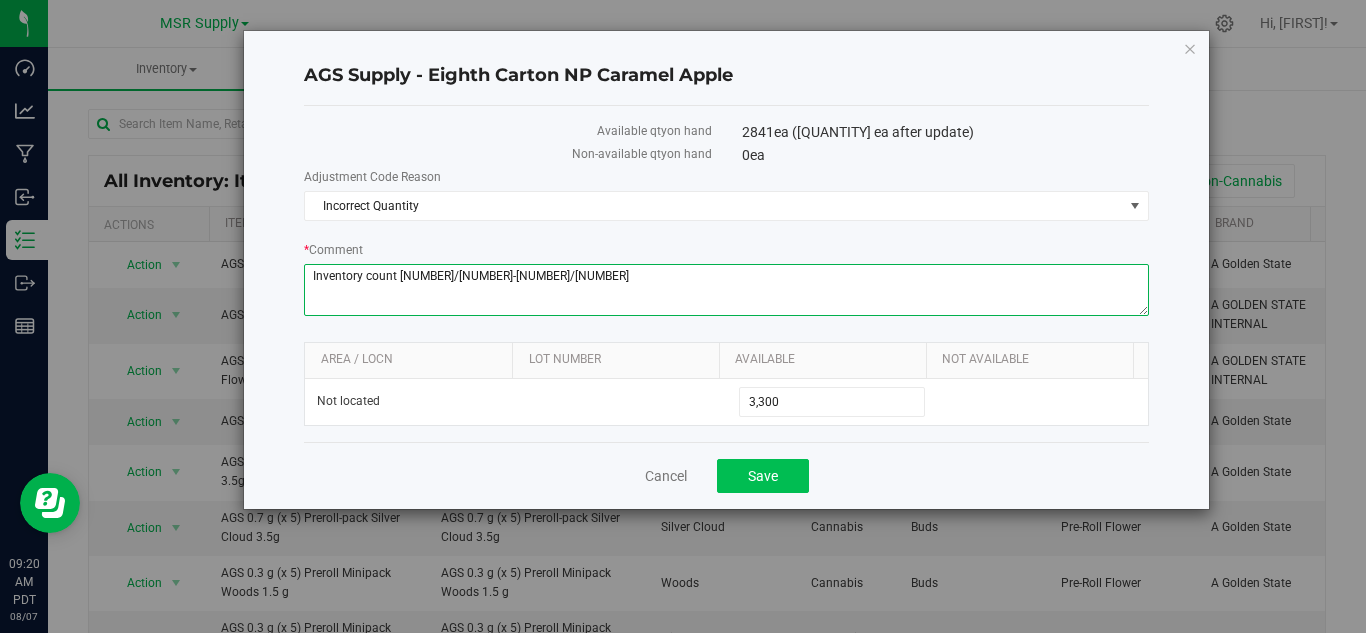type on "Inventory count [NUMBER]/[NUMBER]-[NUMBER]/[NUMBER]" 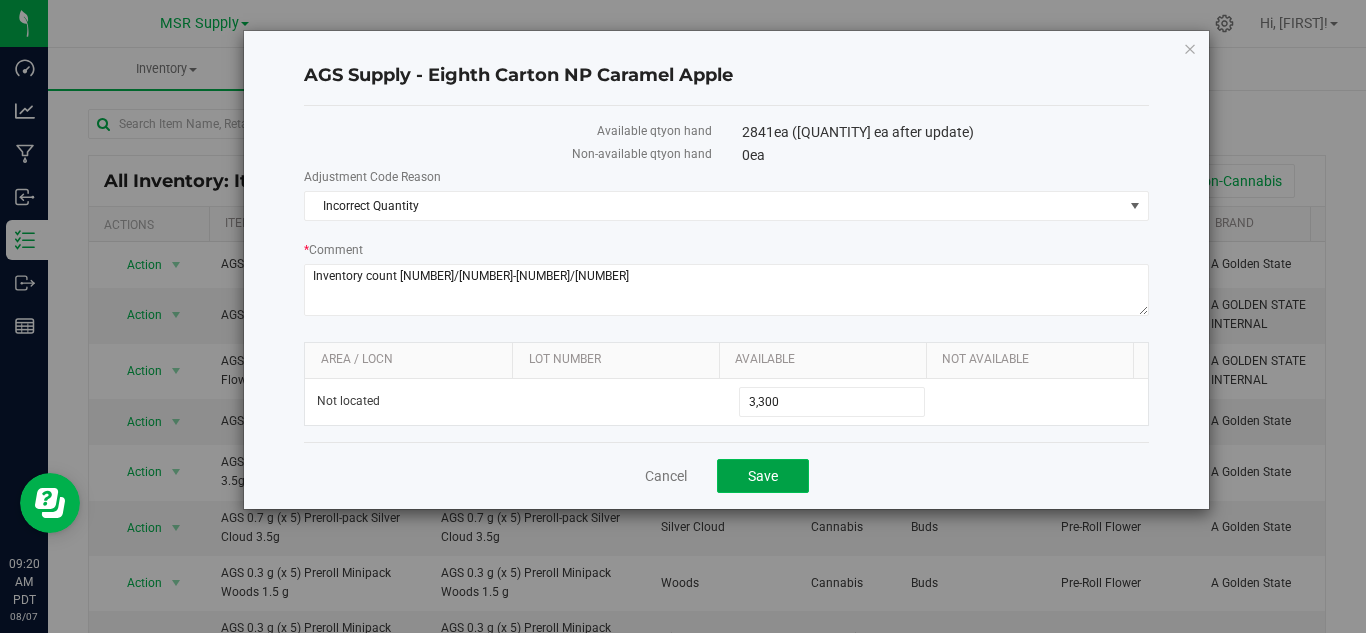 click on "Save" 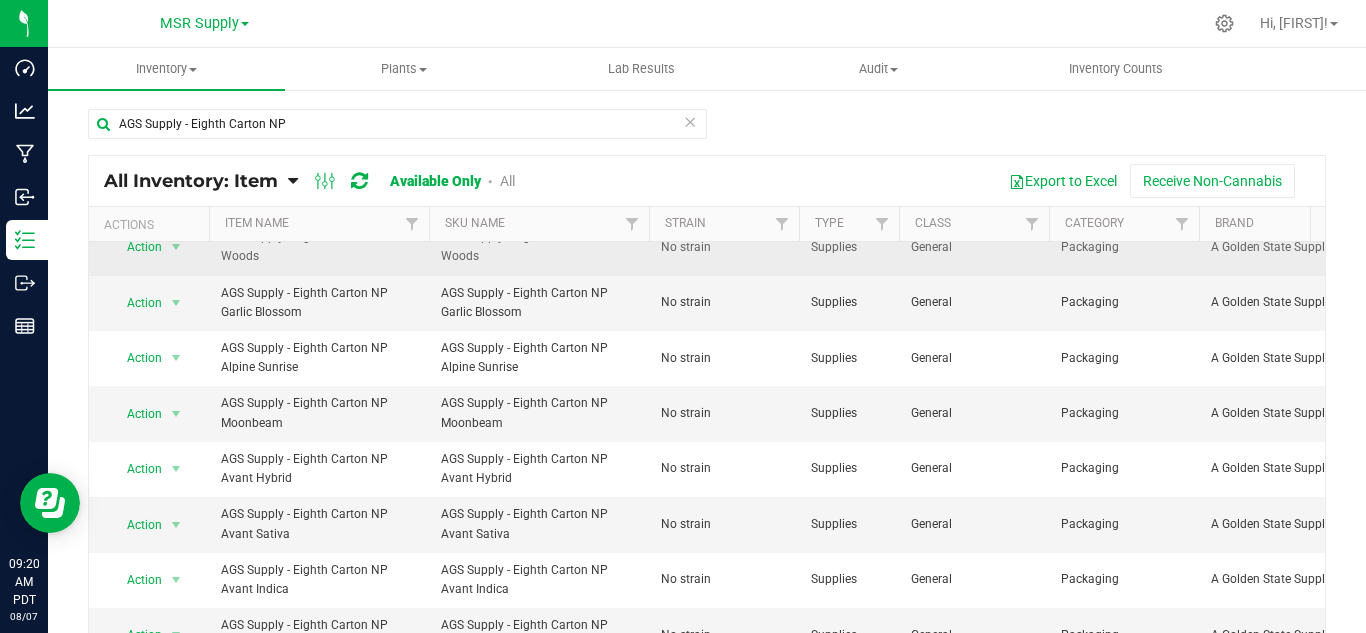 scroll, scrollTop: 500, scrollLeft: 0, axis: vertical 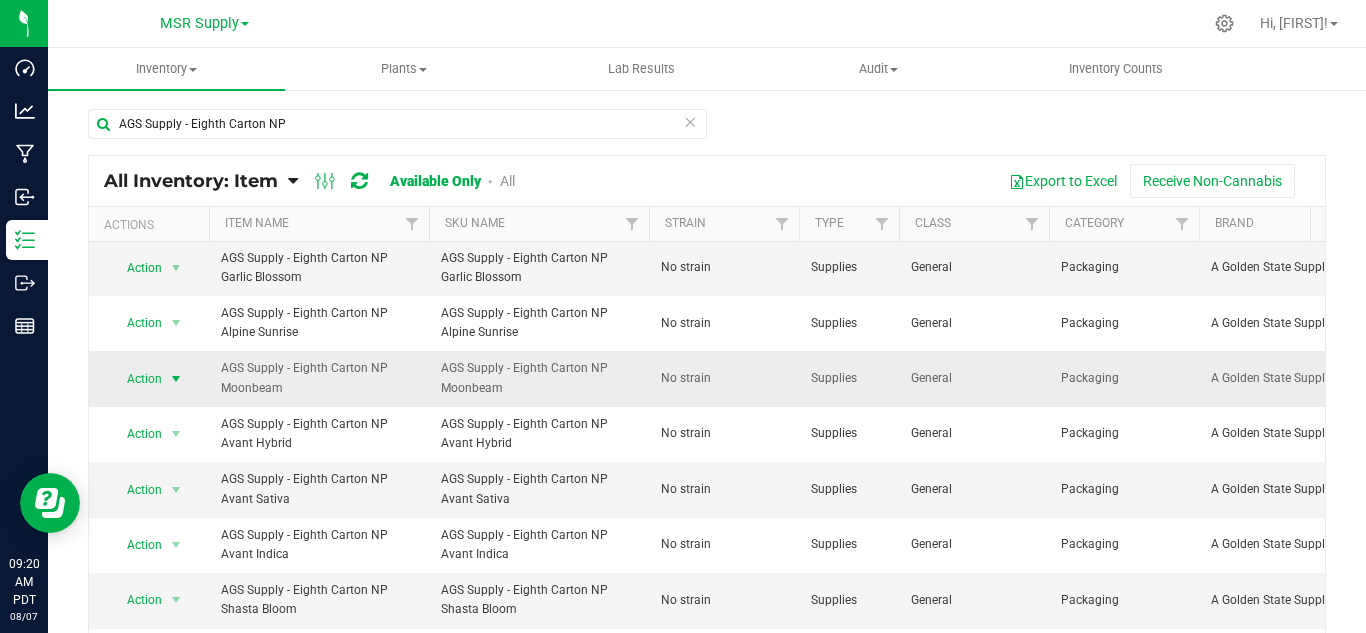 click at bounding box center (176, 379) 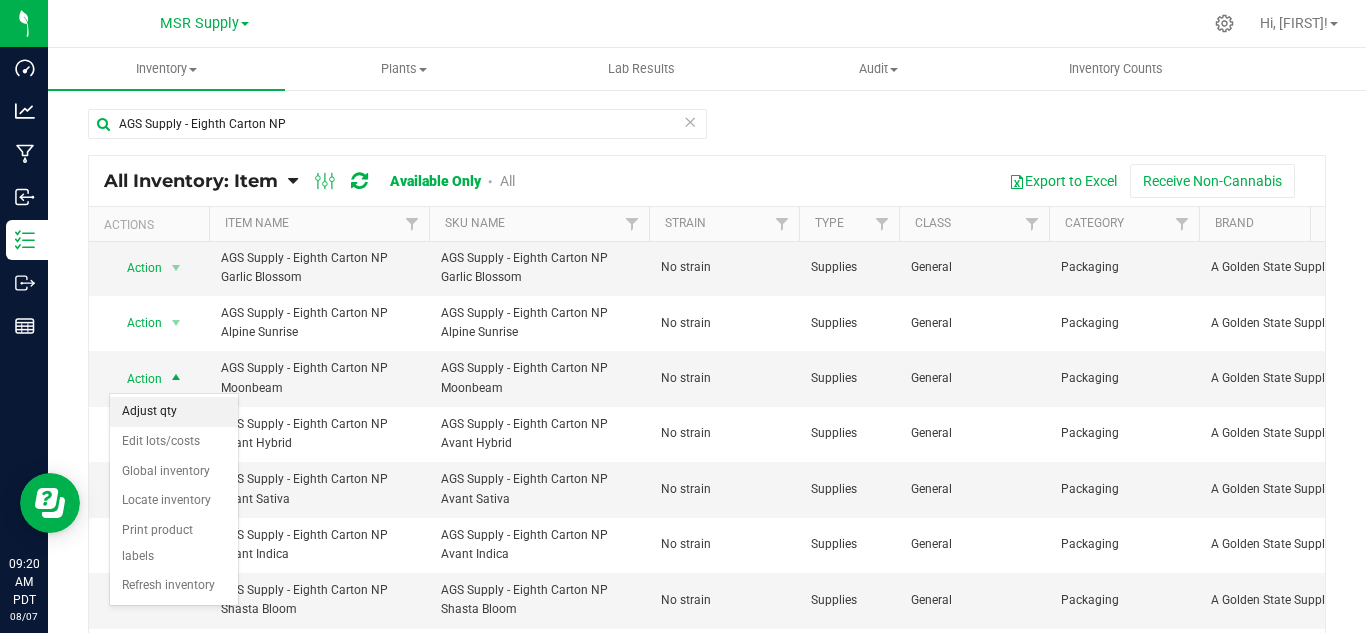 click on "Adjust qty" at bounding box center [174, 412] 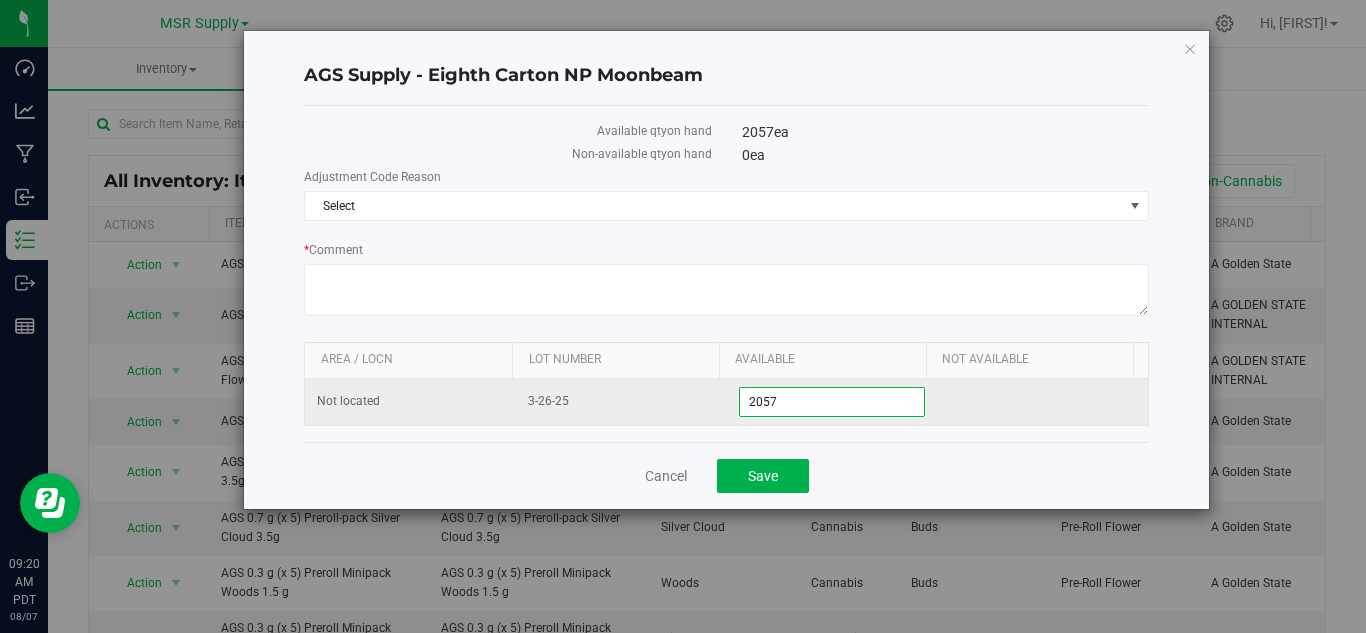 drag, startPoint x: 790, startPoint y: 401, endPoint x: 723, endPoint y: 411, distance: 67.74216 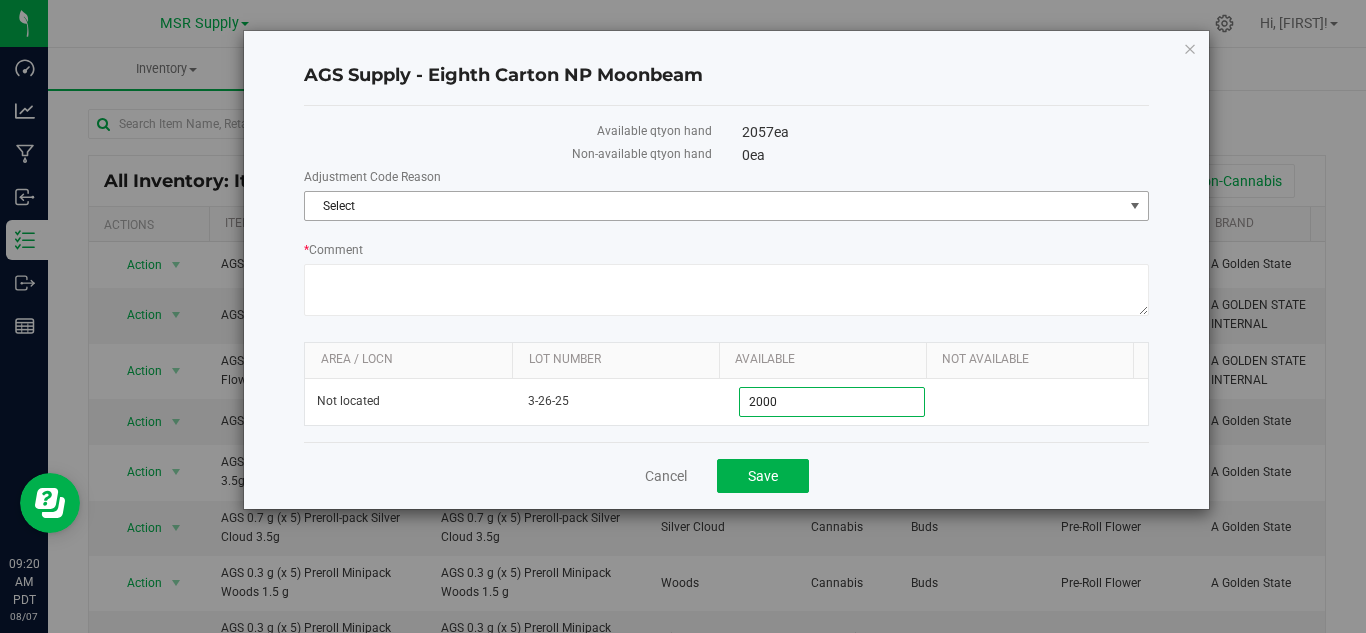 type on "2000" 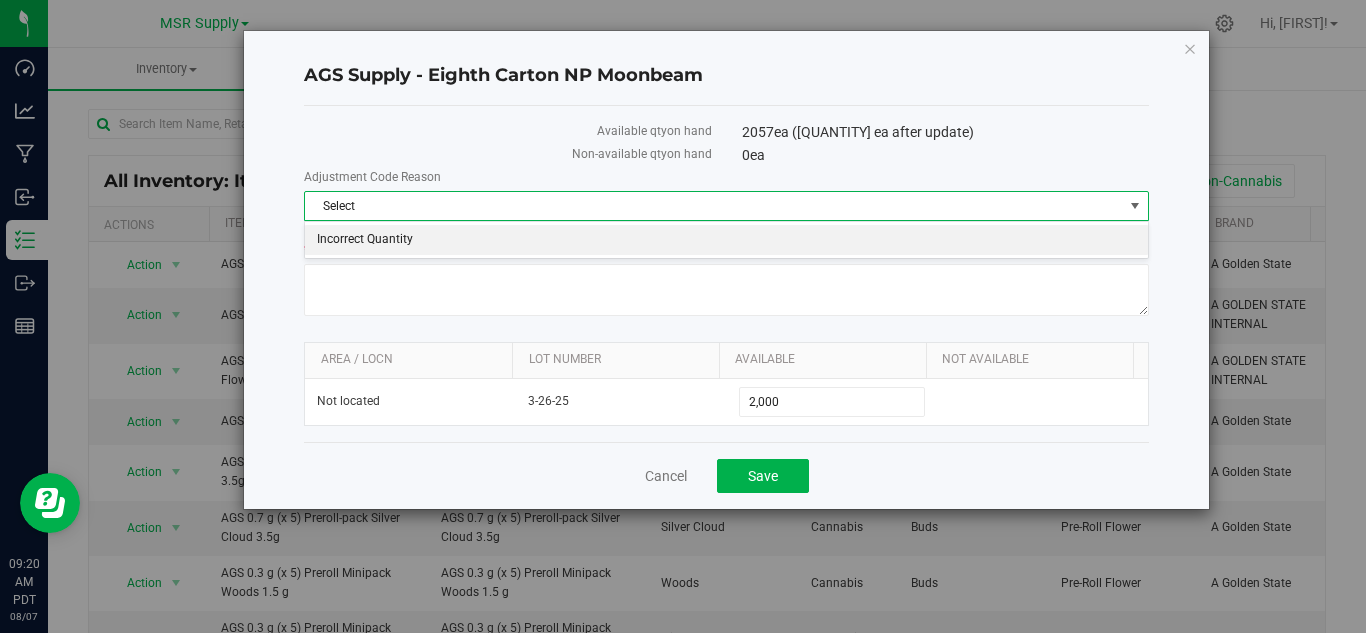 click on "Incorrect Quantity" at bounding box center [726, 240] 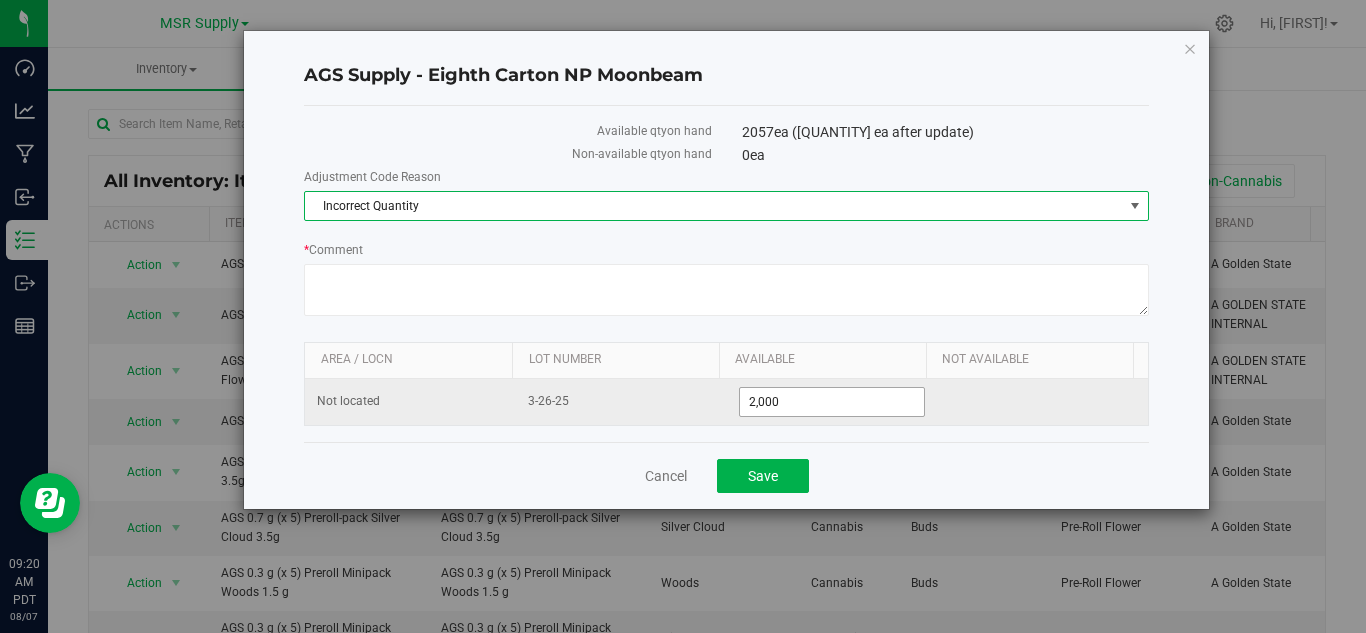 click on "[QUANTITY] [QUANTITY]" at bounding box center [832, 402] 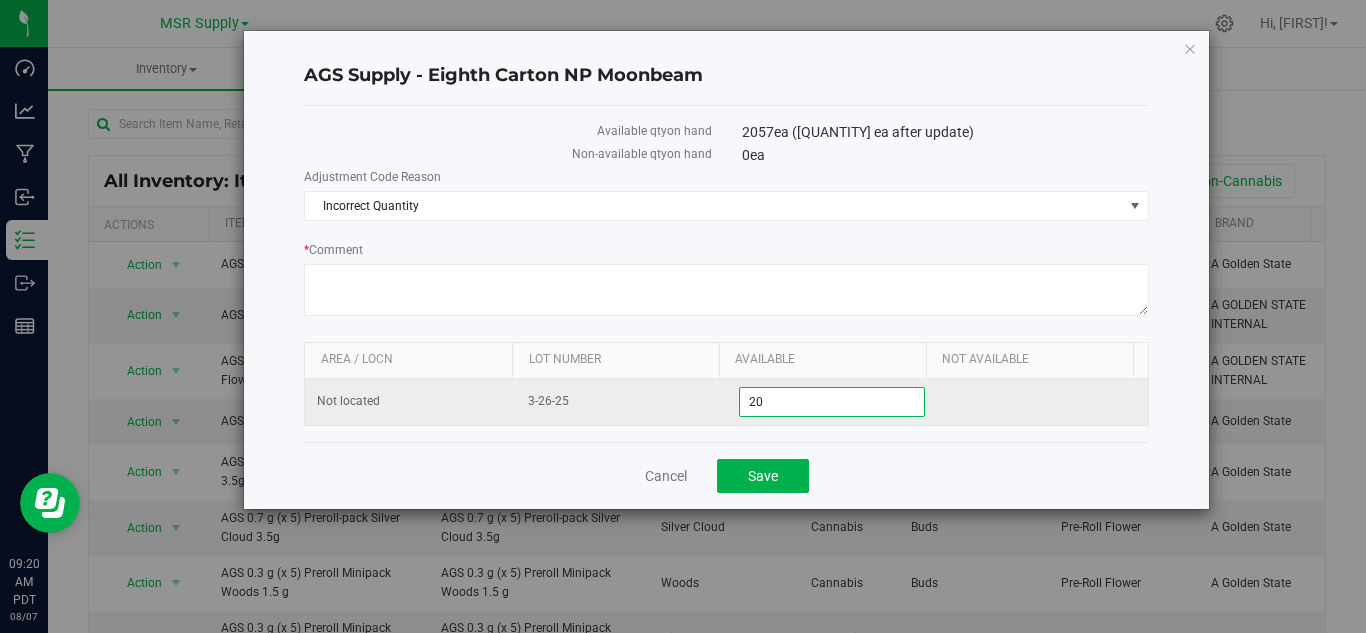 type on "2" 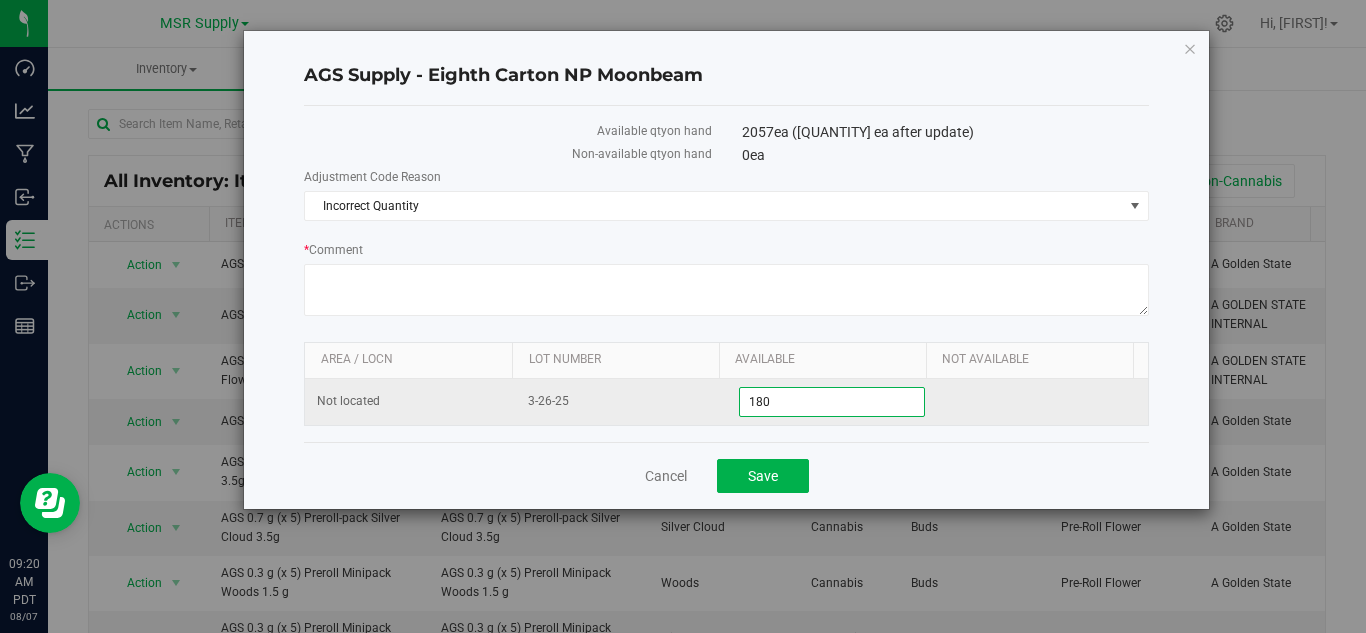 type on "1800" 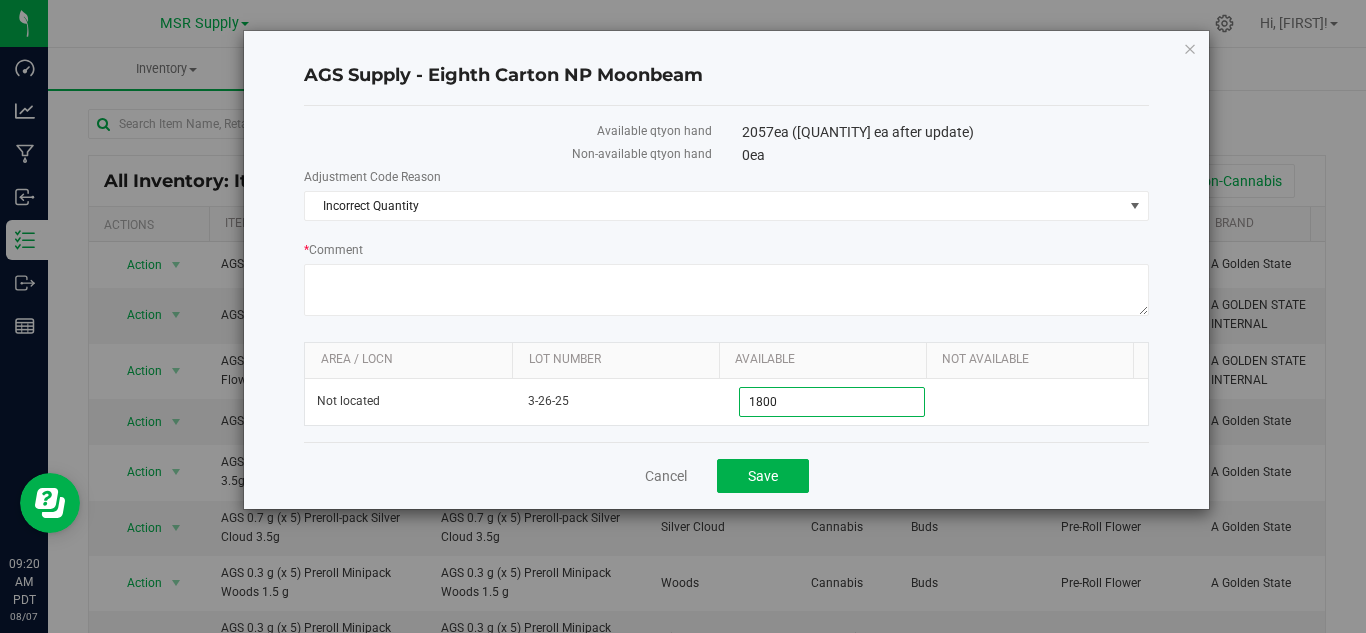 type on "1,800" 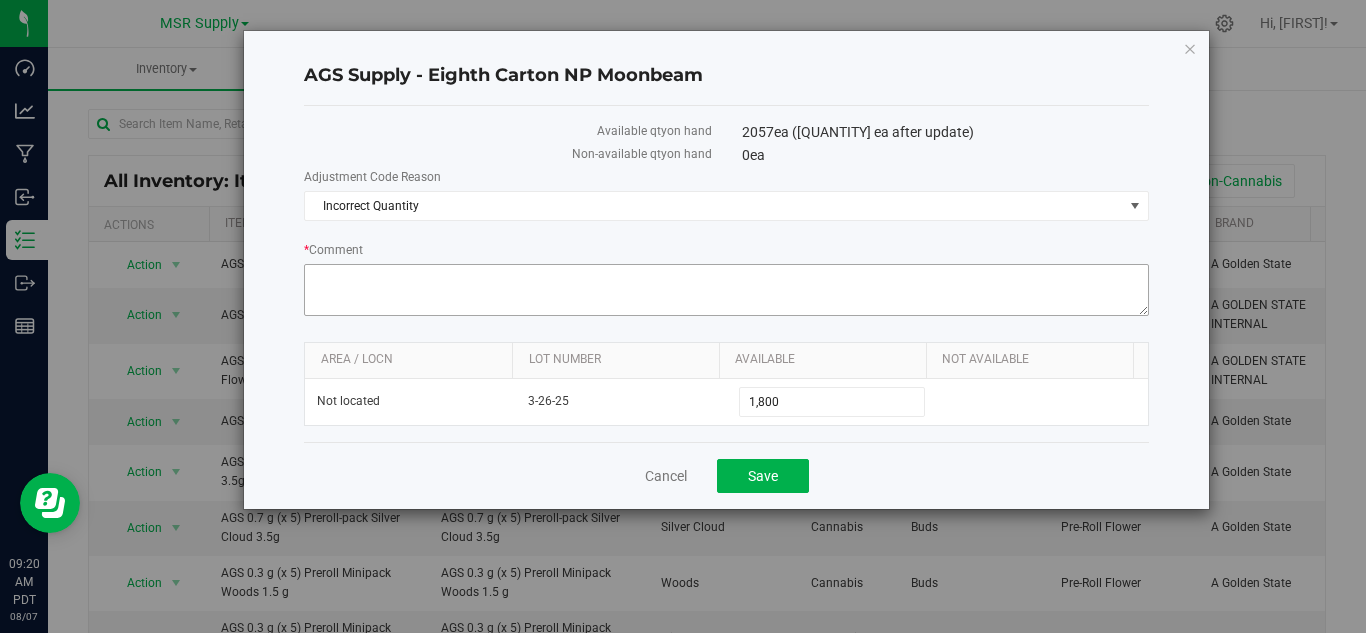 drag, startPoint x: 378, startPoint y: 260, endPoint x: 382, endPoint y: 275, distance: 15.524175 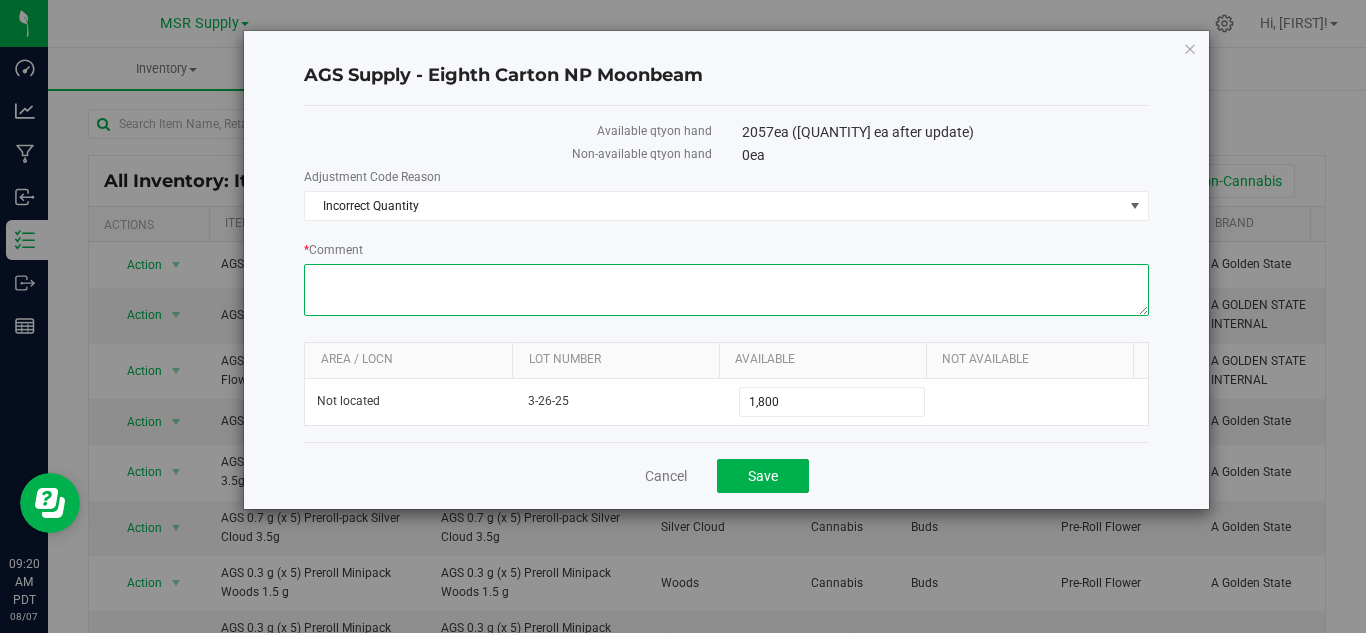 click on "*
Comment" at bounding box center [726, 290] 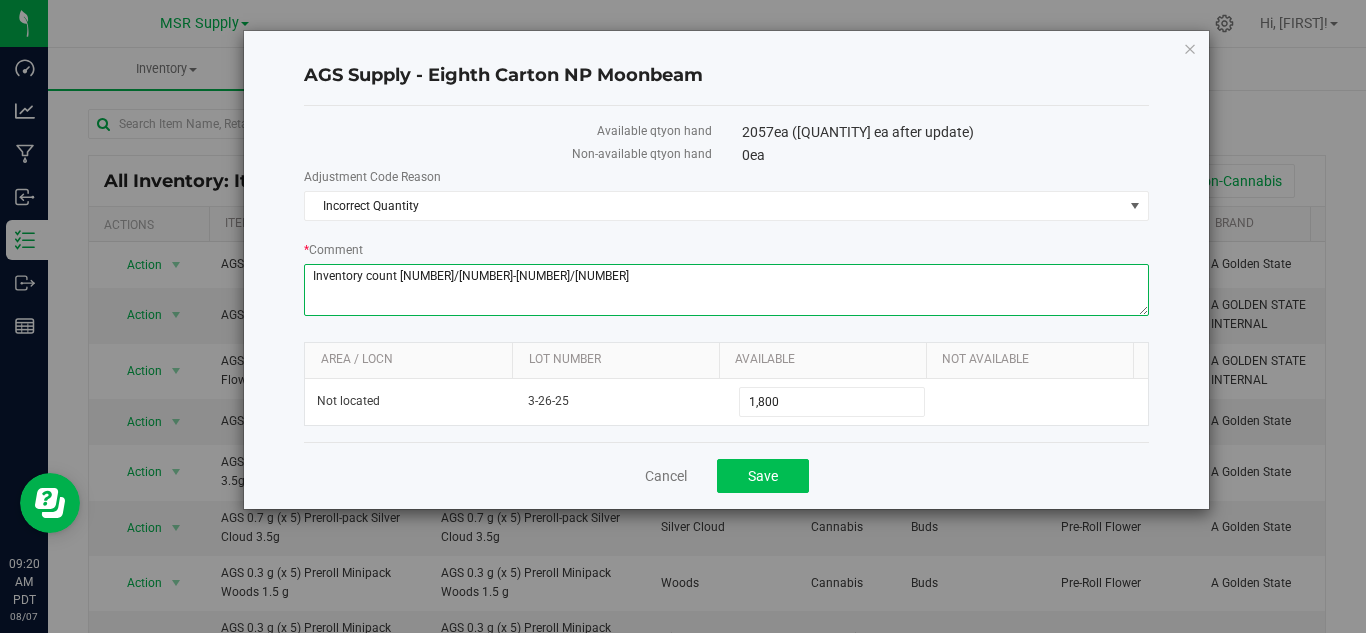 type on "Inventory count [NUMBER]/[NUMBER]-[NUMBER]/[NUMBER]" 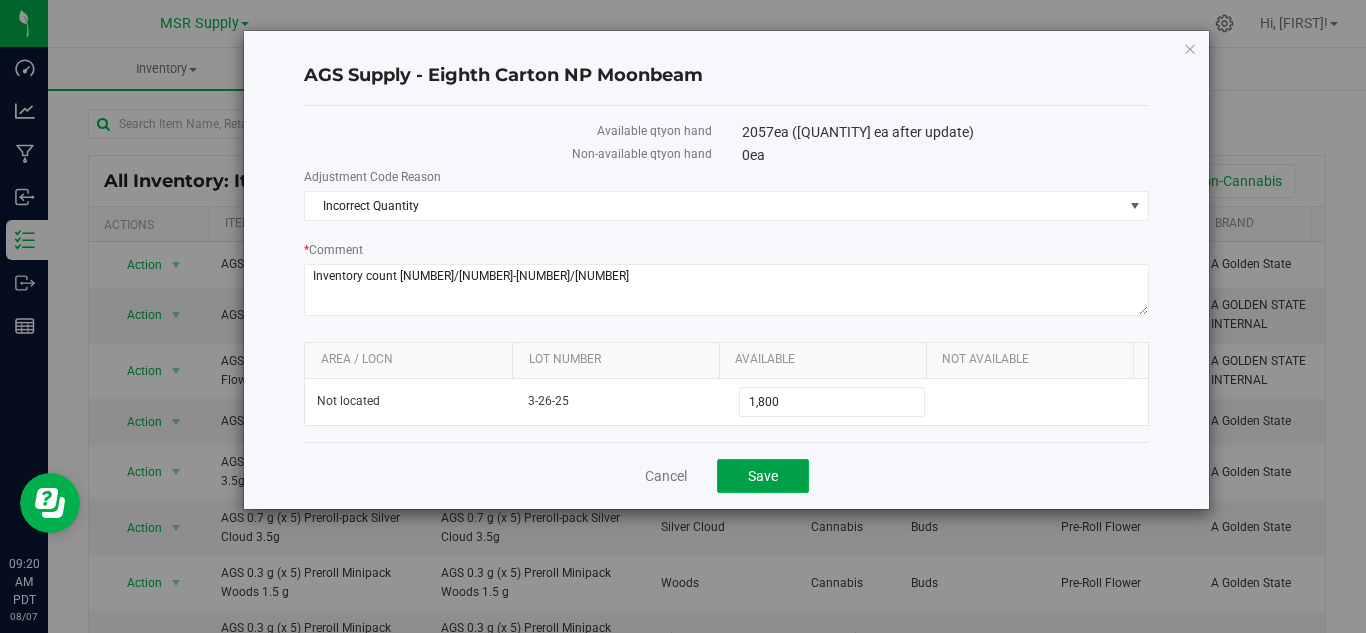 click on "Save" 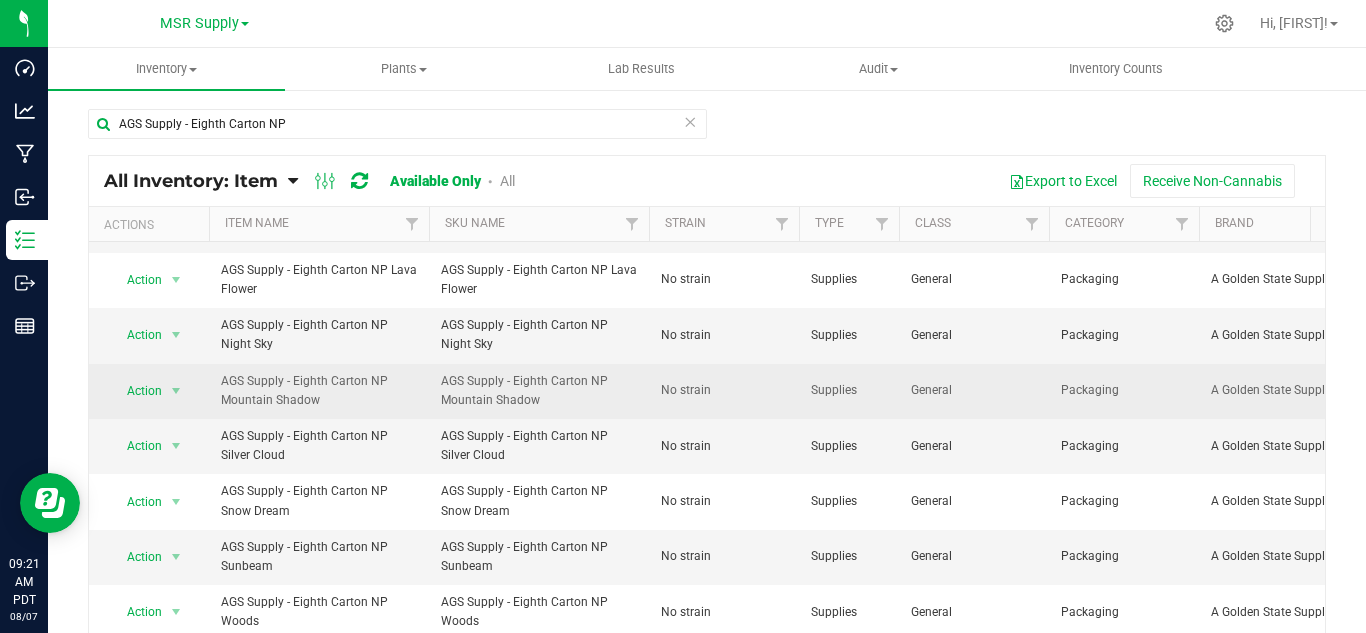 scroll, scrollTop: 0, scrollLeft: 0, axis: both 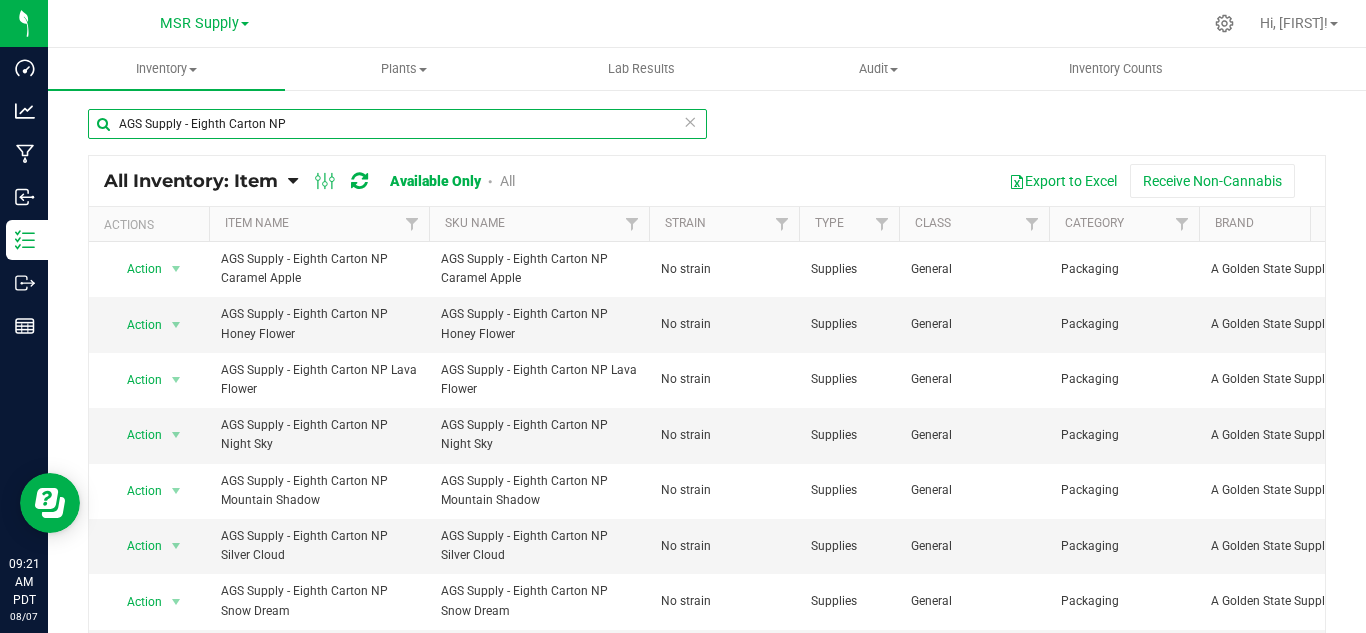 click on "AGS Supply - Eighth Carton NP" at bounding box center (397, 124) 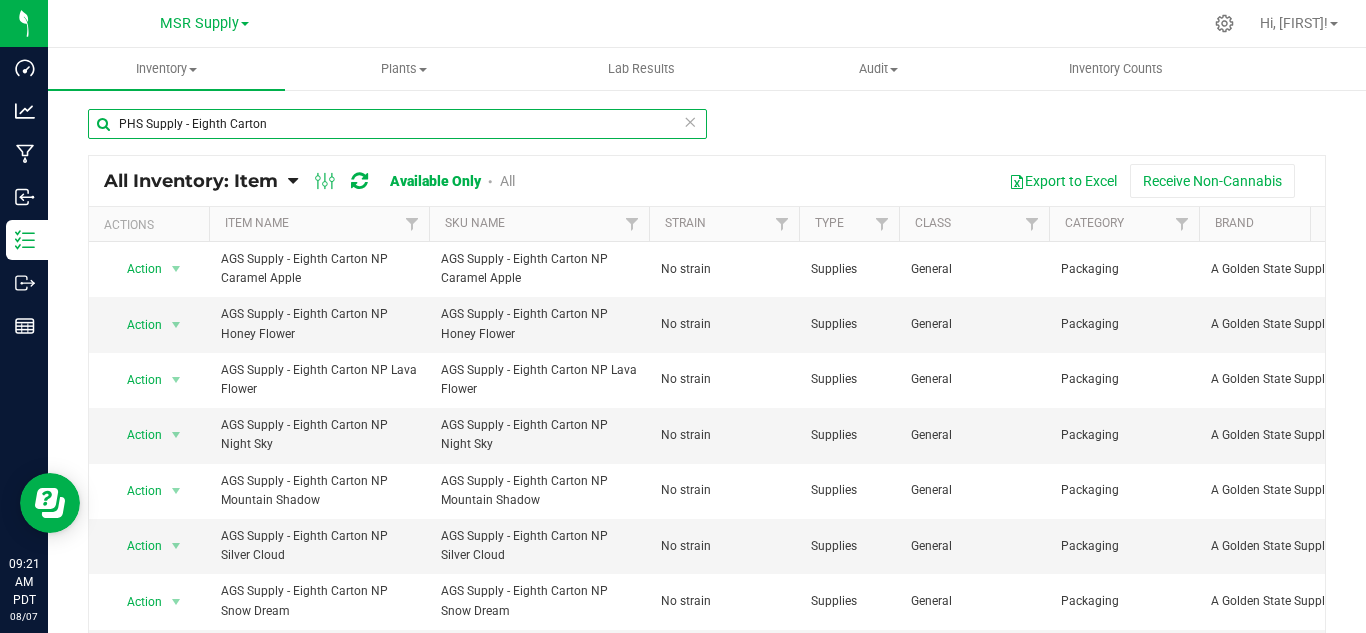 type on "PHS Supply - Eighth Carton" 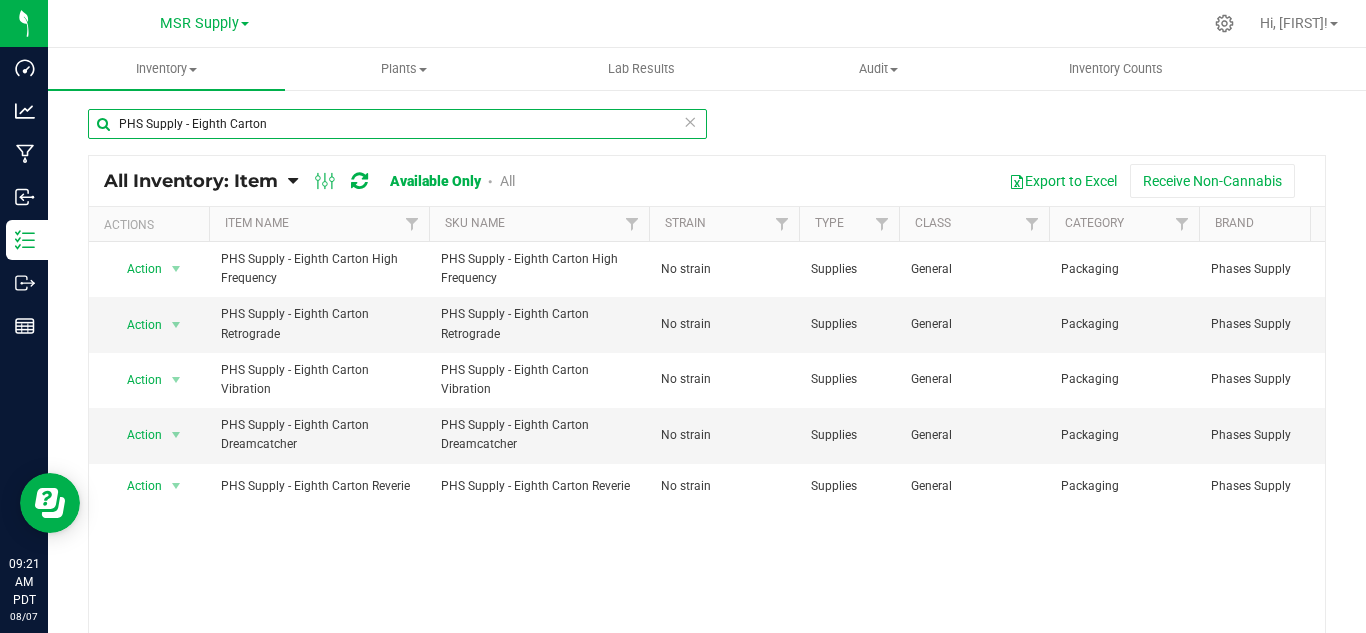 scroll, scrollTop: 0, scrollLeft: 282, axis: horizontal 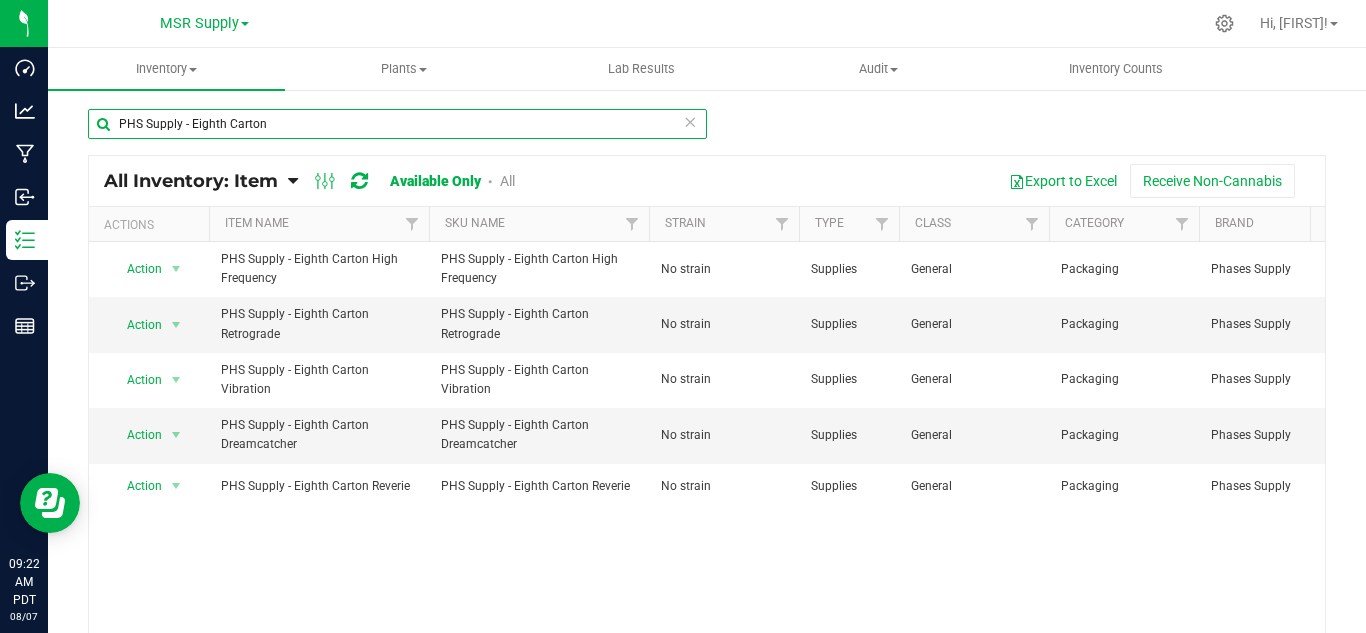 drag, startPoint x: 265, startPoint y: 128, endPoint x: 100, endPoint y: 117, distance: 165.36626 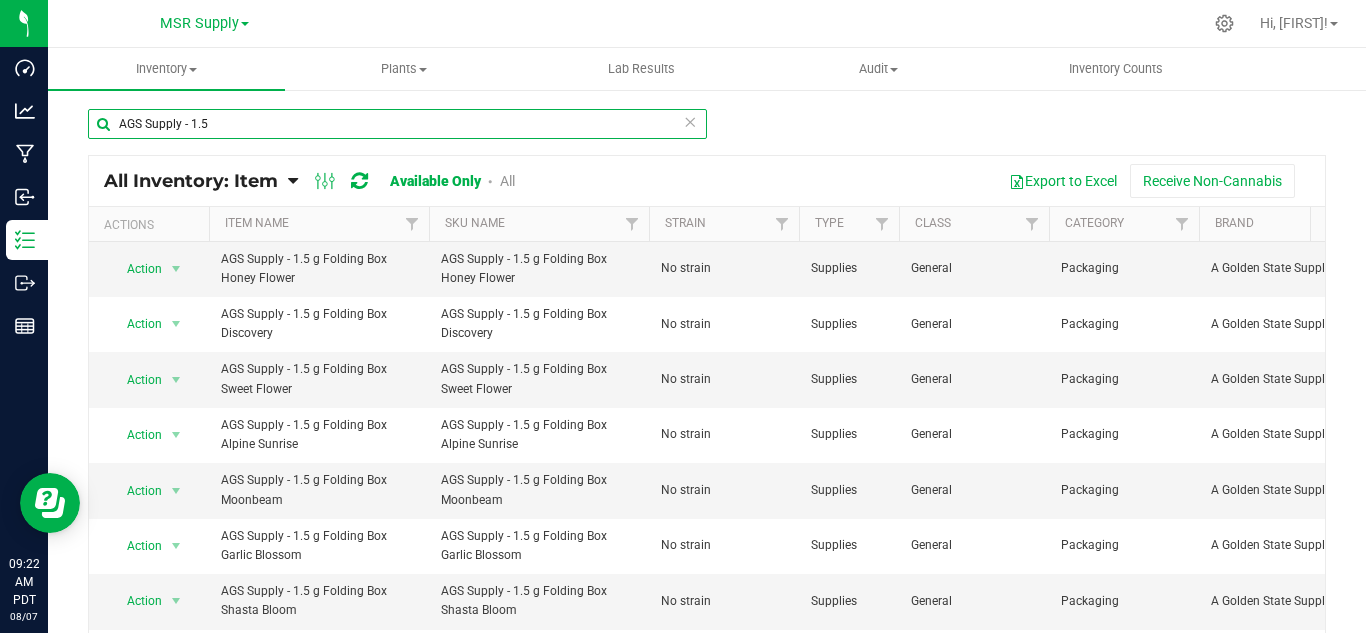 scroll, scrollTop: 500, scrollLeft: 0, axis: vertical 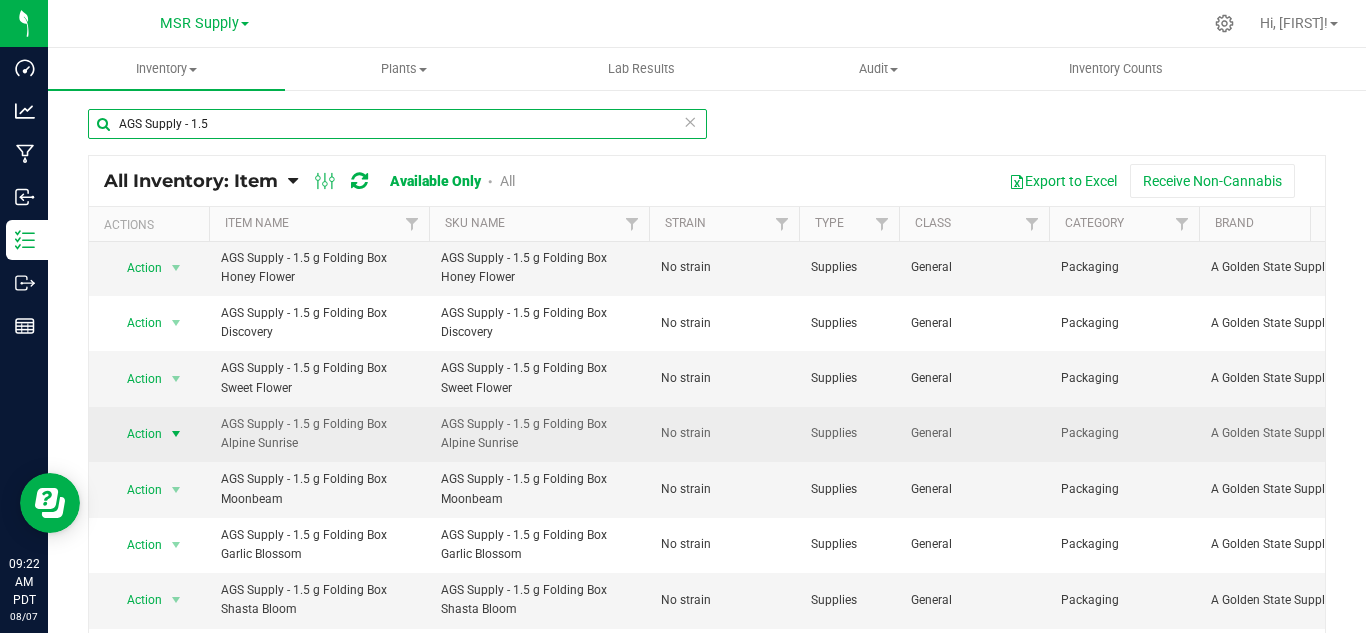 type on "AGS Supply - 1.5" 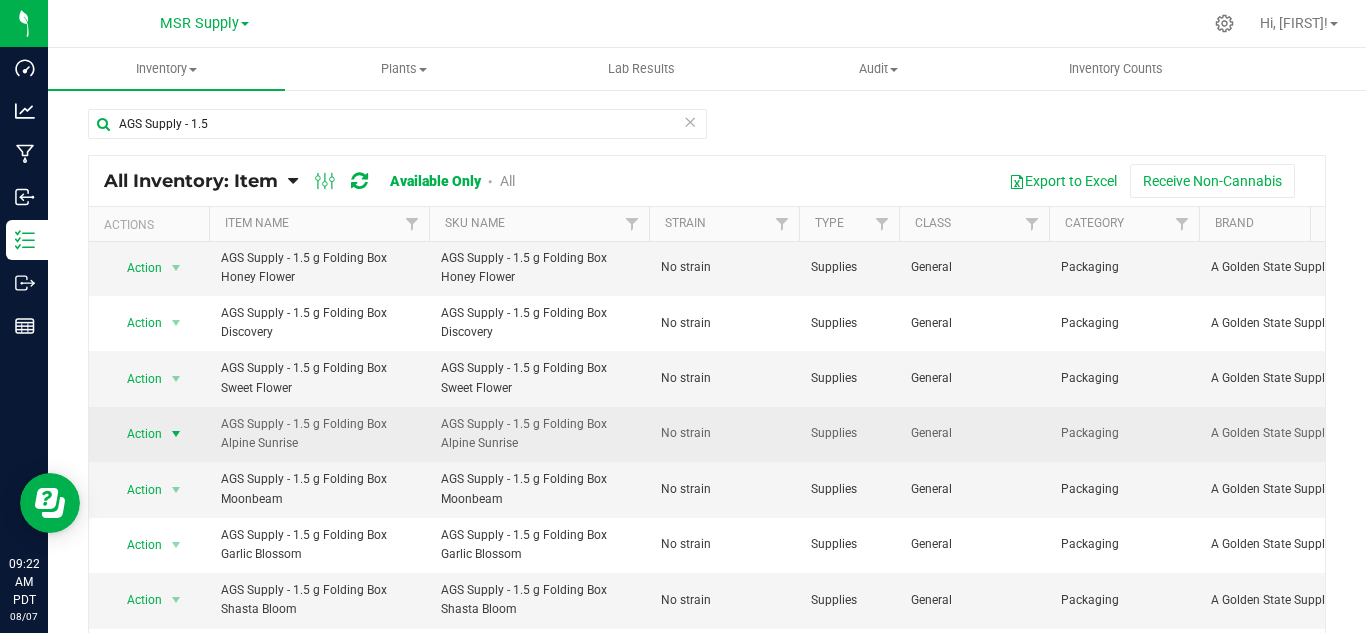 click at bounding box center [176, 434] 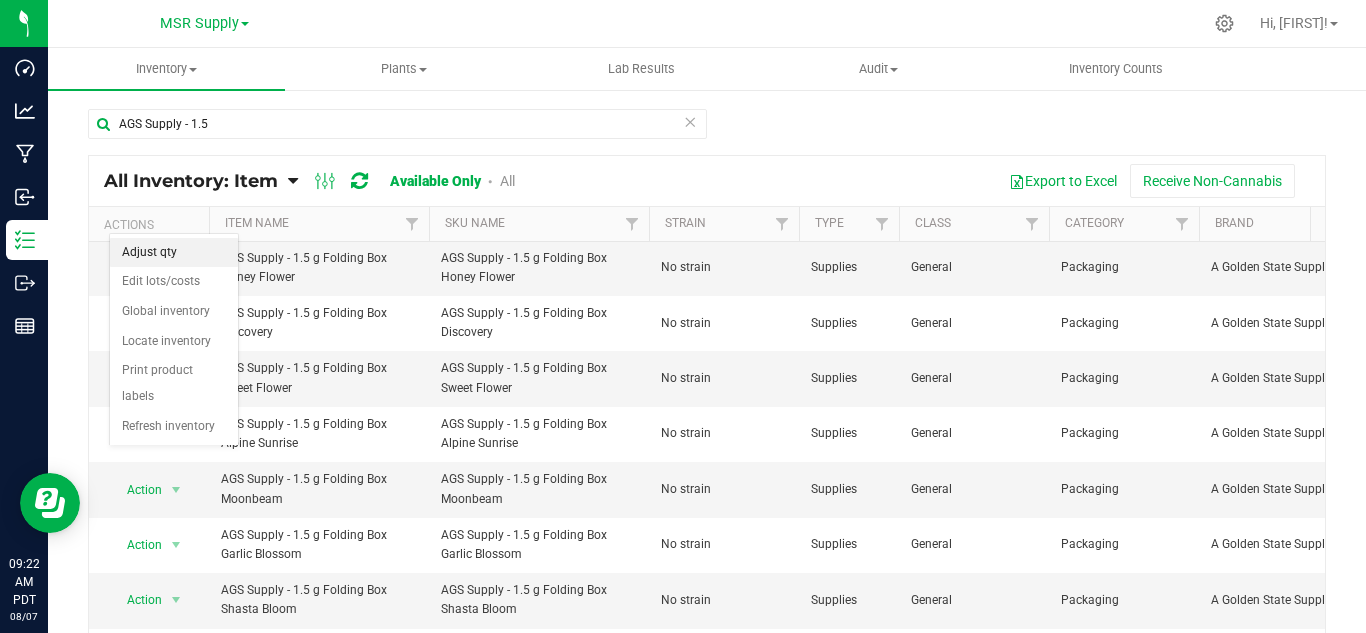 click on "Adjust qty" at bounding box center (174, 253) 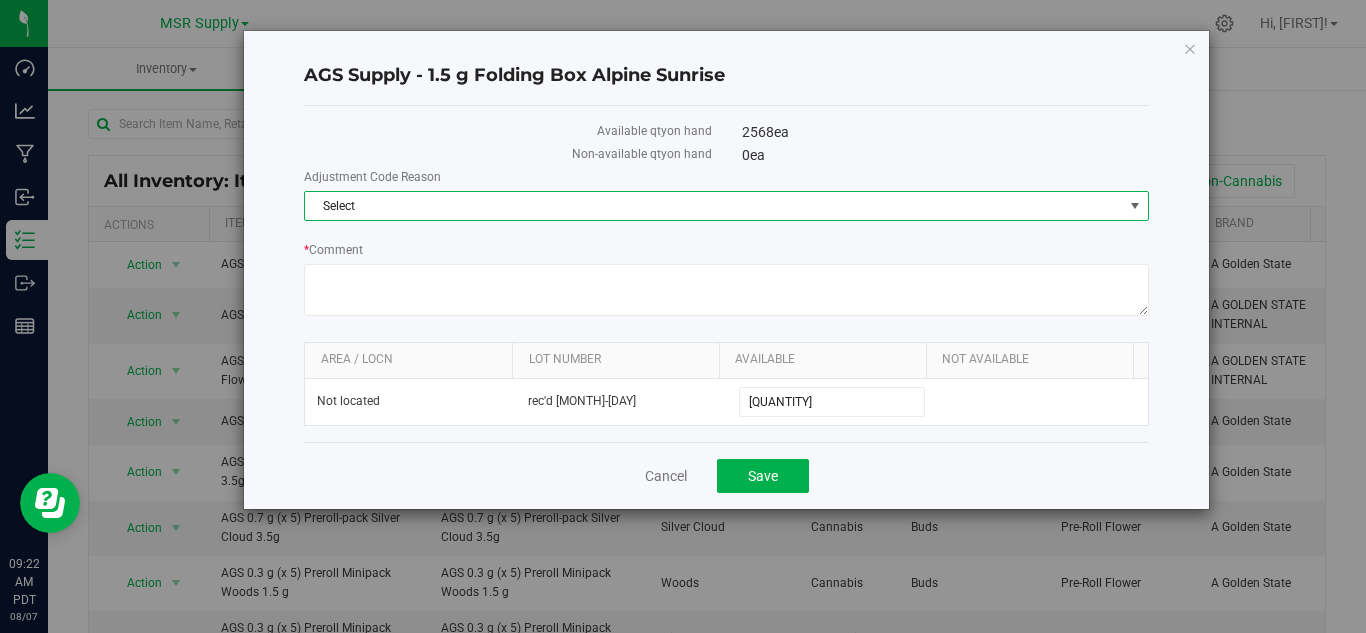 click on "Select" at bounding box center [714, 206] 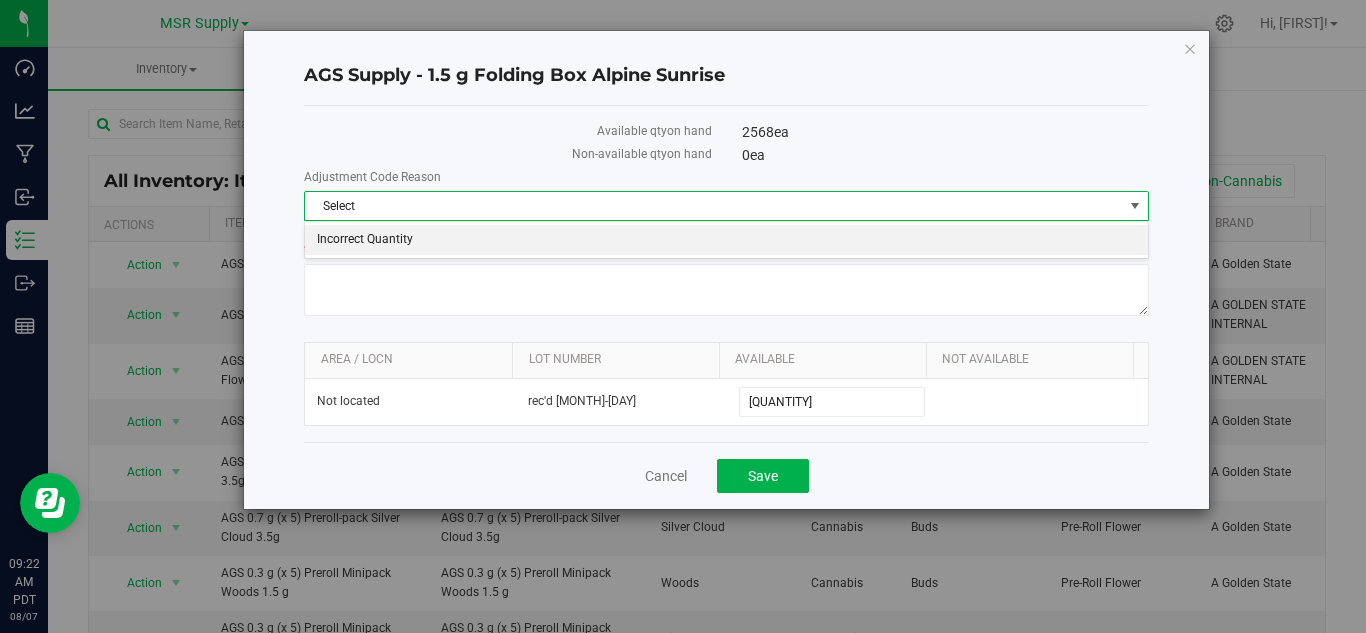 click on "Incorrect Quantity" at bounding box center [726, 240] 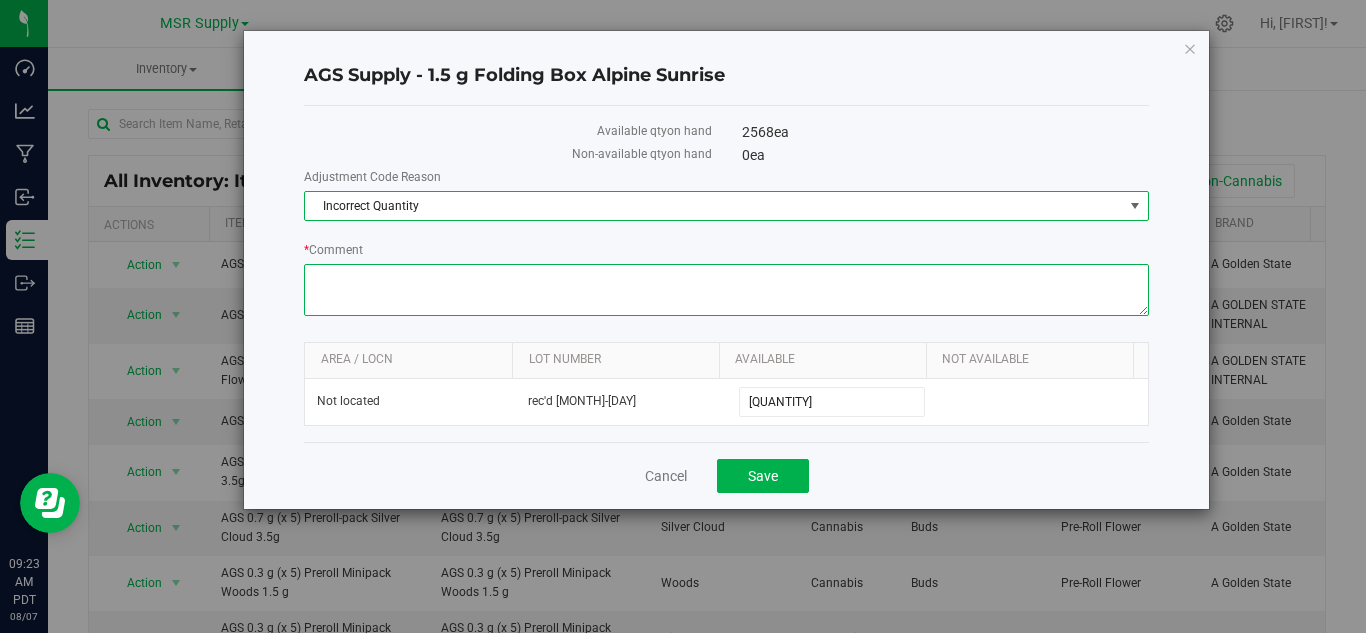click on "*
Comment" at bounding box center [726, 290] 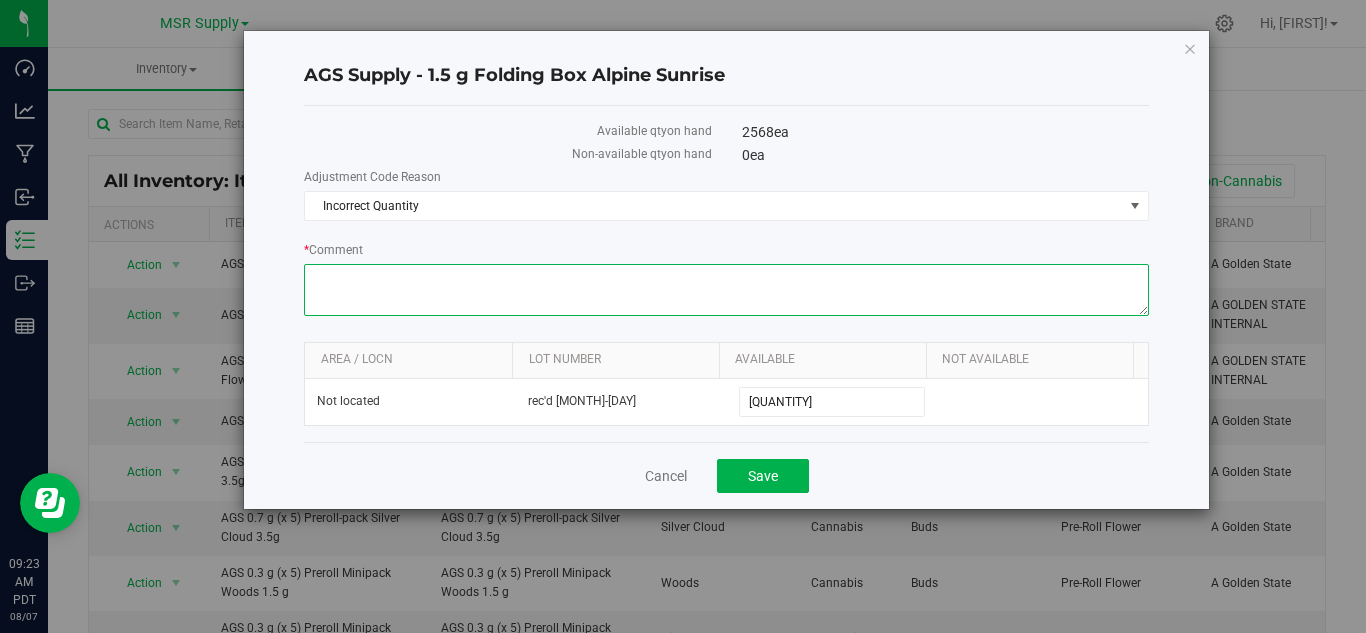 paste on "Inventory count [NUMBER]/[NUMBER]-[NUMBER]/[NUMBER]" 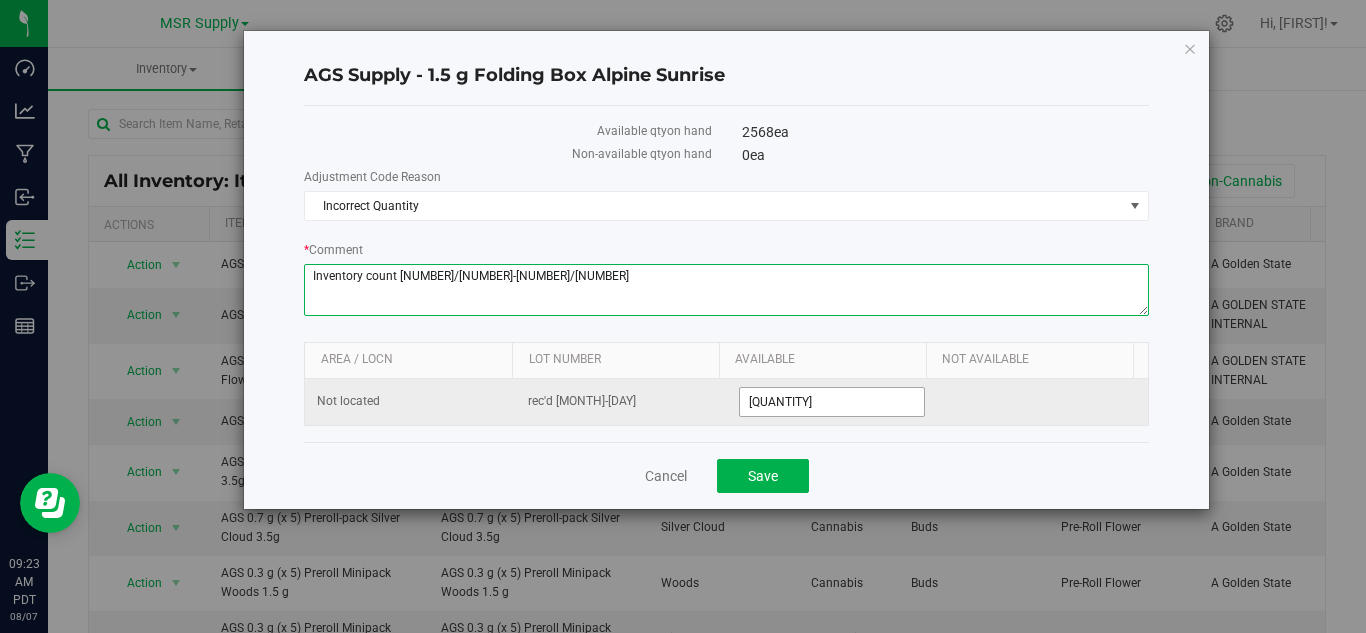 type on "Inventory count [NUMBER]/[NUMBER]-[NUMBER]/[NUMBER]" 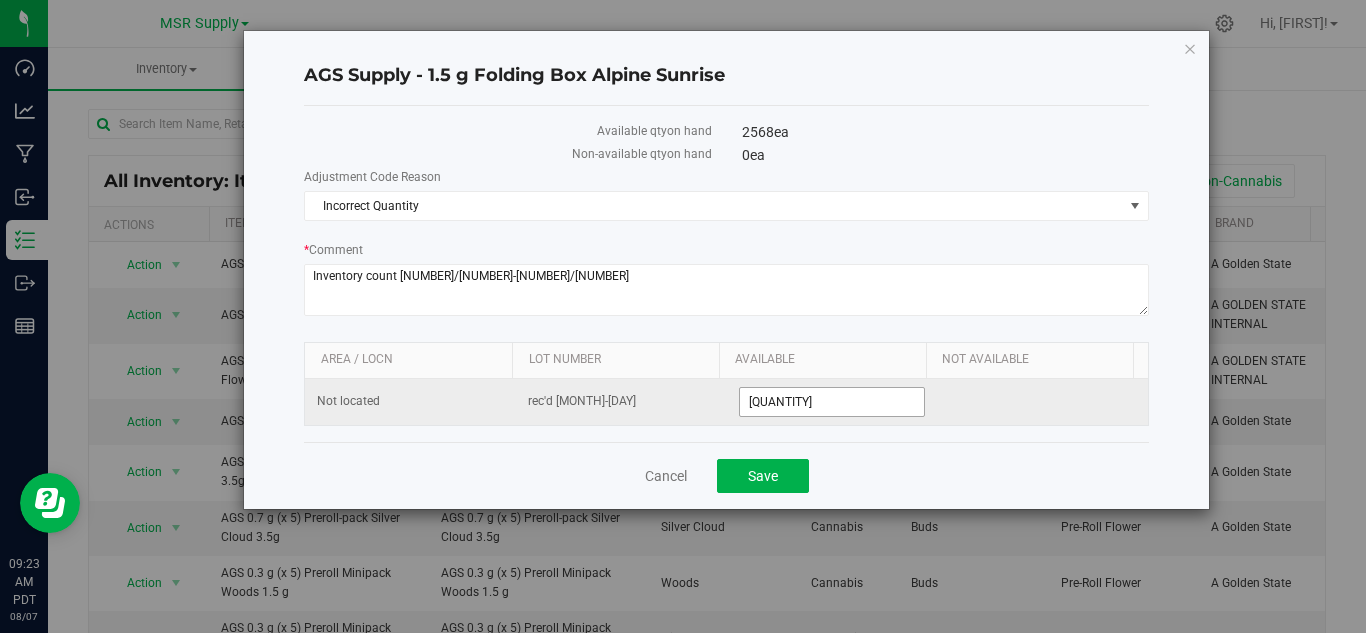 click on "[QUANTITY] [QUANTITY]" at bounding box center (832, 402) 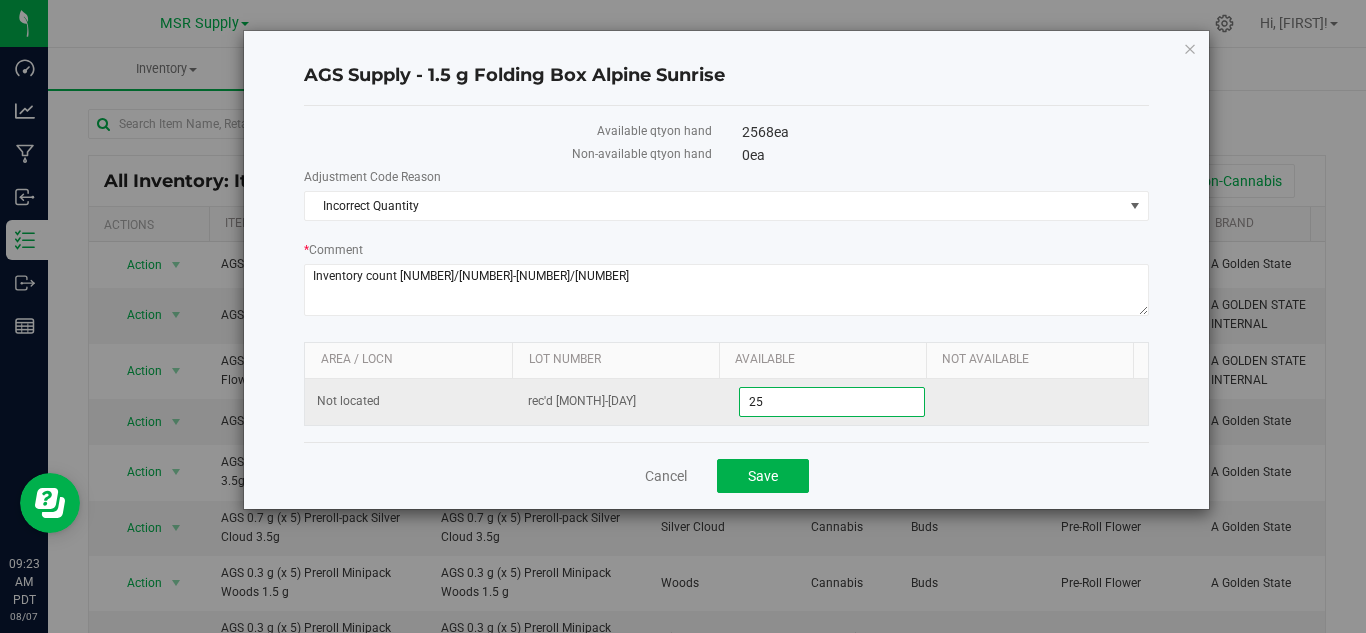type on "2" 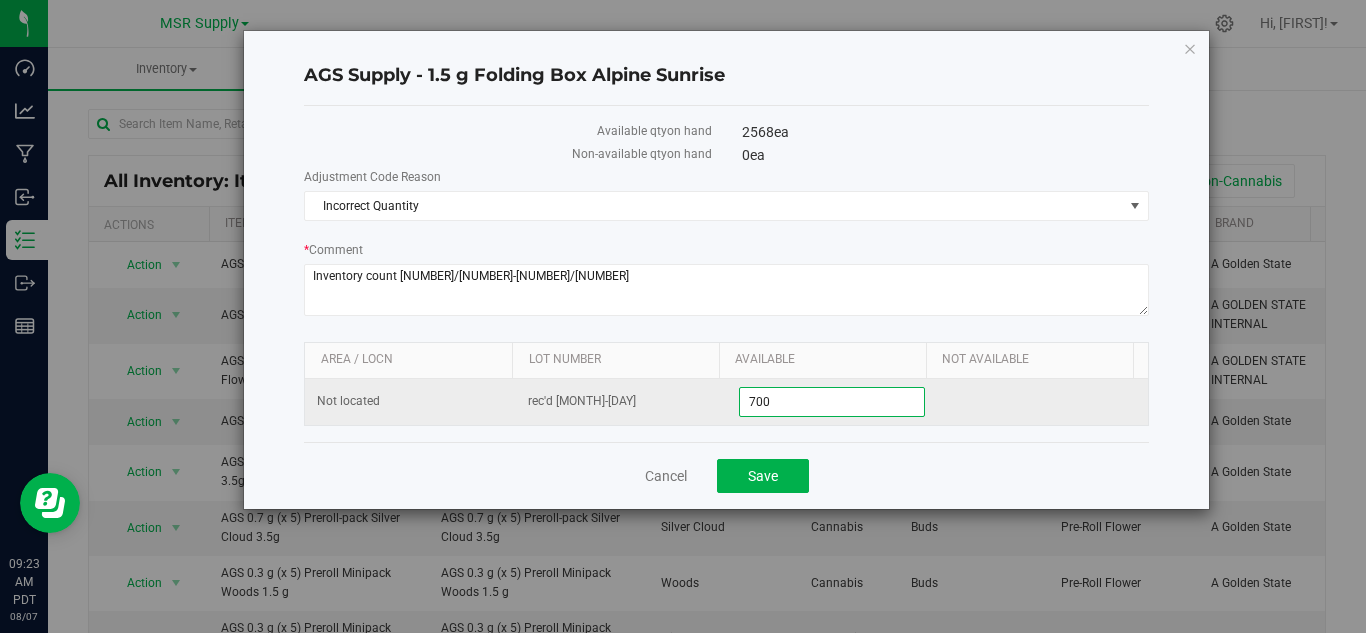 type on "7000" 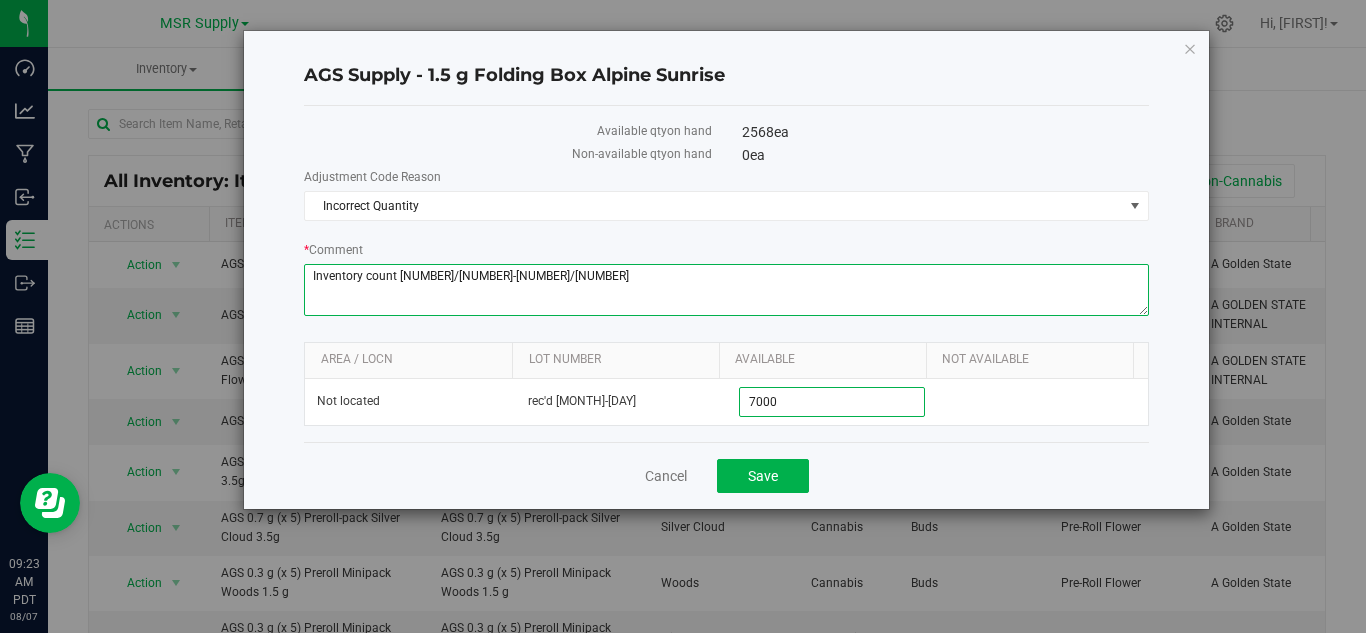 type on "7,000" 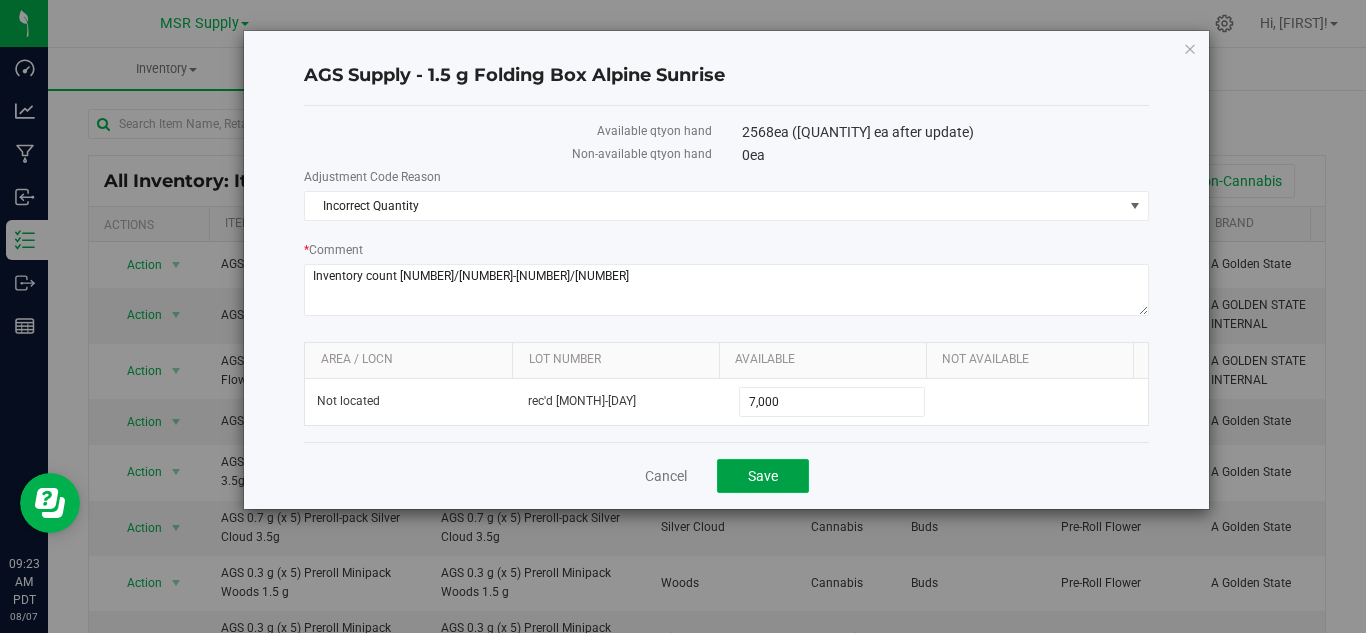 click on "Save" 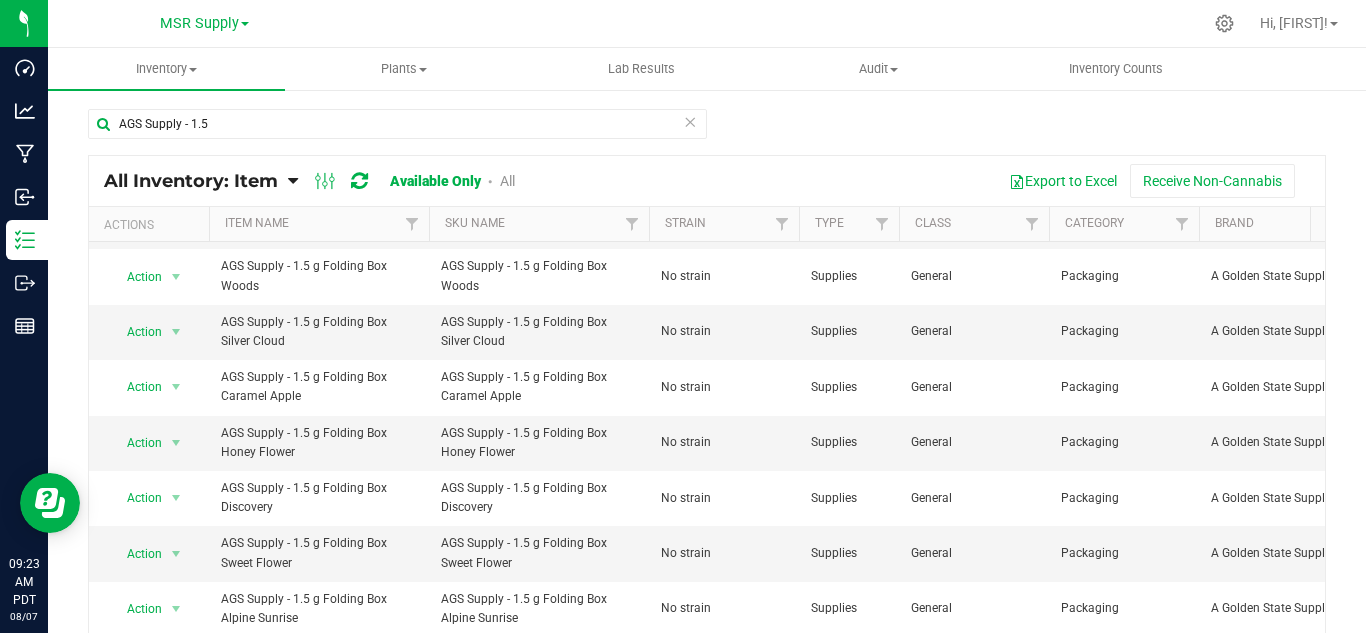 scroll, scrollTop: 325, scrollLeft: 132, axis: both 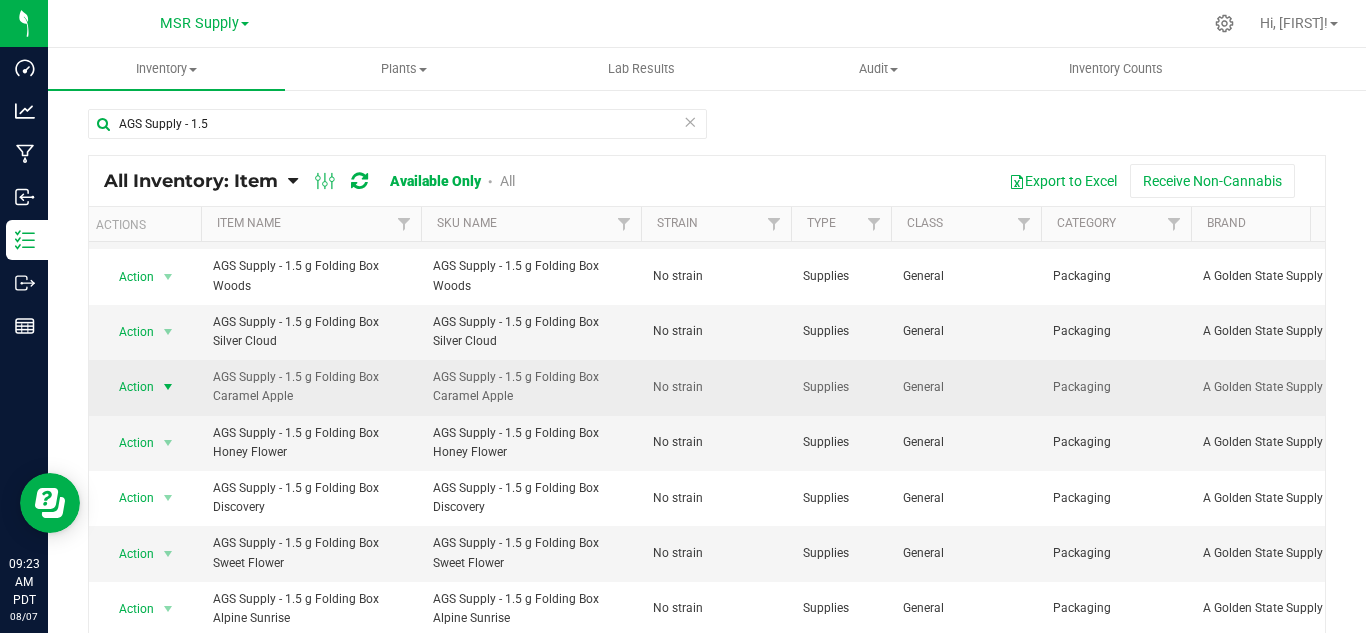 click at bounding box center (168, 387) 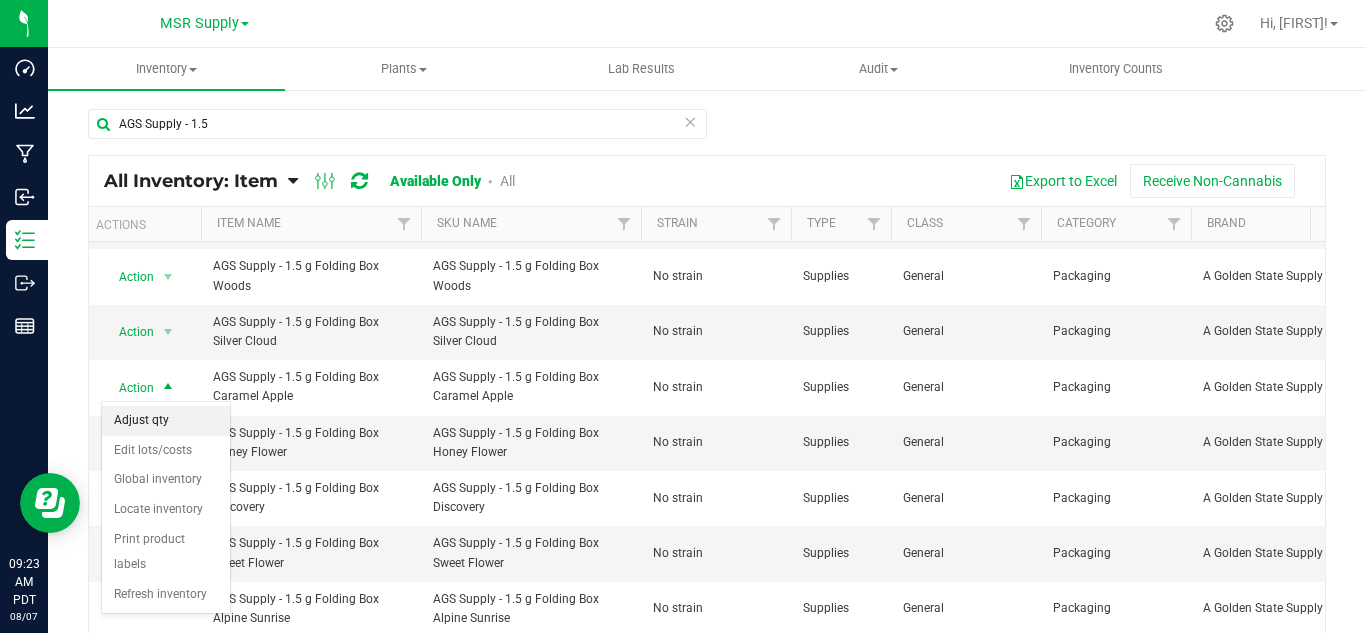 click on "Adjust qty" at bounding box center [166, 421] 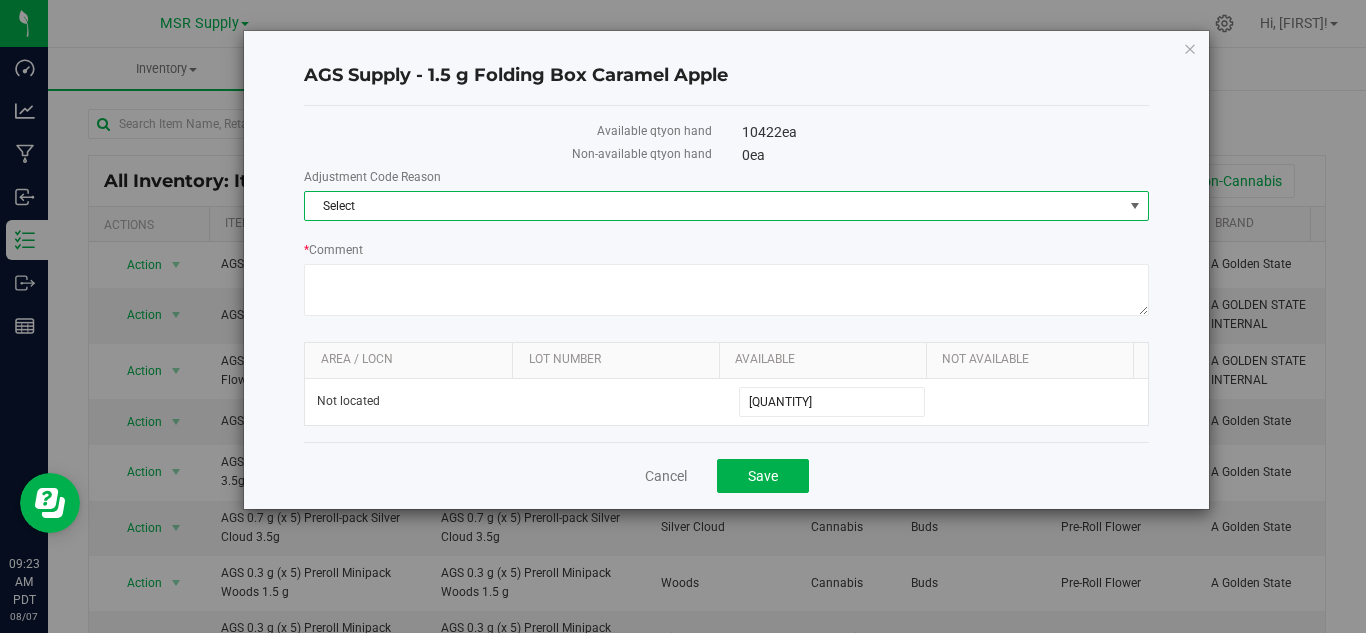 click on "Select" at bounding box center [714, 206] 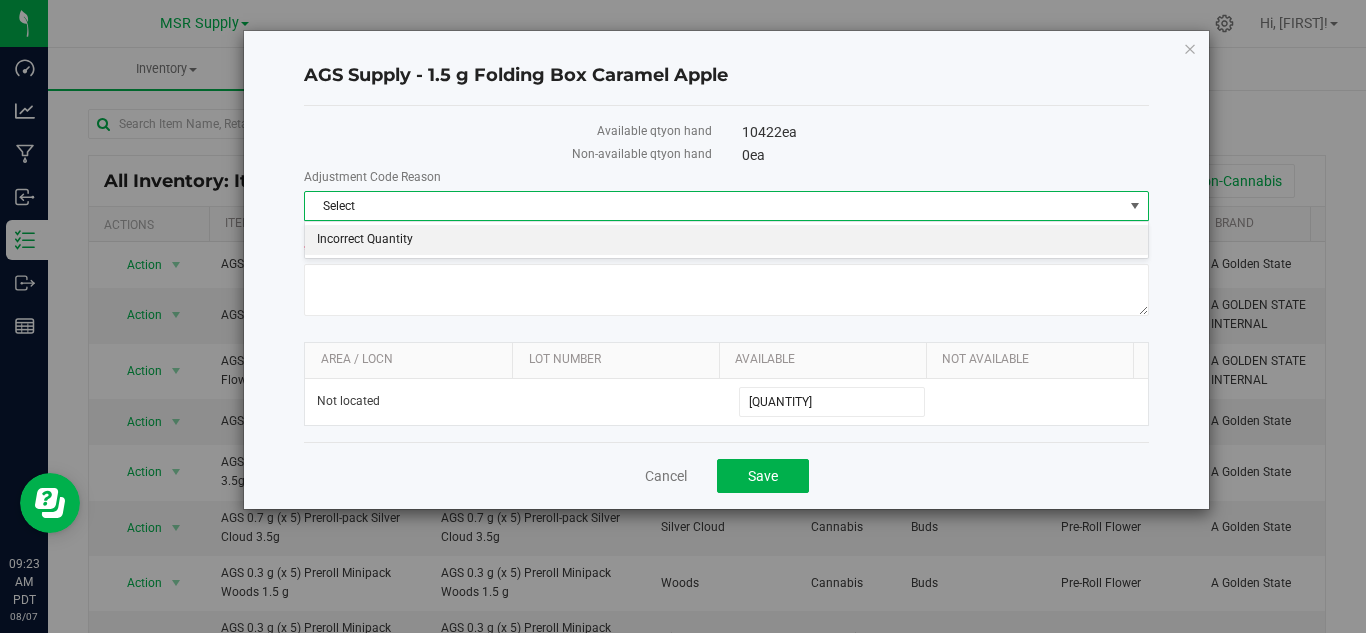 click on "Incorrect Quantity" at bounding box center [726, 240] 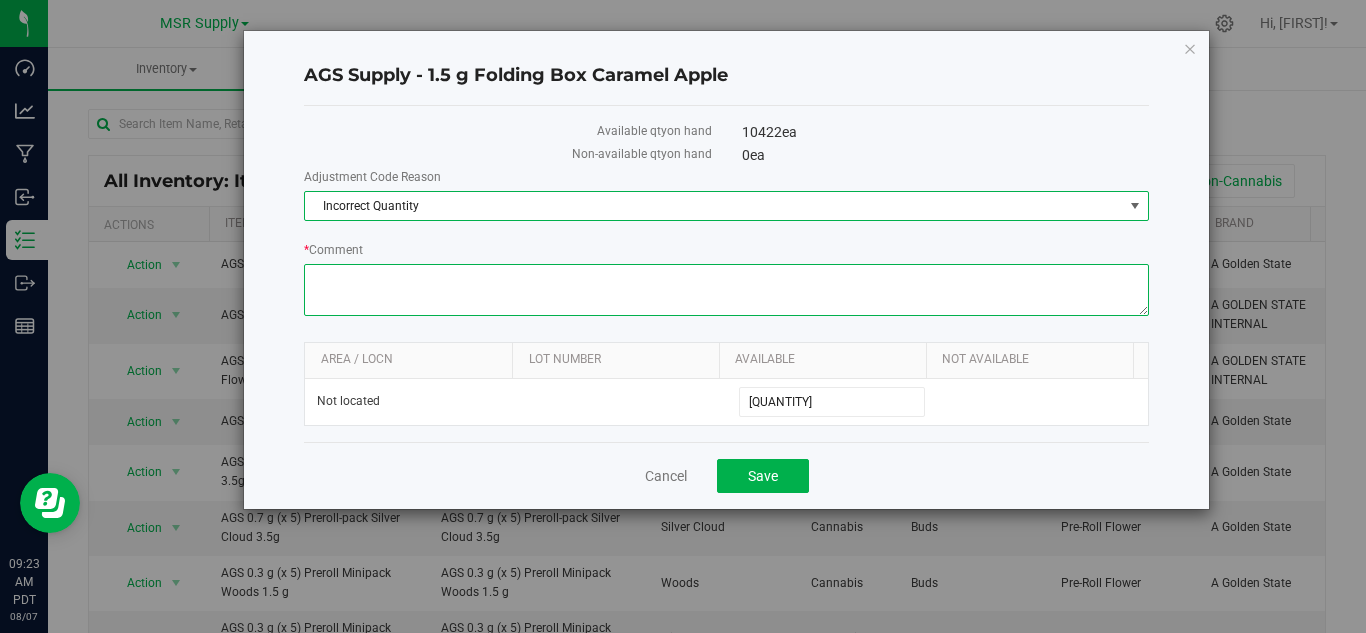 click on "*
Comment" at bounding box center [726, 290] 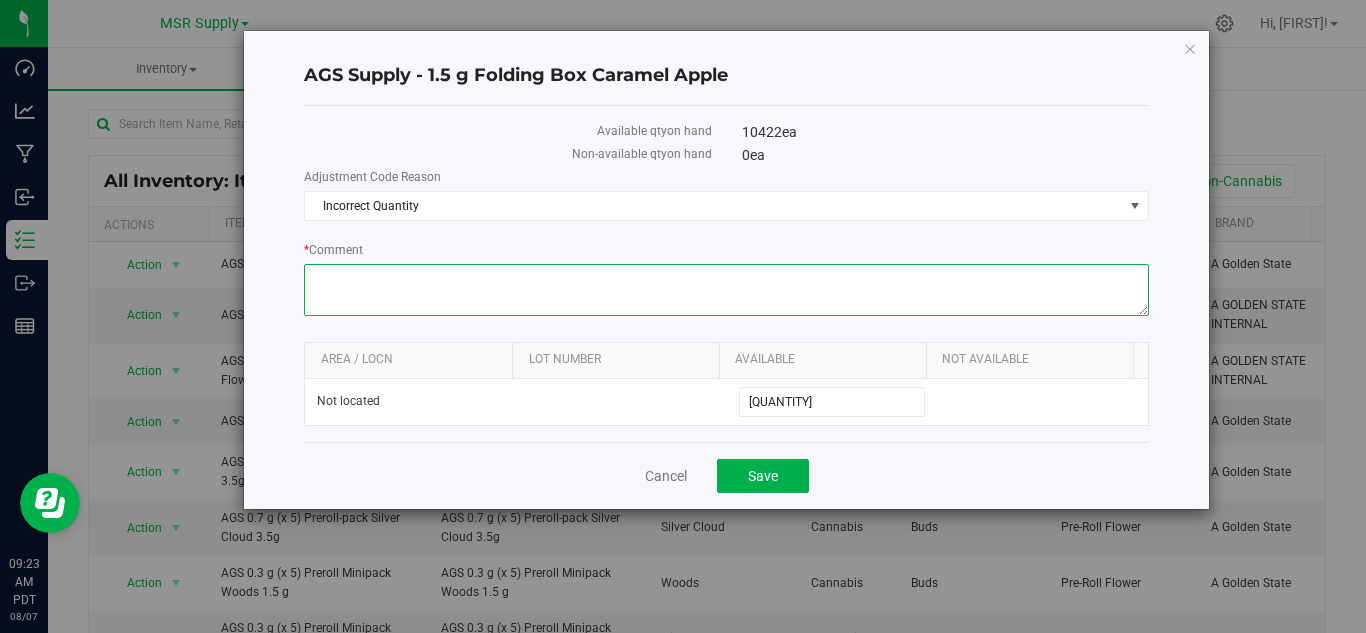 paste on "Inventory count [NUMBER]/[NUMBER]-[NUMBER]/[NUMBER]" 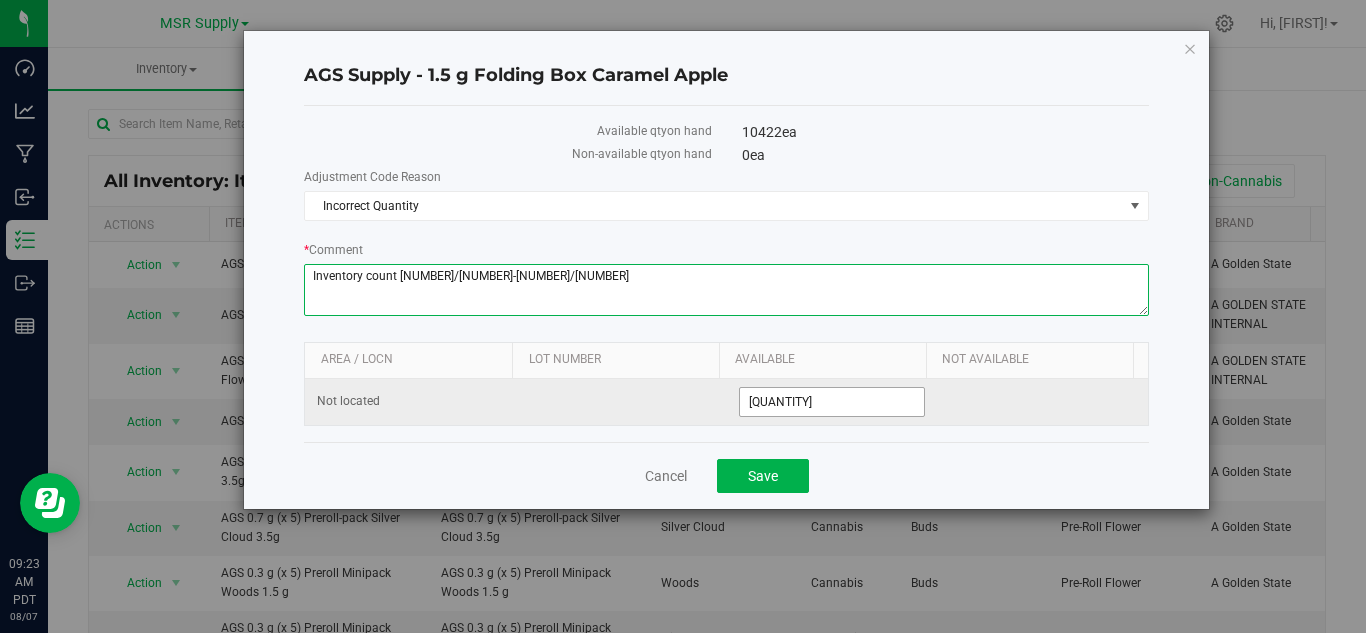 type on "Inventory count [NUMBER]/[NUMBER]-[NUMBER]/[NUMBER]" 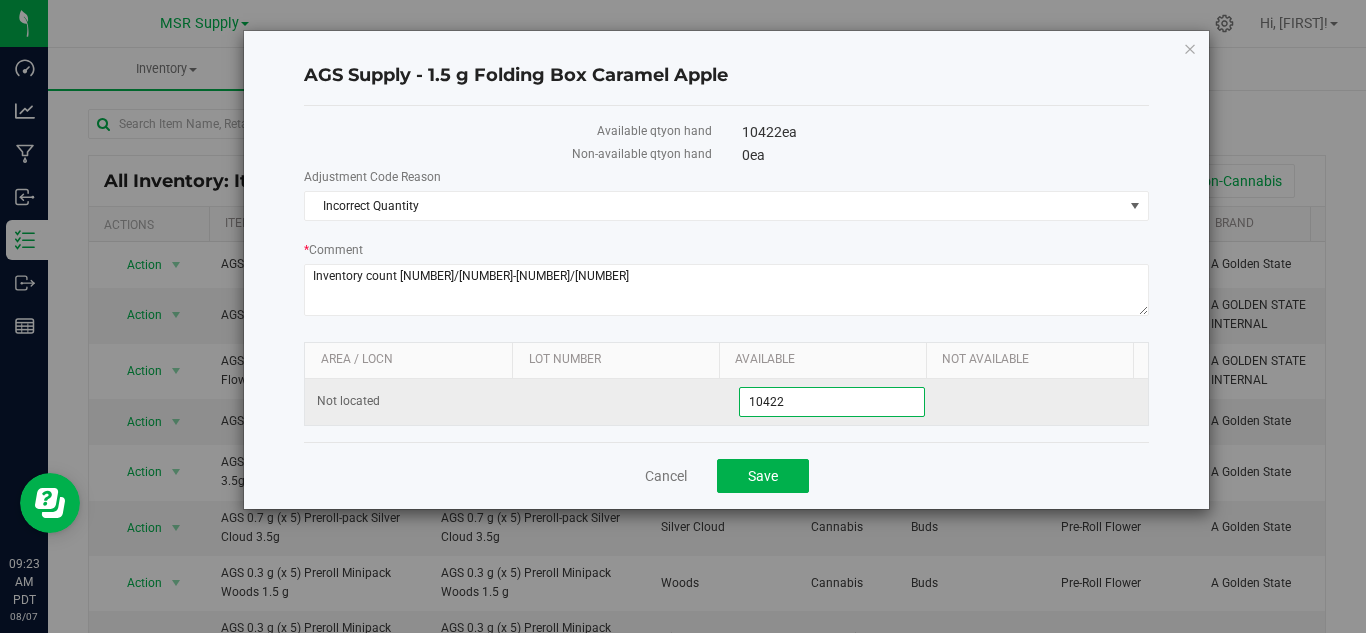 drag, startPoint x: 803, startPoint y: 398, endPoint x: 719, endPoint y: 413, distance: 85.32877 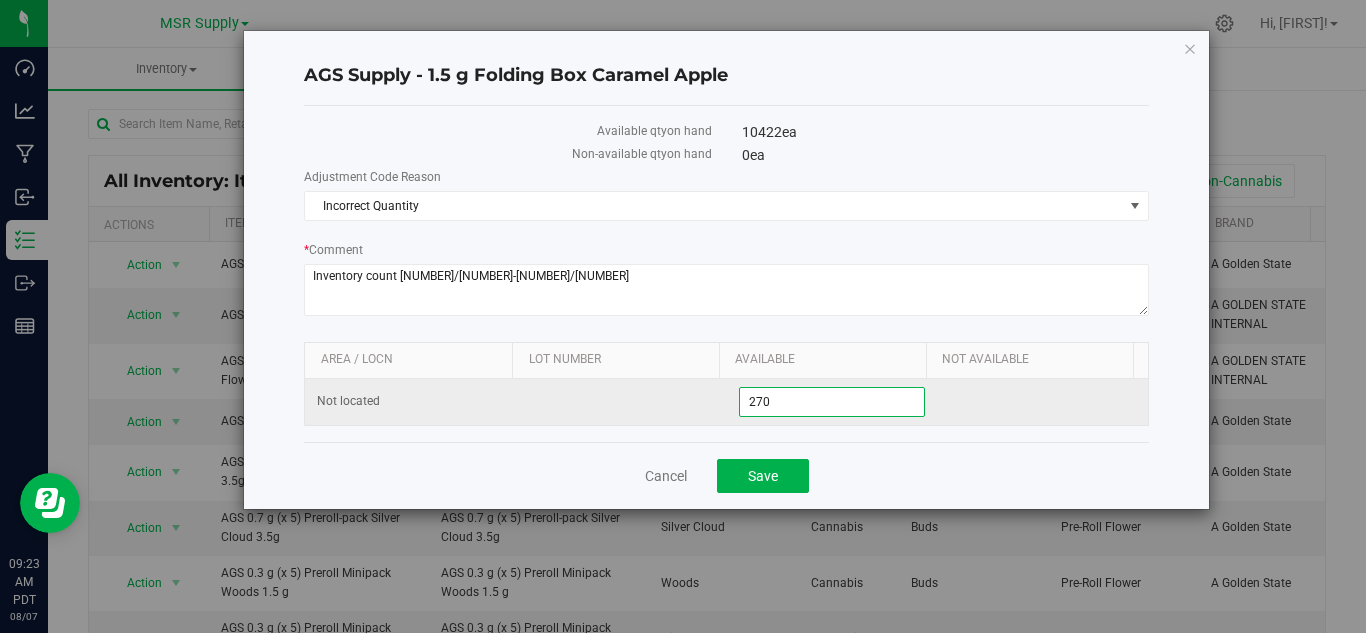 type on "2700" 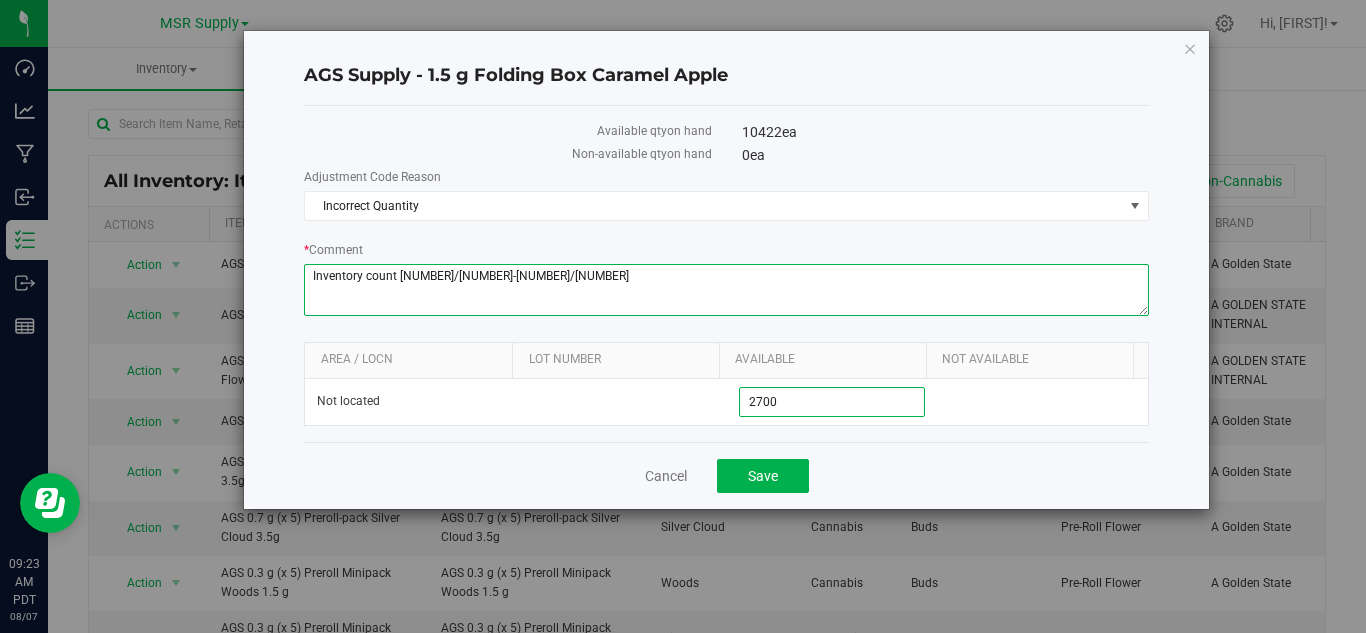 type on "2,700" 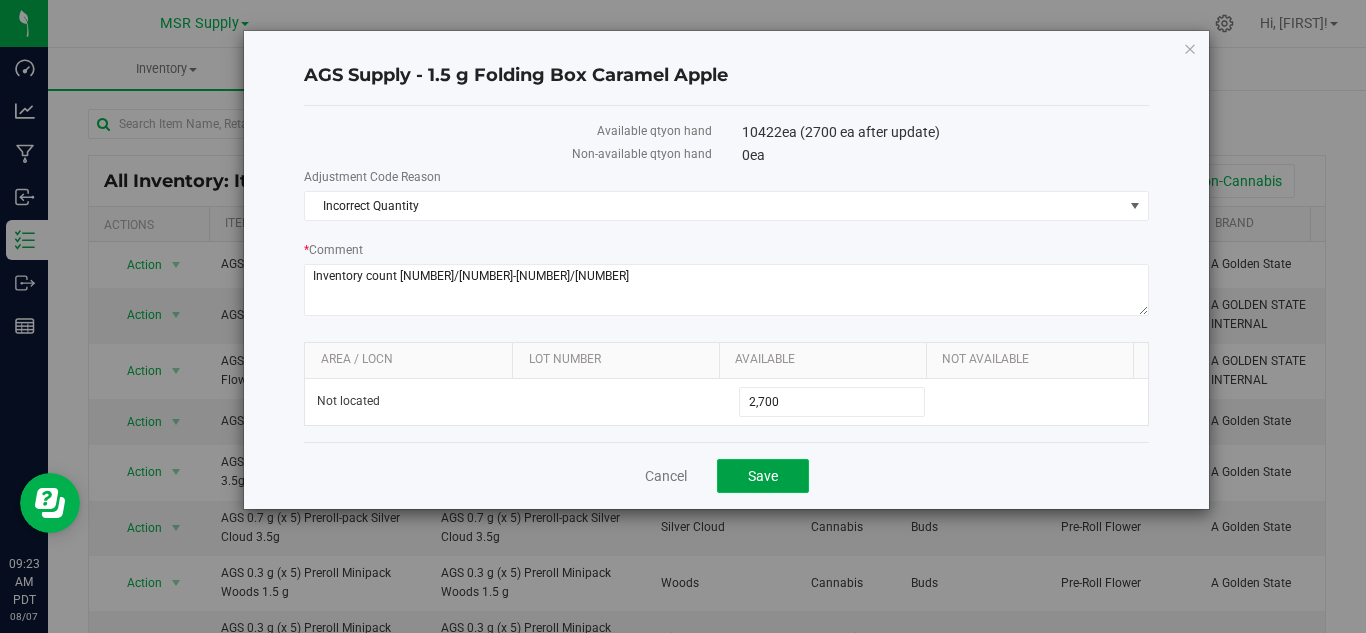 click on "Save" 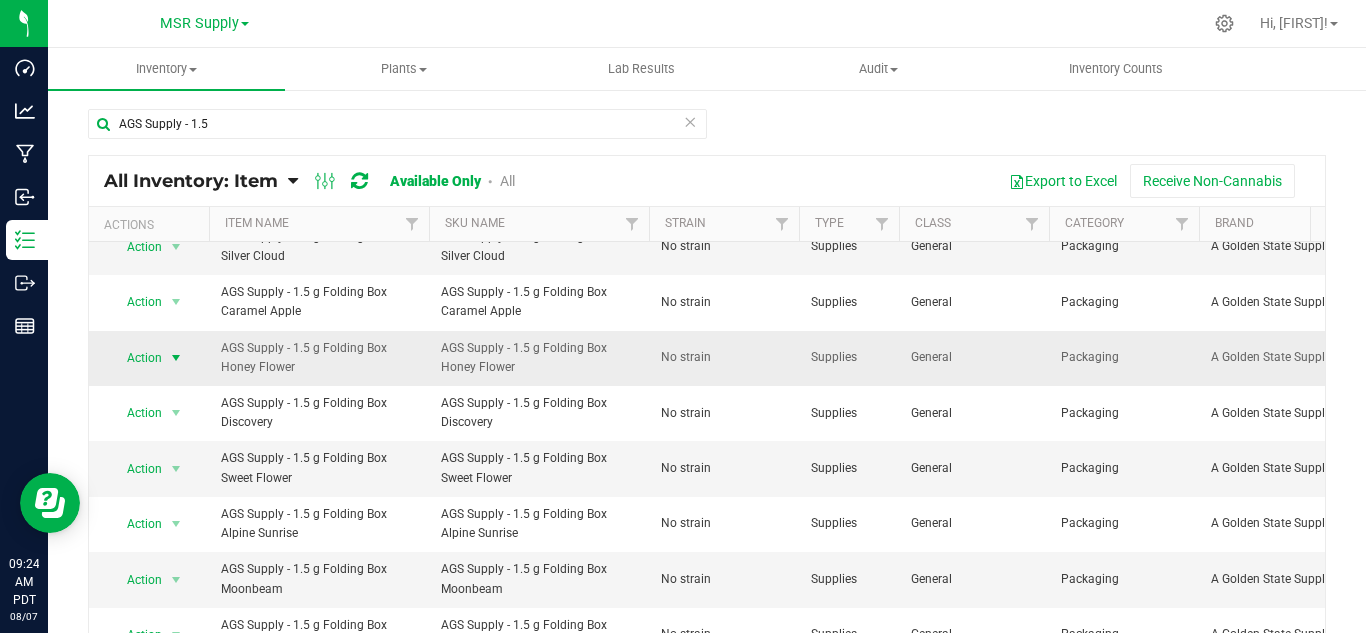 click at bounding box center [176, 358] 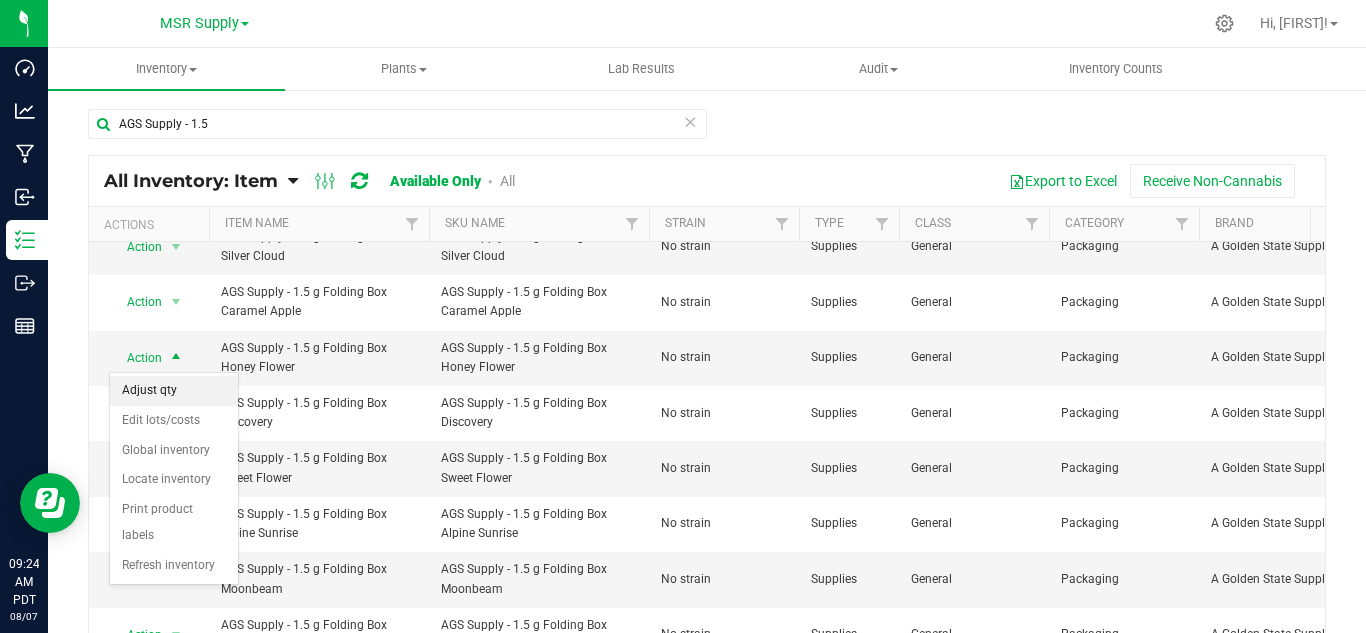 click on "Adjust qty" at bounding box center [174, 391] 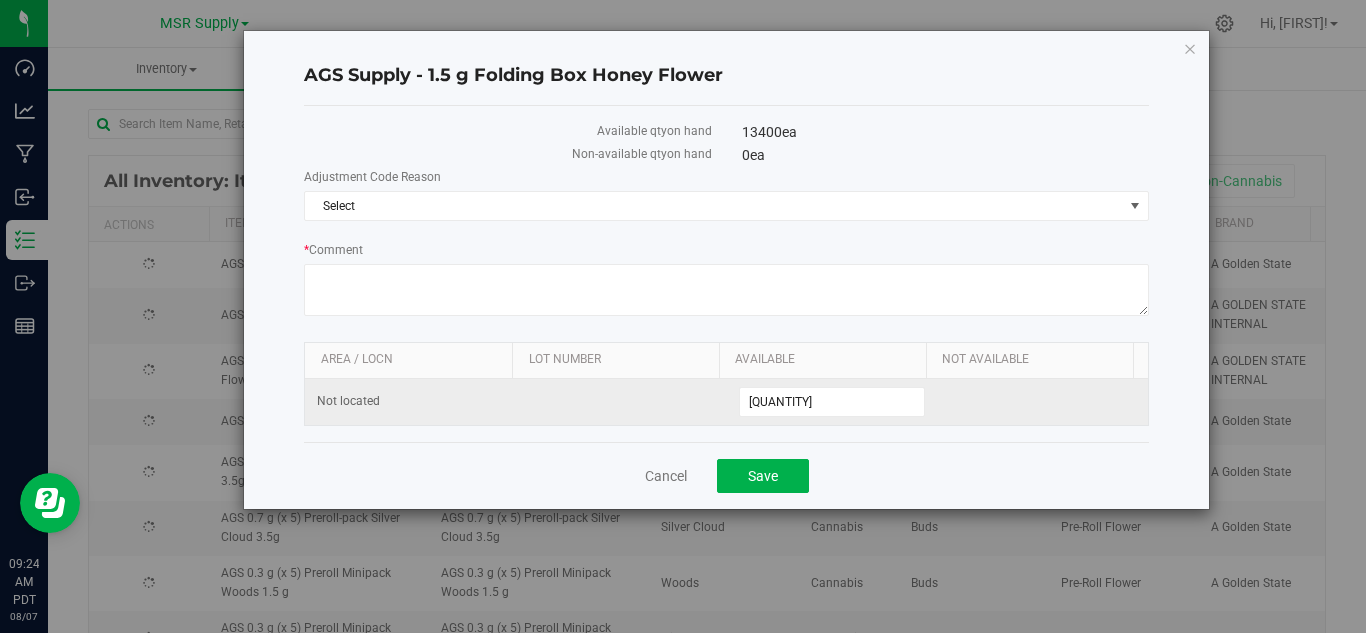drag, startPoint x: 723, startPoint y: 392, endPoint x: 712, endPoint y: 392, distance: 11 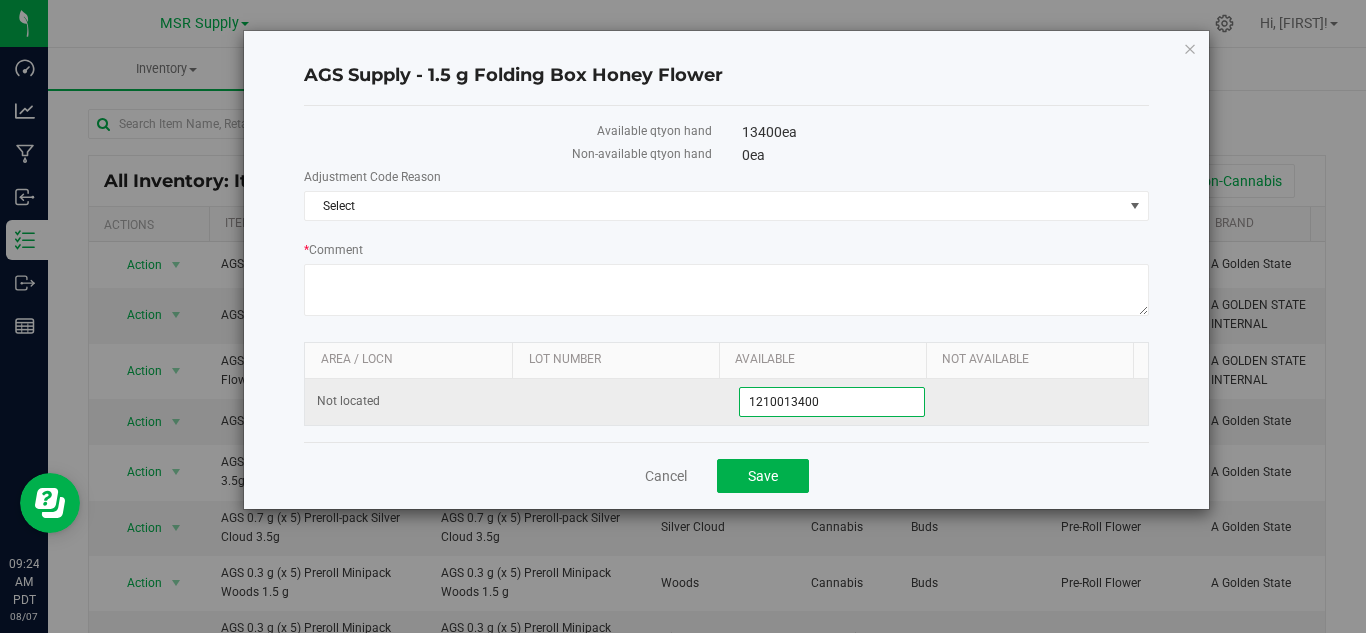 drag, startPoint x: 830, startPoint y: 410, endPoint x: 776, endPoint y: 413, distance: 54.08327 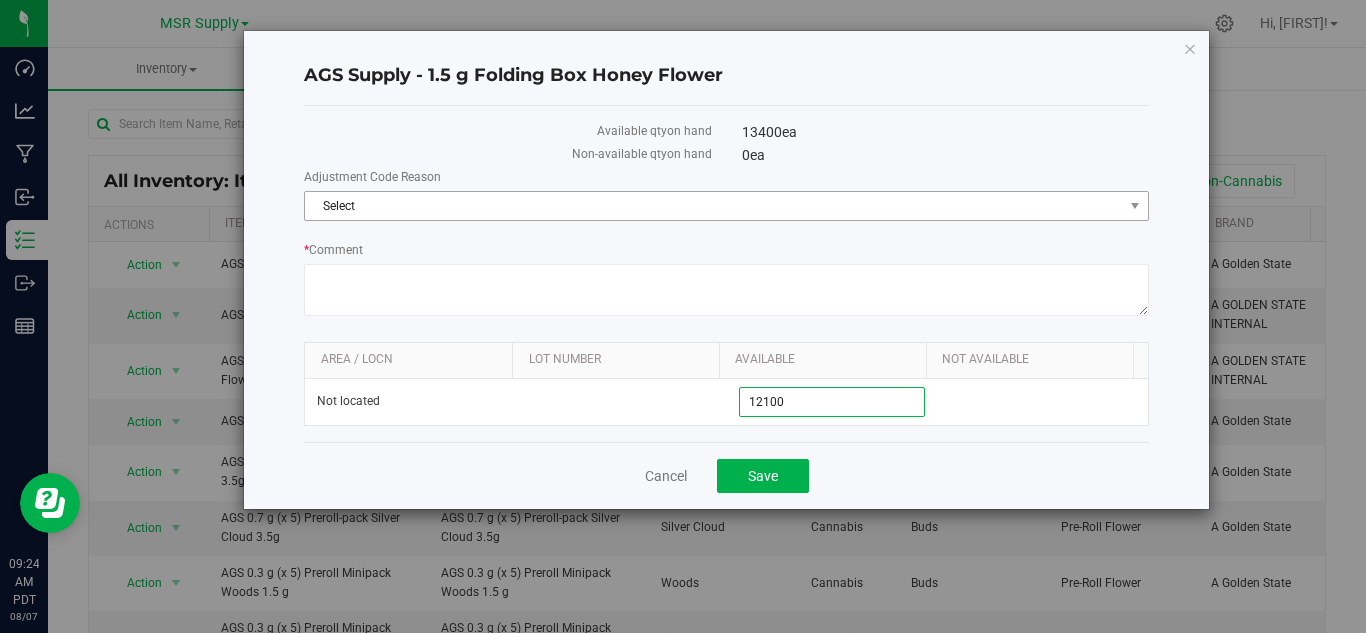type on "[QUANTITY]" 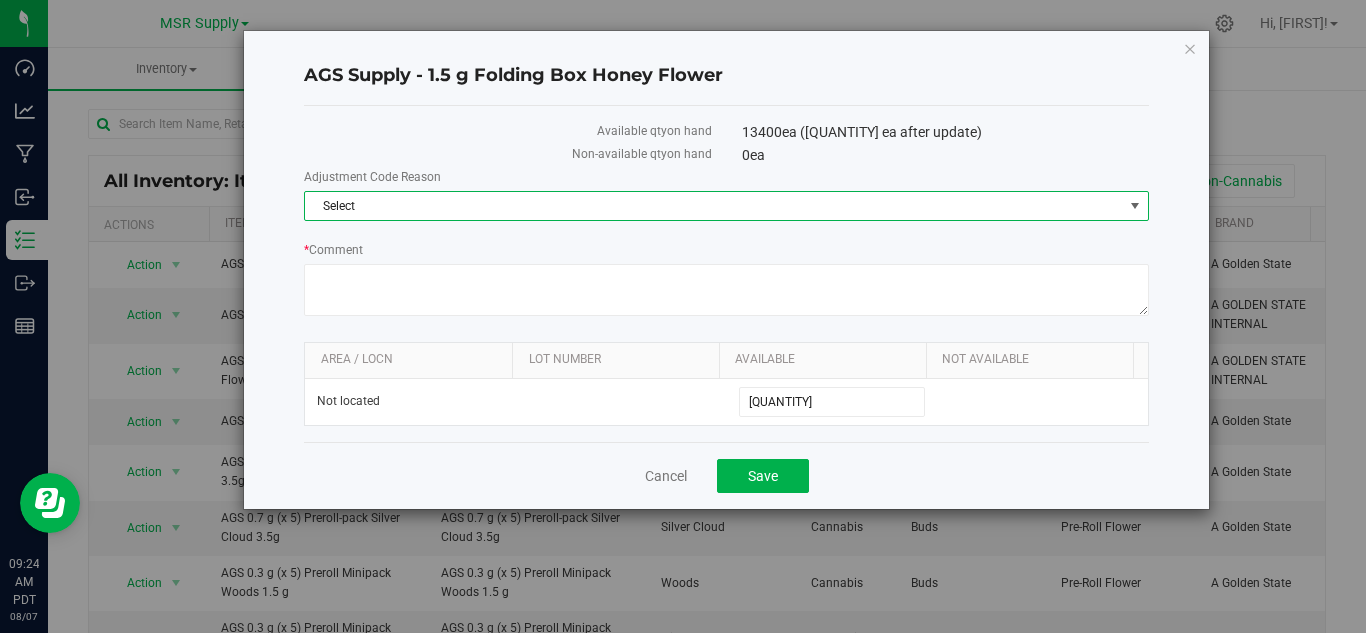 drag, startPoint x: 421, startPoint y: 203, endPoint x: 419, endPoint y: 214, distance: 11.18034 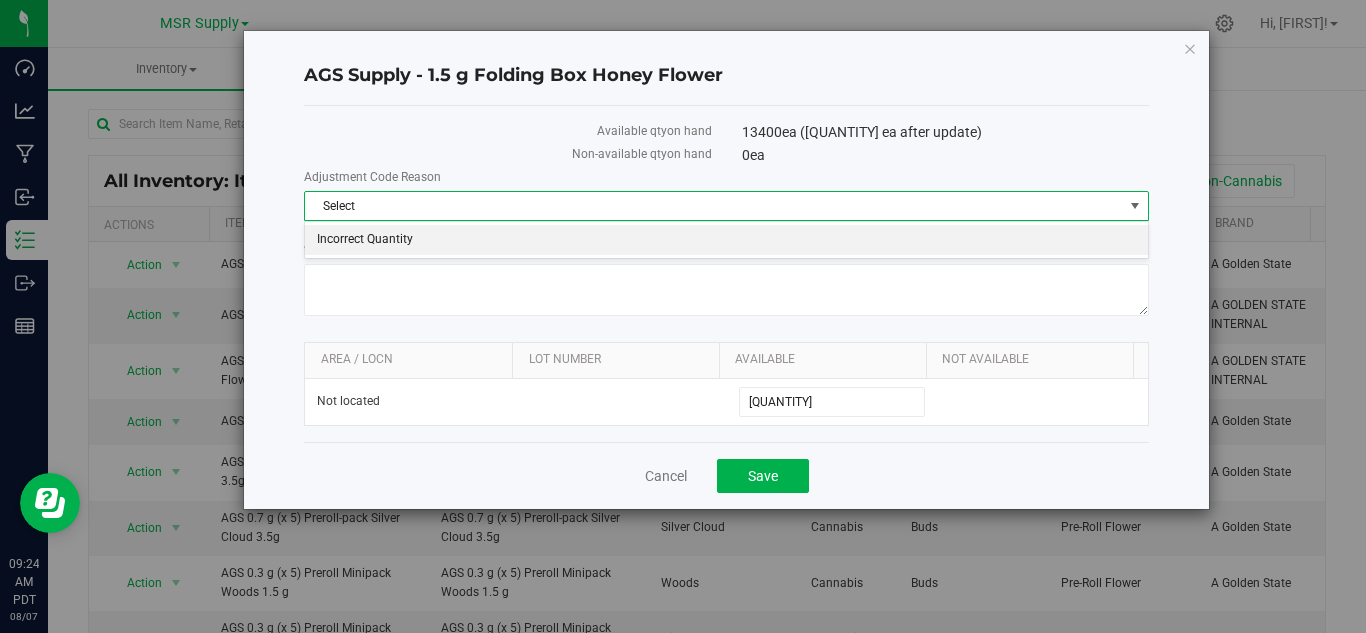 click on "Incorrect Quantity" at bounding box center [726, 240] 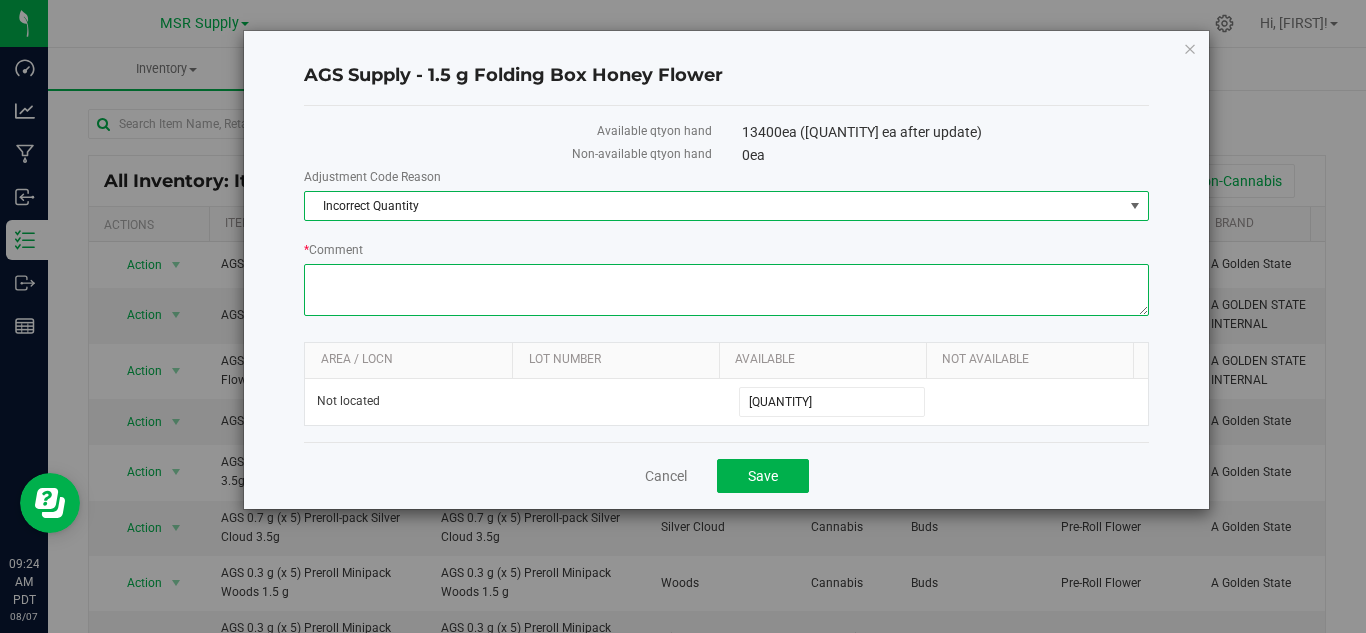 click on "*
Comment" at bounding box center (726, 290) 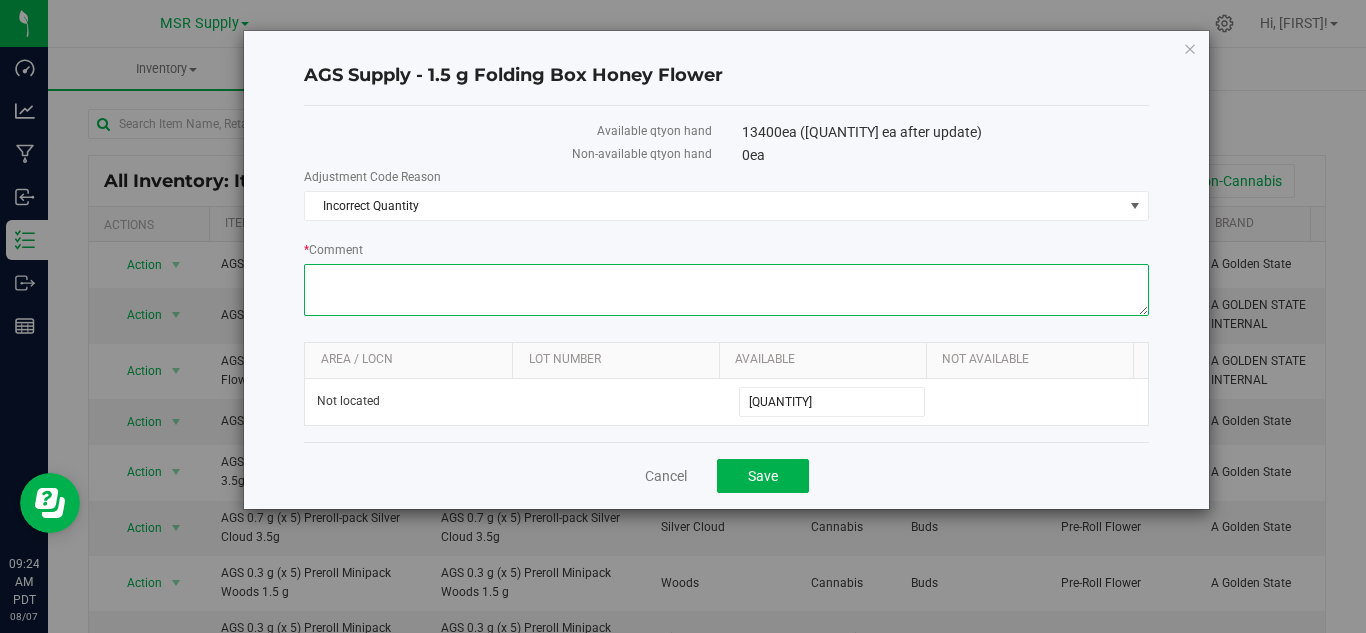 paste on "Inventory count [NUMBER]/[NUMBER]-[NUMBER]/[NUMBER]" 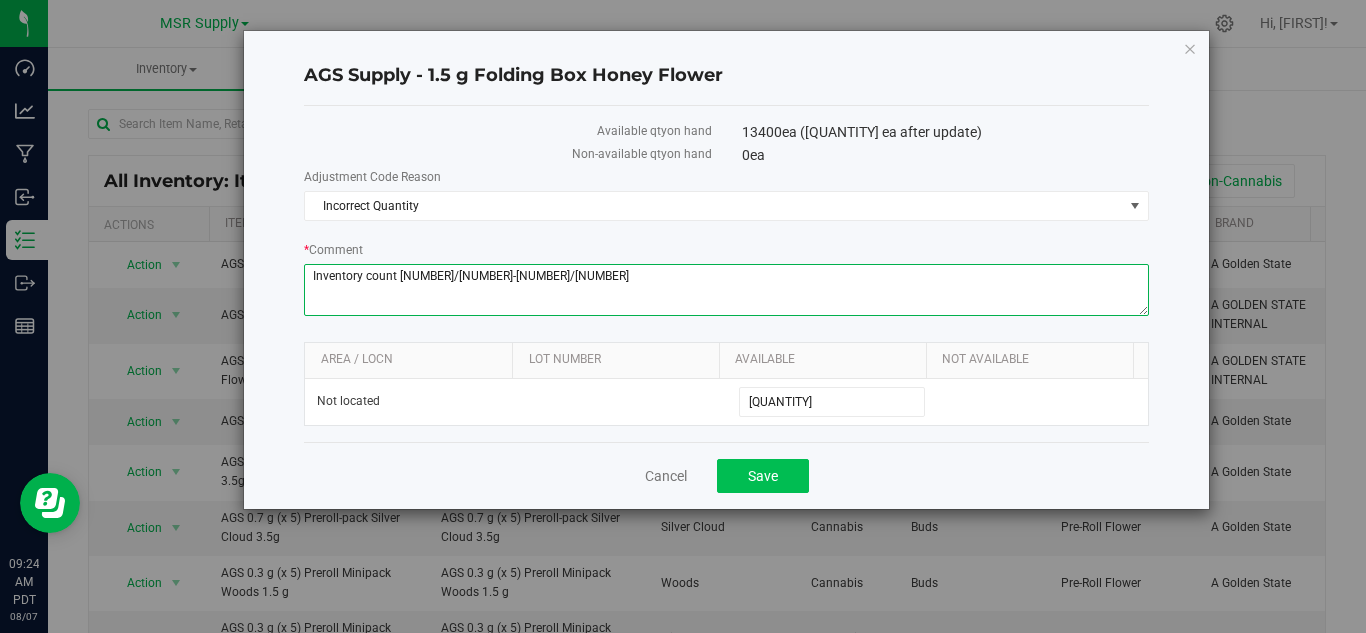 type on "Inventory count [NUMBER]/[NUMBER]-[NUMBER]/[NUMBER]" 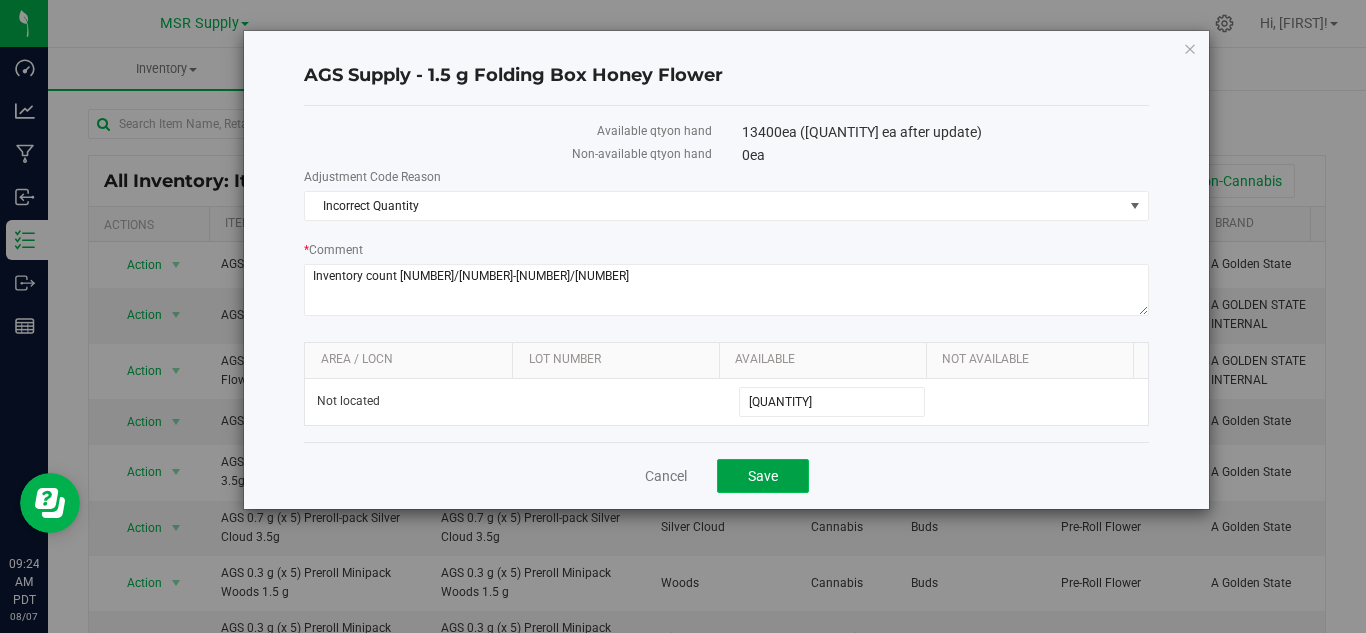 click on "Save" 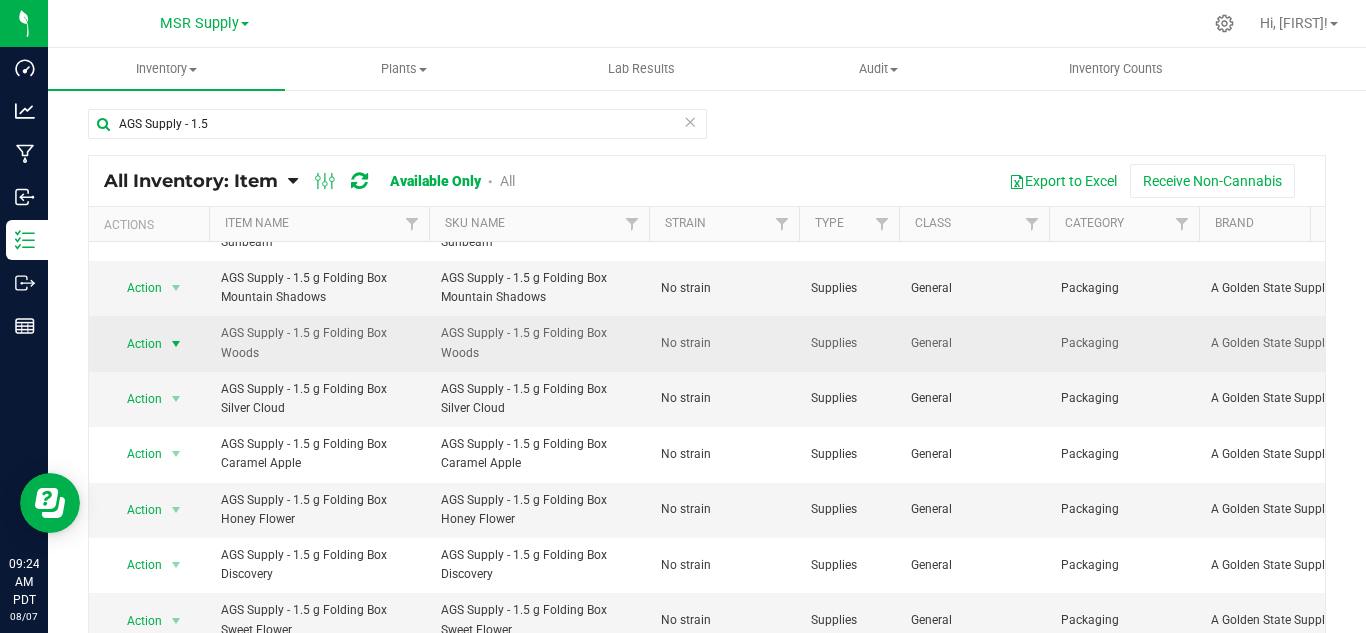 click at bounding box center [176, 344] 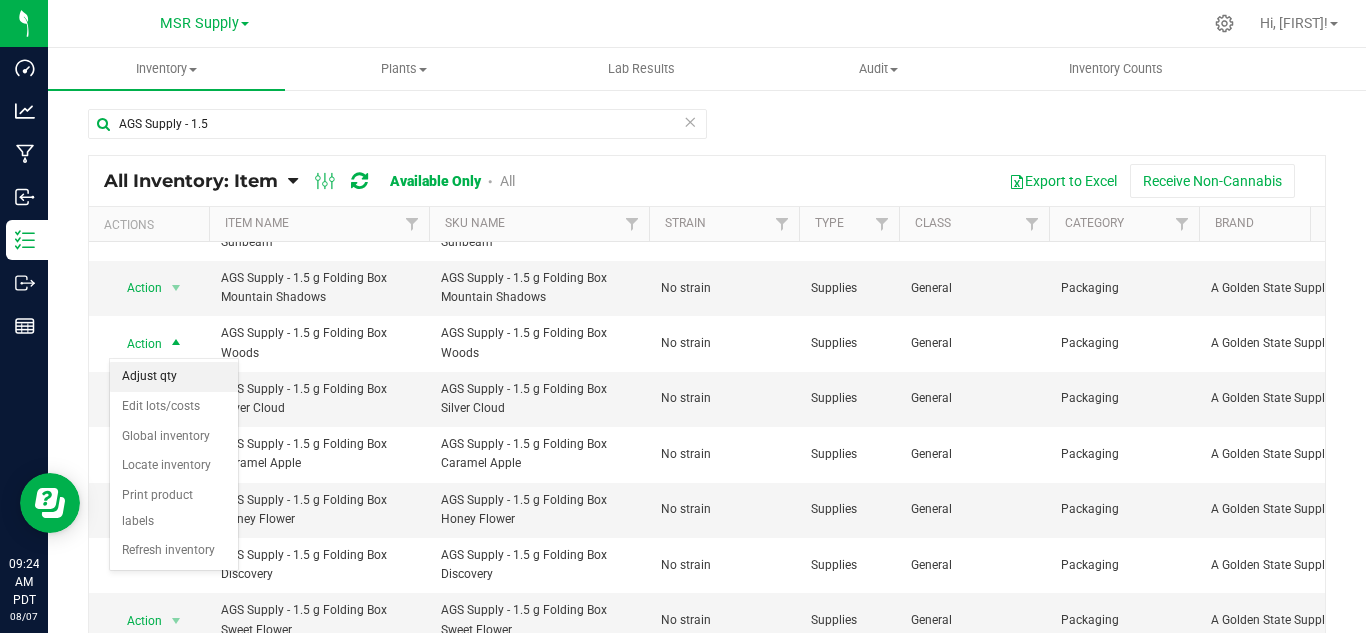 click on "Adjust qty" at bounding box center (174, 377) 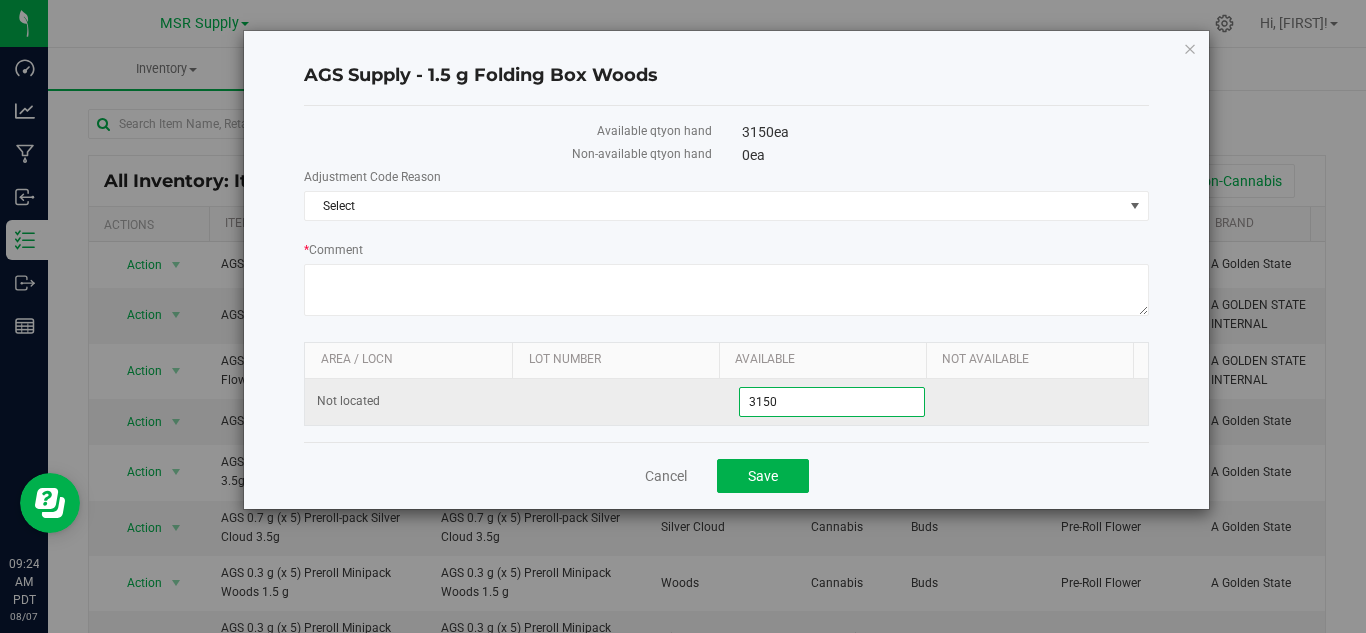 drag, startPoint x: 743, startPoint y: 400, endPoint x: 715, endPoint y: 403, distance: 28.160255 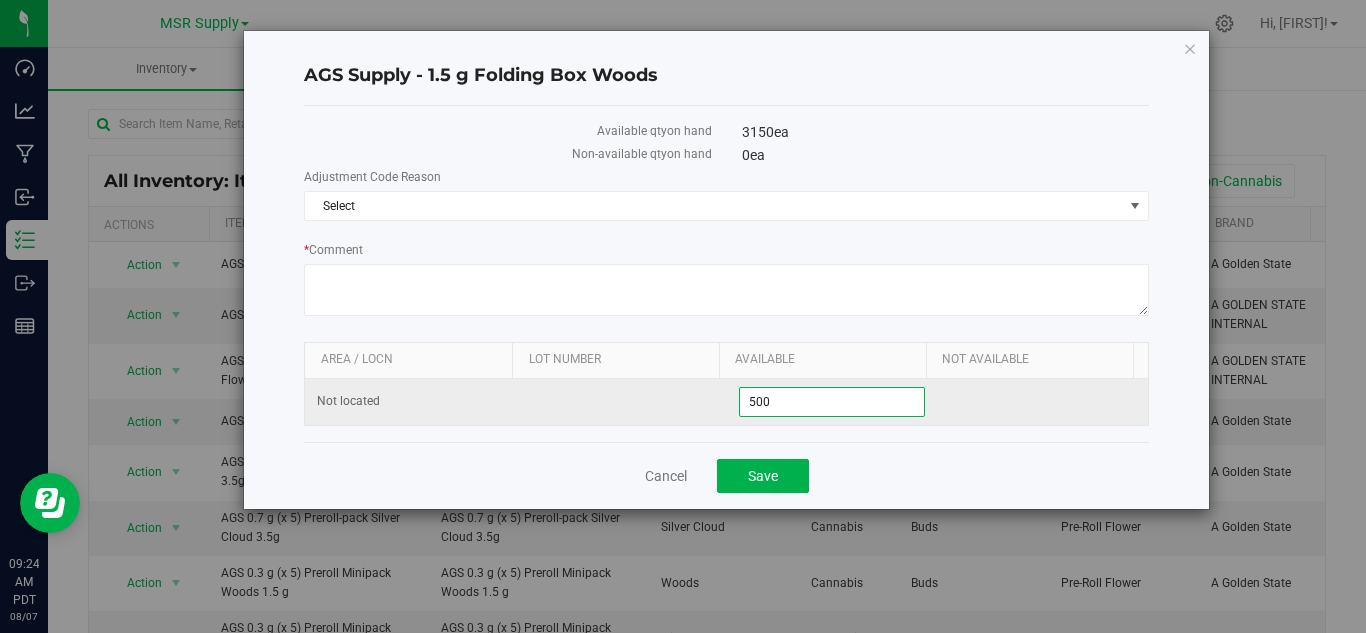 type on "5000" 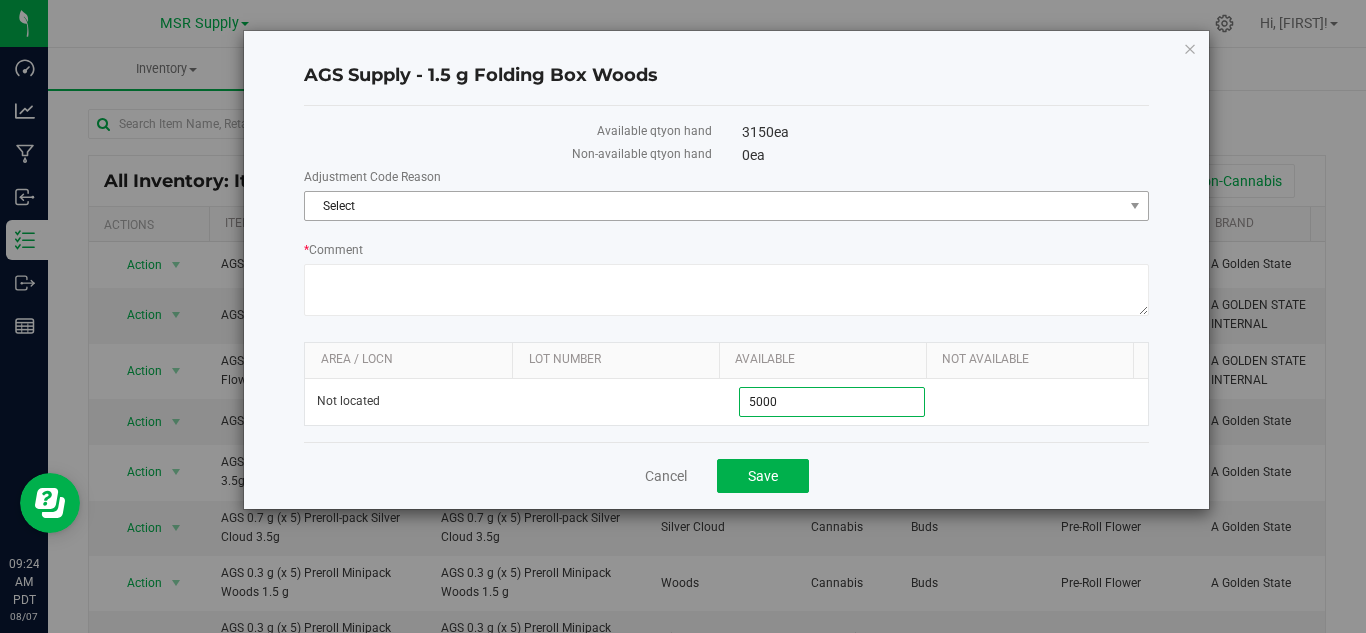 type on "5,000" 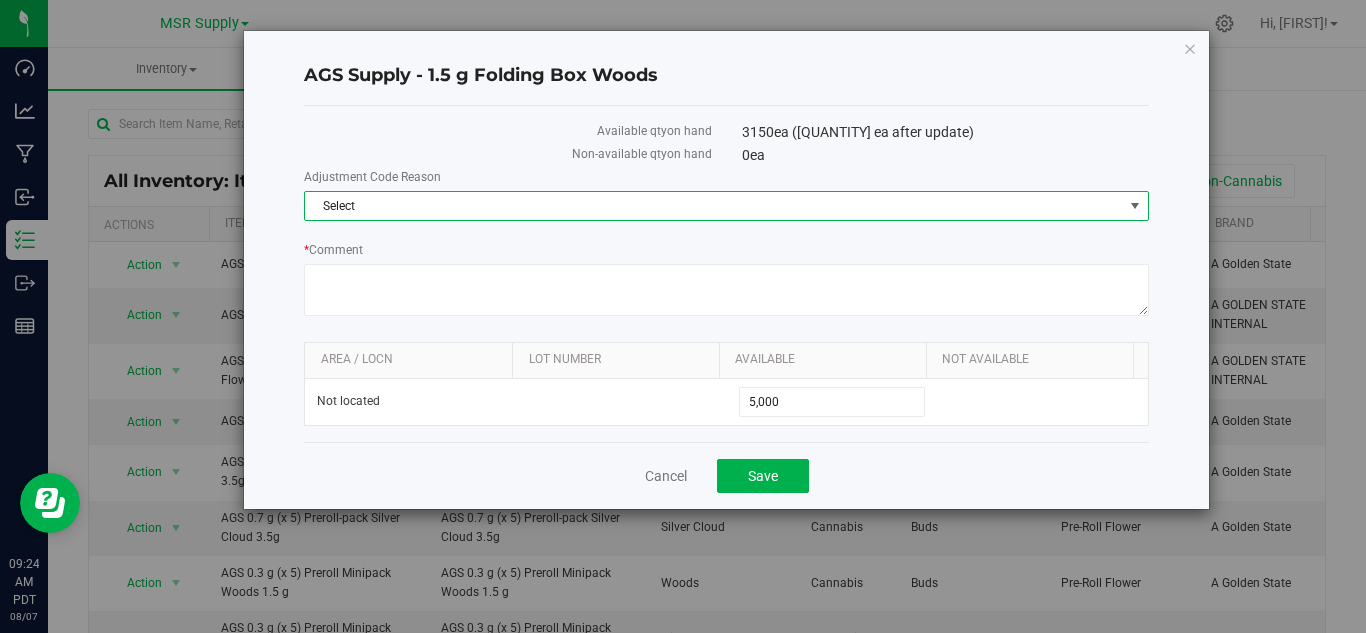 click on "Select" at bounding box center [714, 206] 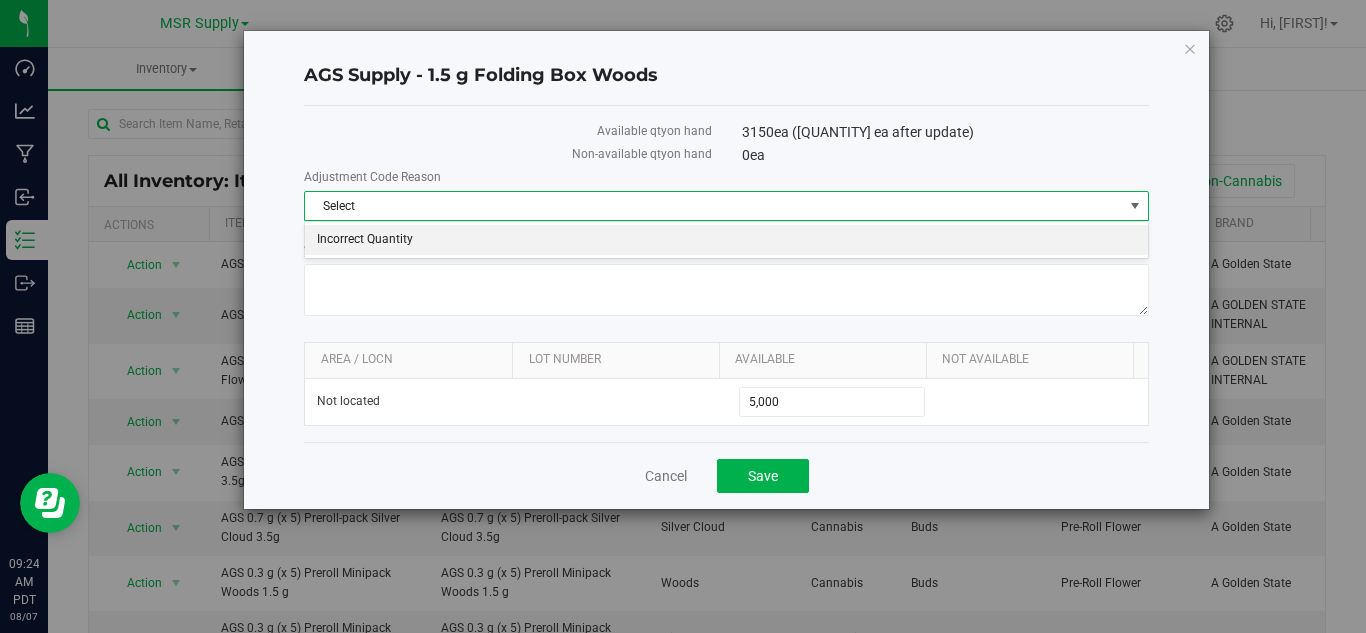 click on "Incorrect Quantity" at bounding box center [726, 240] 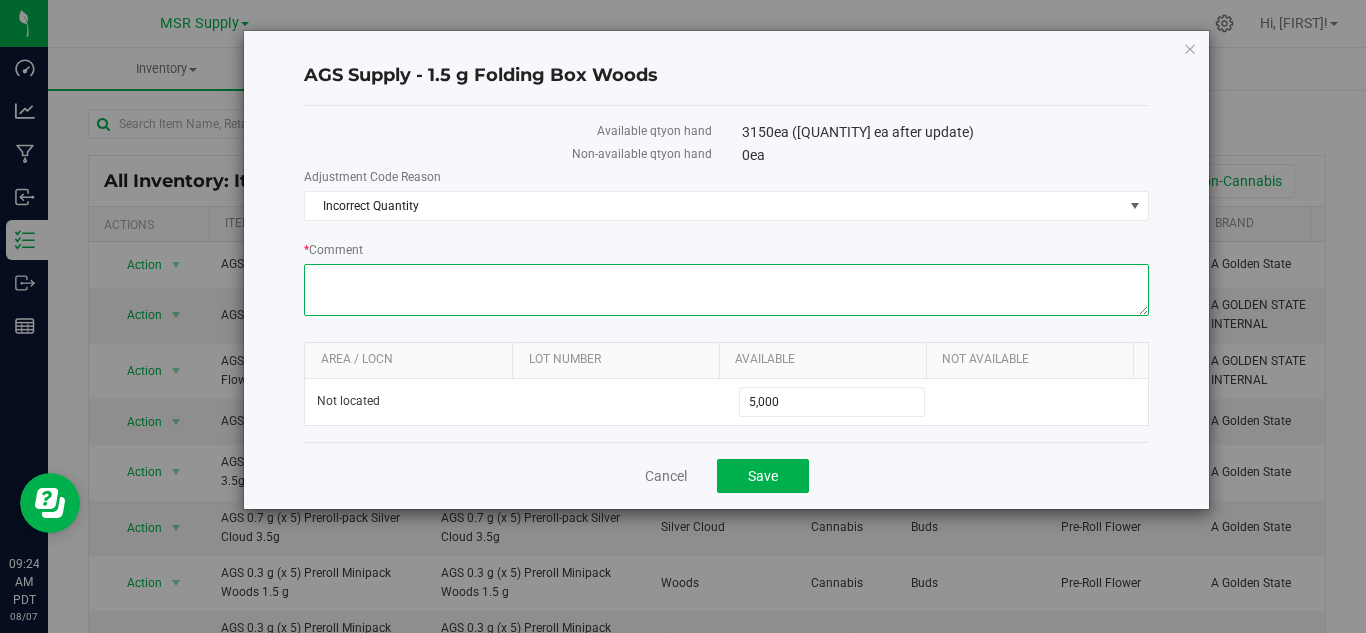 click on "*
Comment" at bounding box center (726, 290) 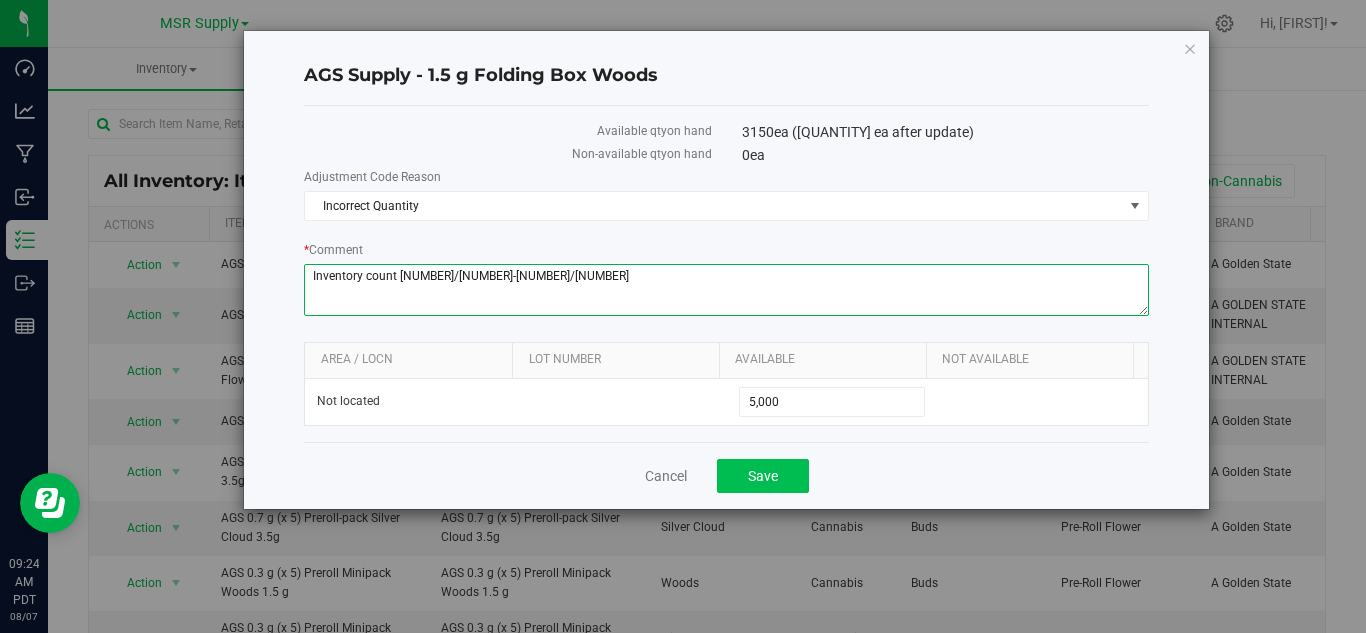 type on "Inventory count [NUMBER]/[NUMBER]-[NUMBER]/[NUMBER]" 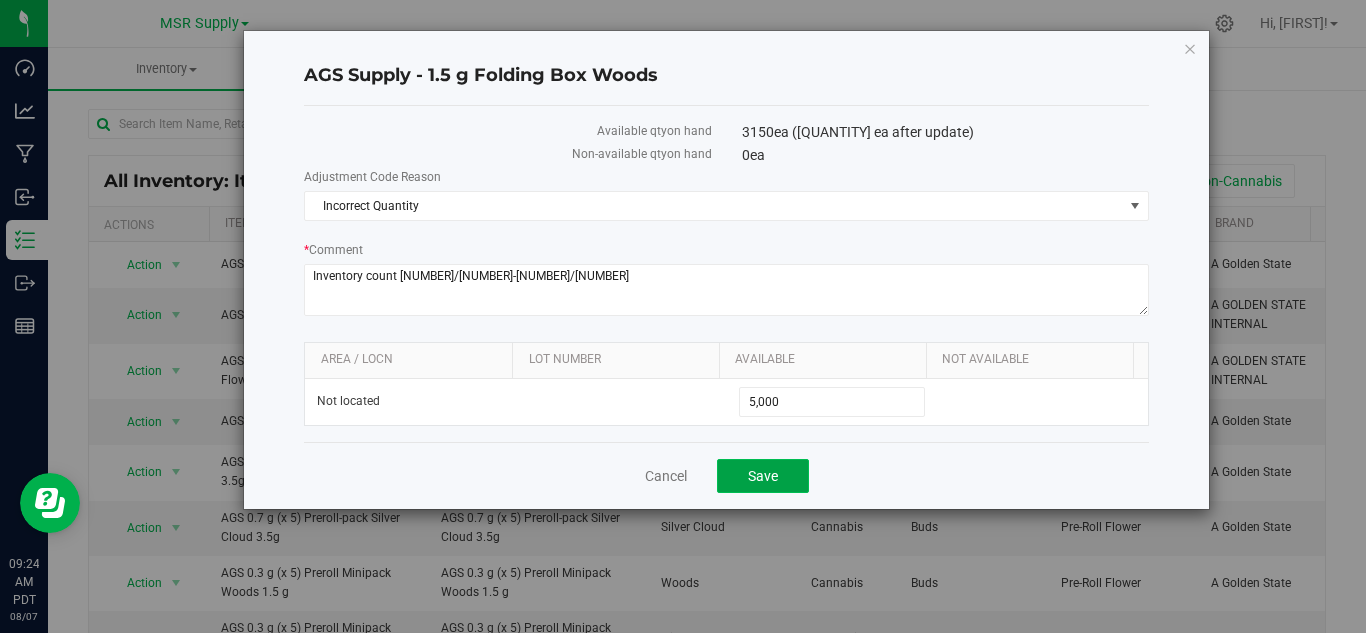 click on "Save" 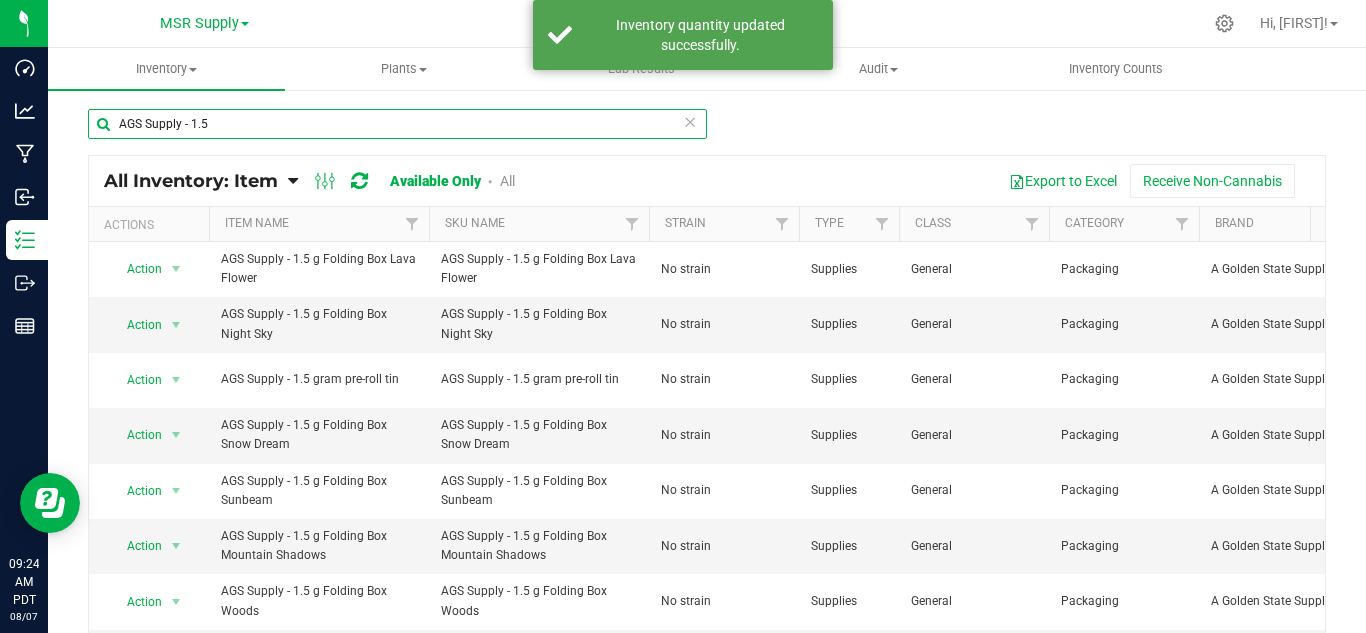 click on "AGS Supply - 1.5" at bounding box center (397, 124) 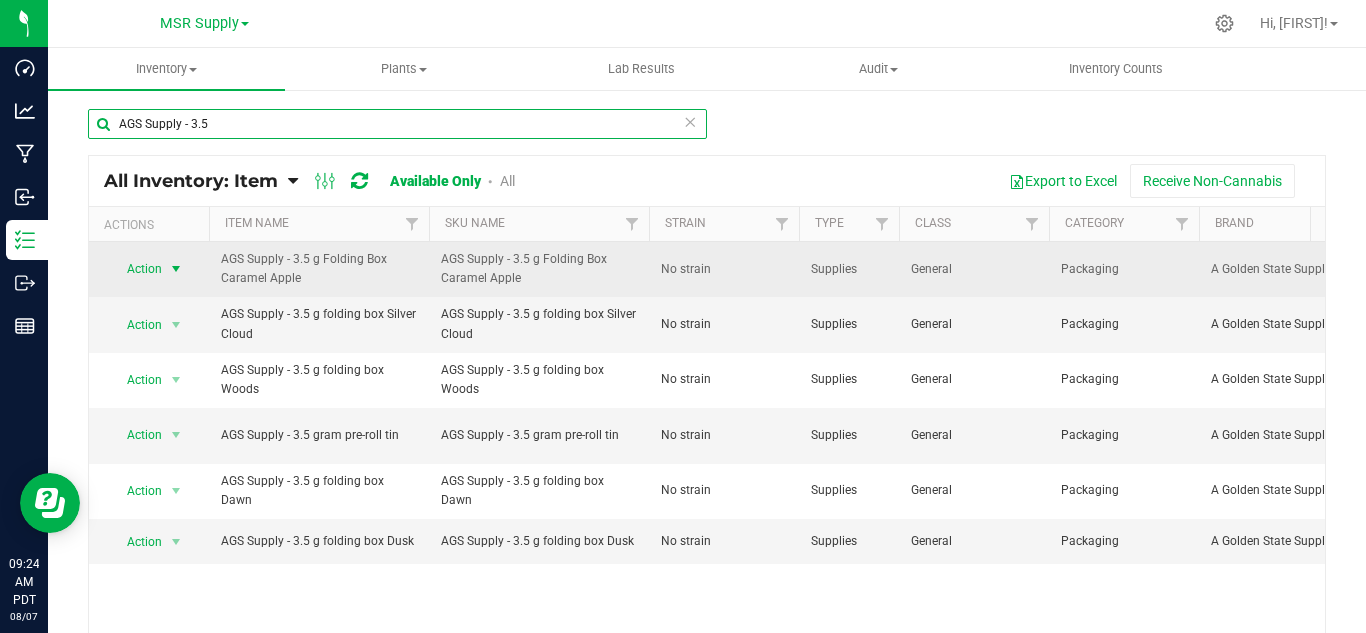 type on "AGS Supply - 3.5" 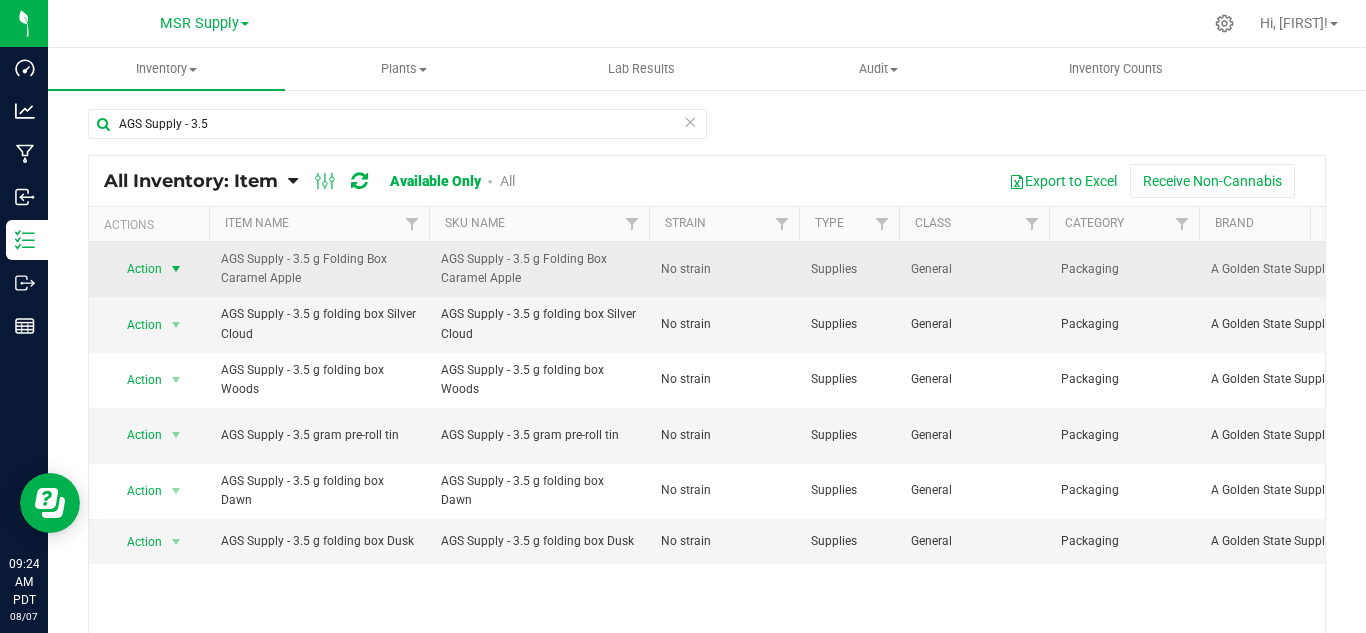 drag, startPoint x: 177, startPoint y: 257, endPoint x: 168, endPoint y: 276, distance: 21.023796 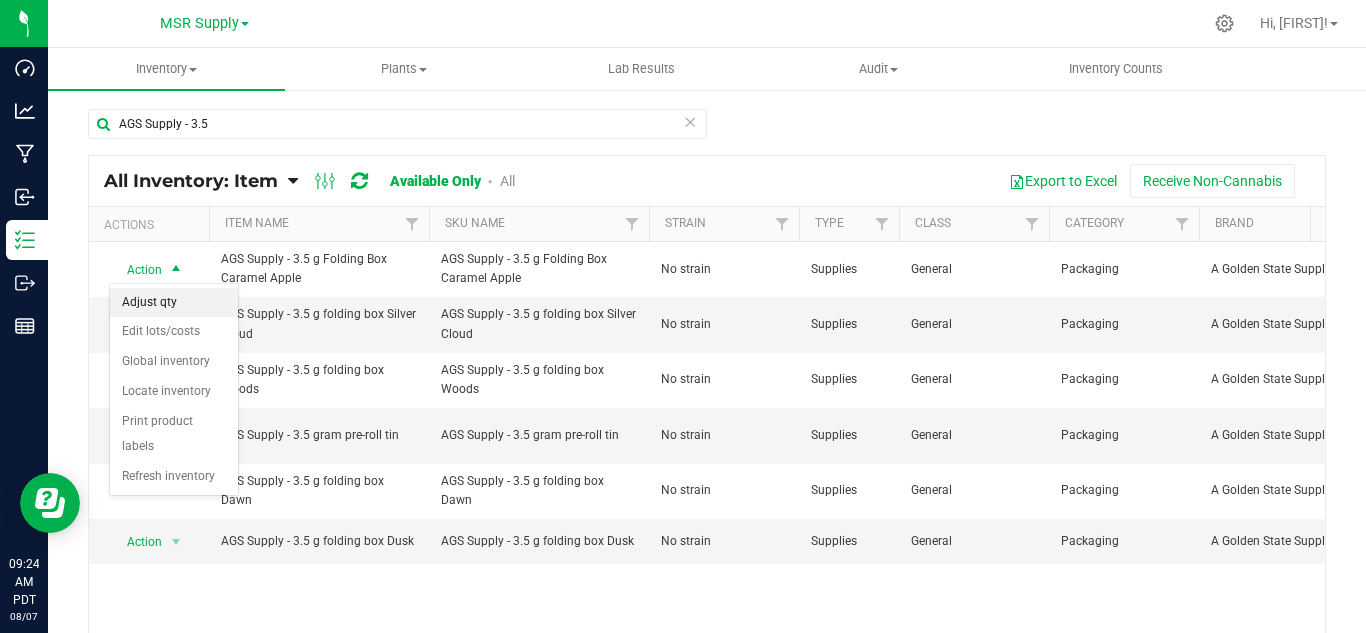 click on "Adjust qty" at bounding box center [174, 303] 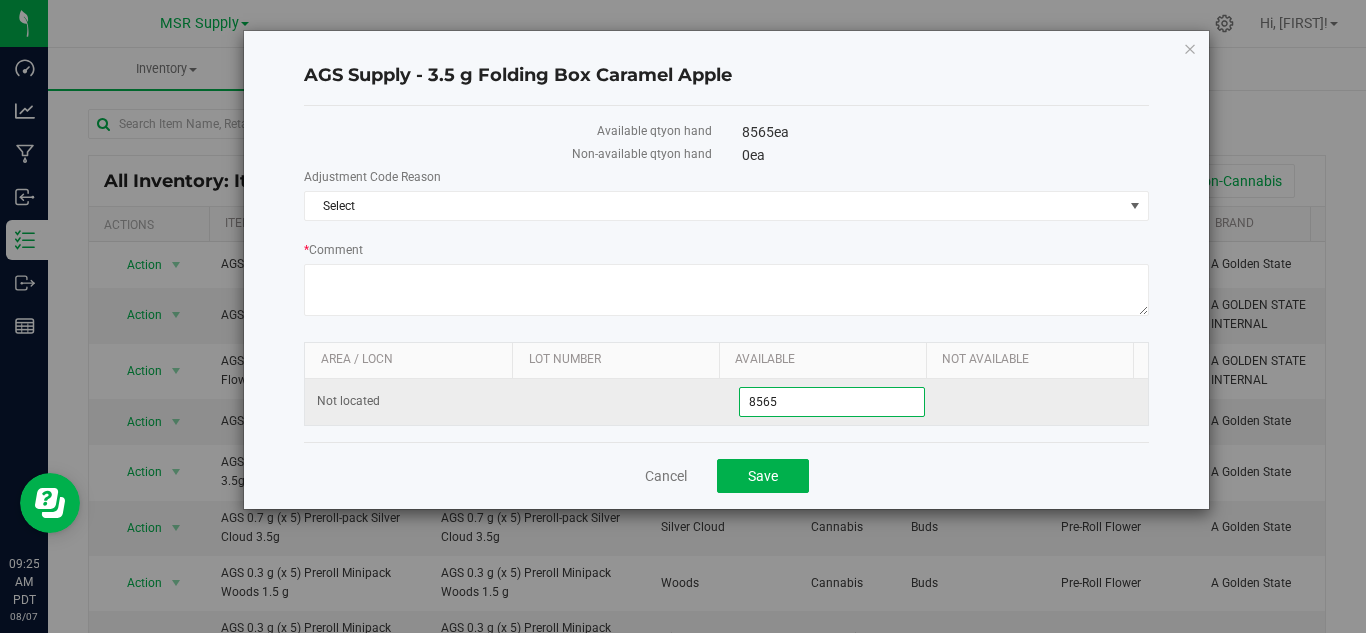 drag, startPoint x: 791, startPoint y: 400, endPoint x: 705, endPoint y: 408, distance: 86.37129 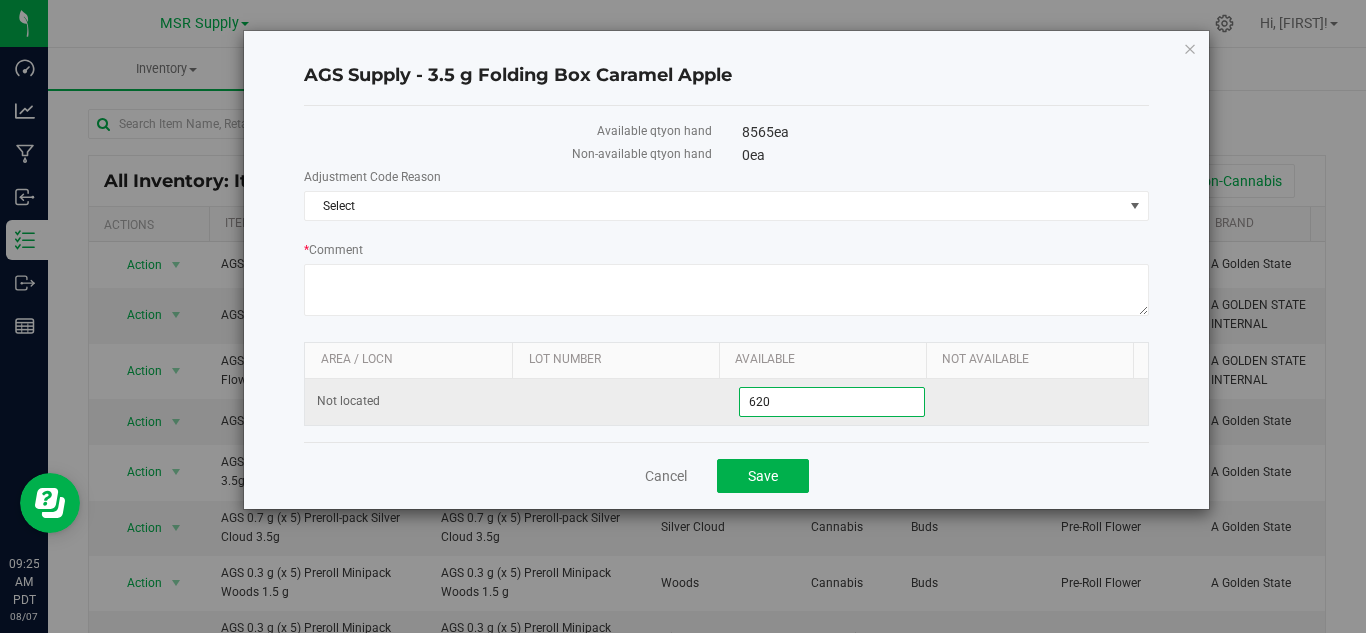 type on "6200" 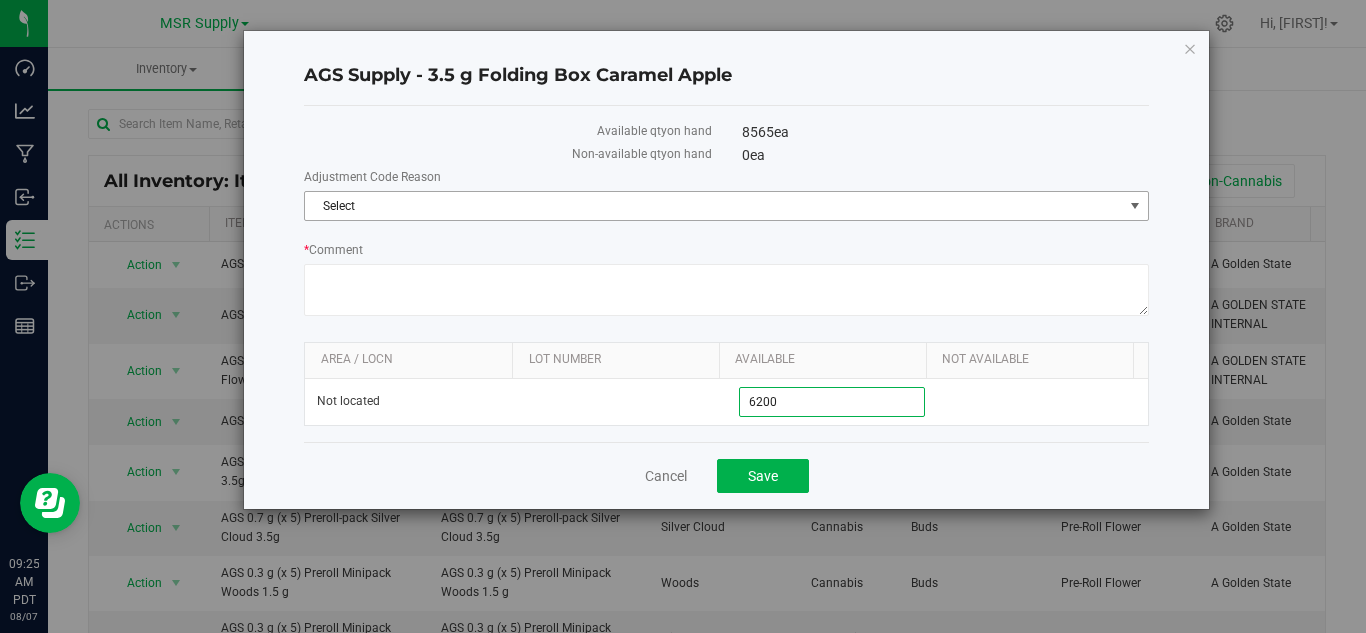 type on "6,200" 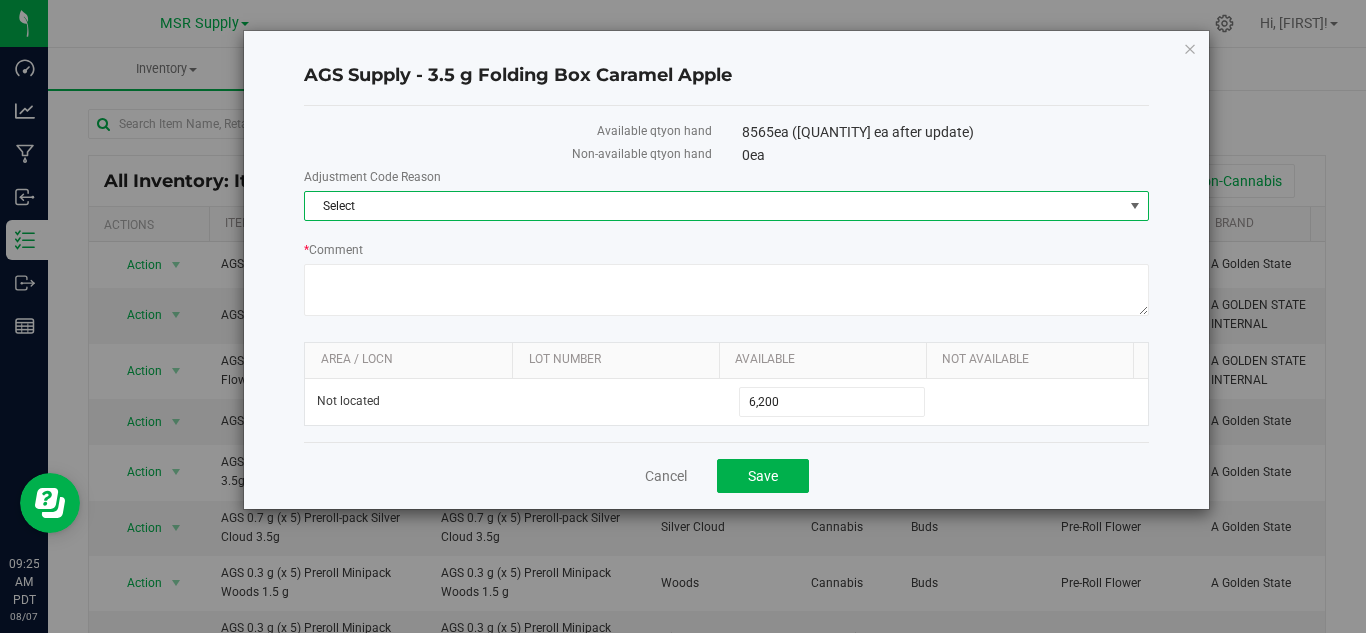 click on "Select" at bounding box center (714, 206) 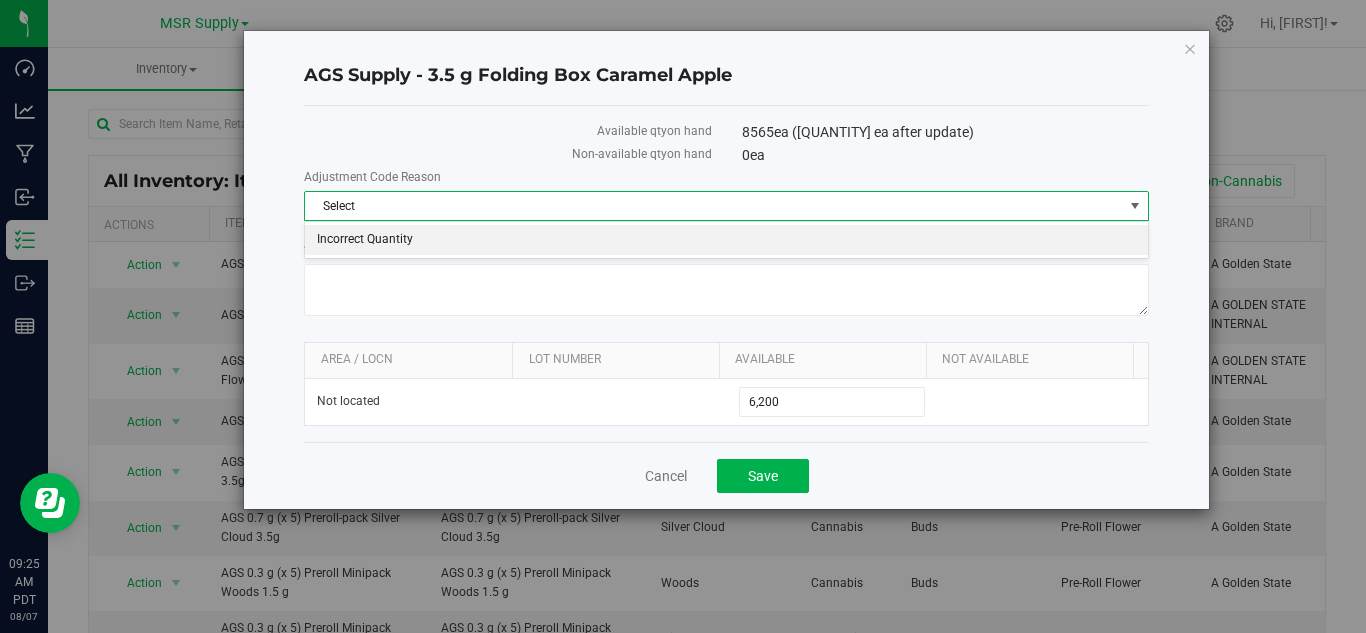 click on "Incorrect Quantity" at bounding box center (726, 240) 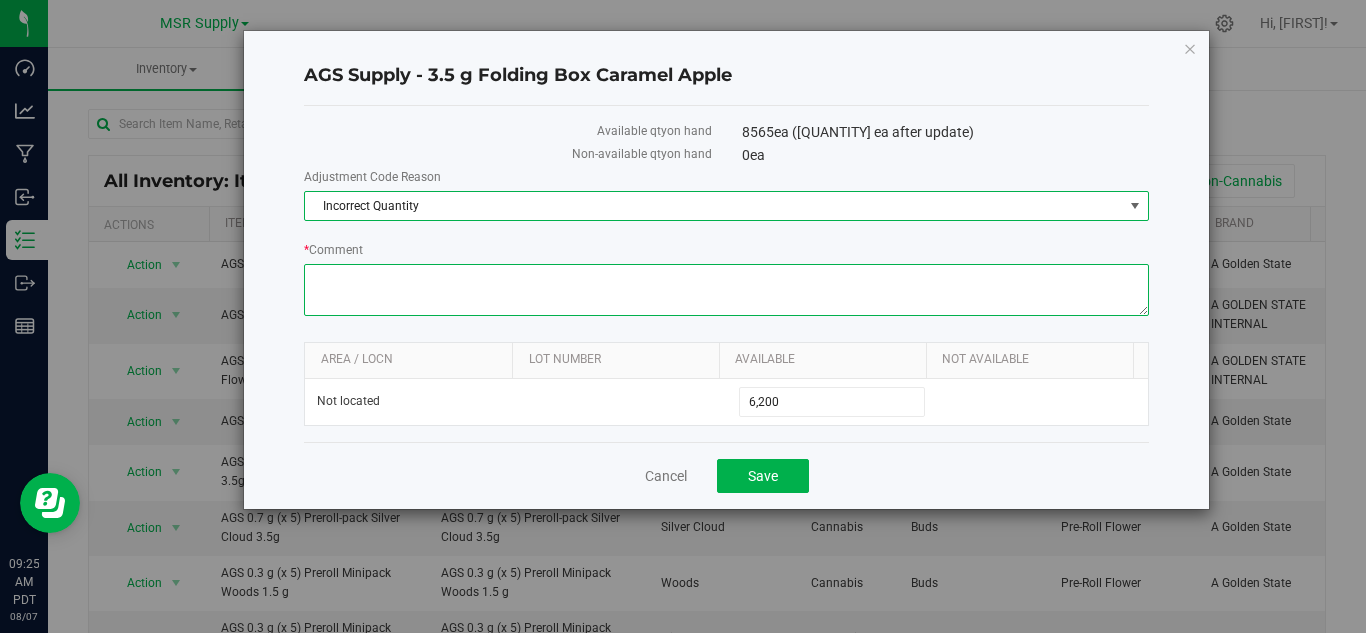click on "*
Comment" at bounding box center [726, 290] 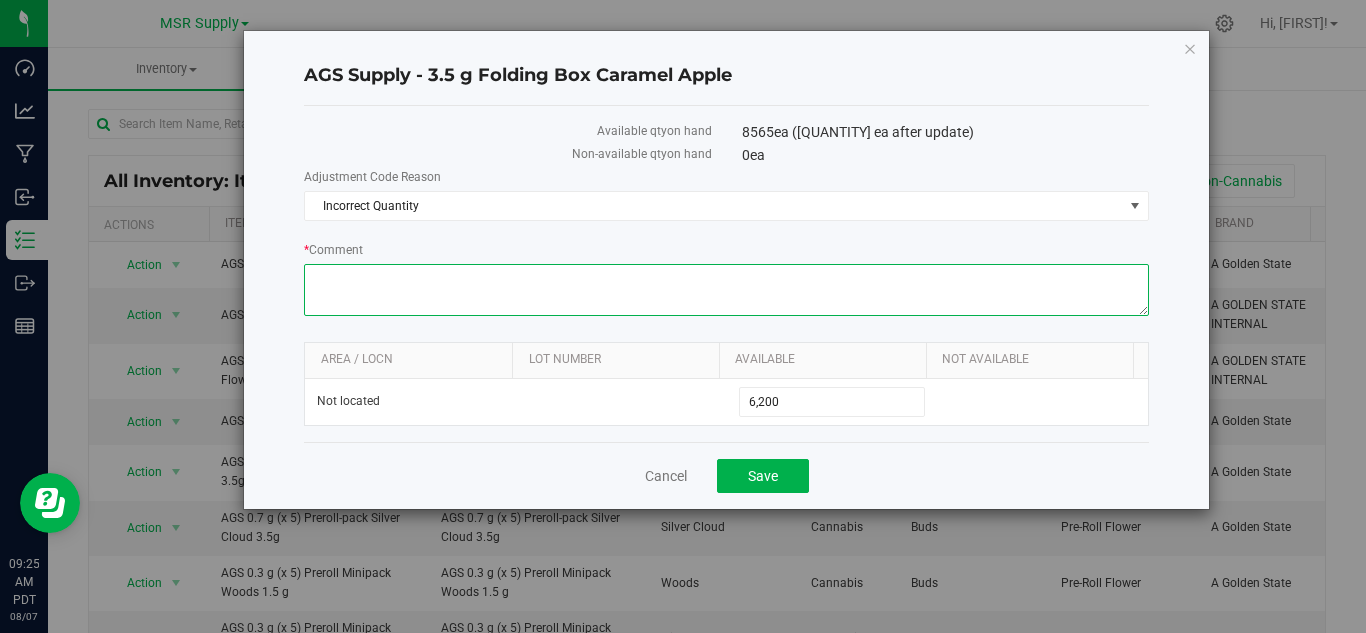 paste on "Inventory count [NUMBER]/[NUMBER]-[NUMBER]/[NUMBER]" 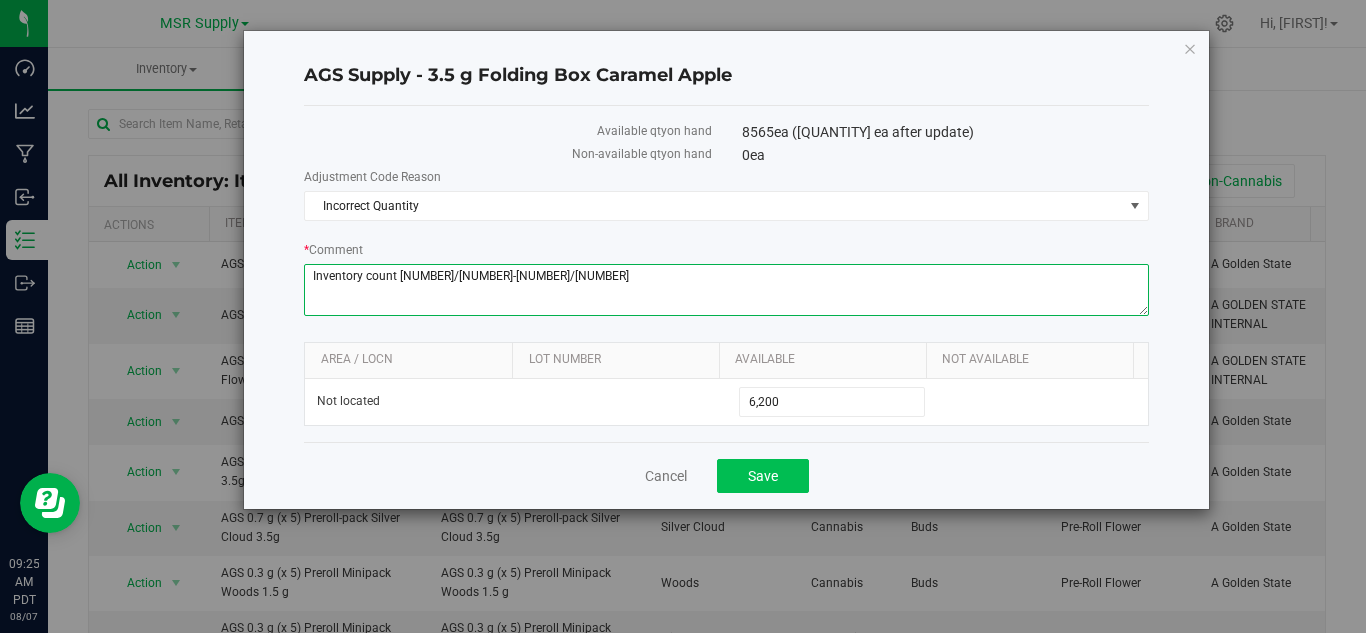 type on "Inventory count [NUMBER]/[NUMBER]-[NUMBER]/[NUMBER]" 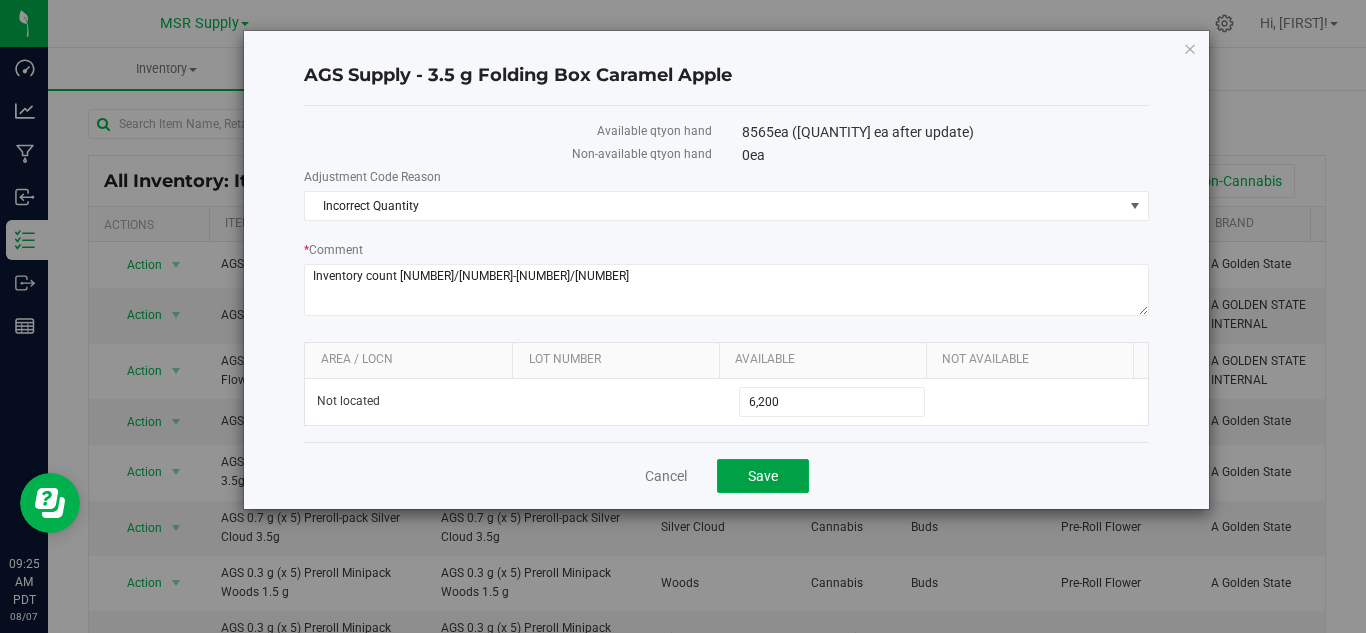 drag, startPoint x: 776, startPoint y: 475, endPoint x: 818, endPoint y: 472, distance: 42.107006 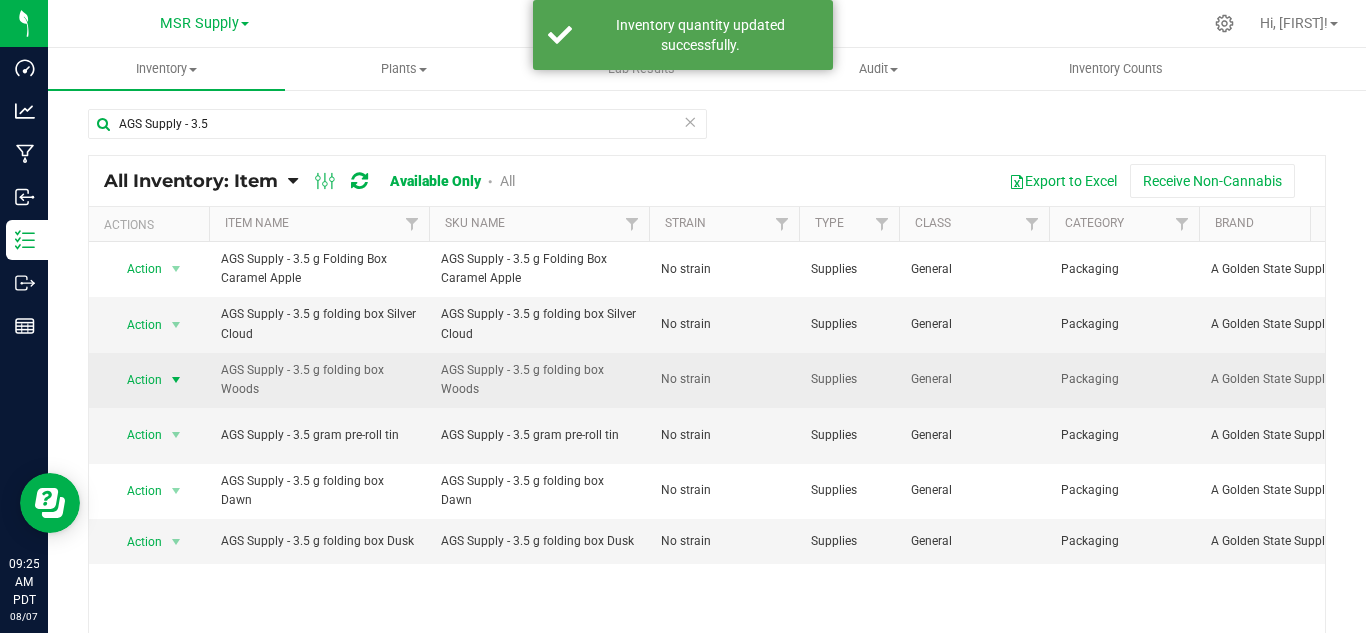 click at bounding box center [176, 380] 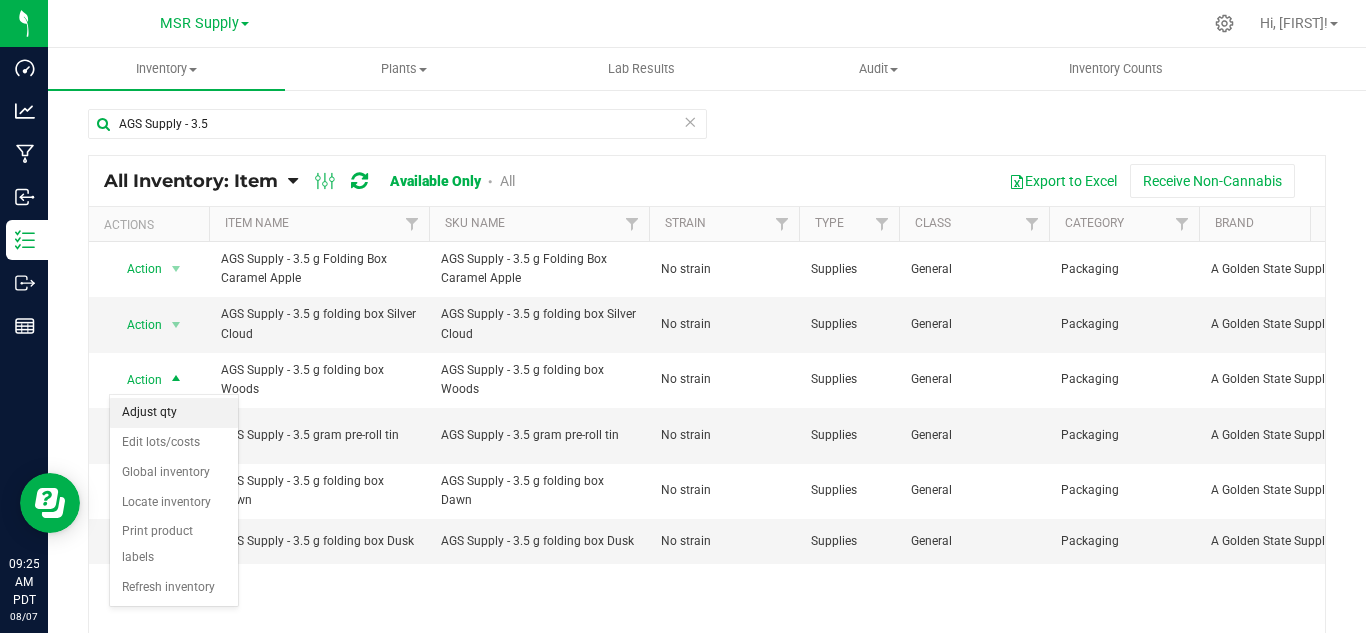 click on "Adjust qty" at bounding box center [174, 413] 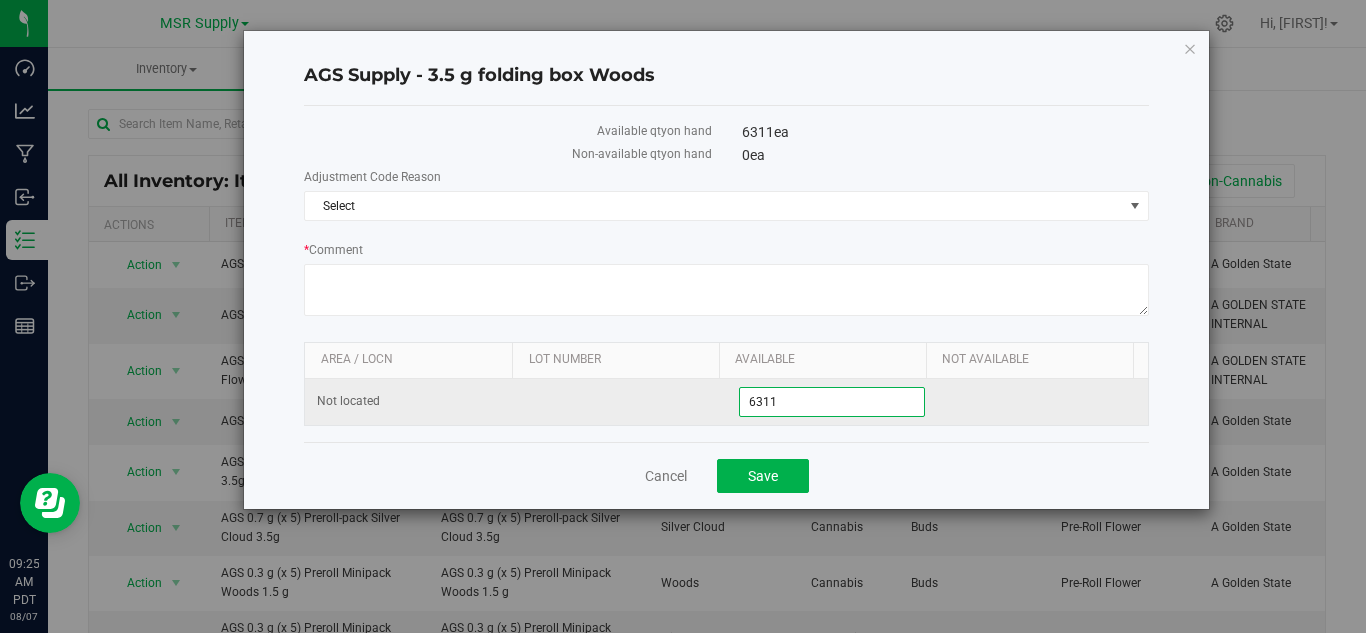 drag, startPoint x: 791, startPoint y: 398, endPoint x: 746, endPoint y: 404, distance: 45.39824 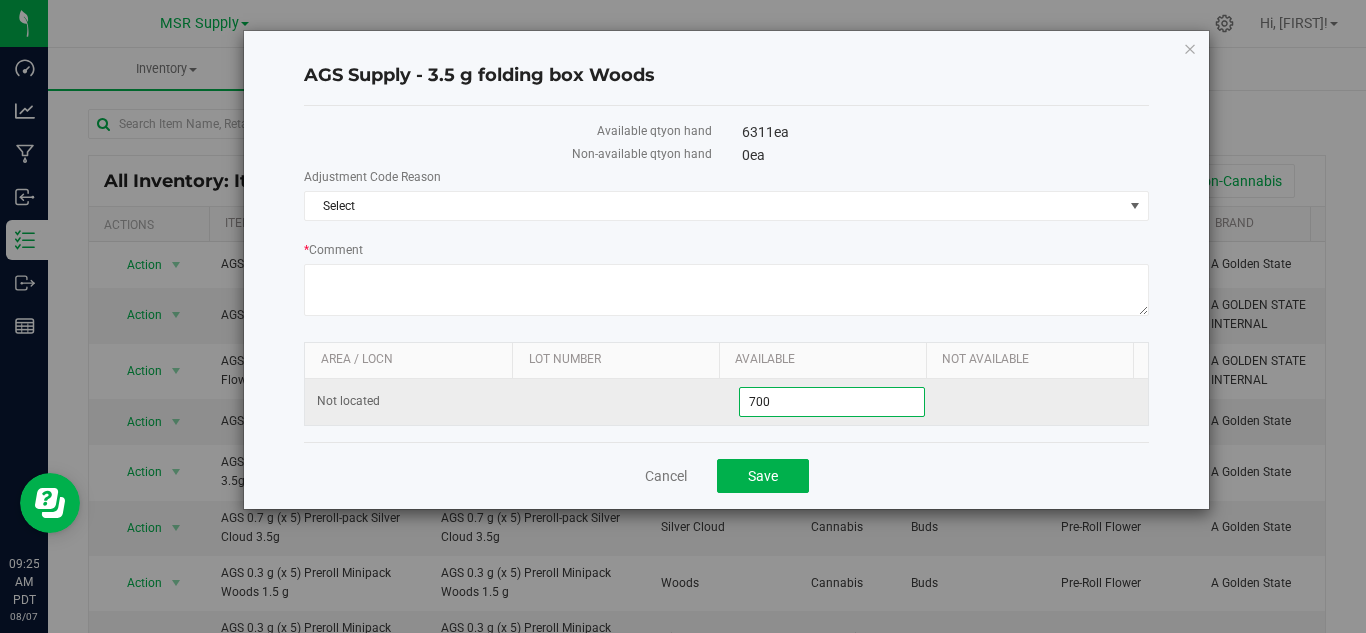 type on "7000" 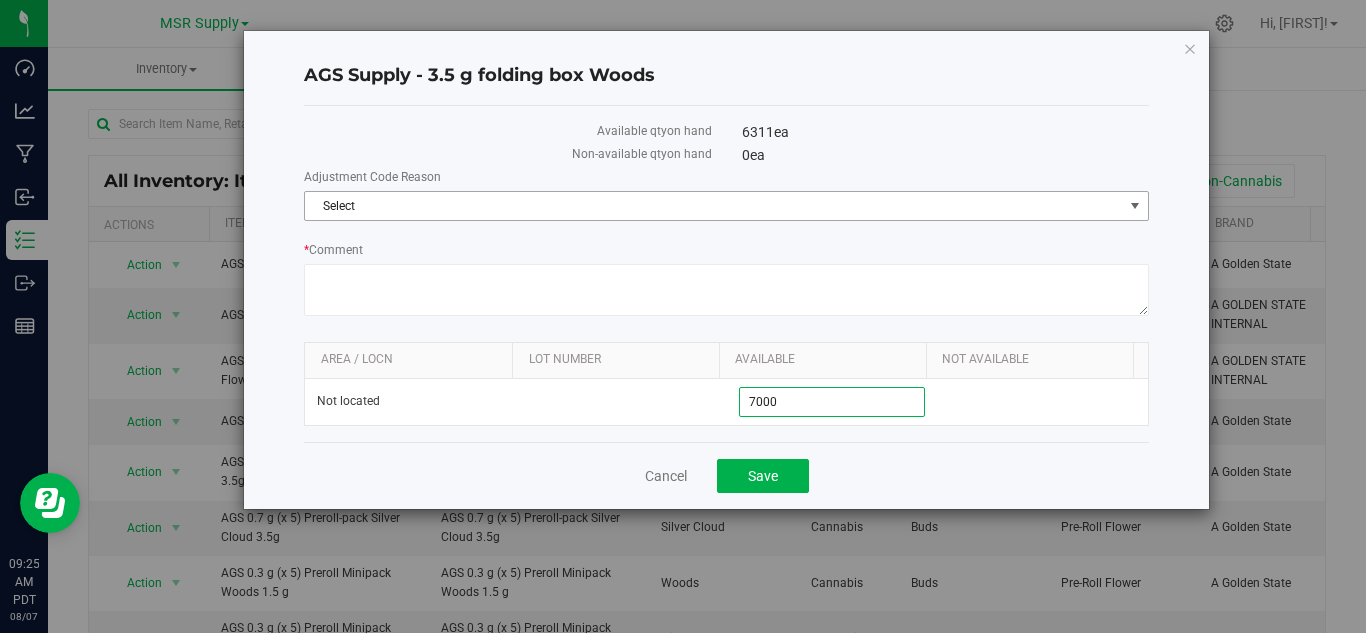type on "7,000" 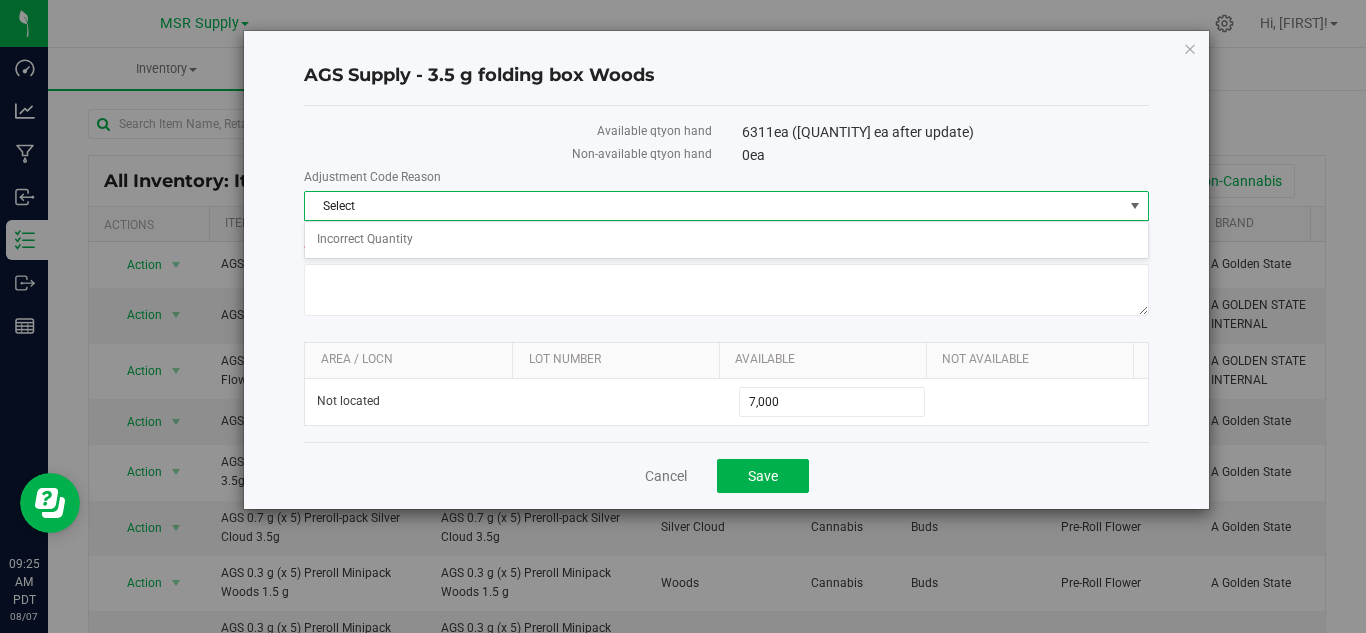 click on "Select Incorrect Quantity No data found." at bounding box center (726, 240) 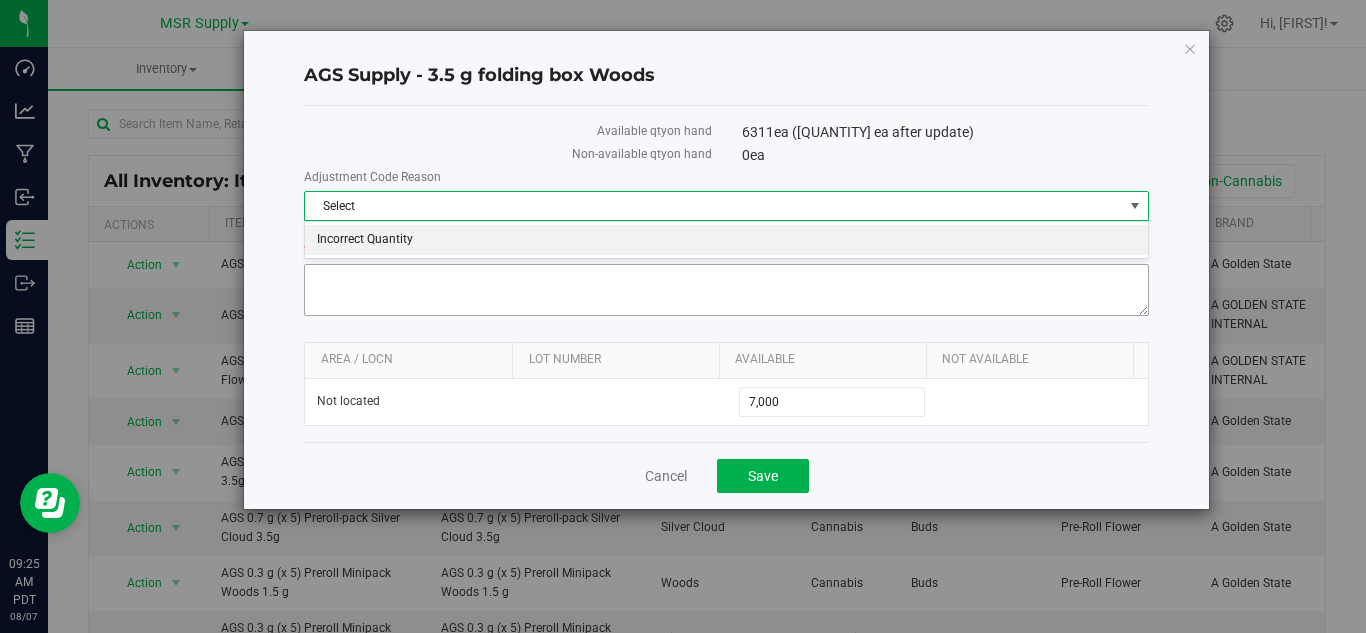 drag, startPoint x: 533, startPoint y: 243, endPoint x: 519, endPoint y: 270, distance: 30.413813 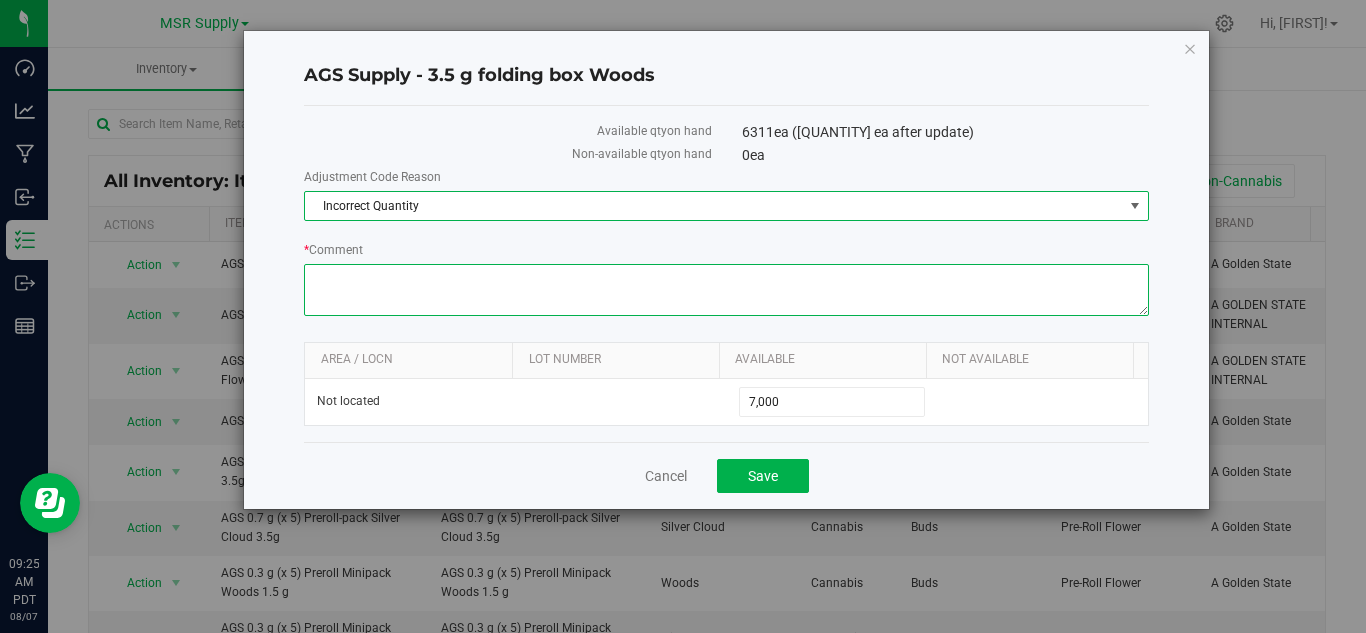 click on "*
Comment" at bounding box center (726, 290) 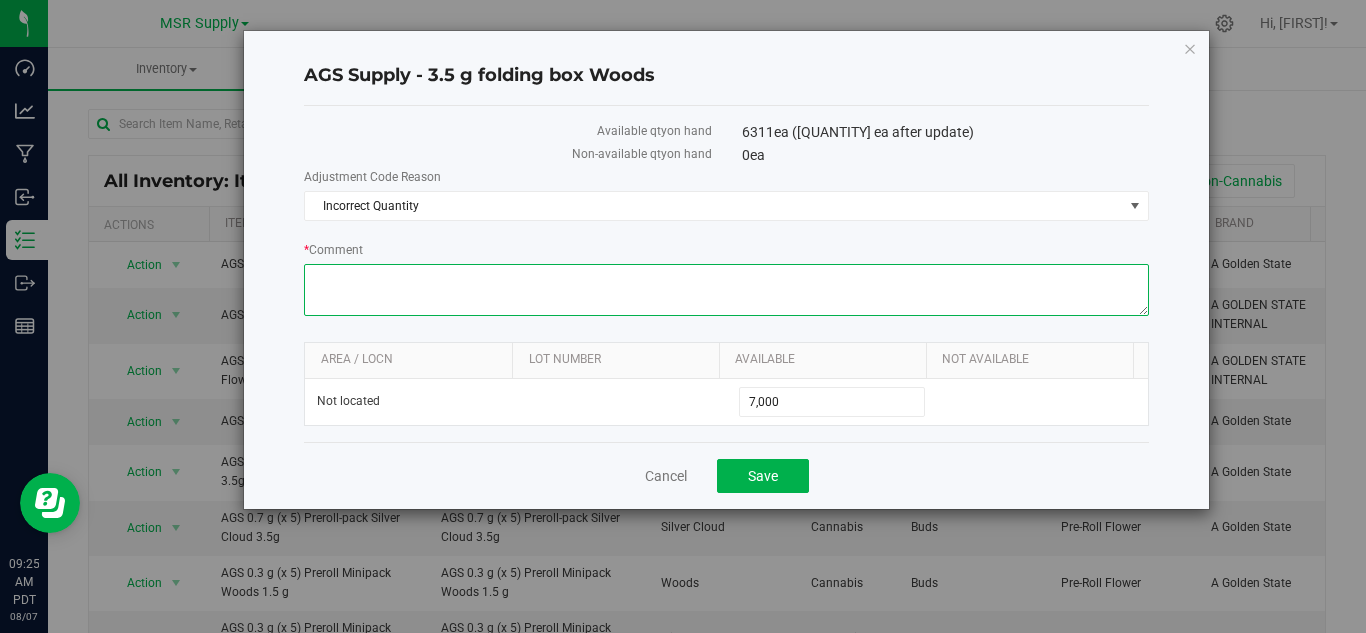 paste on "Inventory count [NUMBER]/[NUMBER]-[NUMBER]/[NUMBER]" 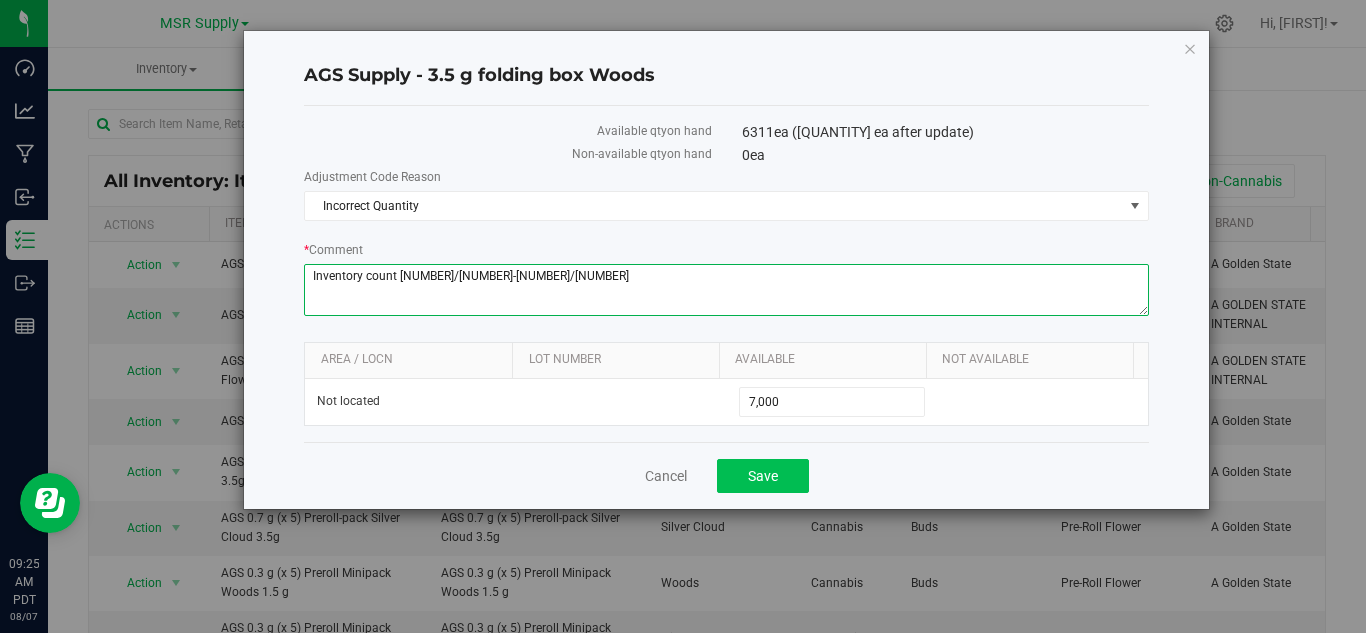 type on "Inventory count [NUMBER]/[NUMBER]-[NUMBER]/[NUMBER]" 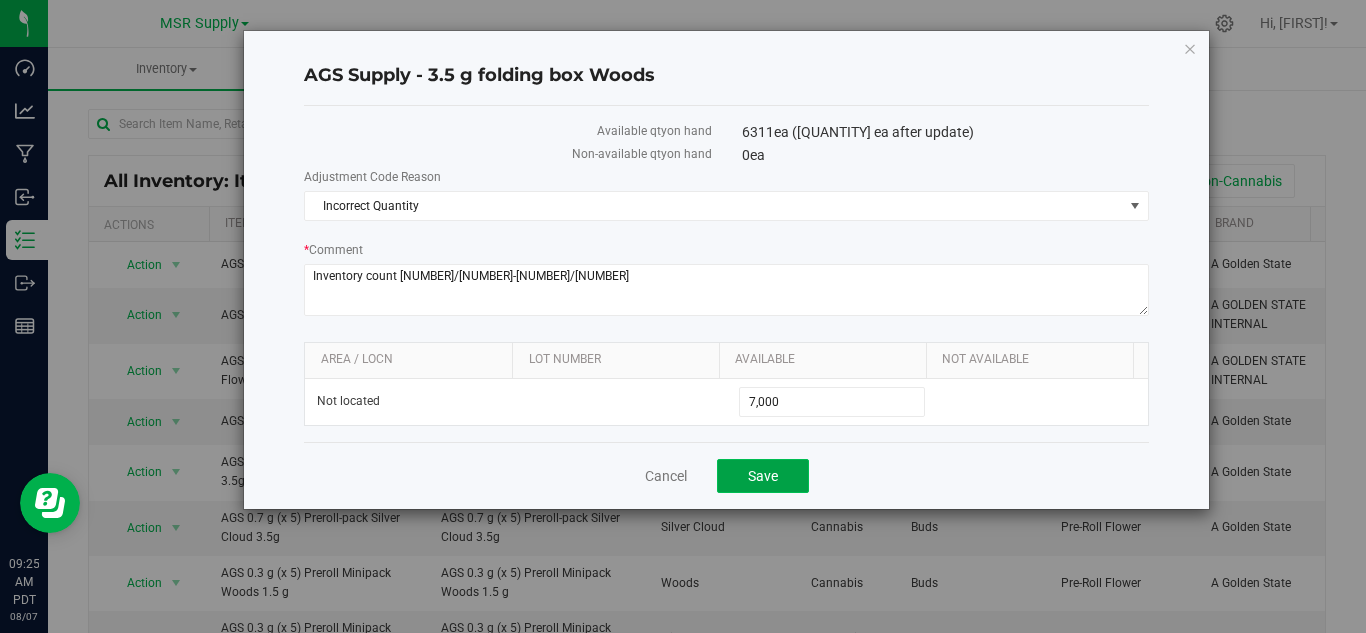 click on "Save" 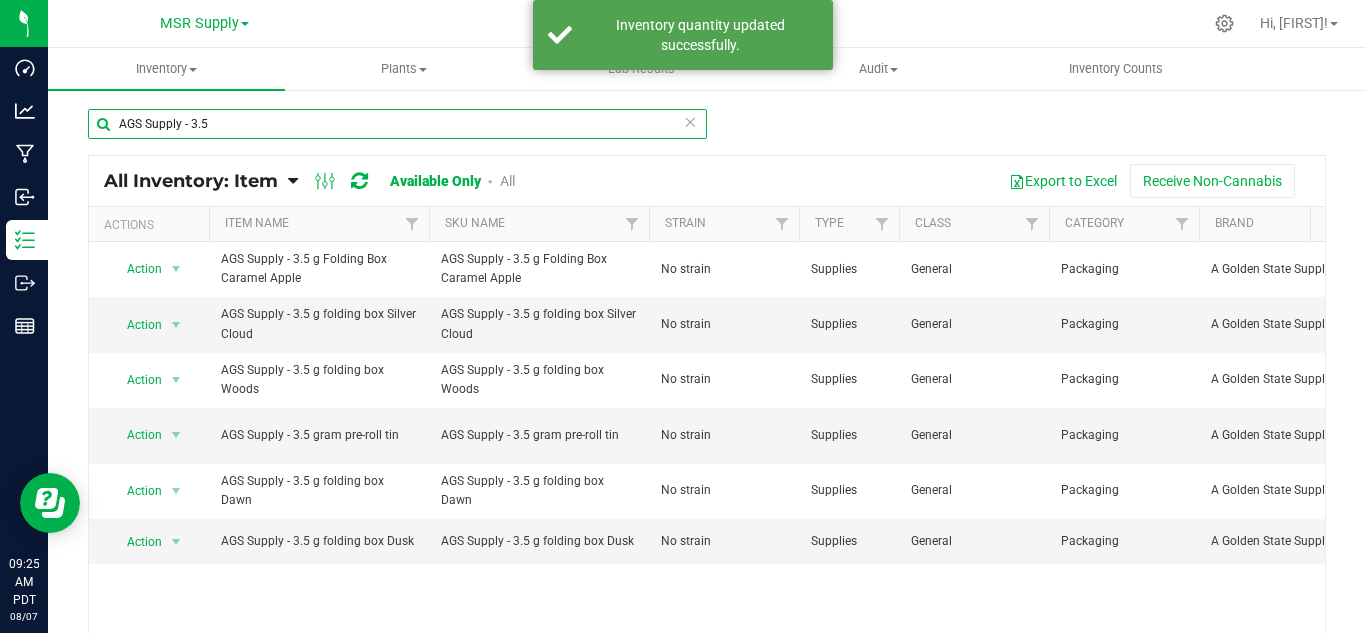 click on "AGS Supply - 3.5" at bounding box center (397, 124) 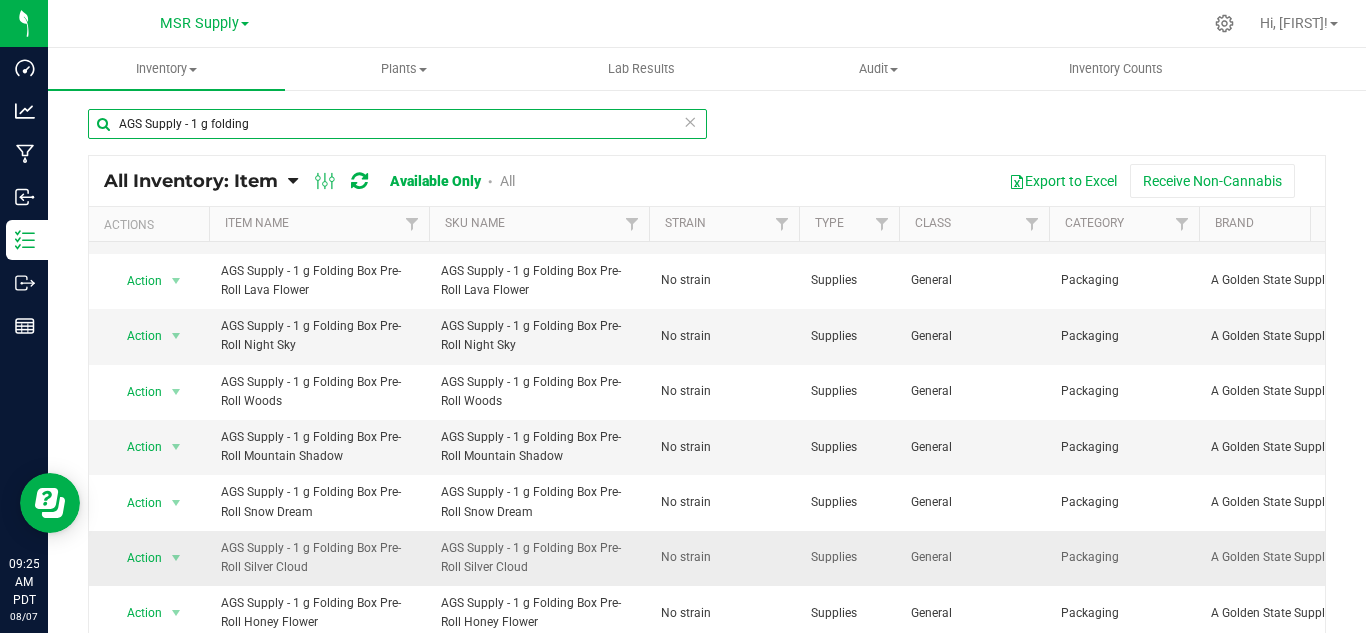 scroll, scrollTop: 114, scrollLeft: 0, axis: vertical 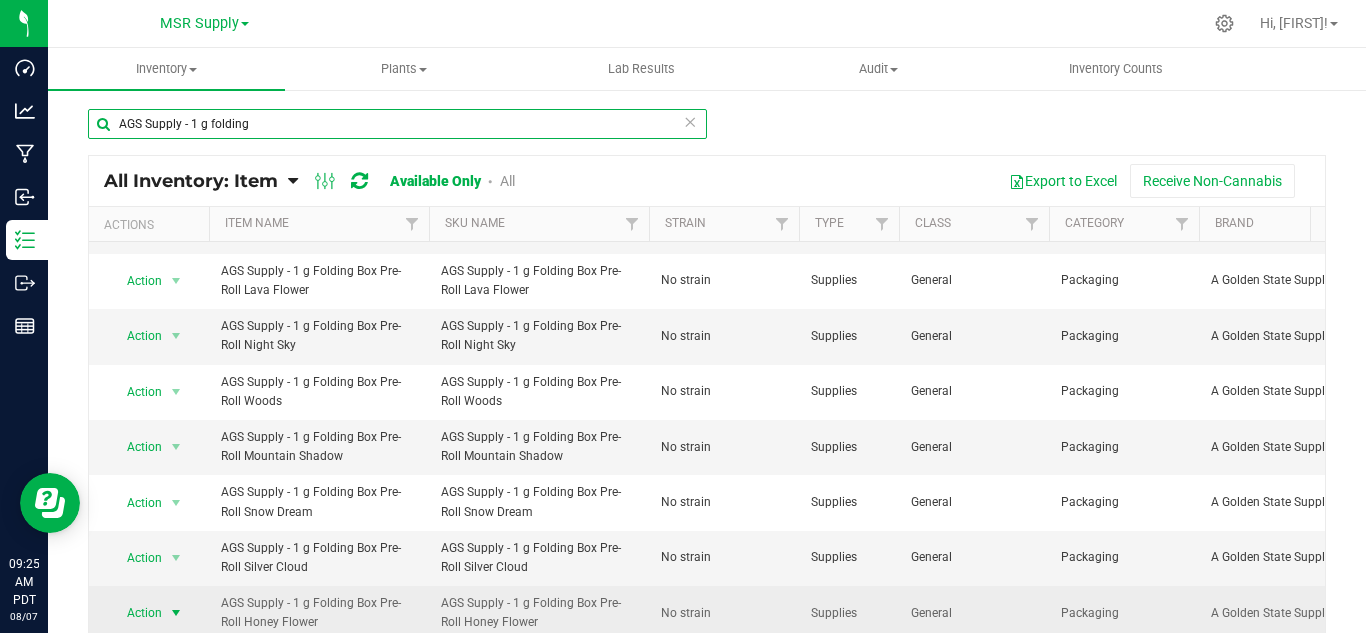 type on "AGS Supply - 1 g folding" 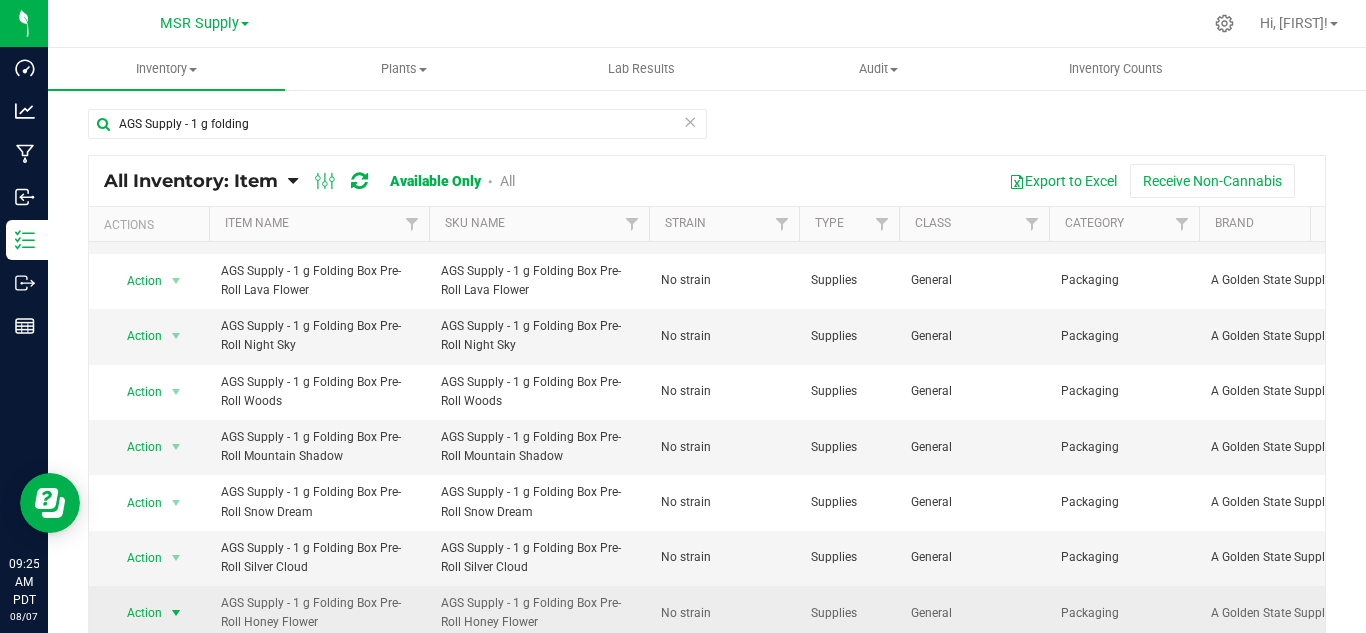 click at bounding box center (176, 613) 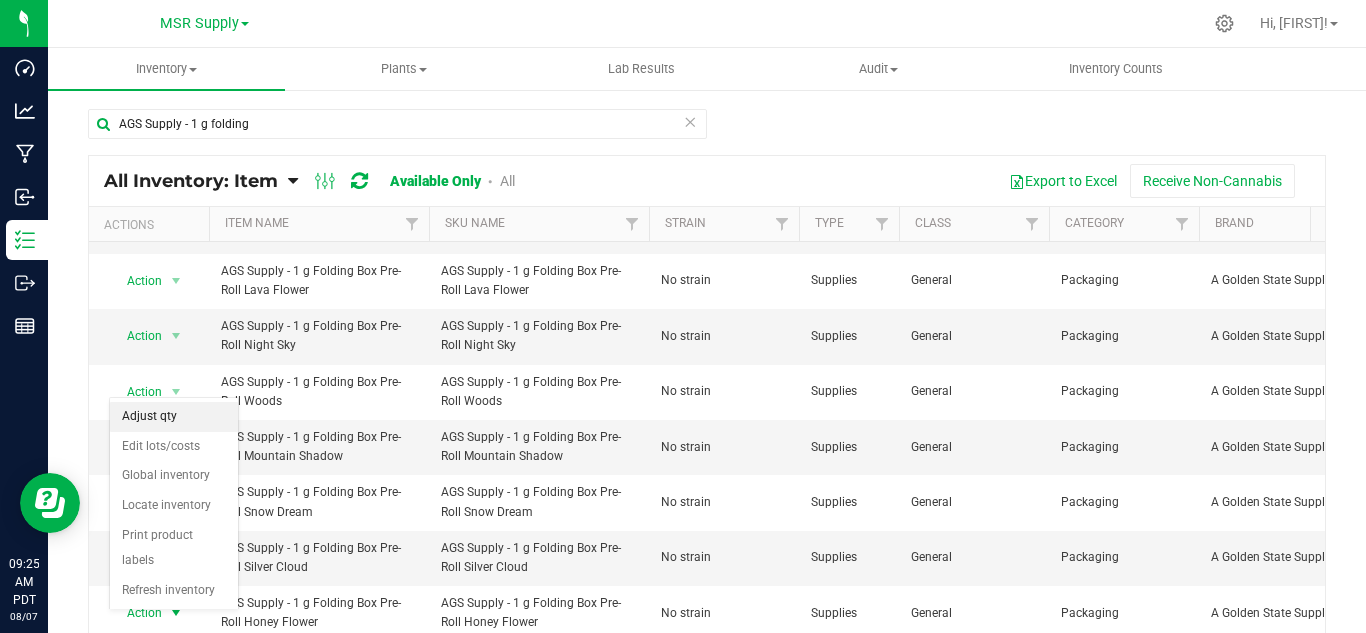 click on "Adjust qty" at bounding box center (174, 417) 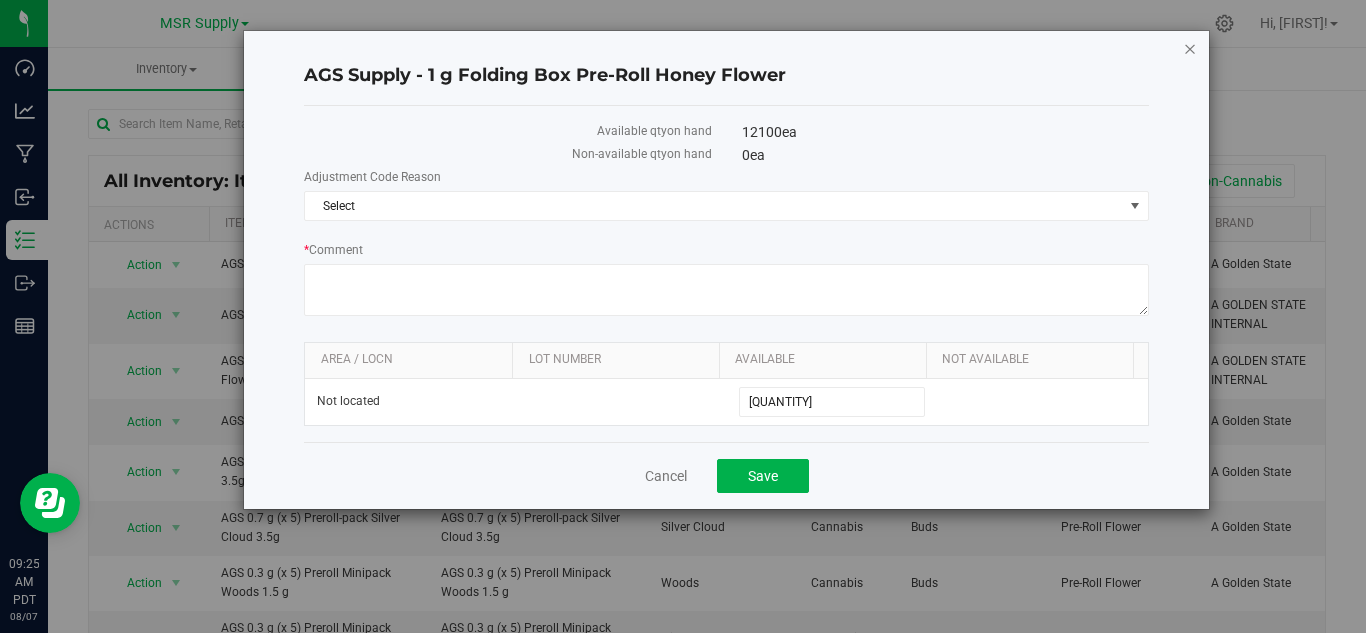 click at bounding box center (1190, 48) 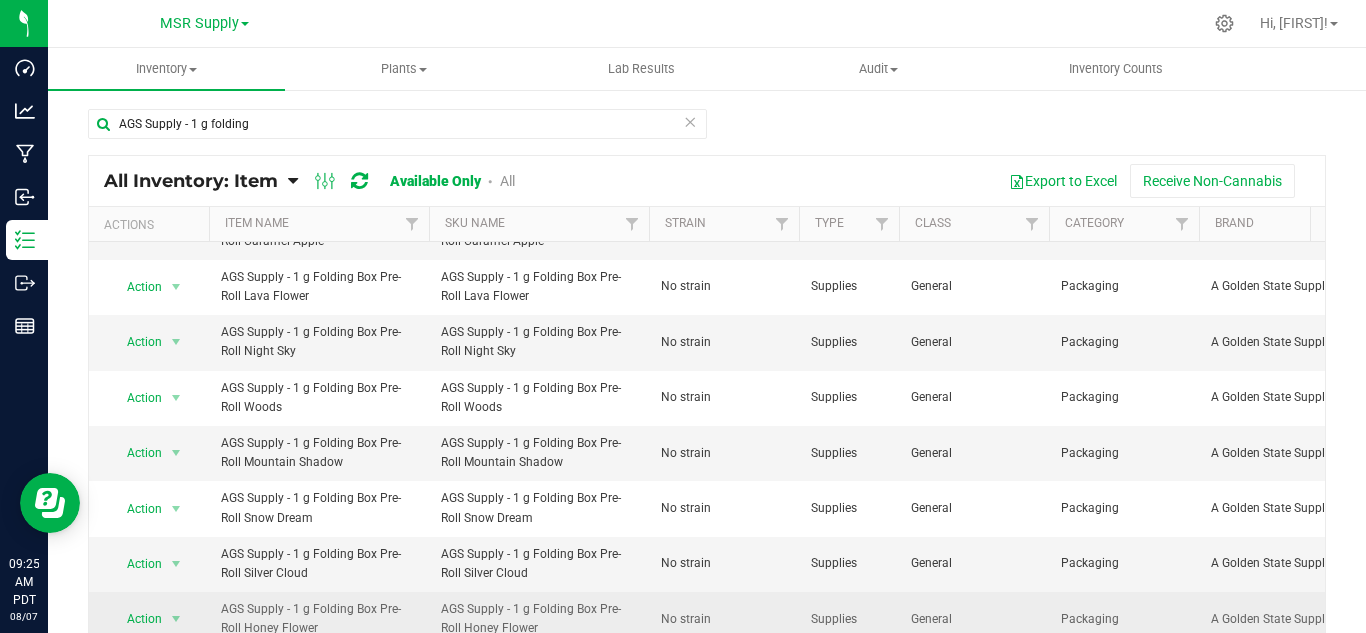 scroll, scrollTop: 114, scrollLeft: 0, axis: vertical 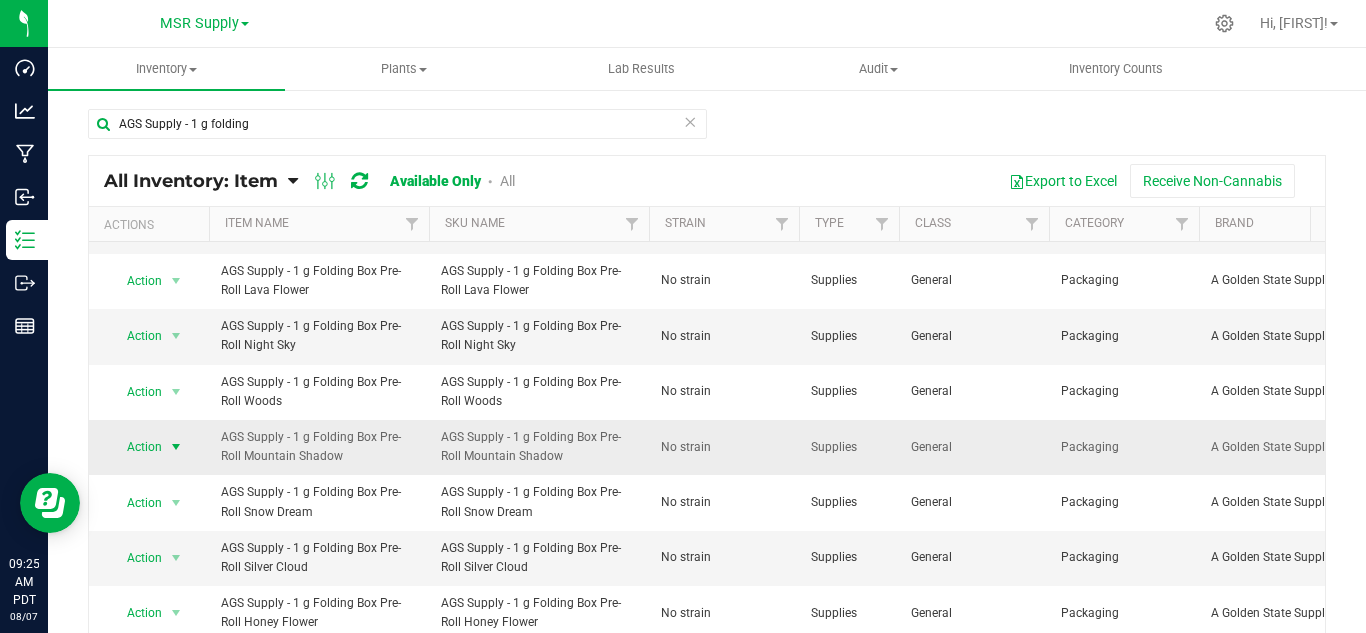 click at bounding box center (176, 447) 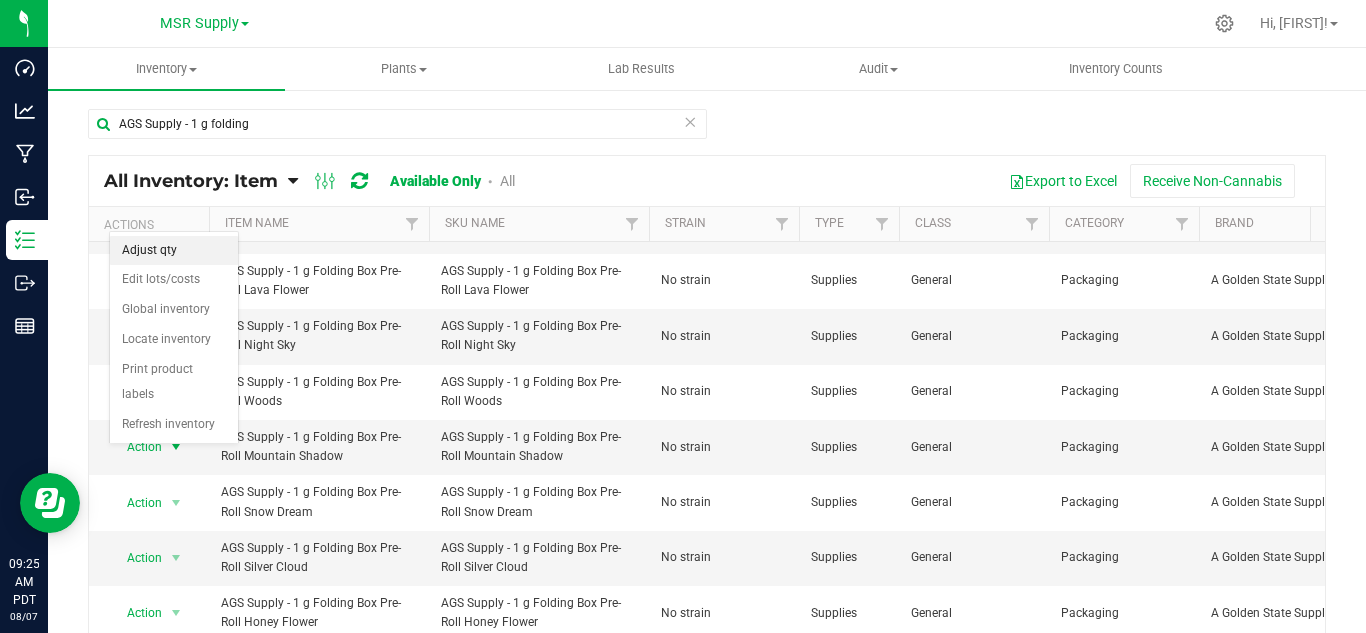 click on "Adjust qty" at bounding box center [174, 251] 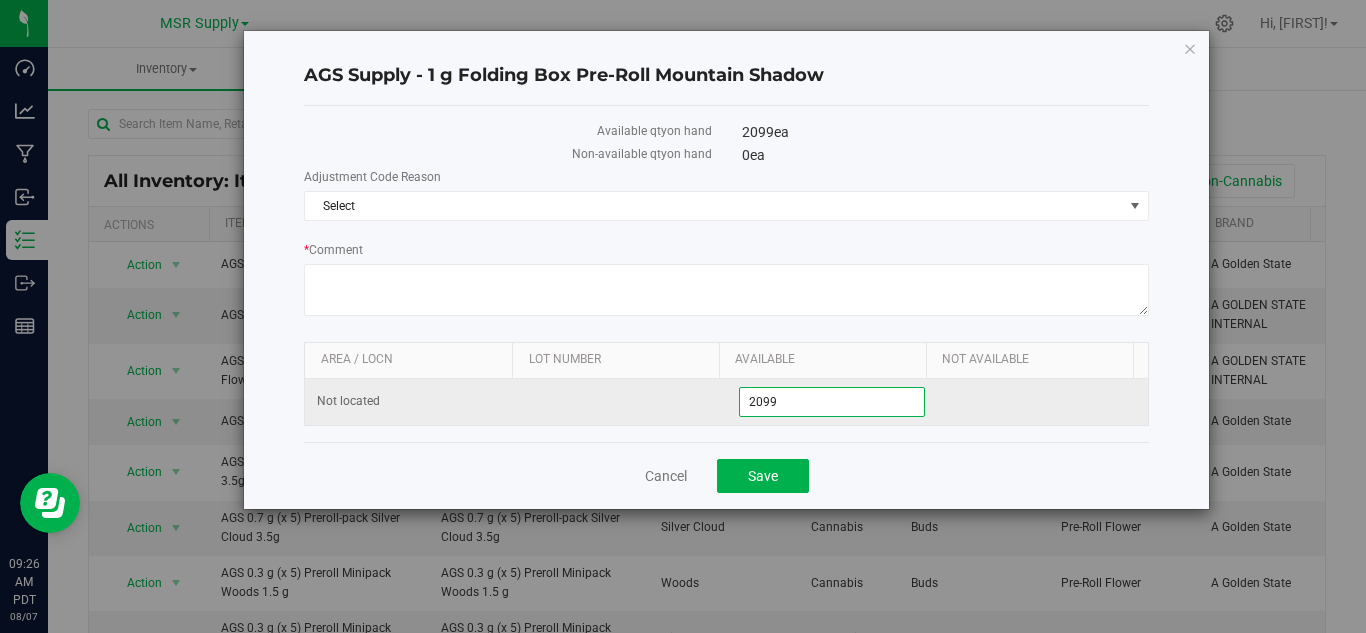 drag, startPoint x: 787, startPoint y: 399, endPoint x: 749, endPoint y: 403, distance: 38.209946 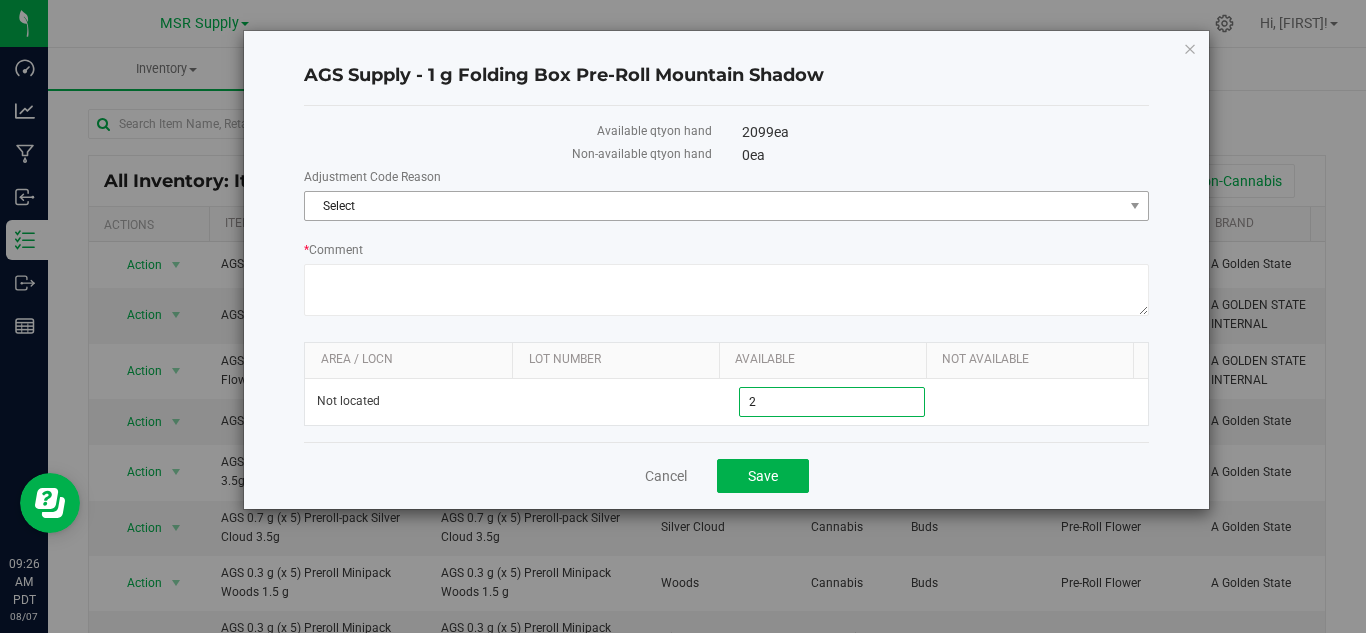 type on "2" 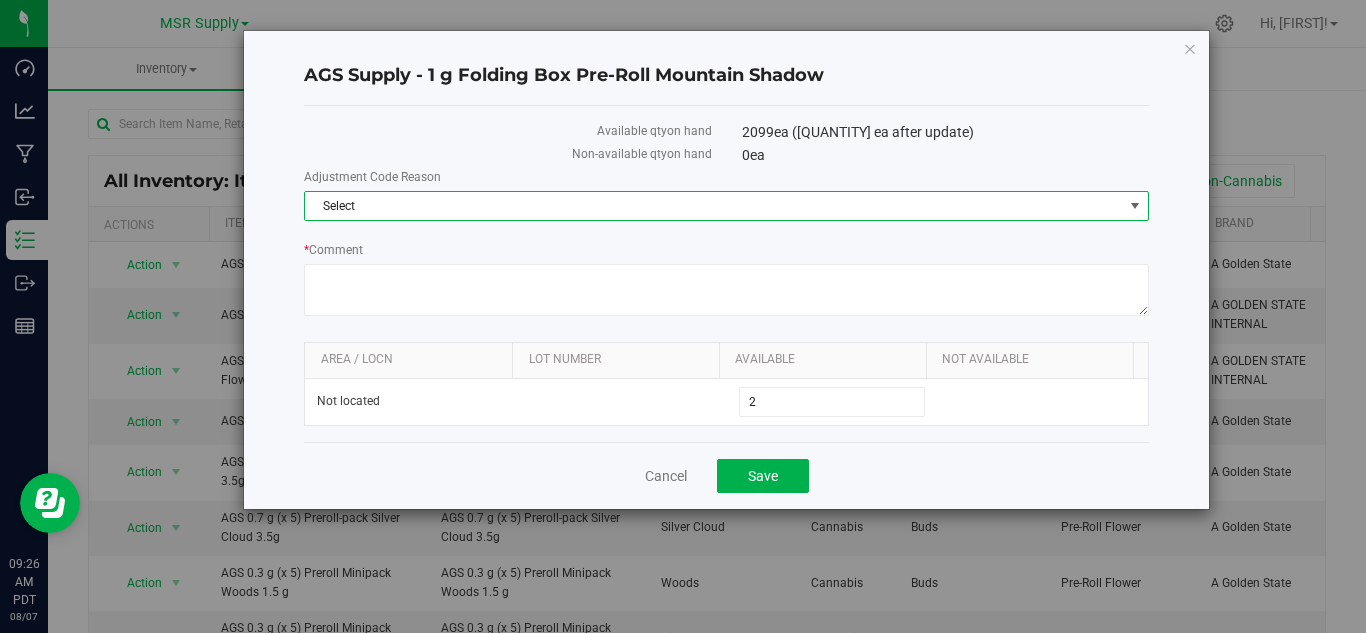 click on "Select" at bounding box center (714, 206) 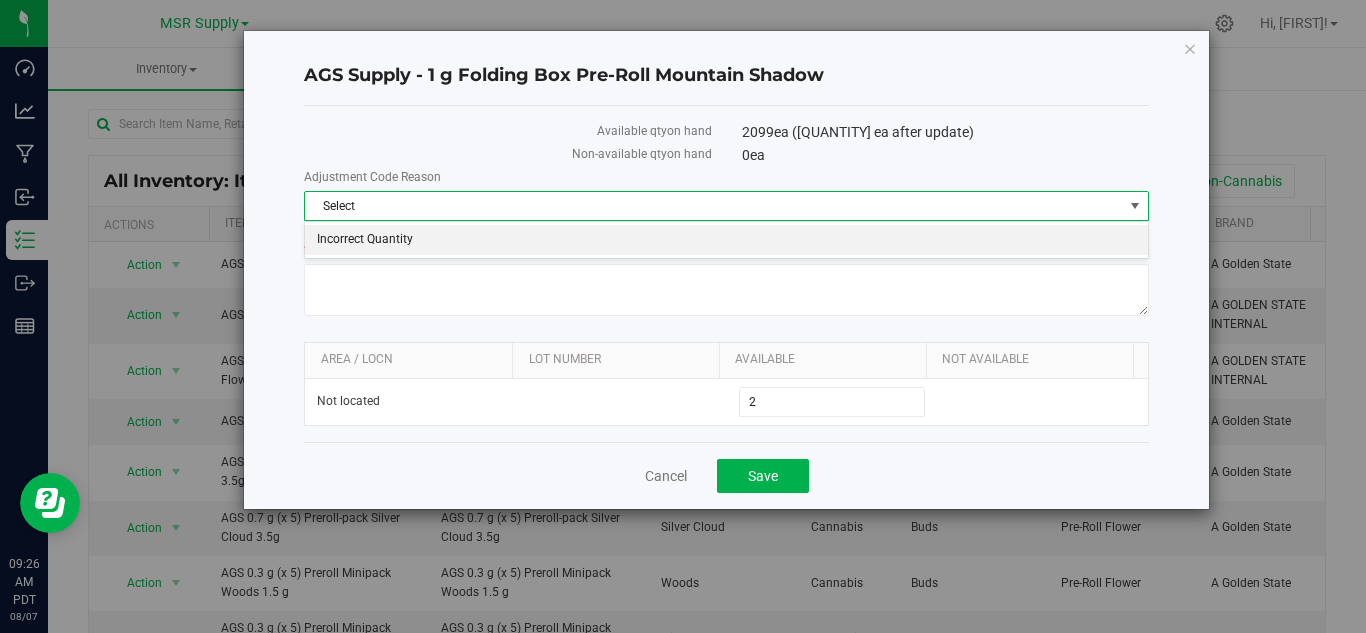 click on "Incorrect Quantity" at bounding box center (726, 240) 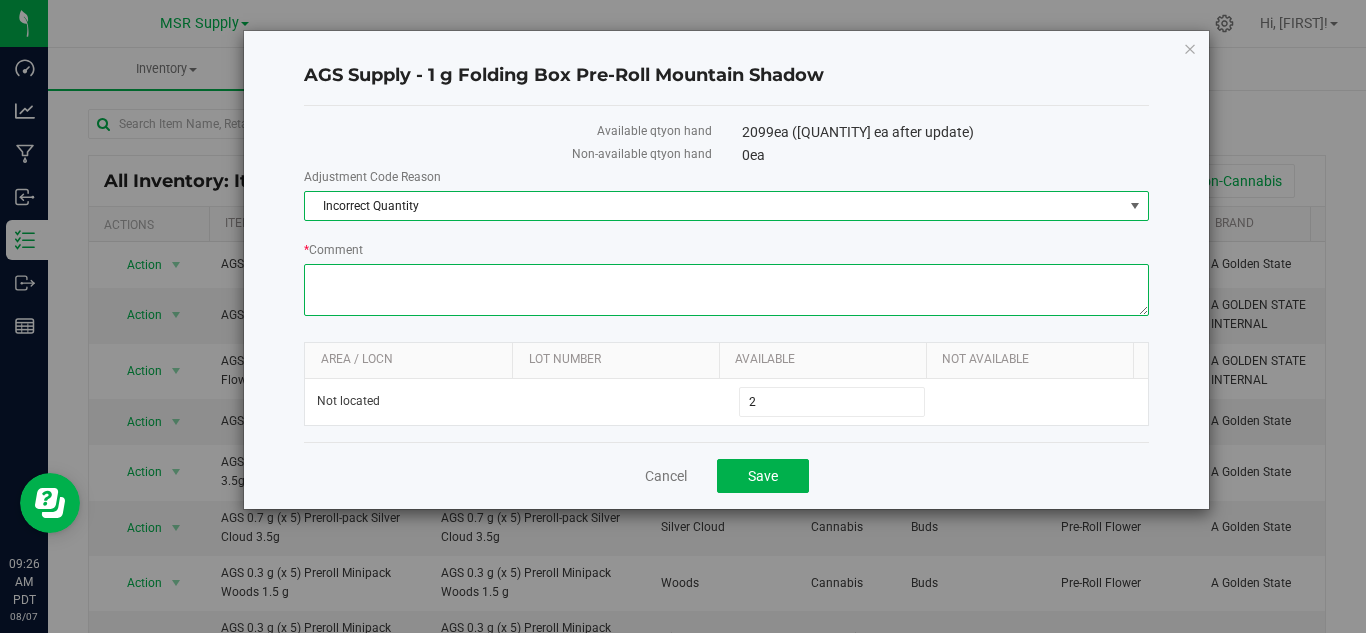 click on "*
Comment" at bounding box center [726, 290] 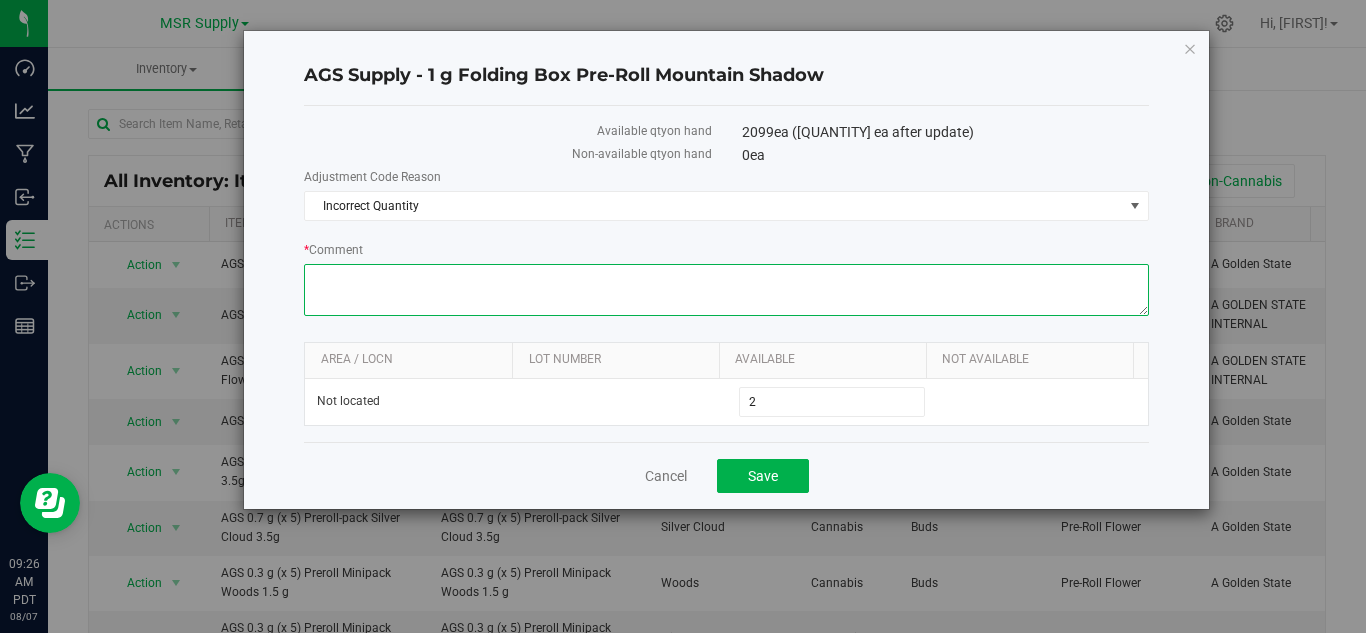 paste on "Inventory count [NUMBER]/[NUMBER]-[NUMBER]/[NUMBER]" 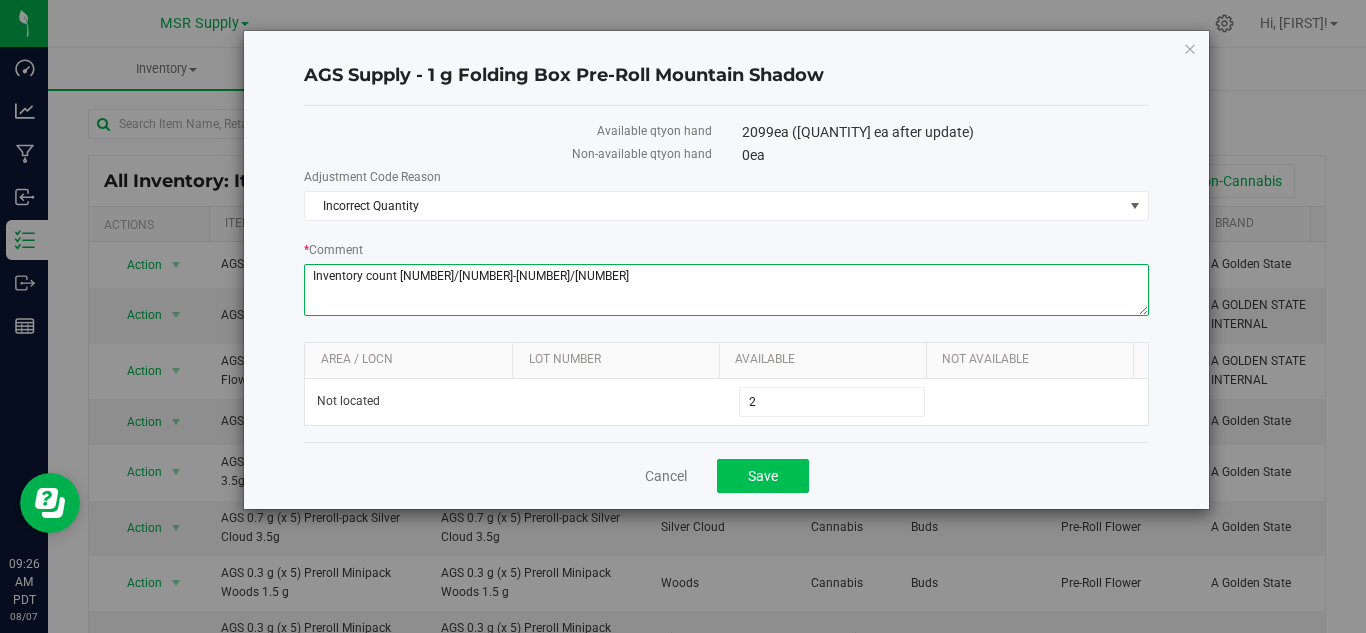 type on "Inventory count [NUMBER]/[NUMBER]-[NUMBER]/[NUMBER]" 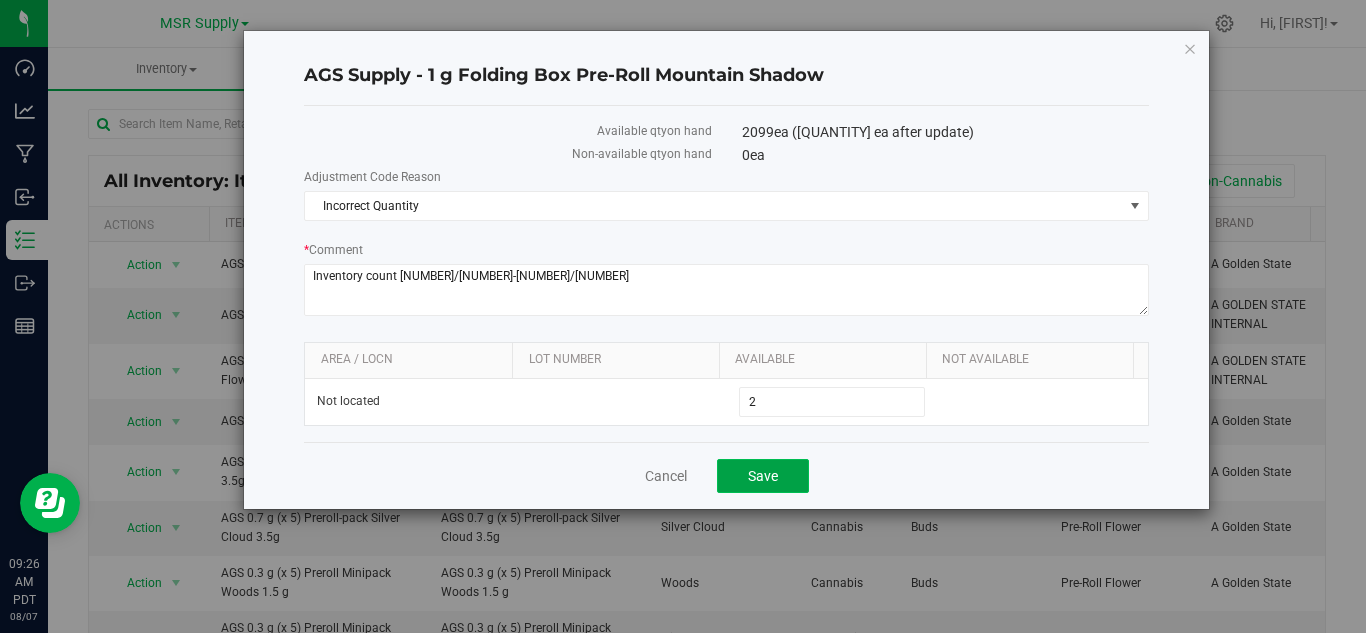 click on "Save" 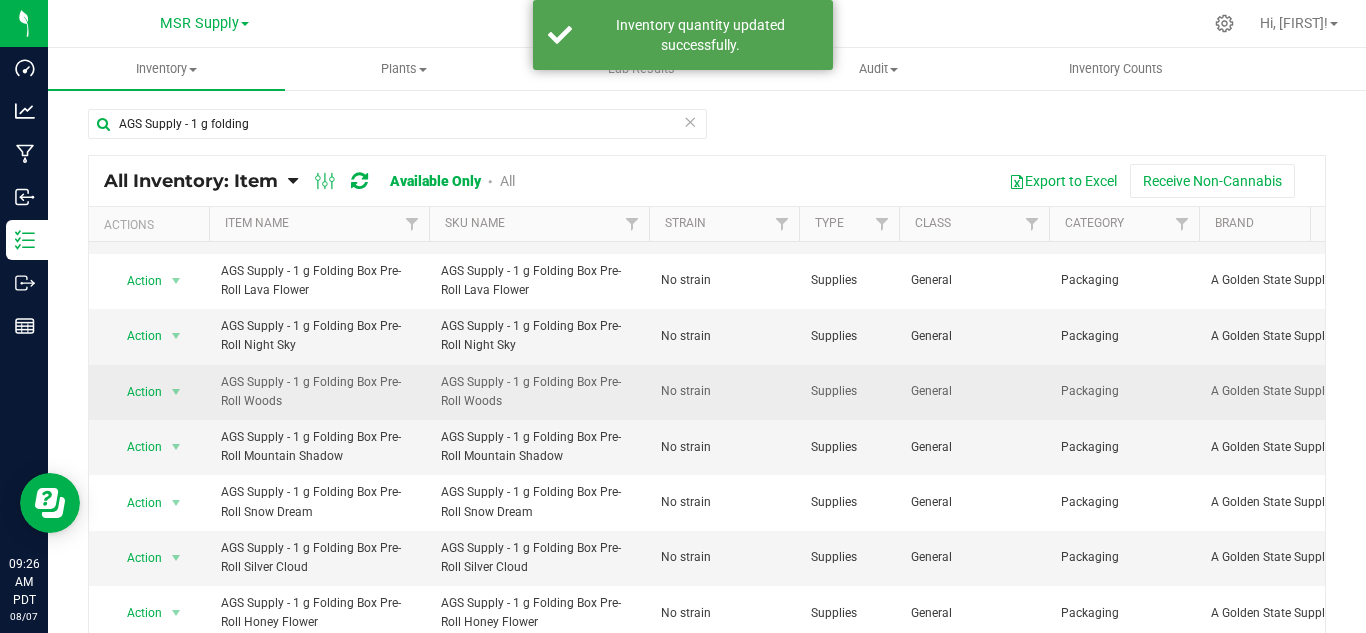 scroll, scrollTop: 114, scrollLeft: 0, axis: vertical 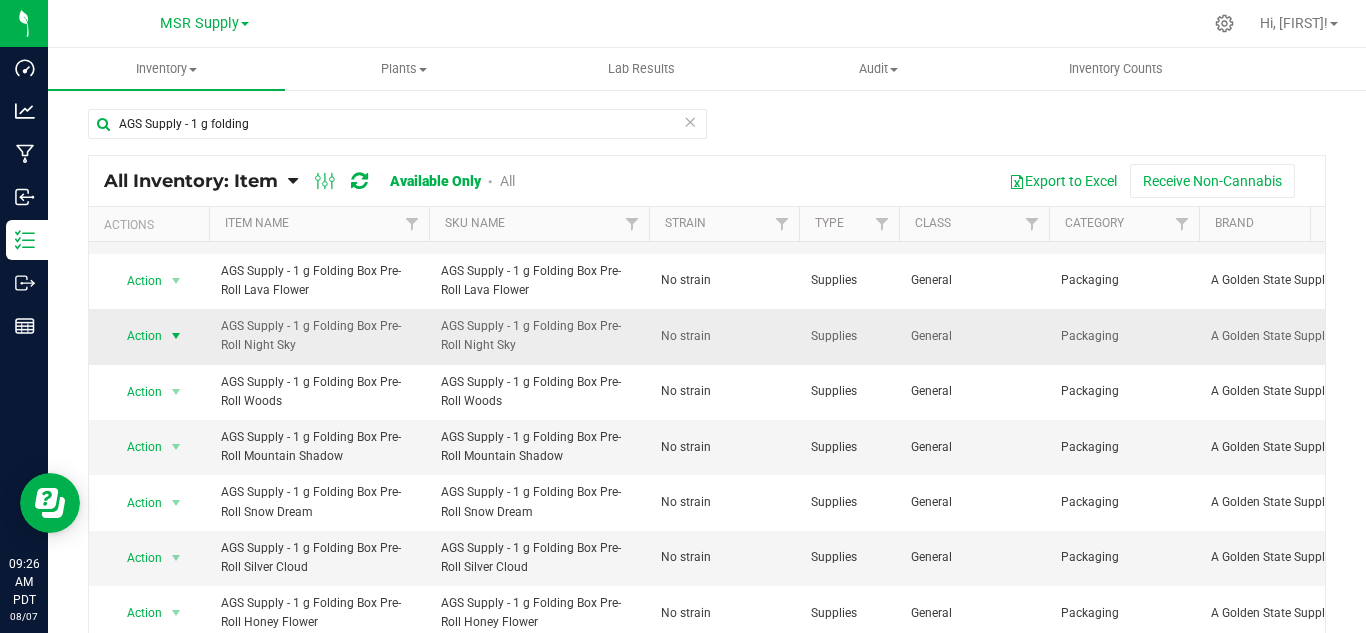 click at bounding box center [176, 336] 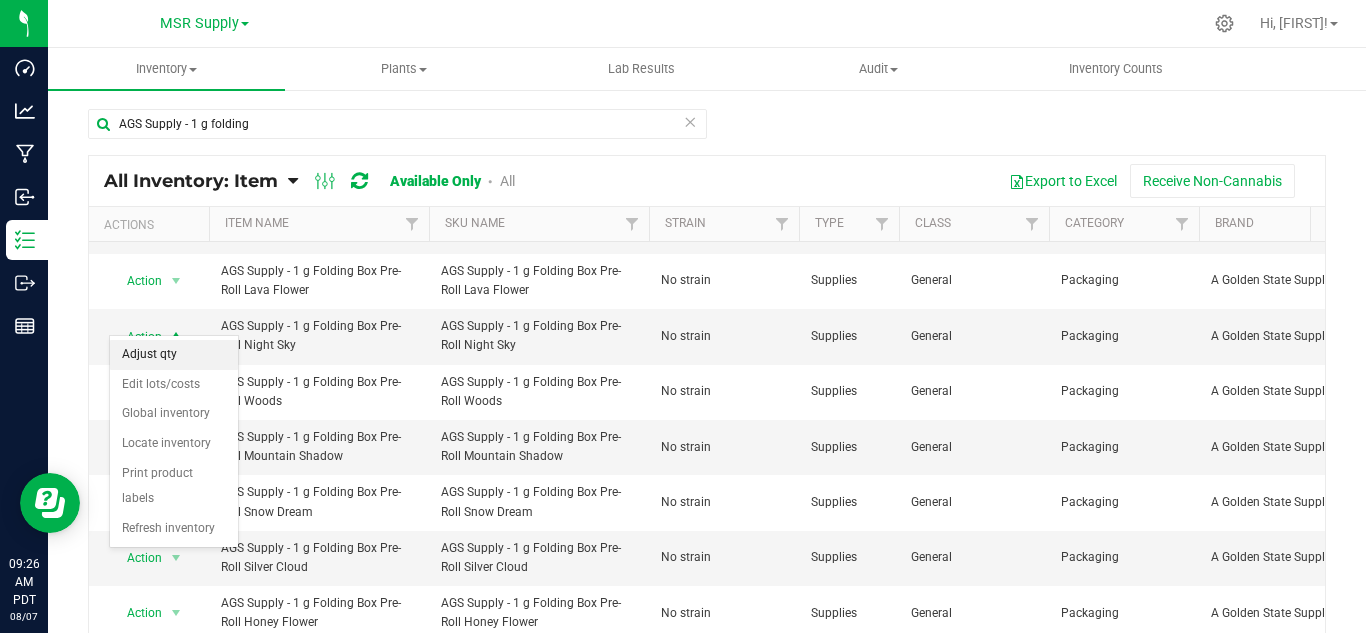 click on "Adjust qty" at bounding box center (174, 355) 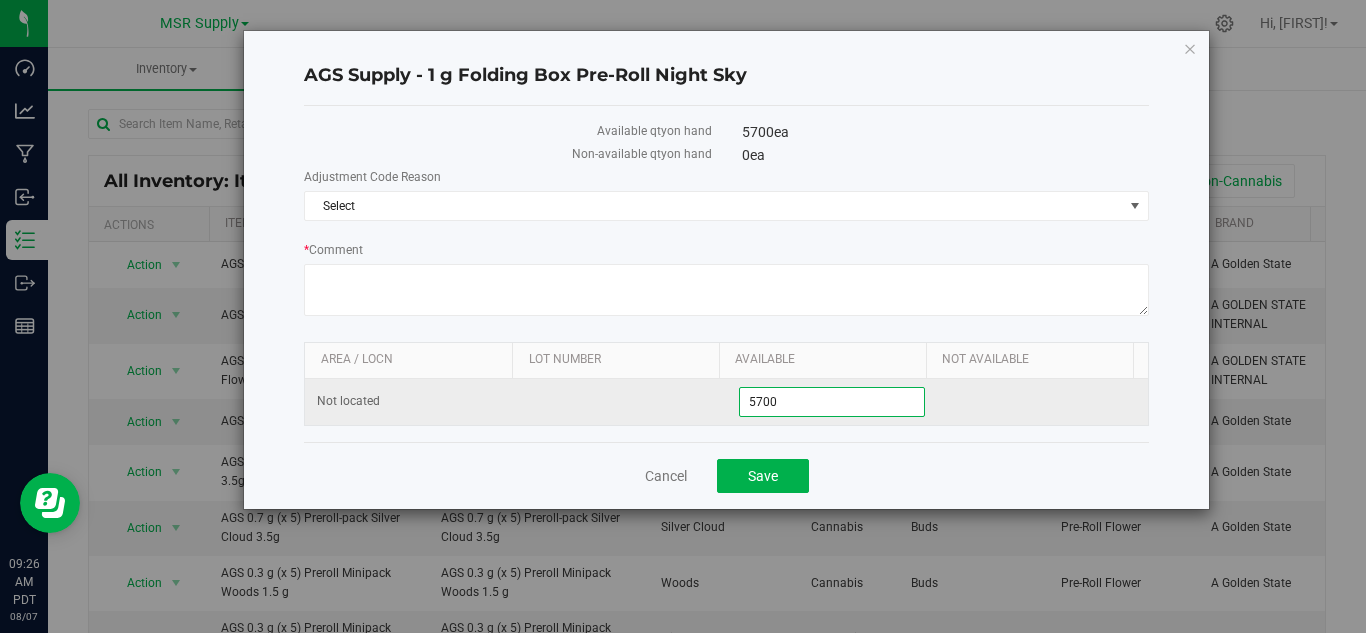drag, startPoint x: 790, startPoint y: 402, endPoint x: 721, endPoint y: 400, distance: 69.02898 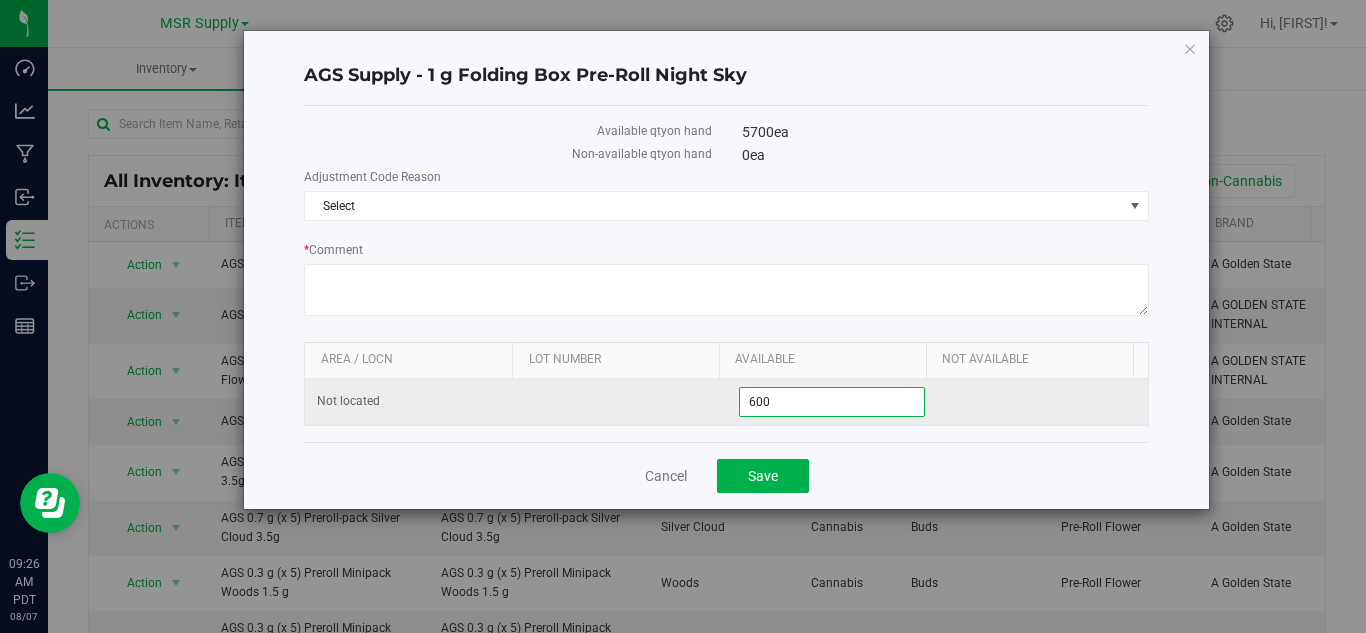 type on "6000" 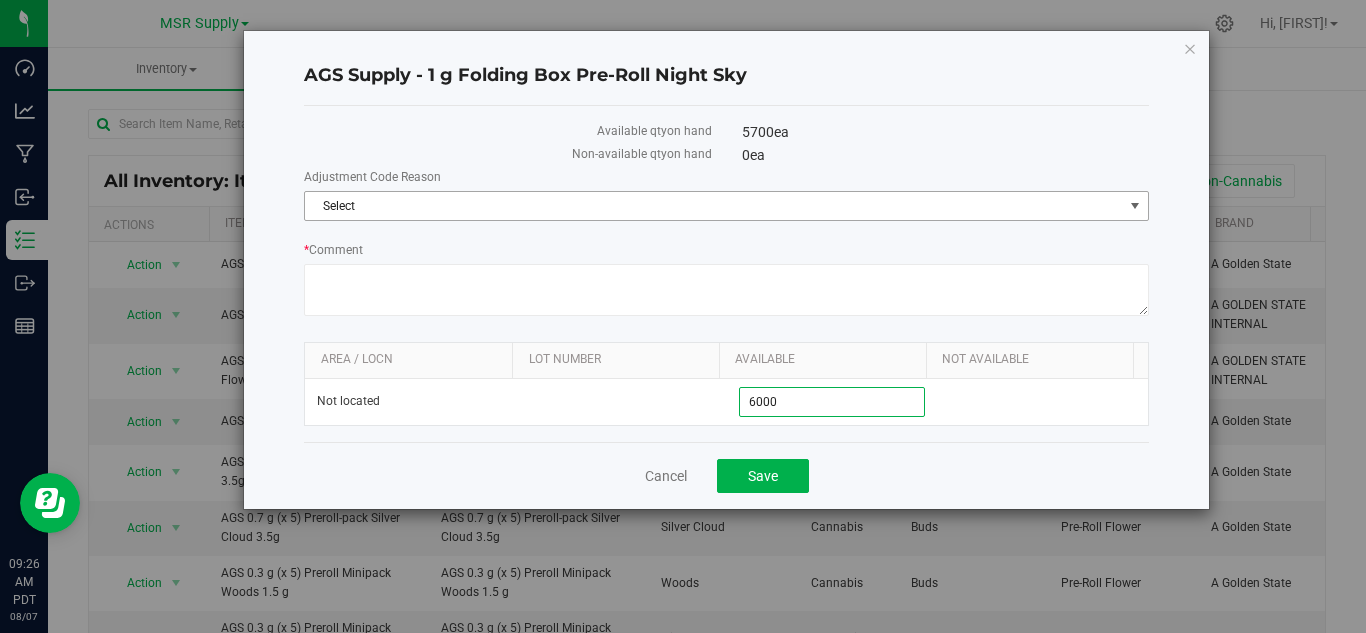 type on "6,000" 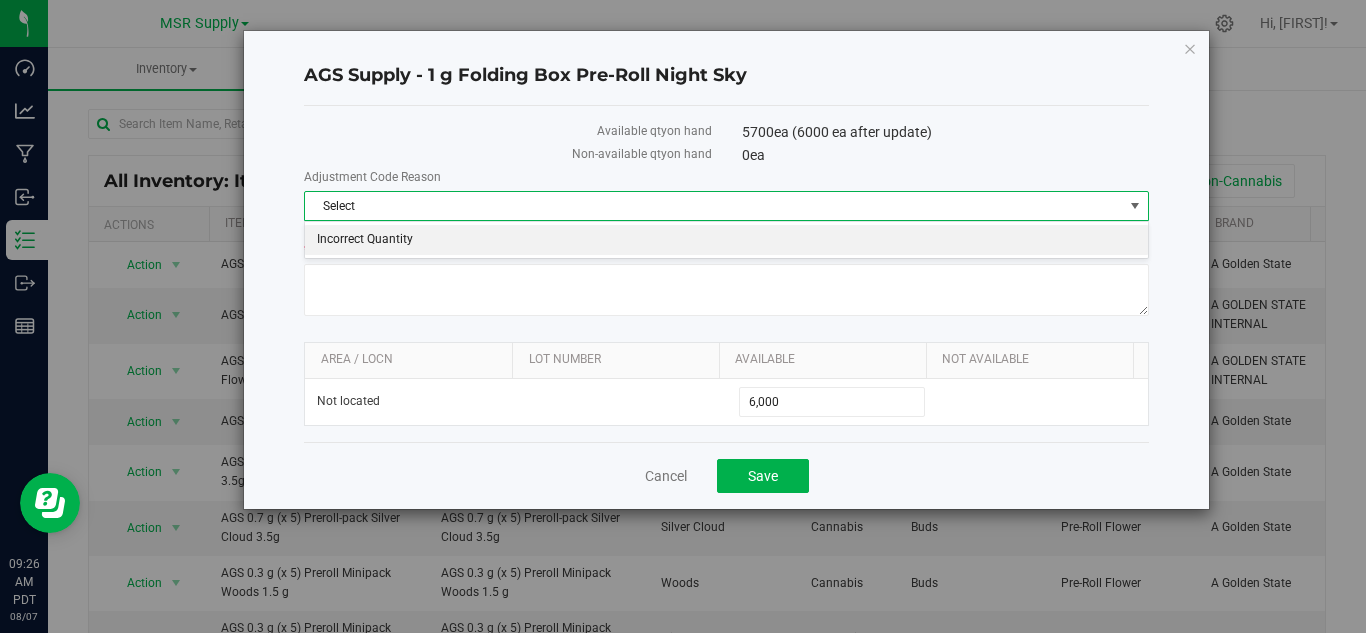 drag, startPoint x: 411, startPoint y: 231, endPoint x: 426, endPoint y: 257, distance: 30.016663 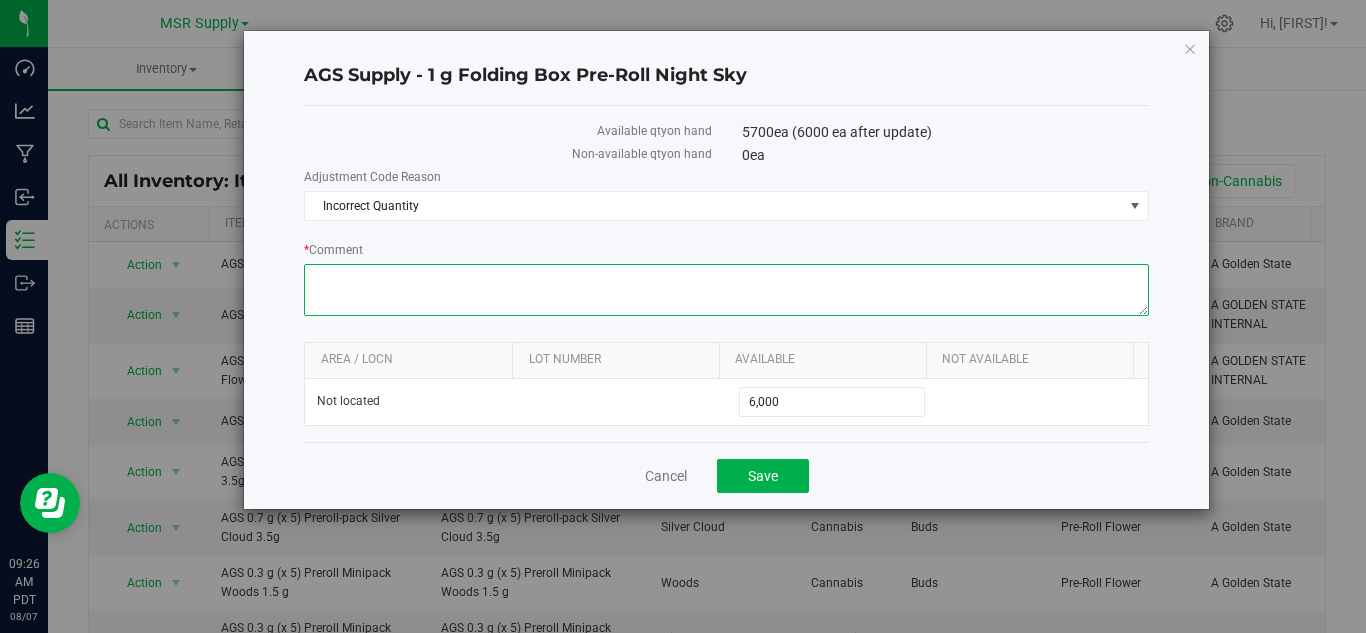 click on "*
Comment" at bounding box center [726, 290] 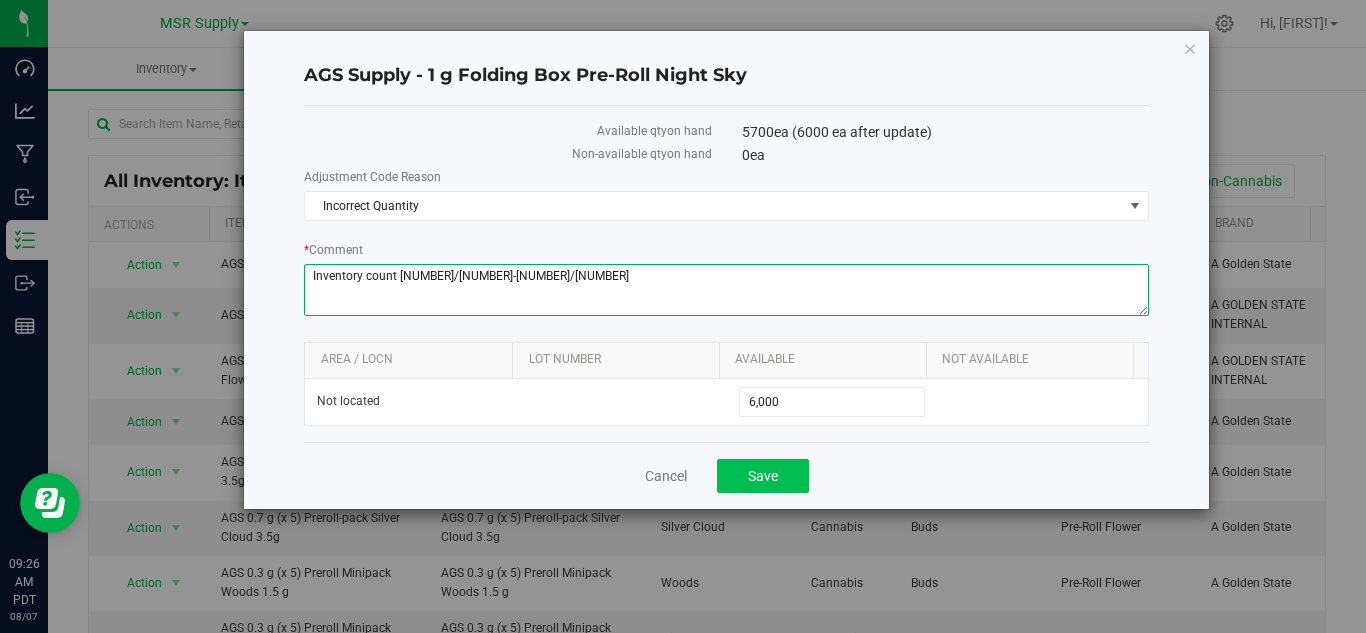 type on "Inventory count [NUMBER]/[NUMBER]-[NUMBER]/[NUMBER]" 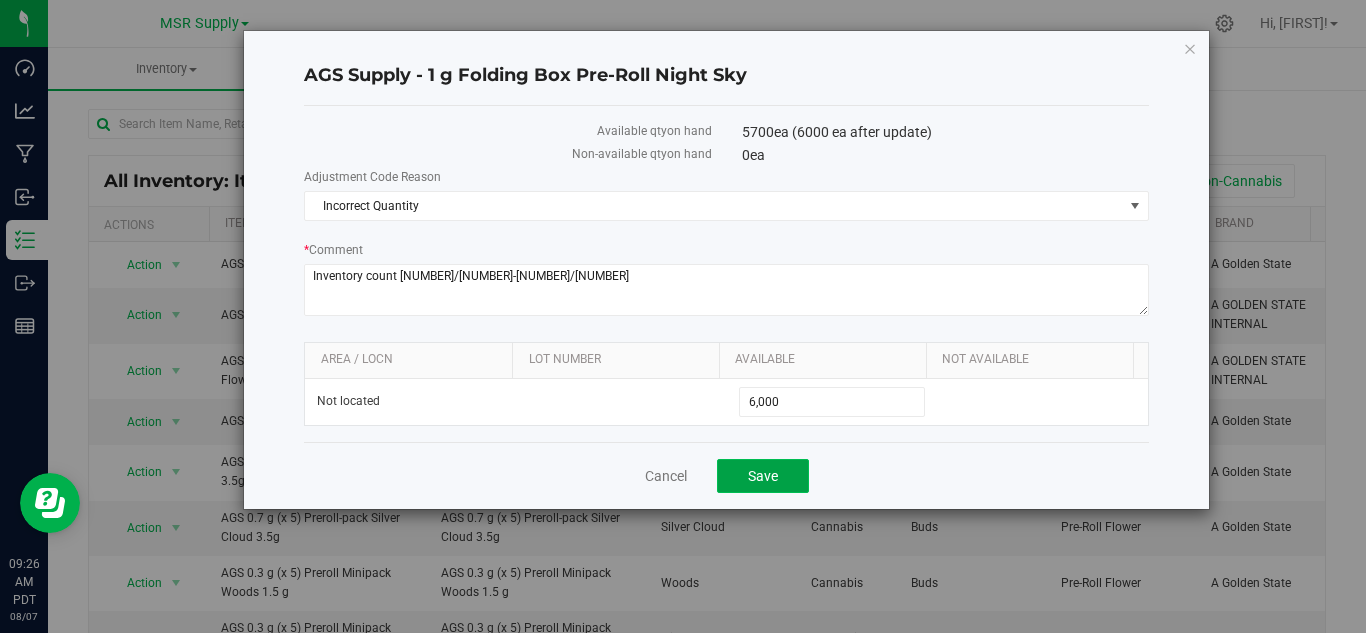click on "Save" 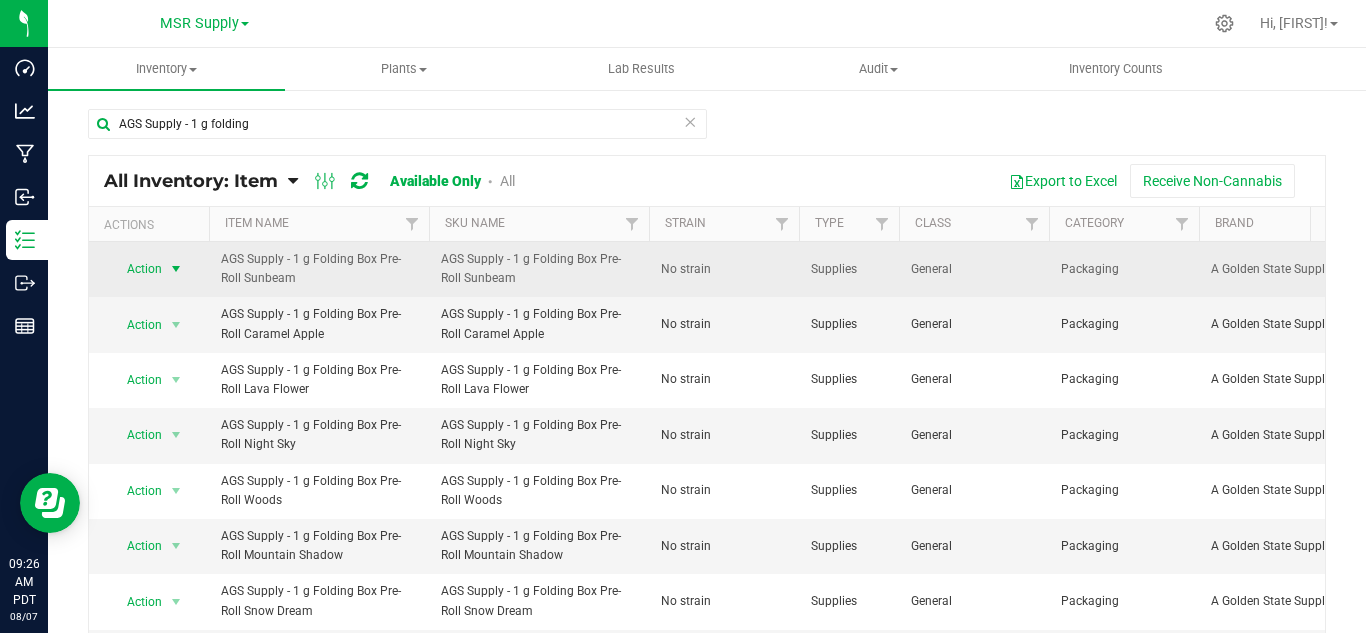 click at bounding box center [176, 269] 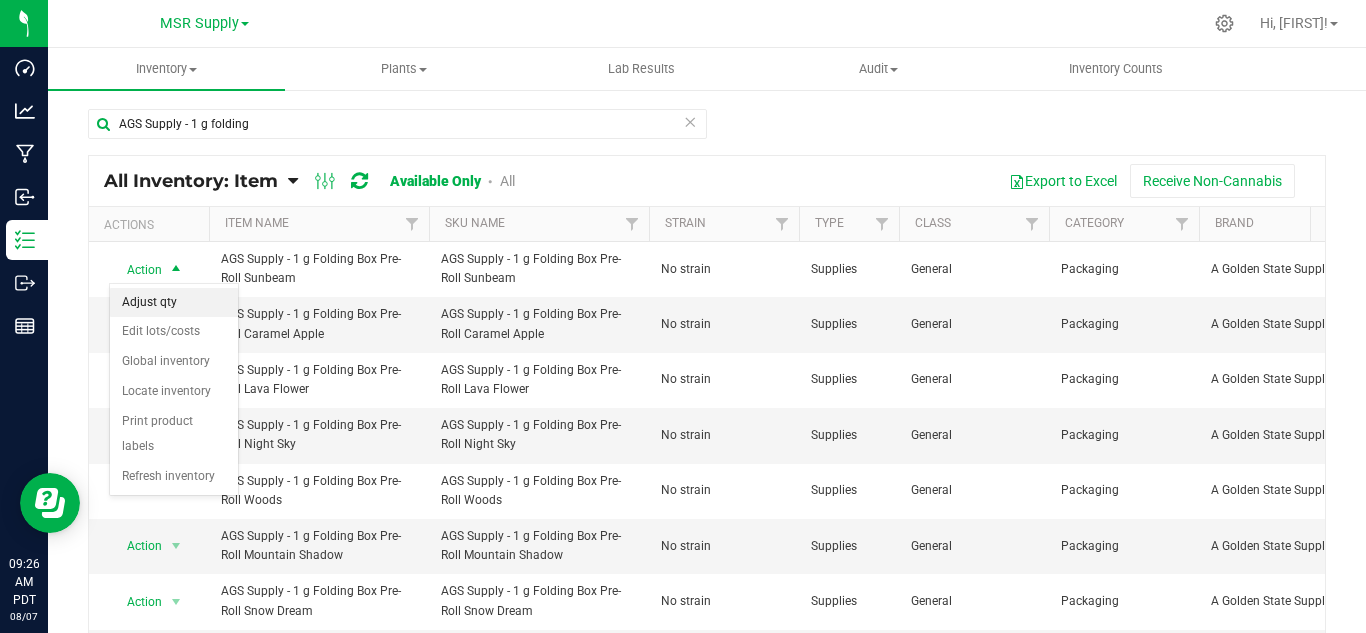 click on "Adjust qty" at bounding box center [174, 303] 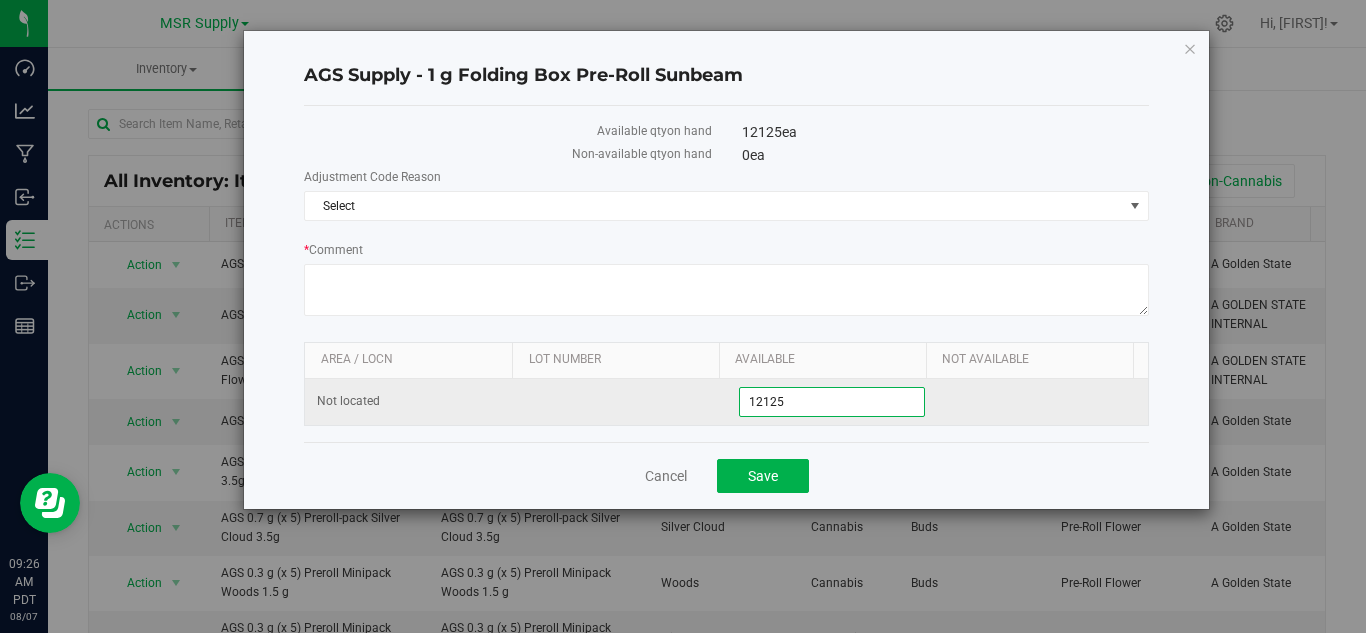 drag, startPoint x: 810, startPoint y: 405, endPoint x: 728, endPoint y: 402, distance: 82.05486 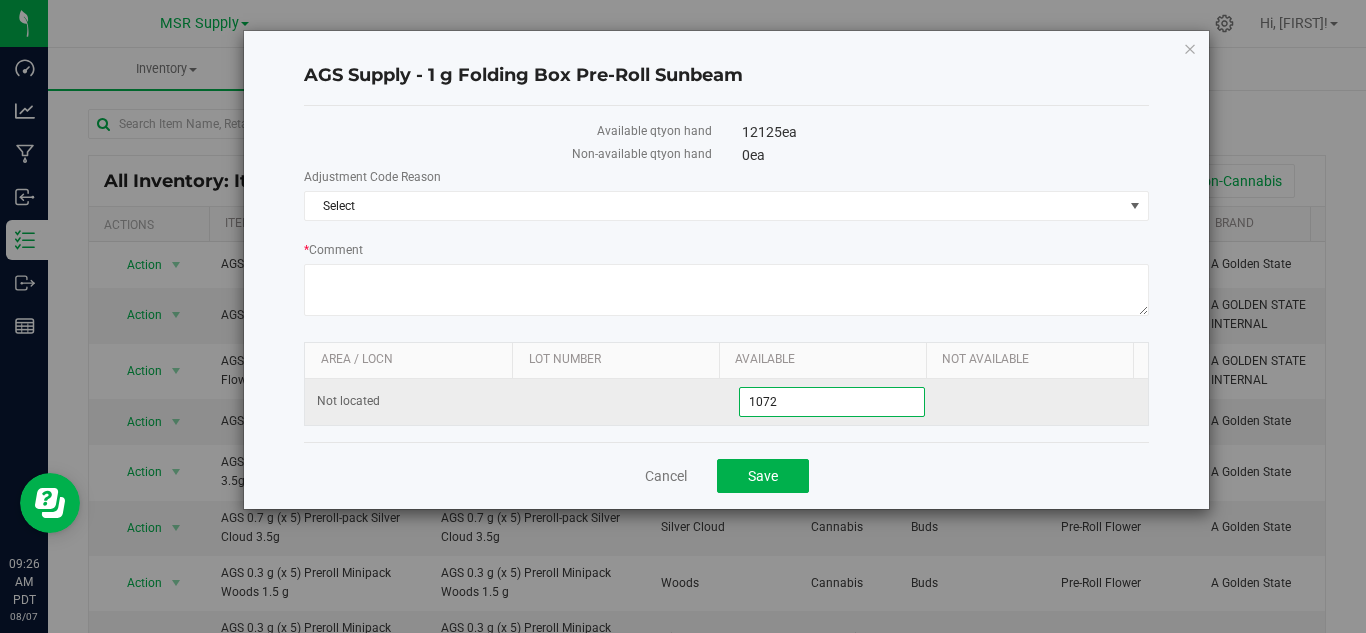 type on "10725" 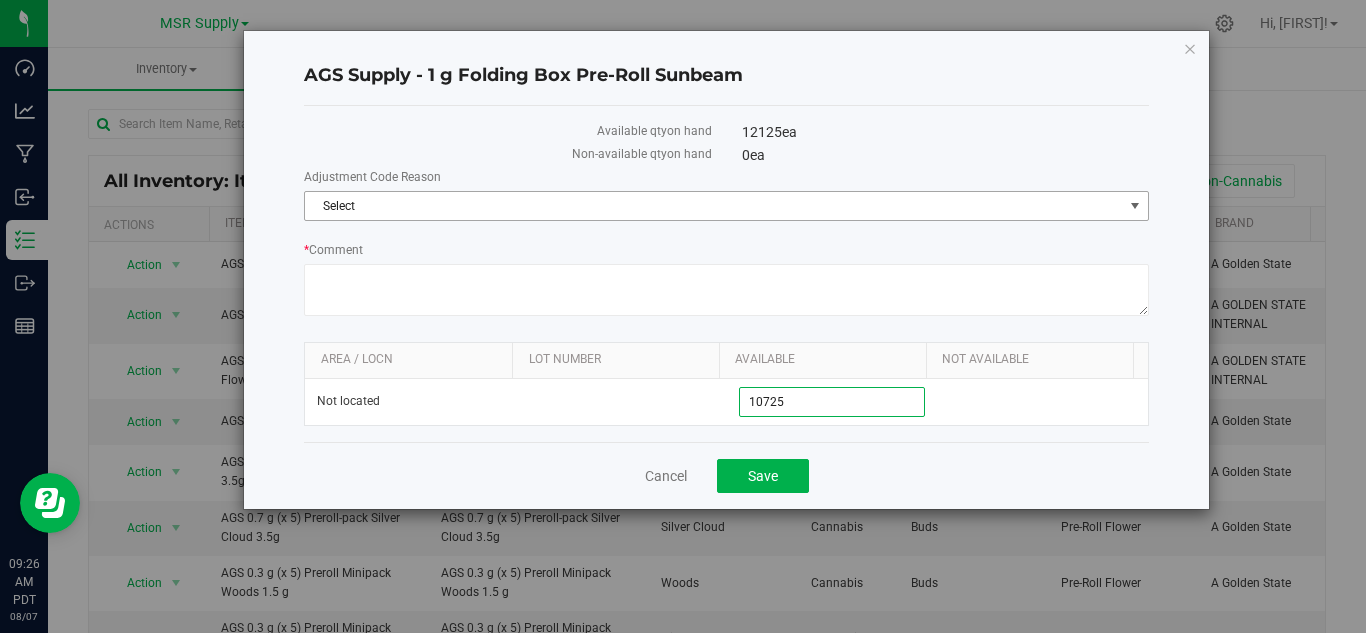 type on "[QUANTITY]" 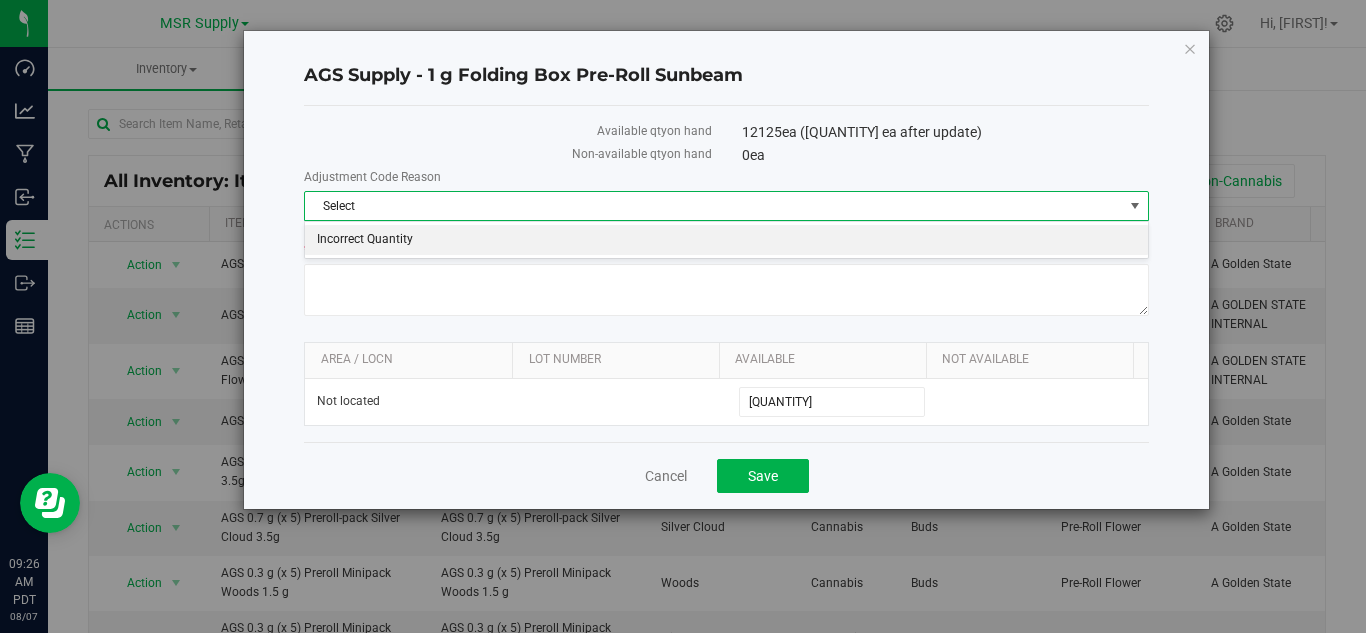 click on "Incorrect Quantity" at bounding box center (726, 240) 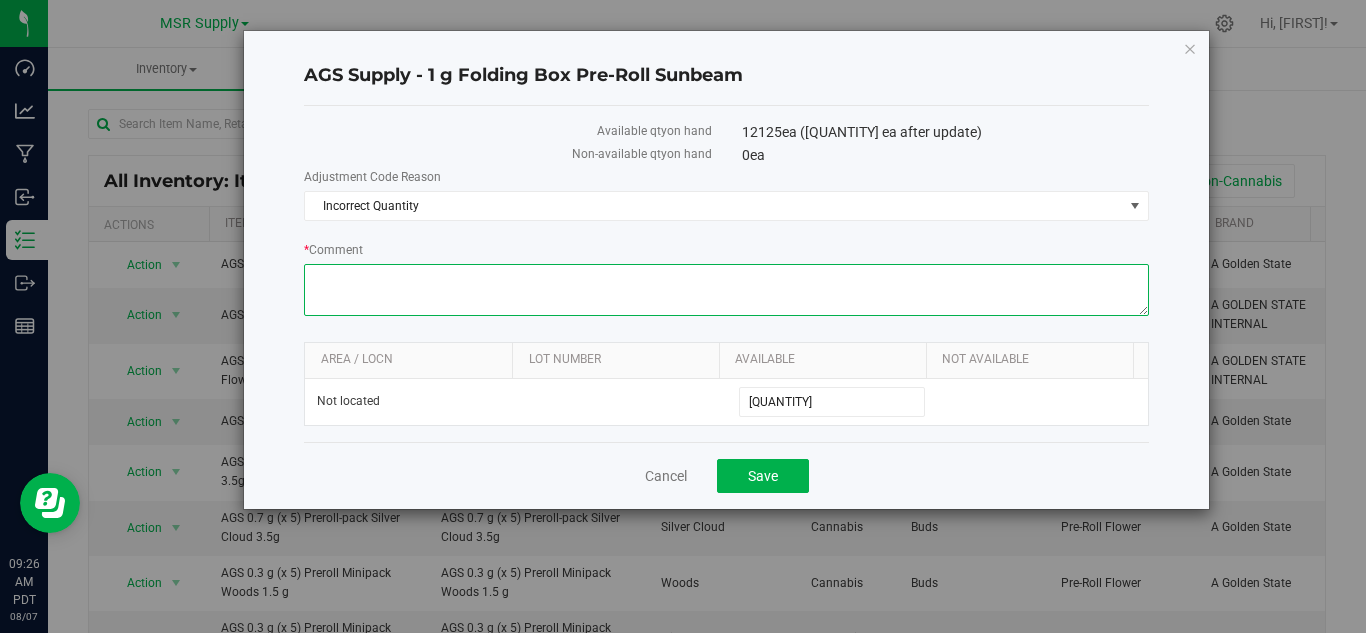 click on "*
Comment" at bounding box center [726, 290] 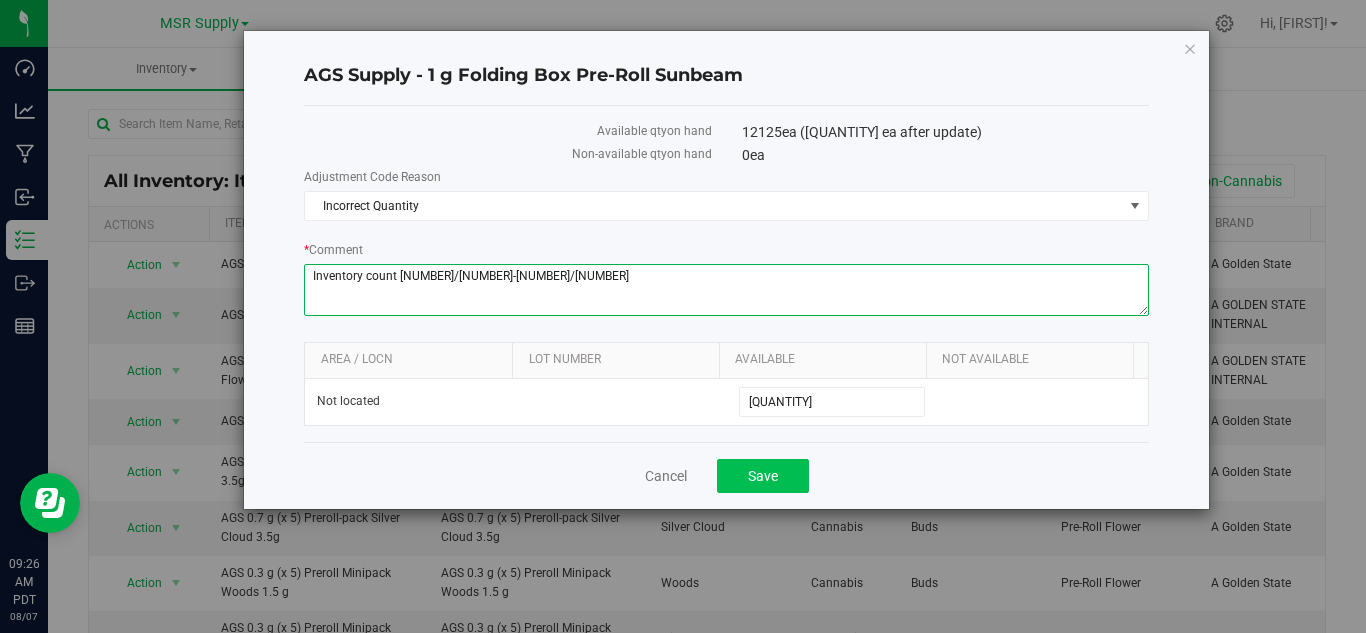 type on "Inventory count [NUMBER]/[NUMBER]-[NUMBER]/[NUMBER]" 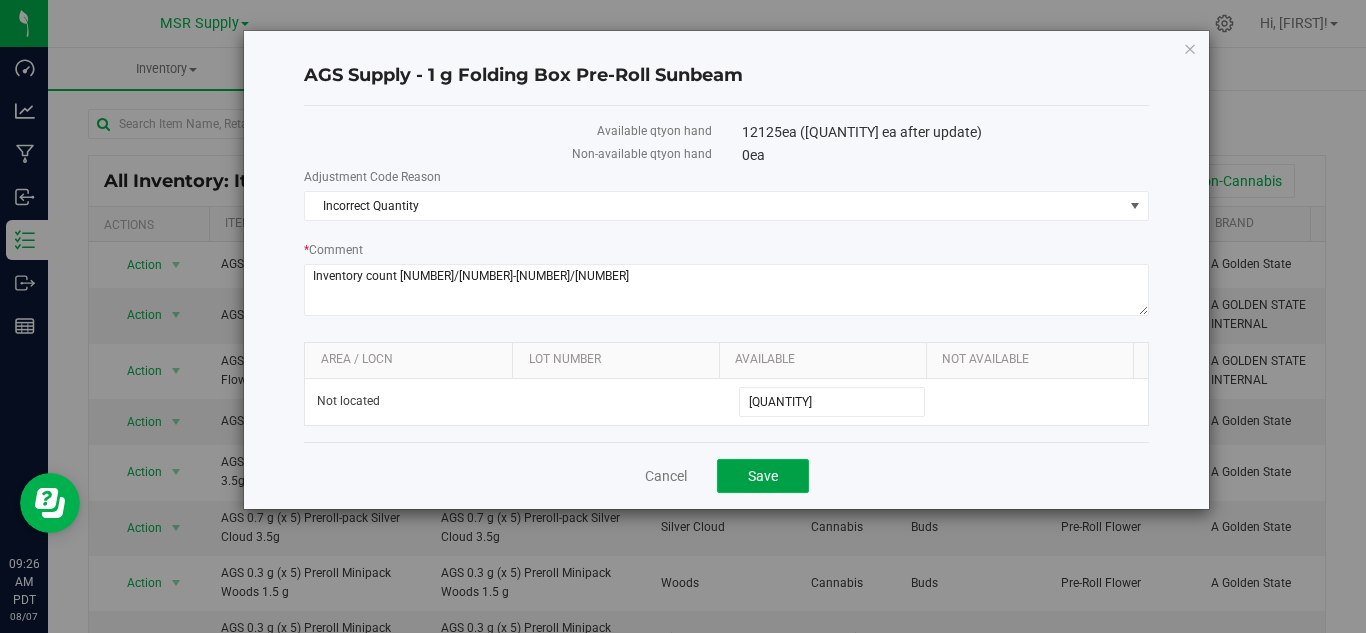 click on "Save" 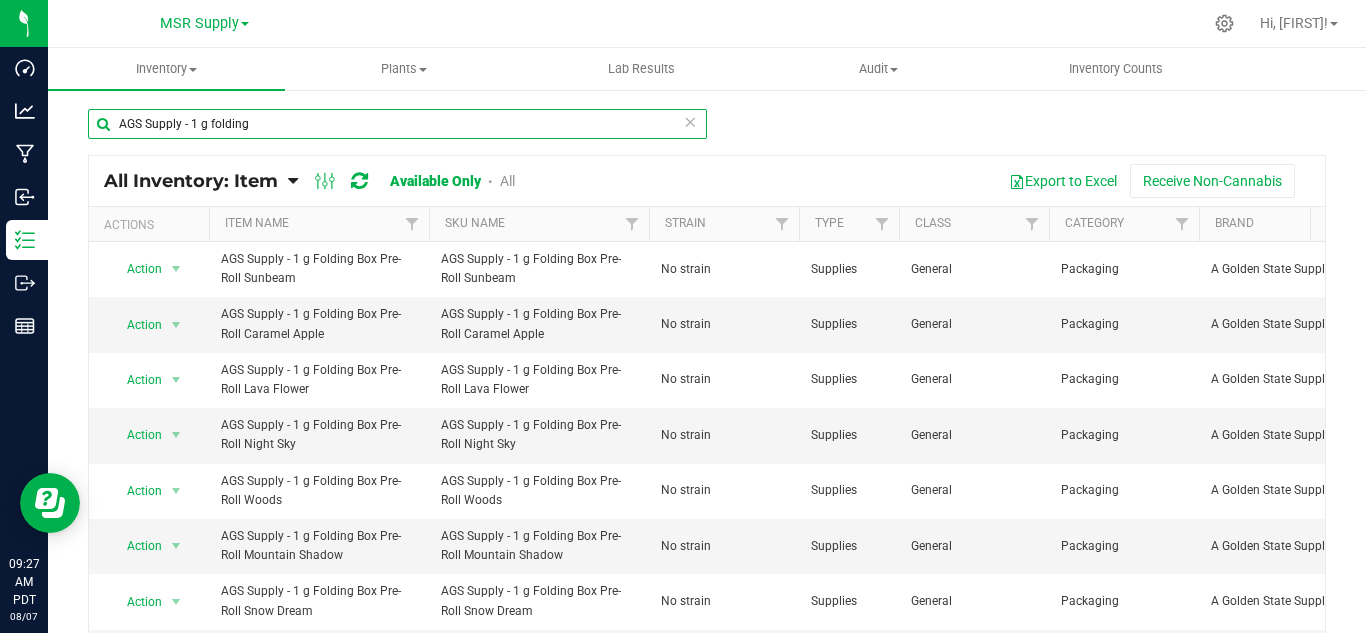 drag, startPoint x: 290, startPoint y: 130, endPoint x: 98, endPoint y: 130, distance: 192 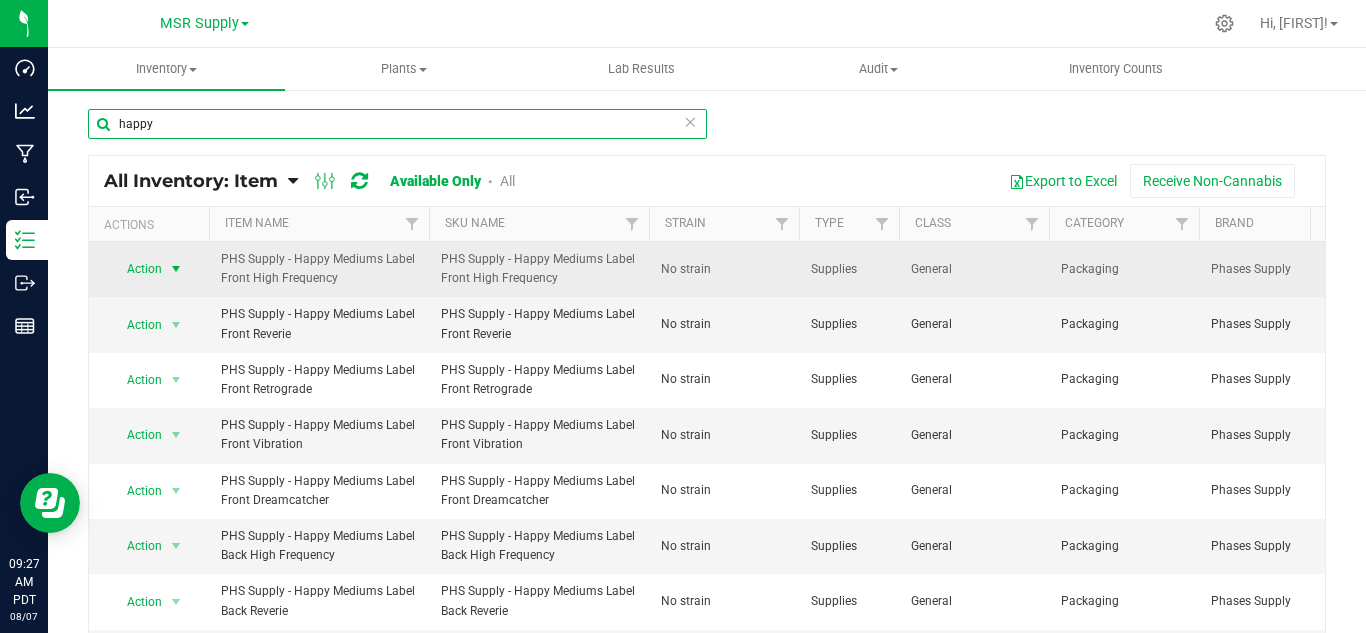 type on "happy" 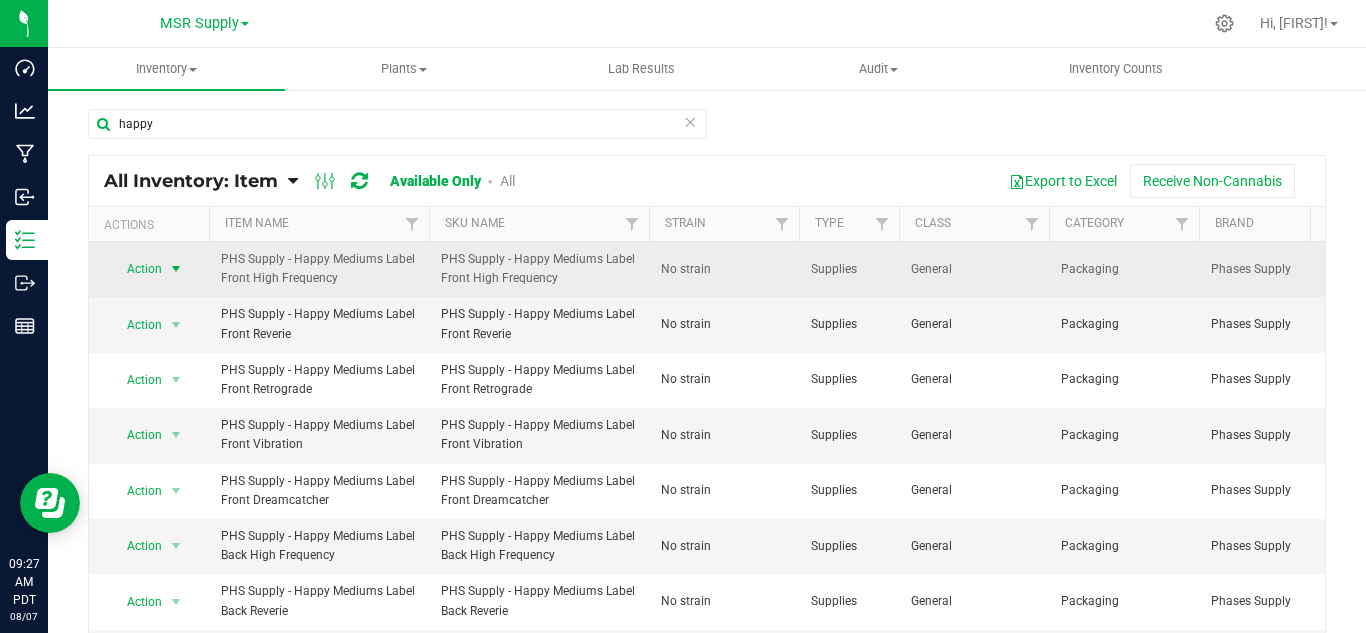 click at bounding box center [176, 269] 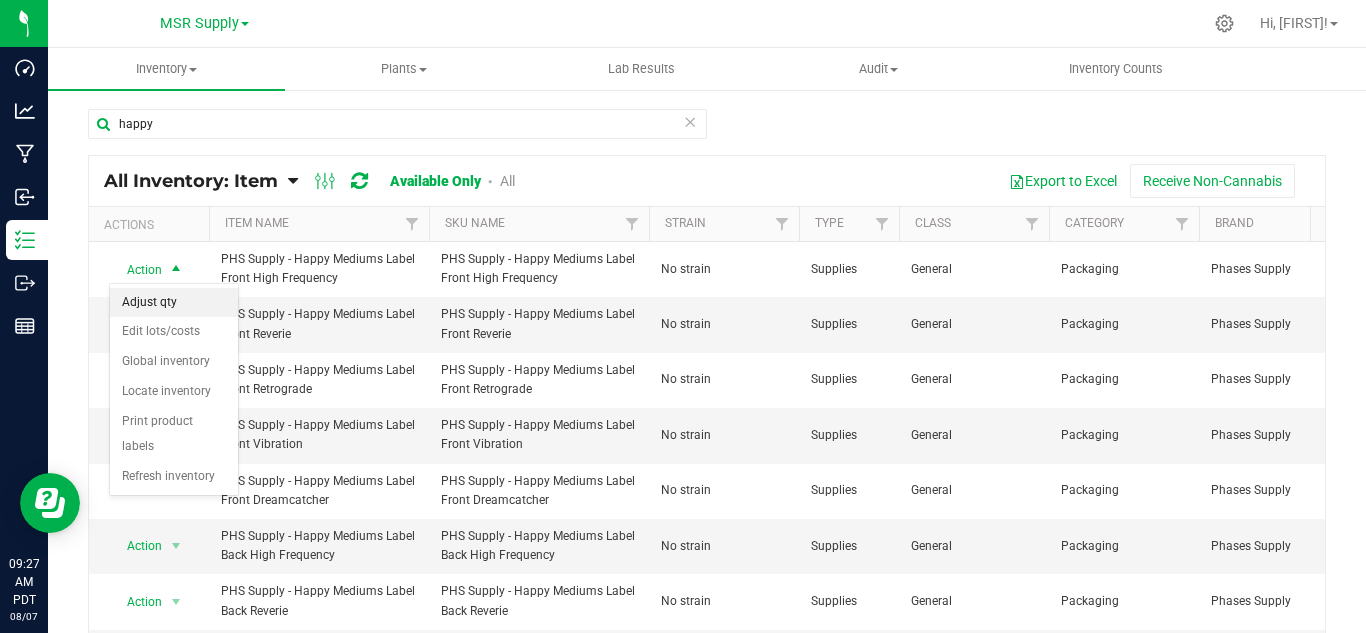 click on "Adjust qty" at bounding box center (174, 303) 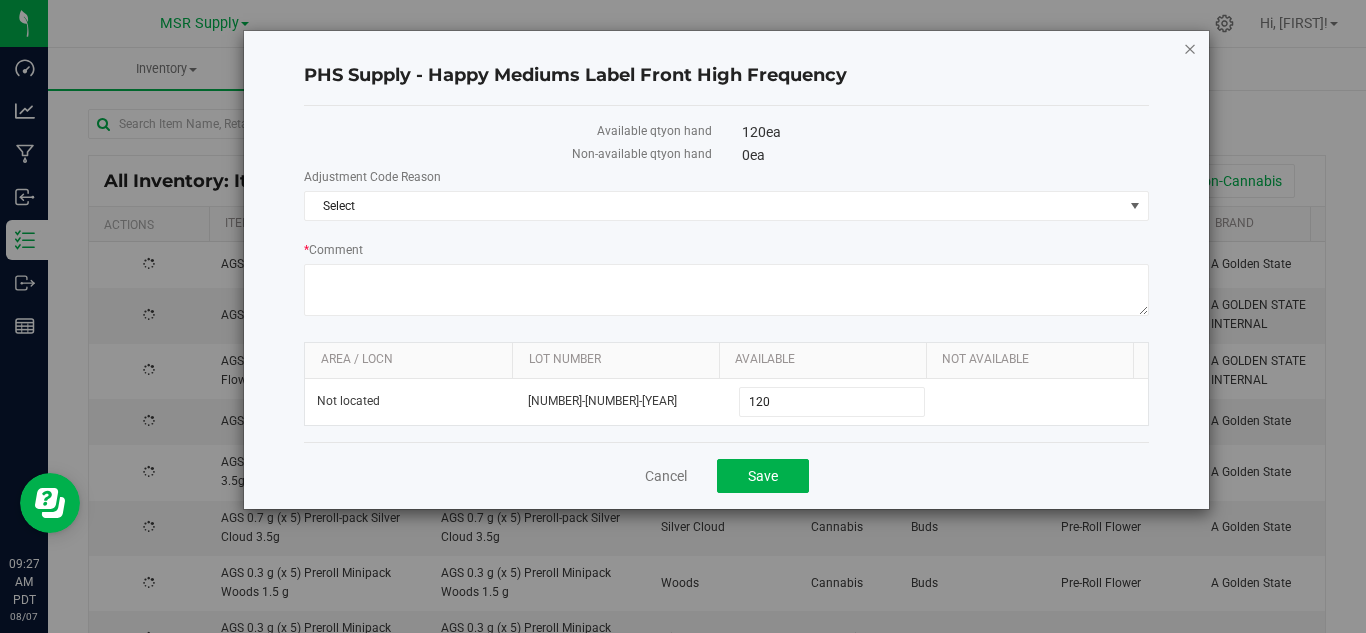 click at bounding box center (1190, 48) 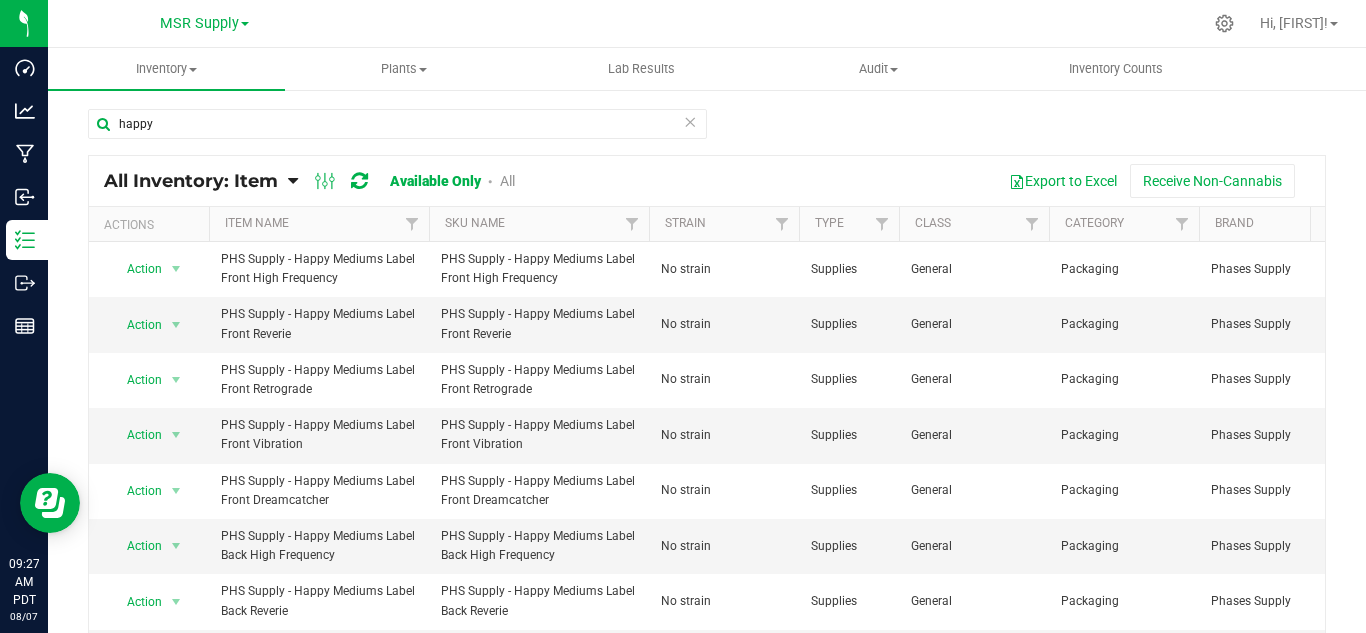 scroll, scrollTop: 100, scrollLeft: 0, axis: vertical 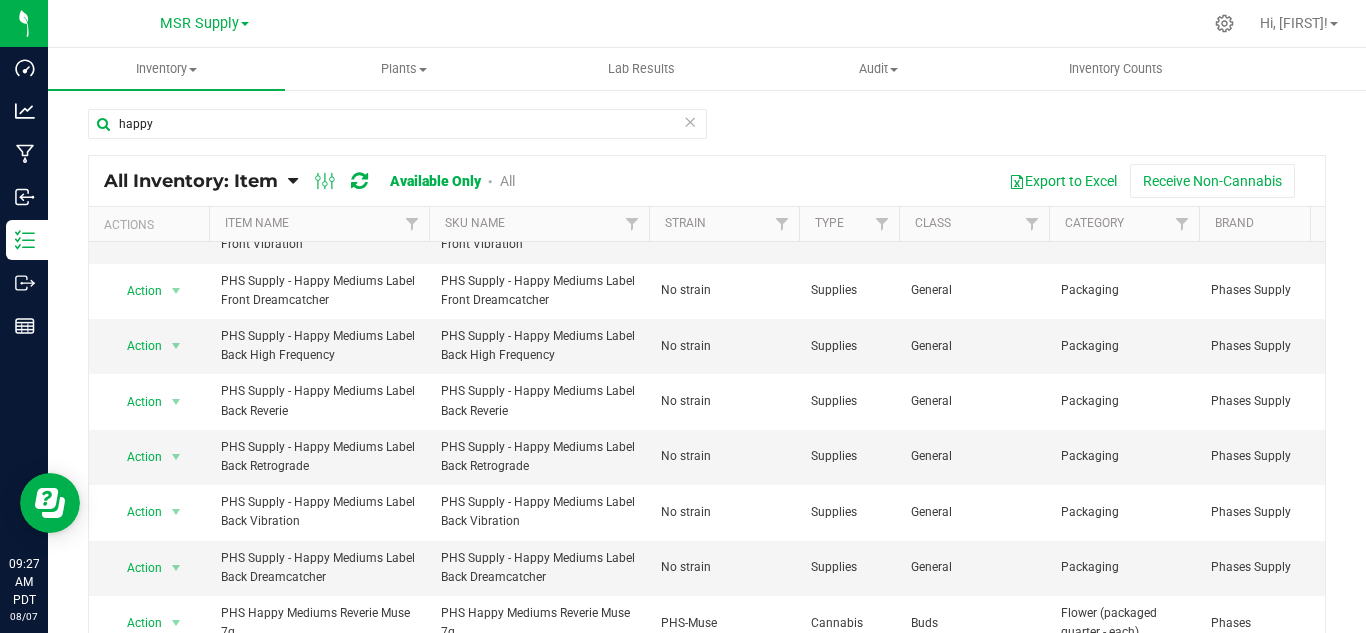 click on "All Inventory: Item Item Summary Item Item Item (default) Item by Strain Item by Location" at bounding box center (707, 400) 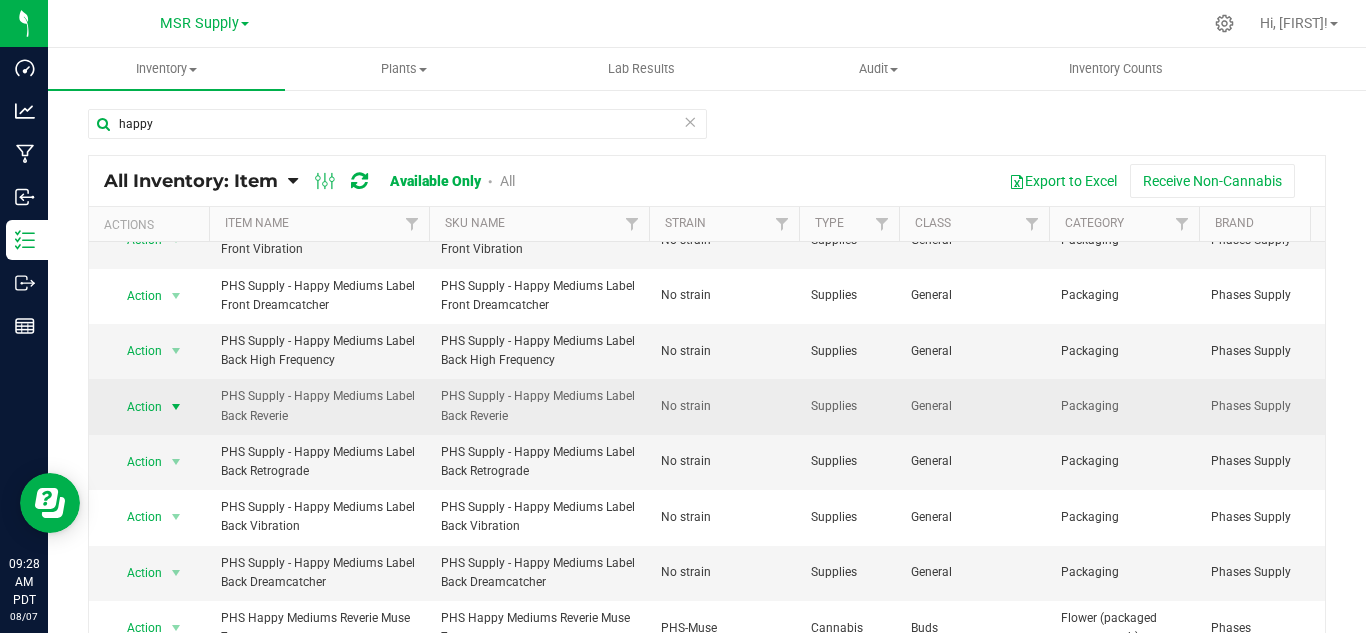 click at bounding box center (176, 407) 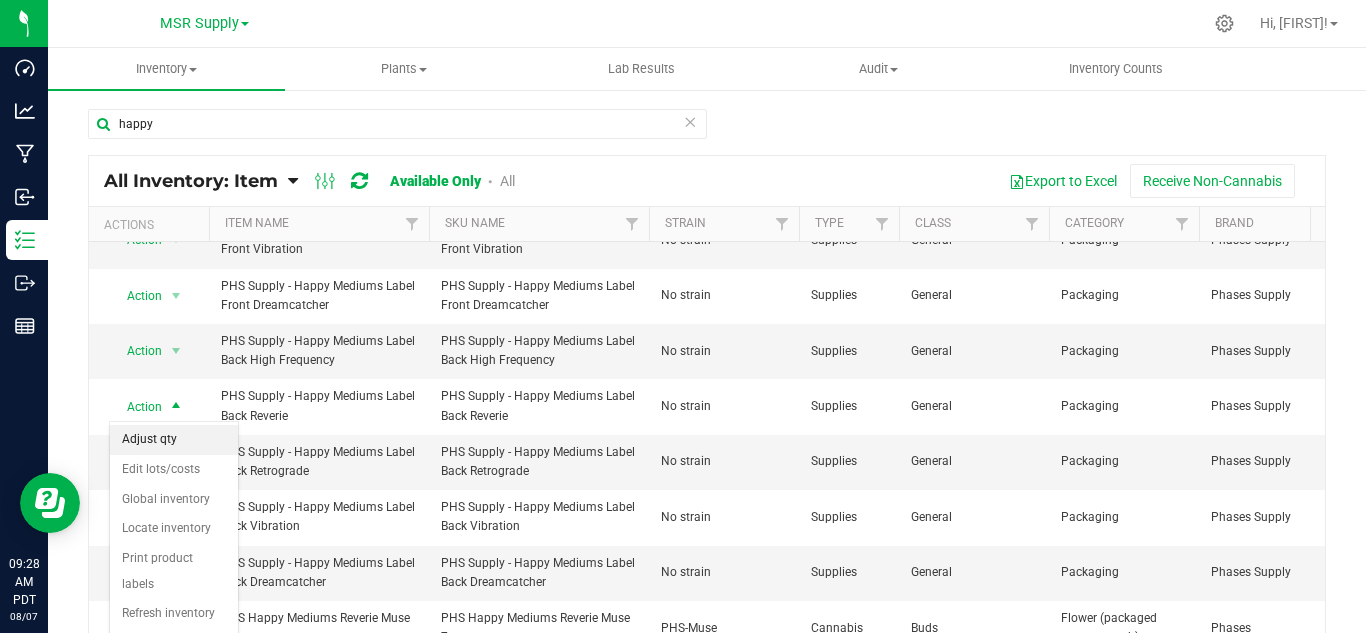 click on "Adjust qty" at bounding box center [174, 440] 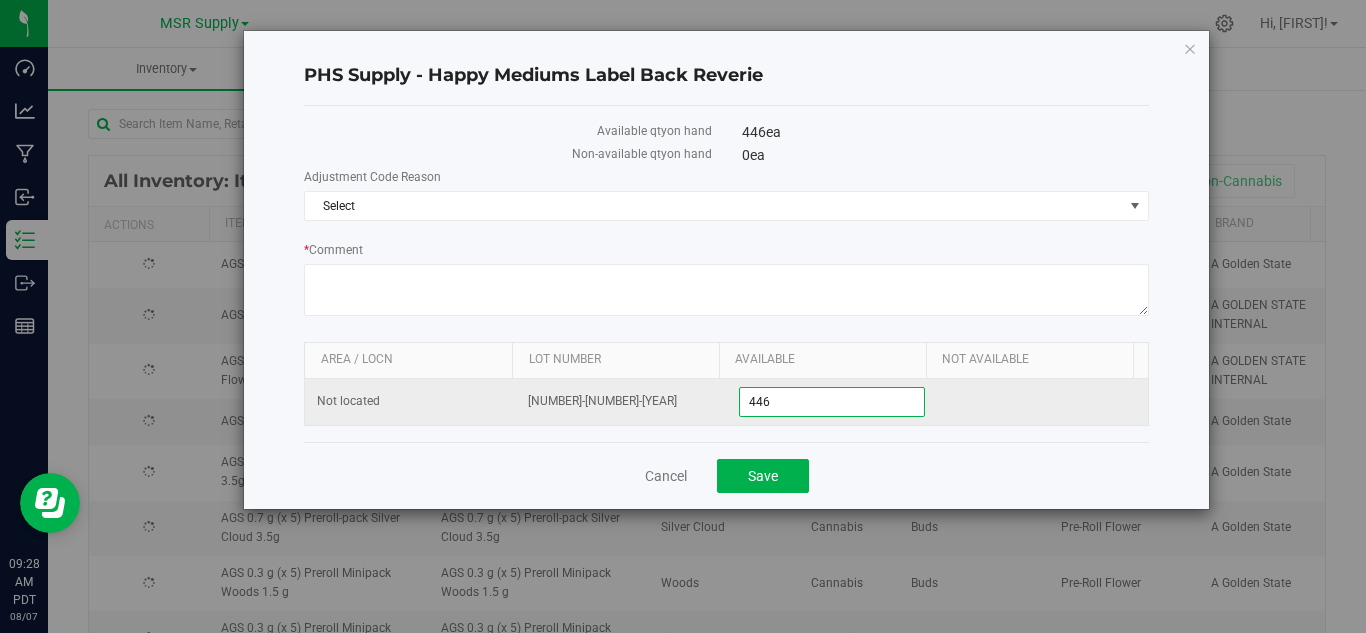 drag, startPoint x: 734, startPoint y: 399, endPoint x: 722, endPoint y: 402, distance: 12.369317 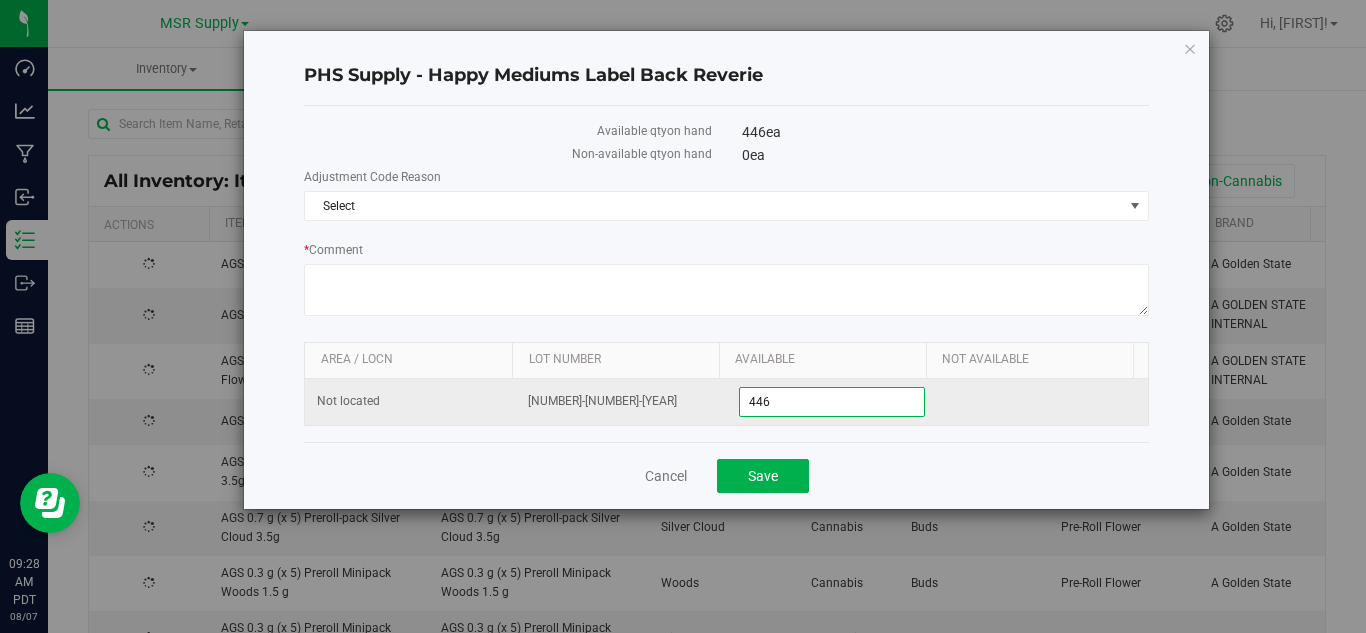 drag, startPoint x: 779, startPoint y: 394, endPoint x: 724, endPoint y: 396, distance: 55.03635 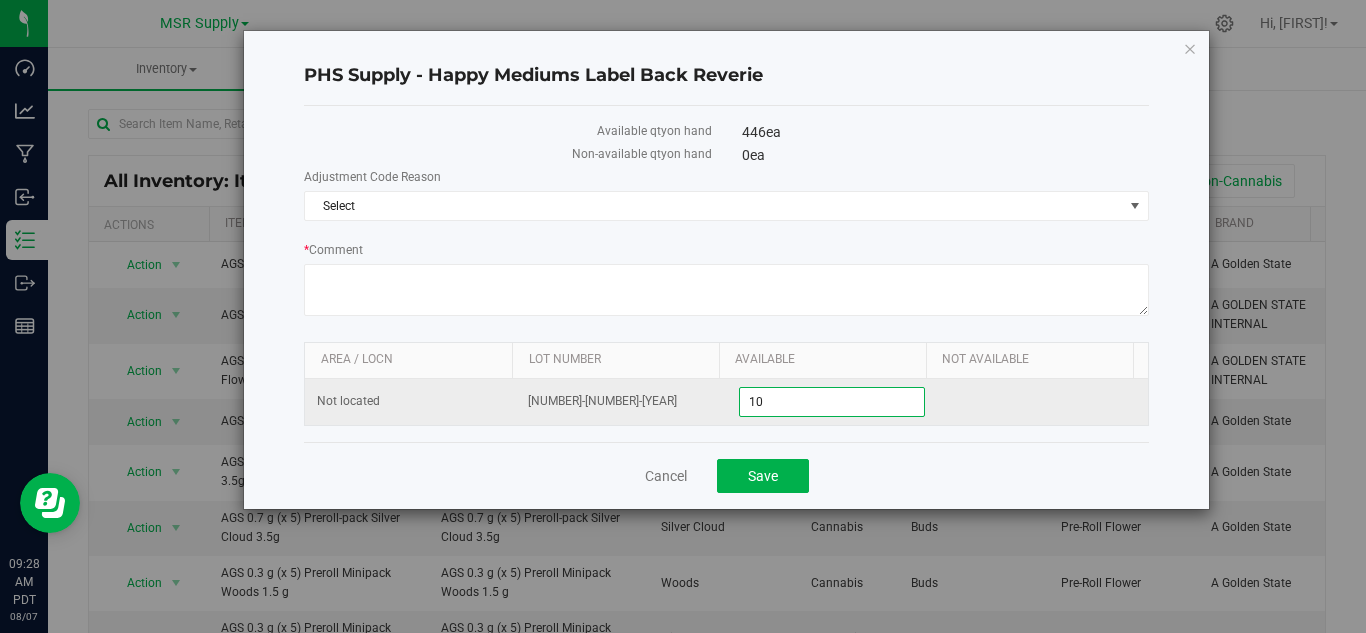 type on "100" 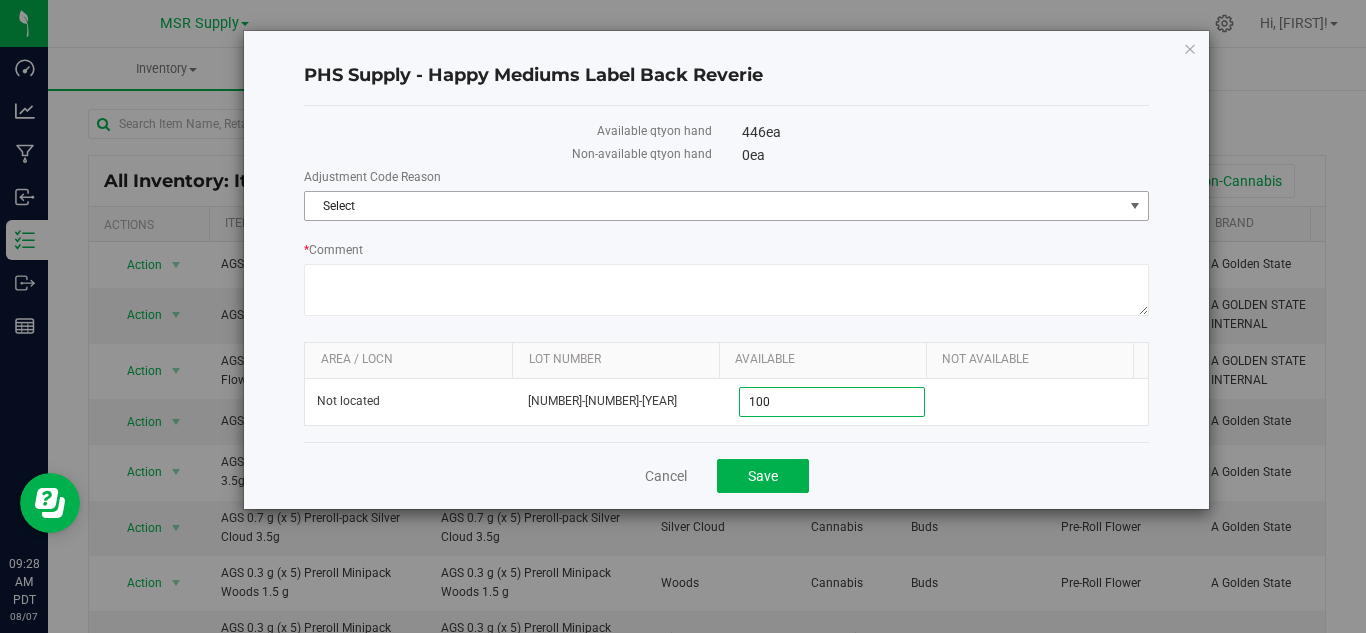type on "100" 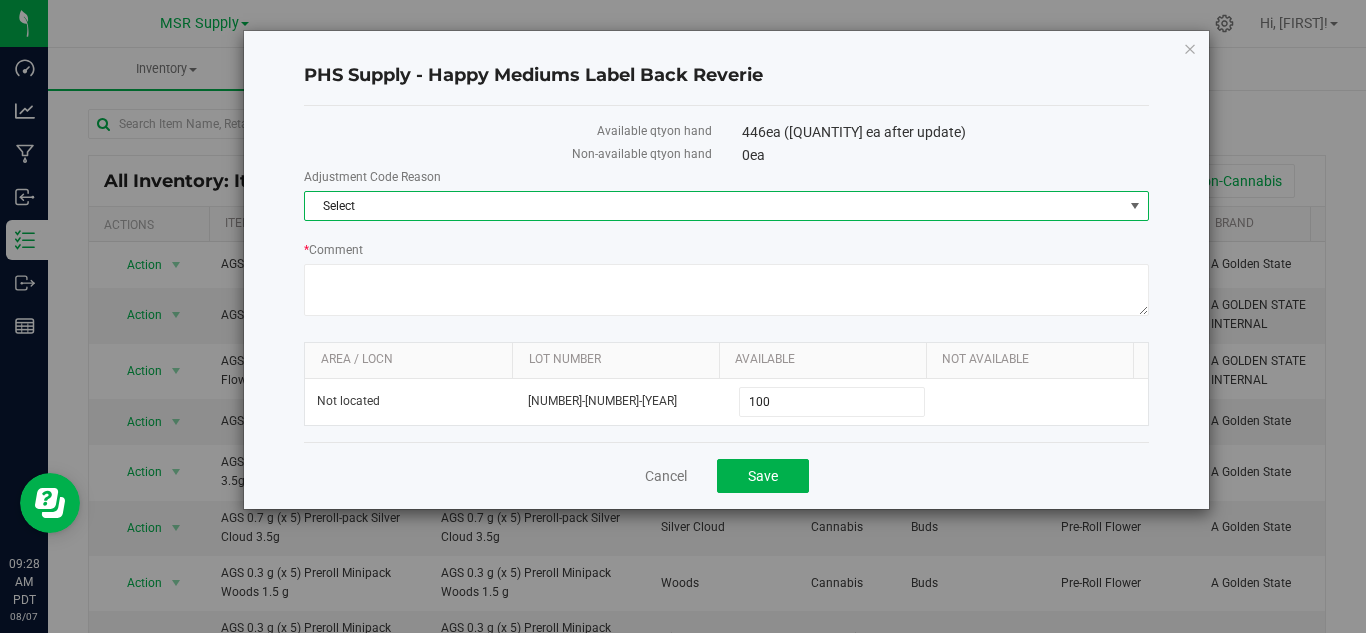 click on "Select" at bounding box center [714, 206] 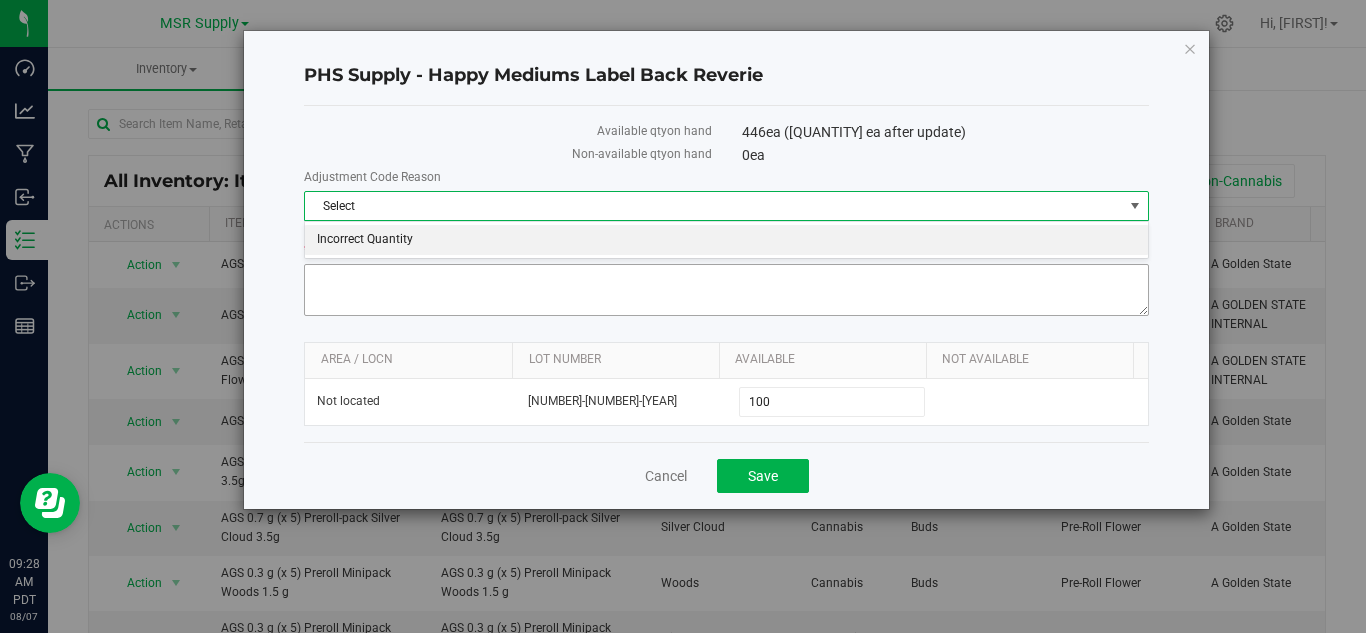 drag, startPoint x: 403, startPoint y: 230, endPoint x: 447, endPoint y: 291, distance: 75.21303 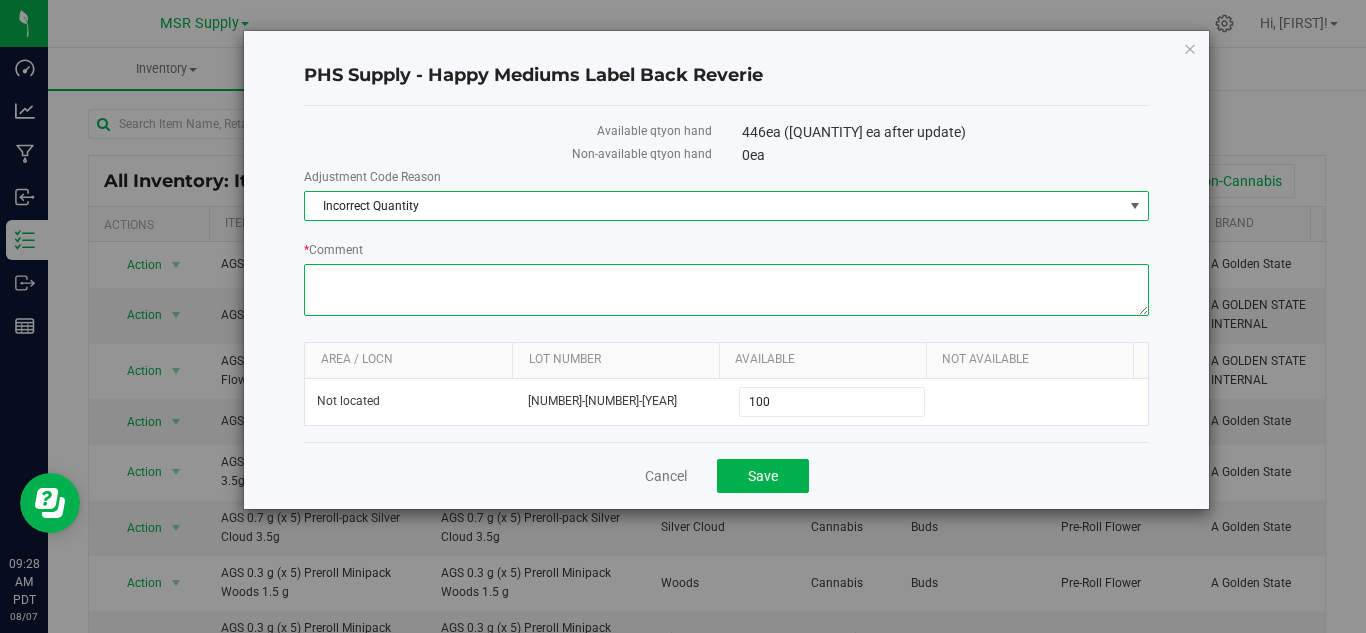 click on "*
Comment" at bounding box center [726, 290] 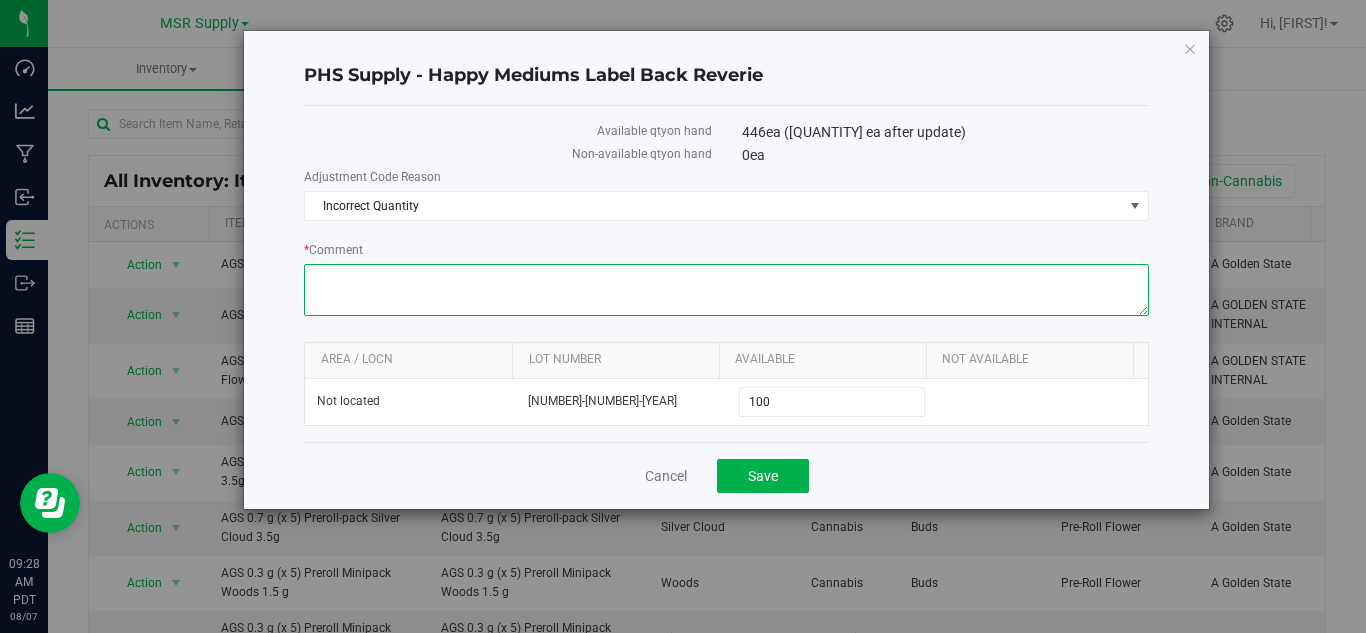 paste on "Inventory count [NUMBER]/[NUMBER]-[NUMBER]/[NUMBER]" 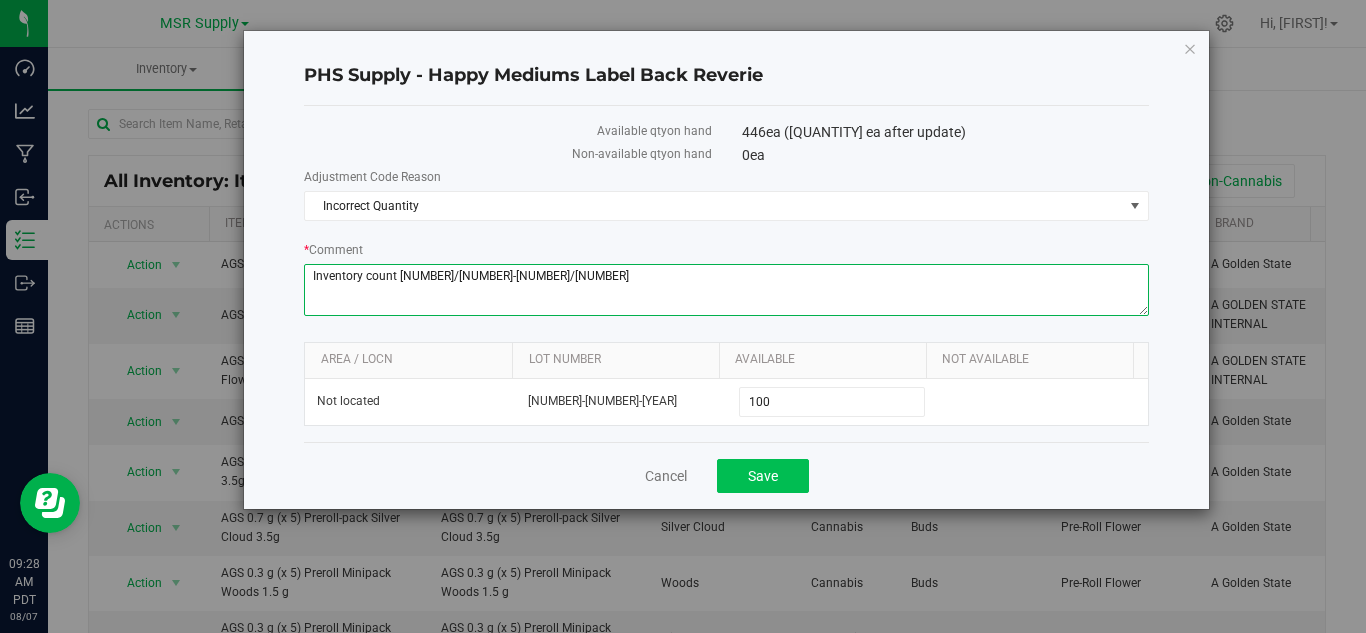 type on "Inventory count [NUMBER]/[NUMBER]-[NUMBER]/[NUMBER]" 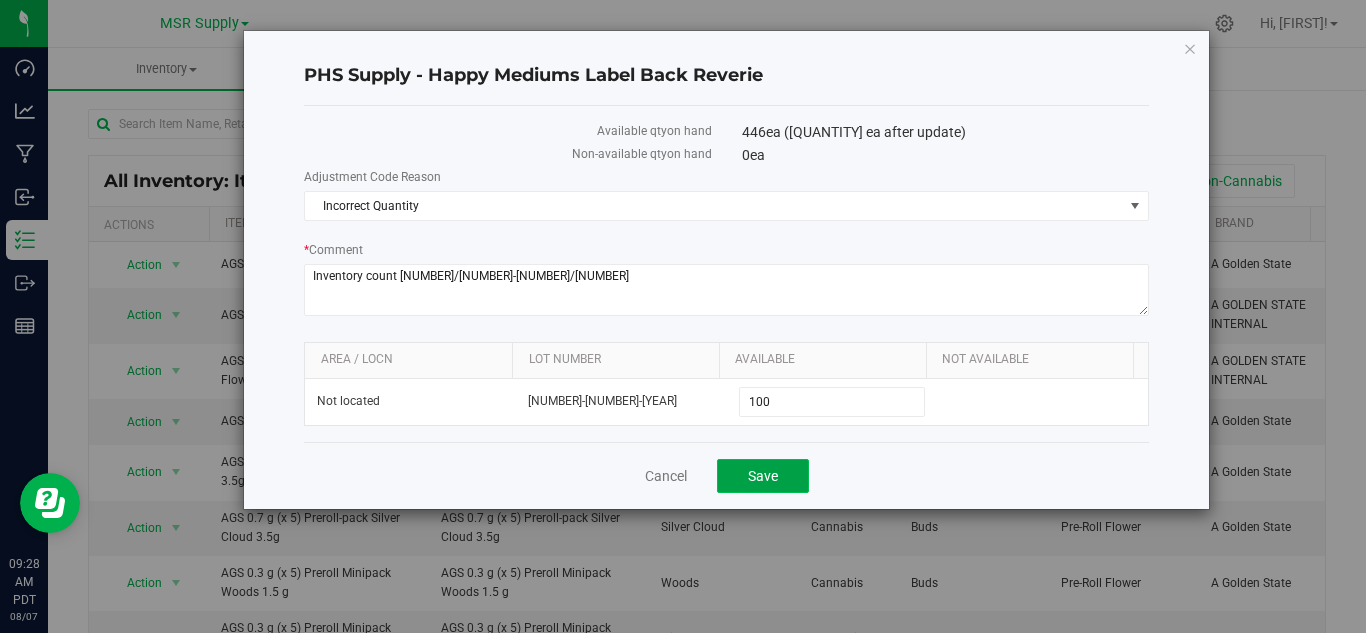 click on "Save" 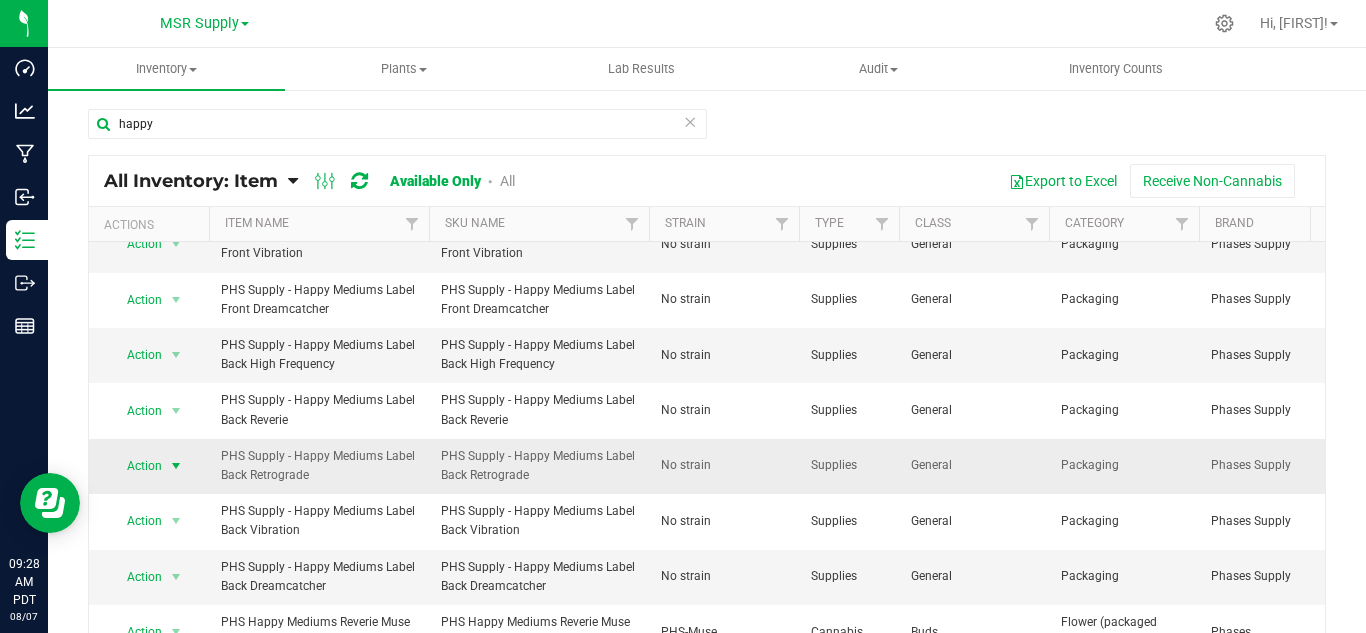 click at bounding box center [176, 466] 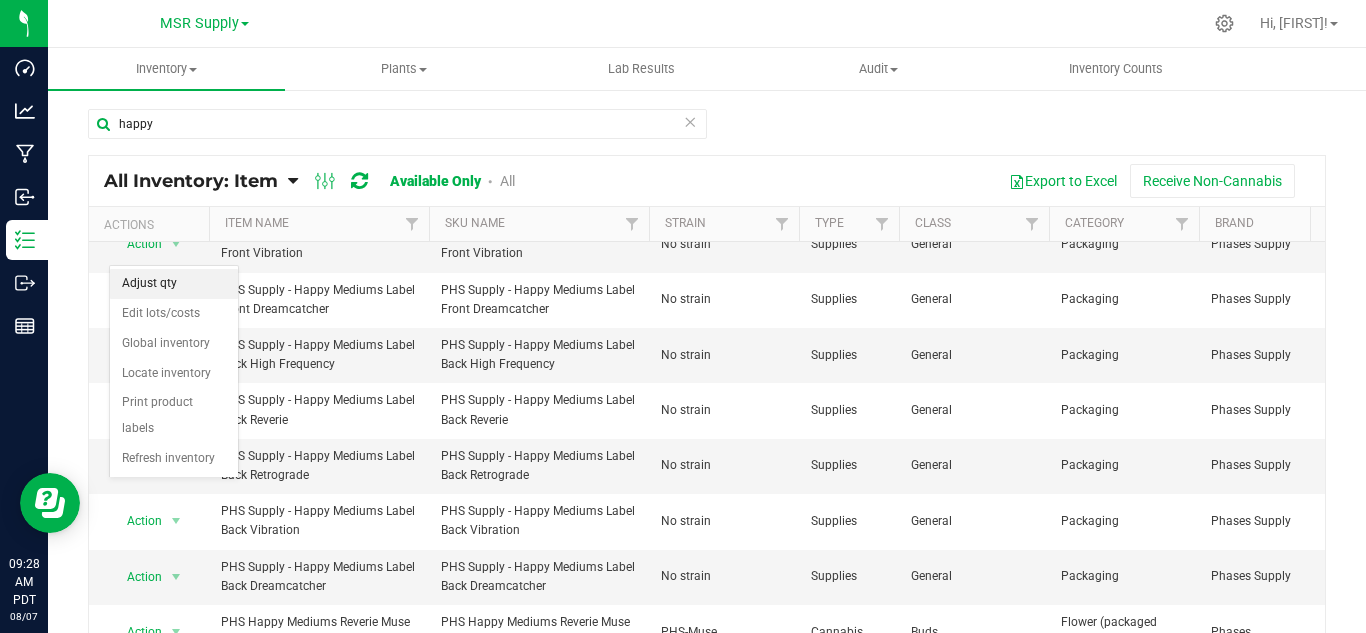 click on "Adjust qty" at bounding box center [174, 284] 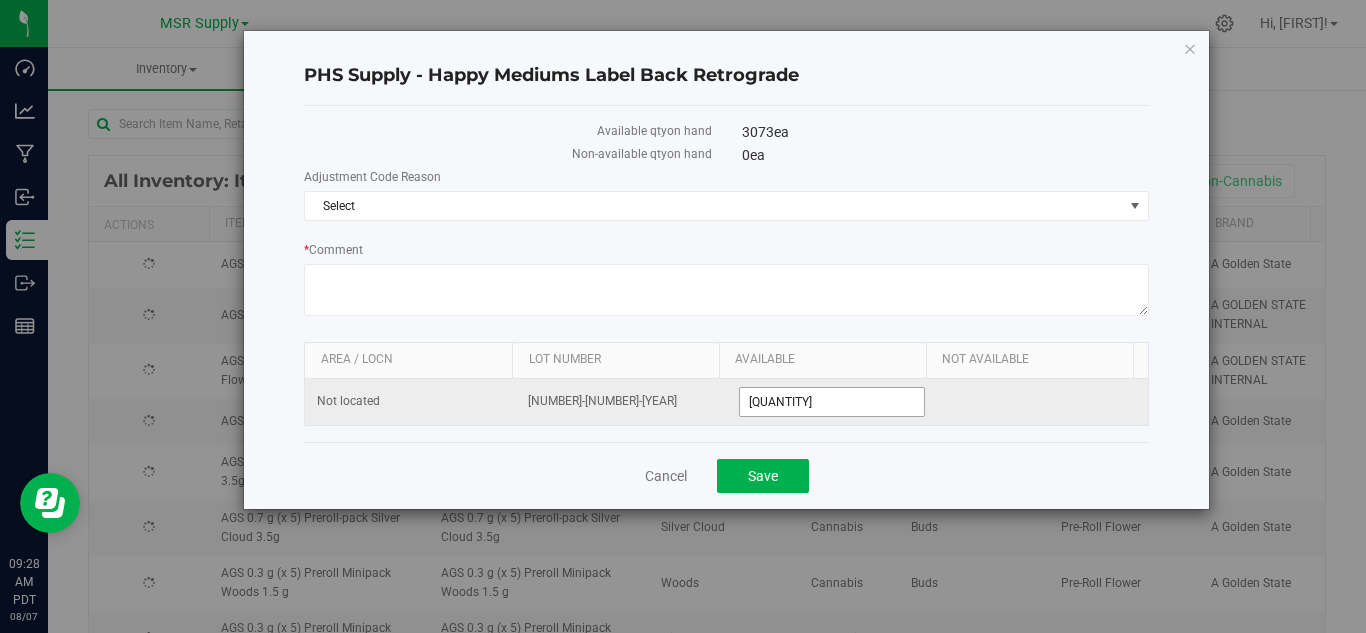 click on "[QUANTITY] [QUANTITY]" at bounding box center [832, 402] 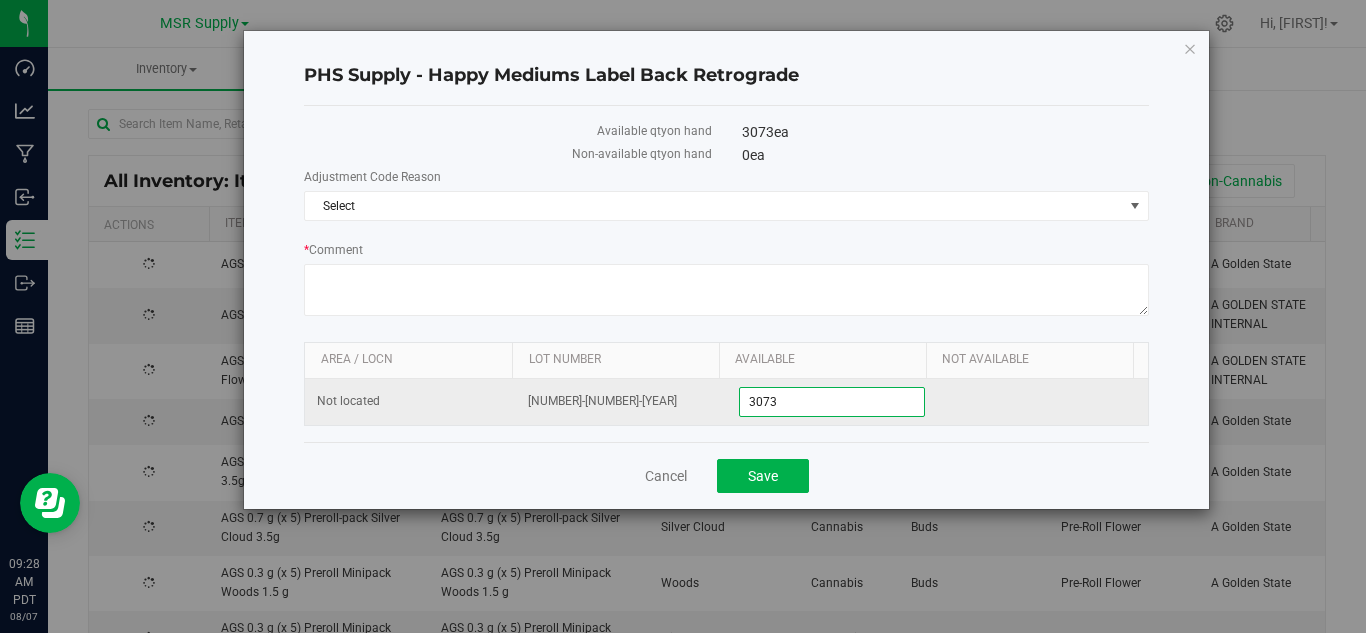drag, startPoint x: 790, startPoint y: 409, endPoint x: 735, endPoint y: 406, distance: 55.081757 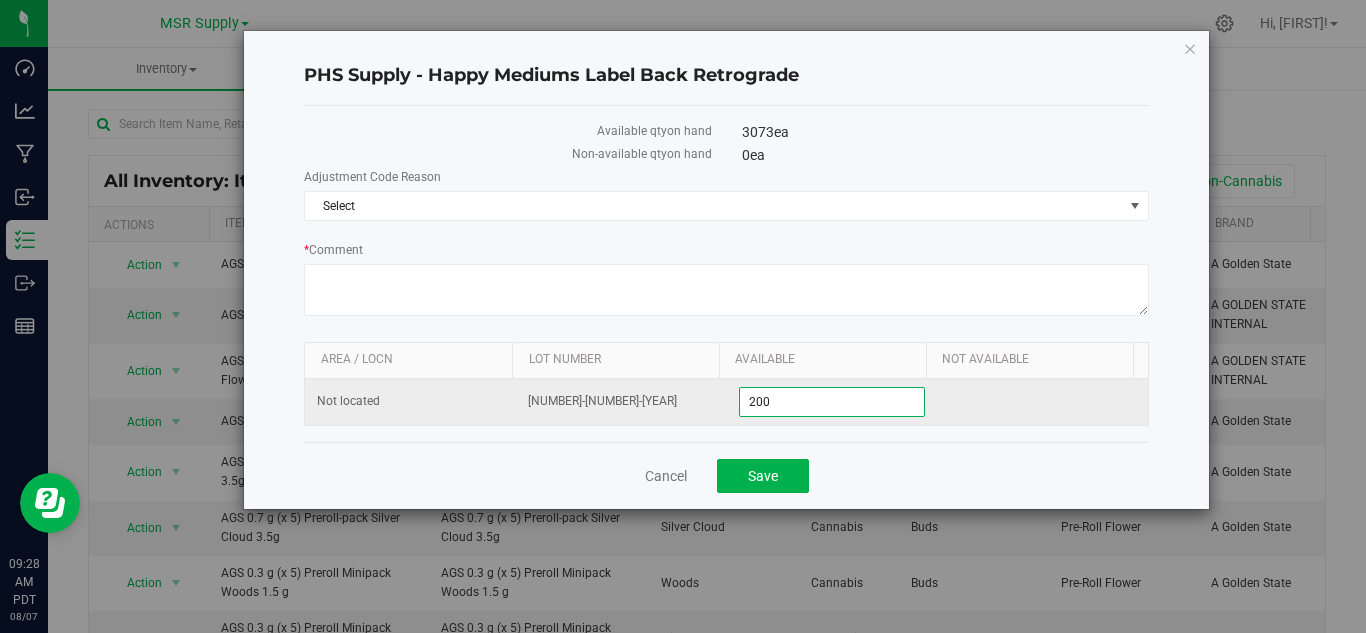 type on "2000" 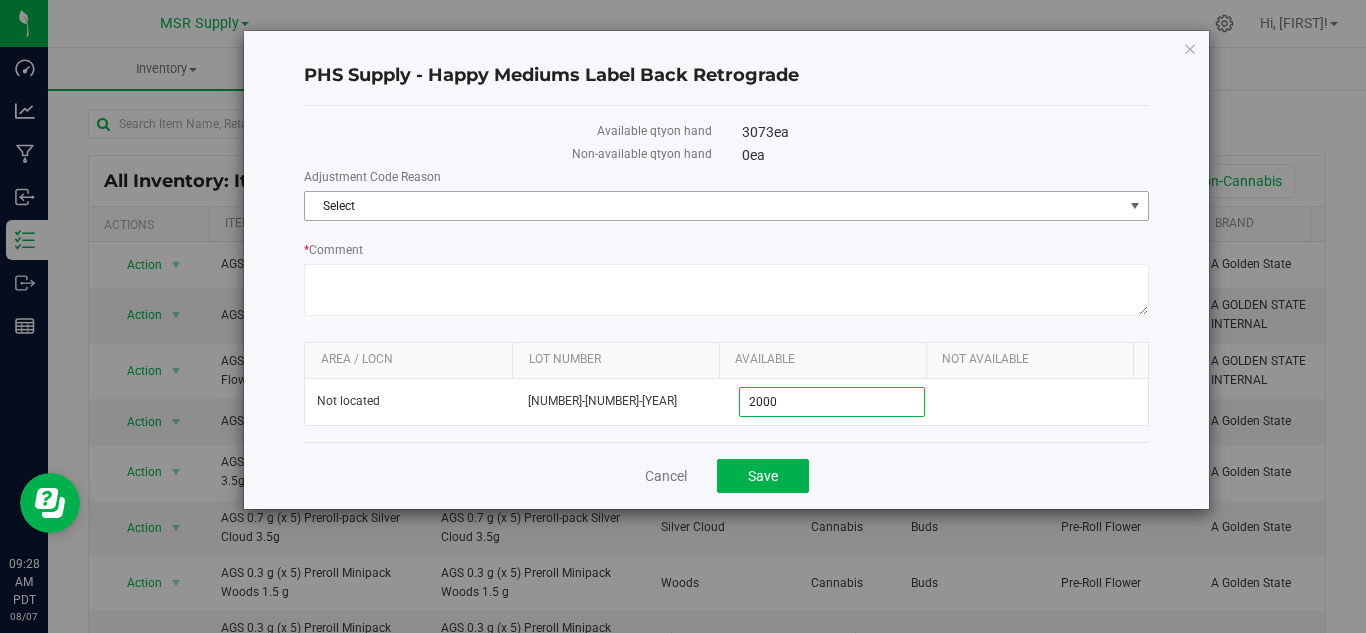 type on "2,000" 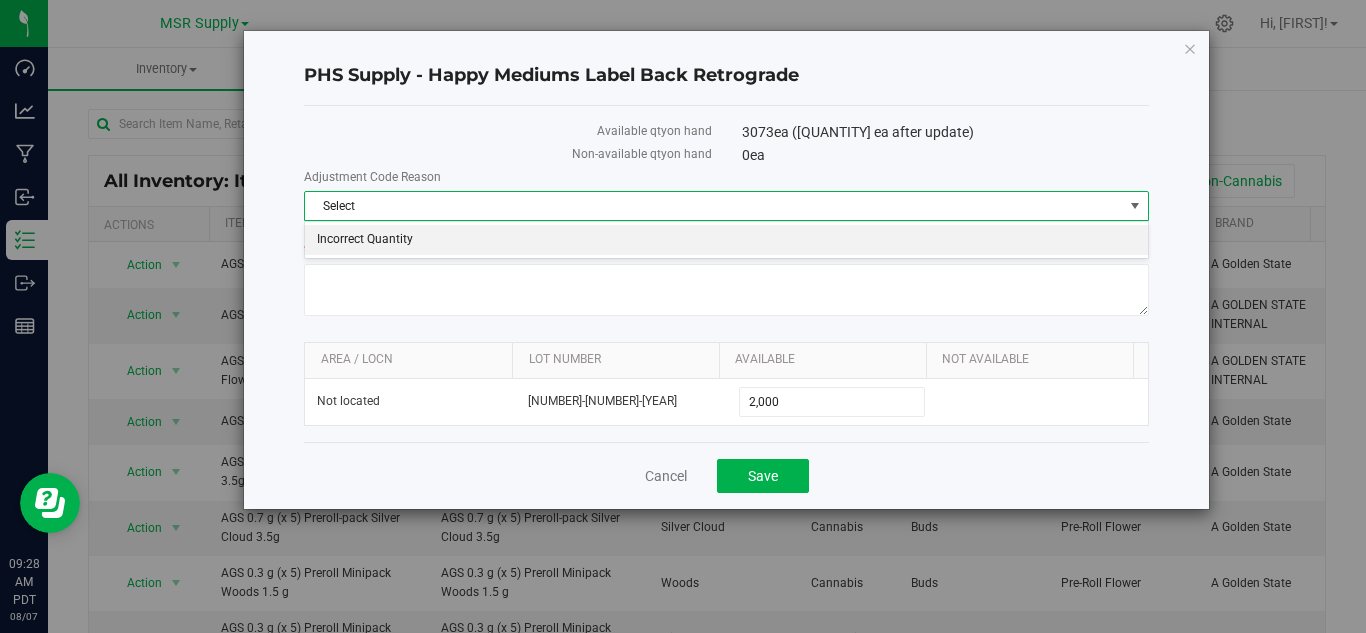 click on "Incorrect Quantity" at bounding box center [726, 240] 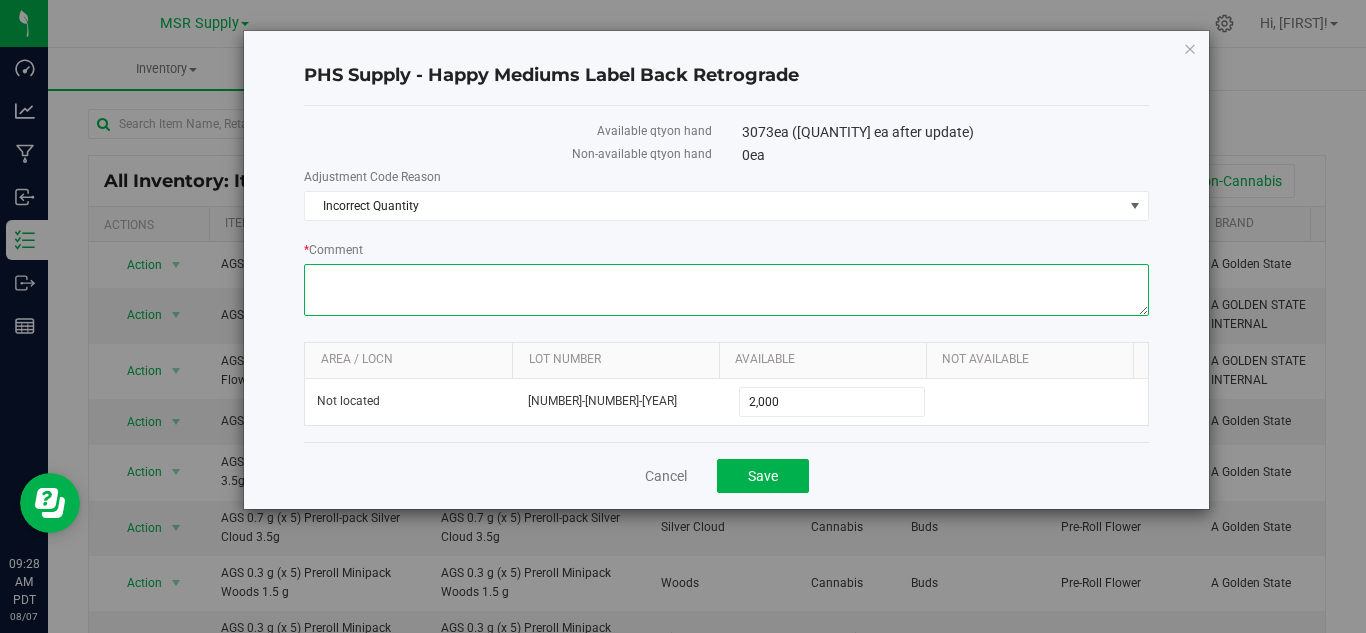 click on "*
Comment" at bounding box center [726, 290] 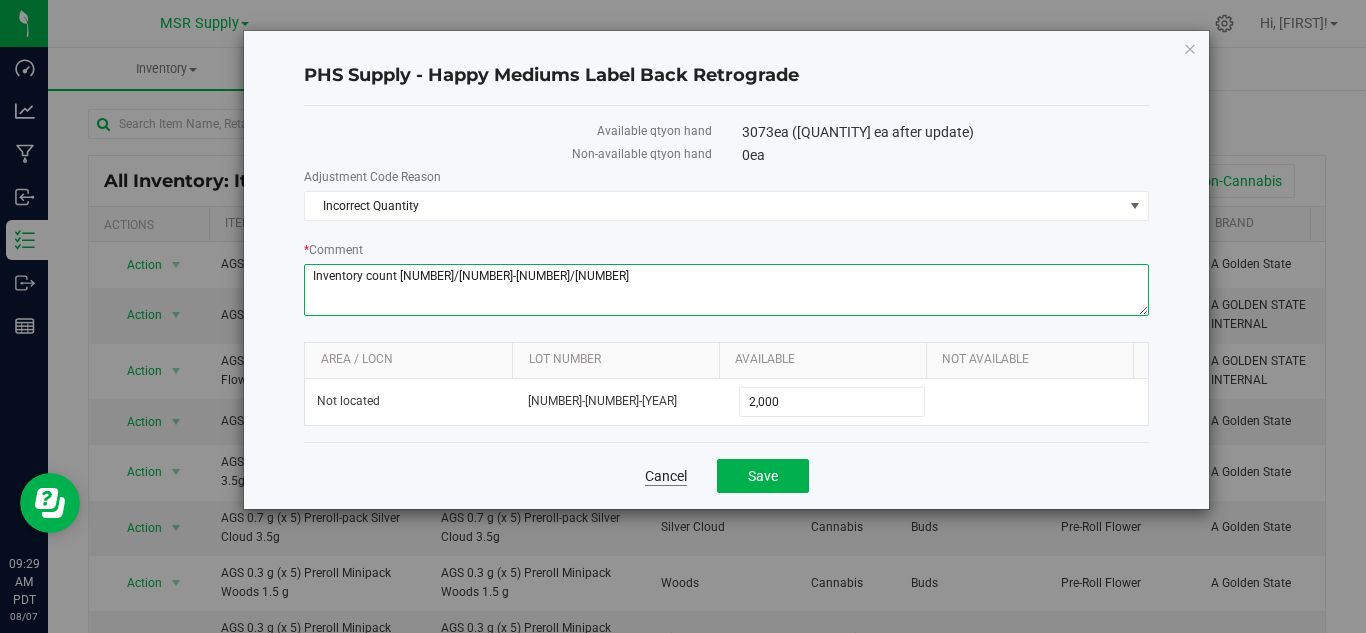 type on "Inventory count [NUMBER]/[NUMBER]-[NUMBER]/[NUMBER]" 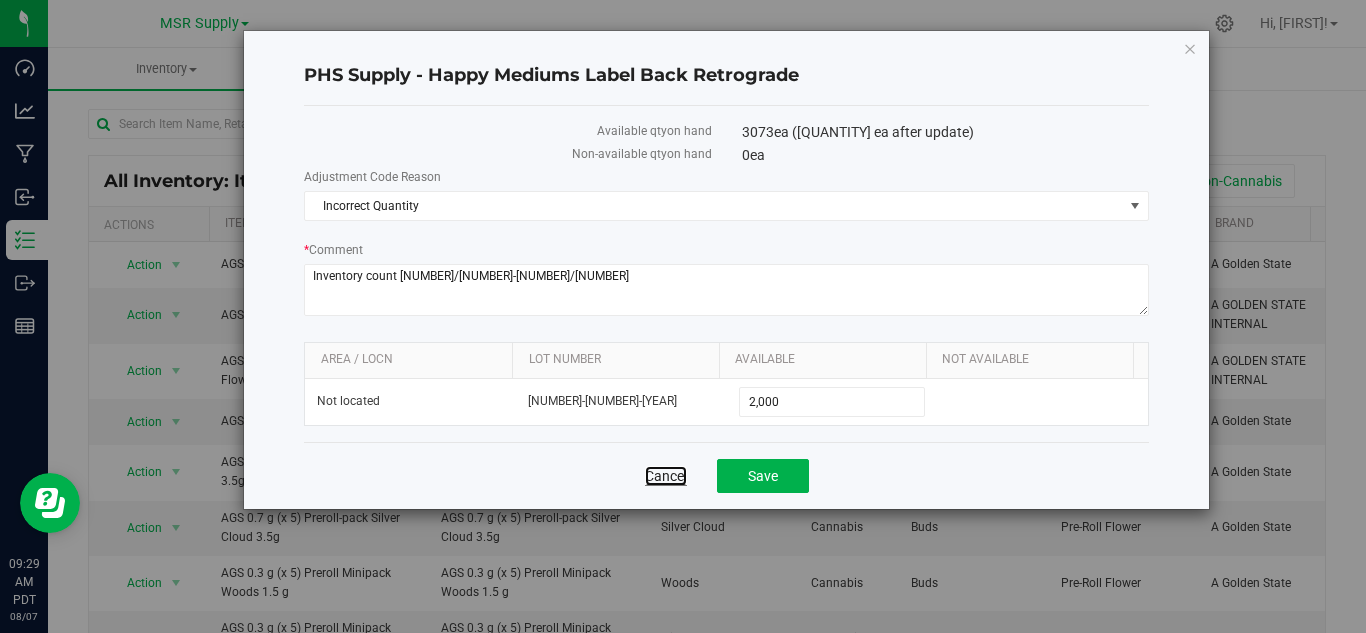 click on "Cancel" at bounding box center [666, 476] 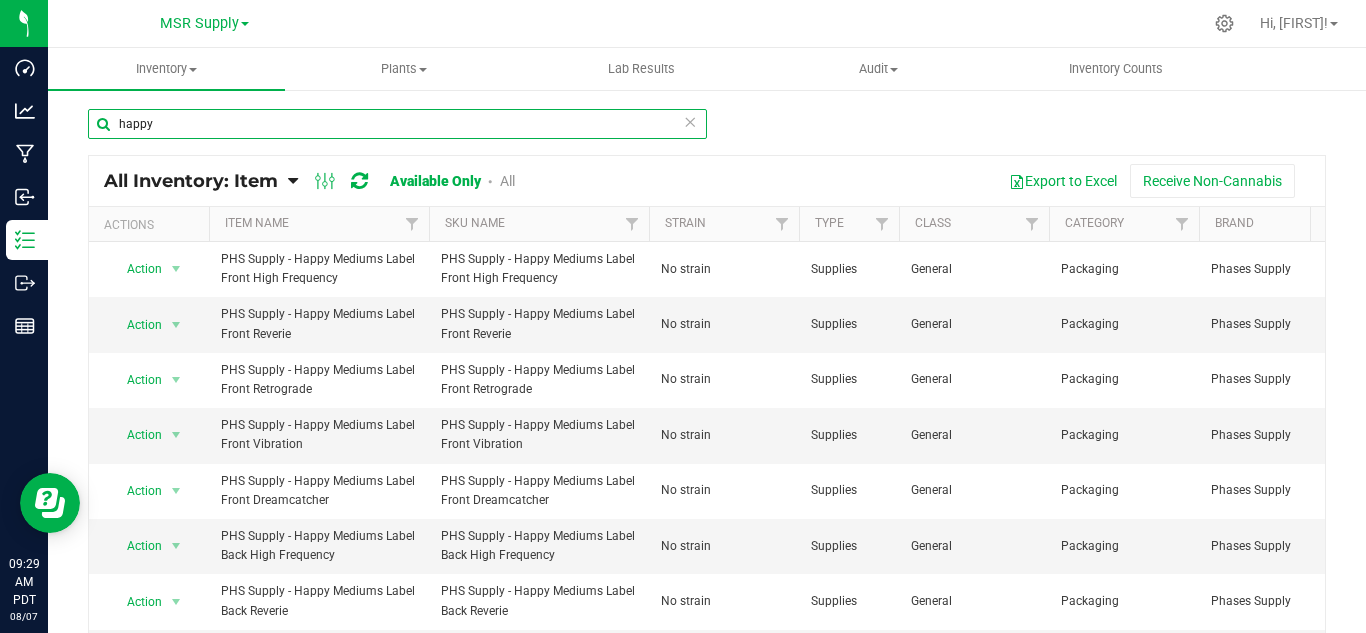 drag, startPoint x: 174, startPoint y: 120, endPoint x: 98, endPoint y: 125, distance: 76.1643 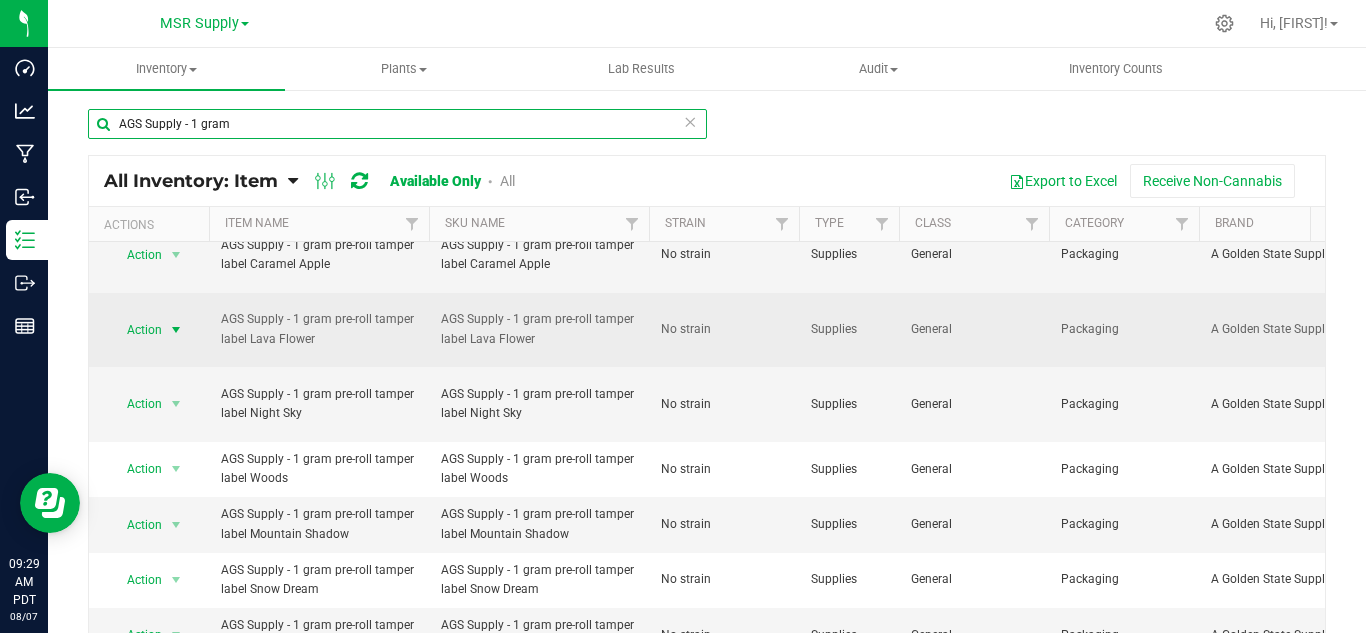 type on "AGS Supply - 1 gram" 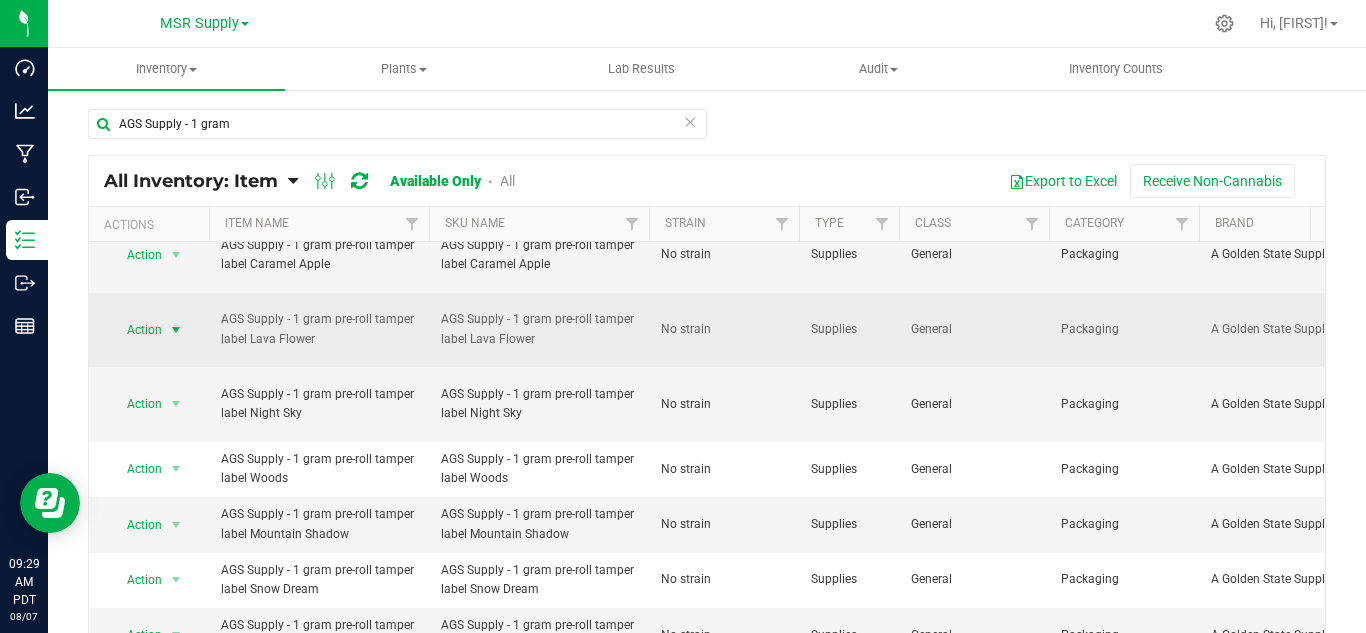 click at bounding box center [176, 330] 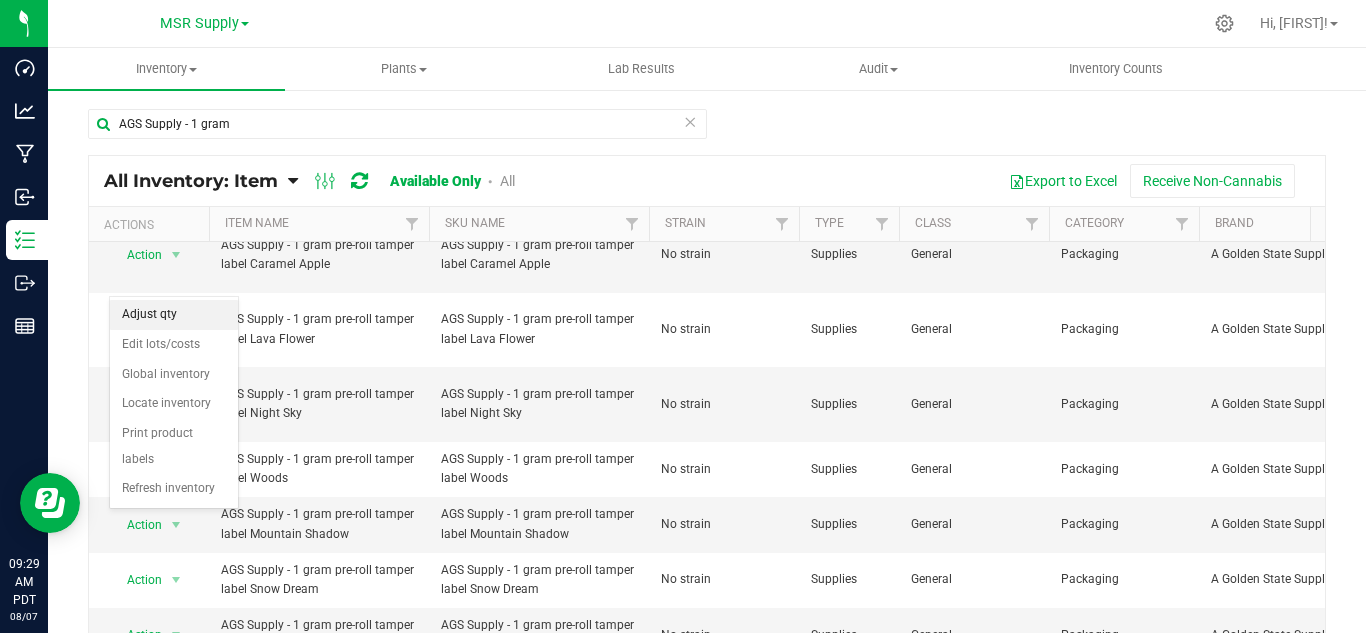 click on "Adjust qty" at bounding box center [174, 315] 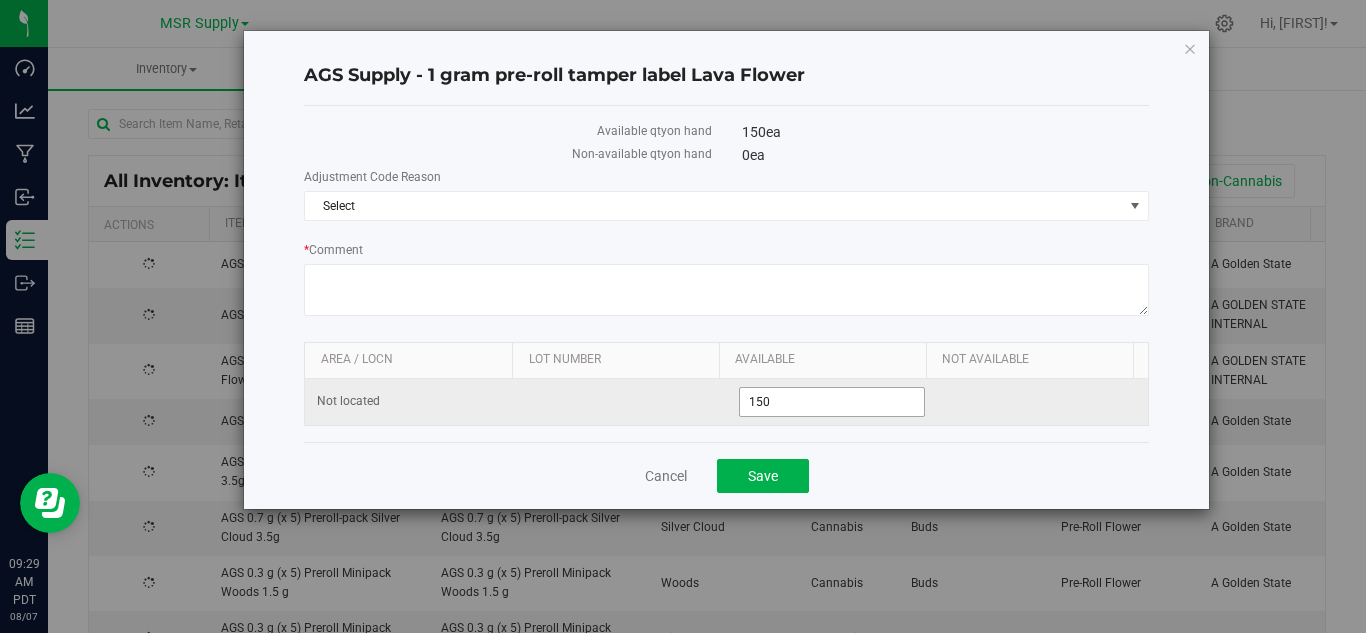 click on "150" at bounding box center [832, 402] 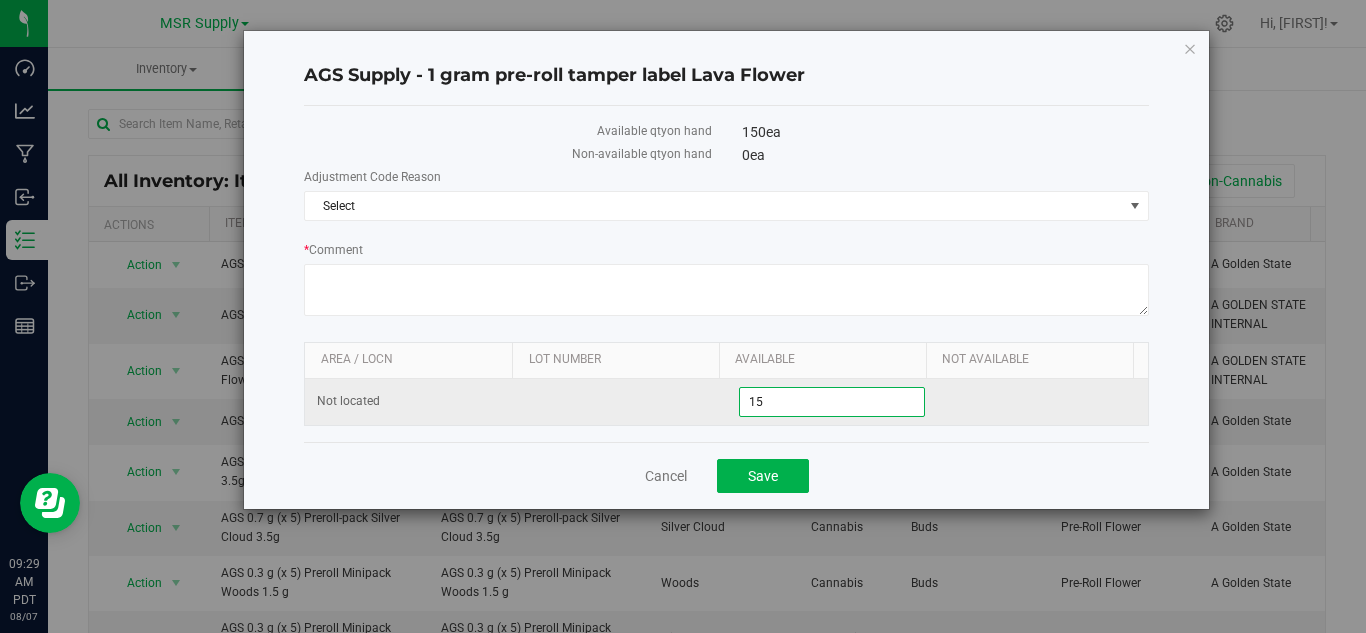 type on "1" 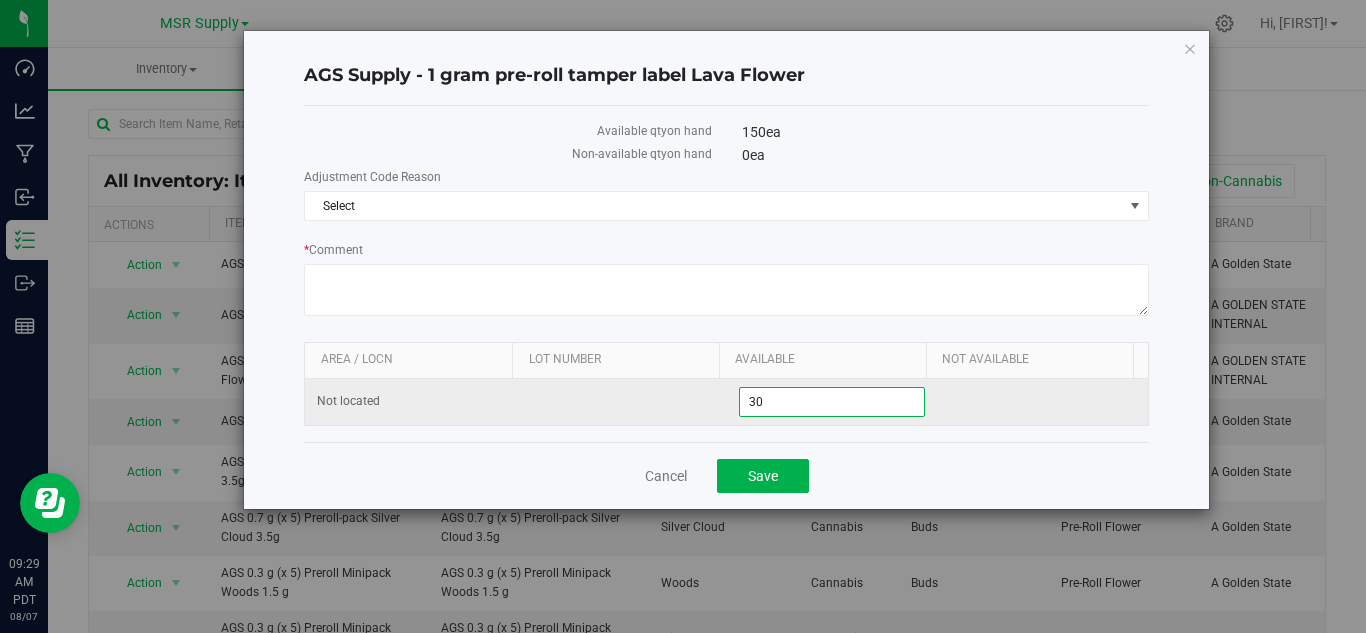 type on "300" 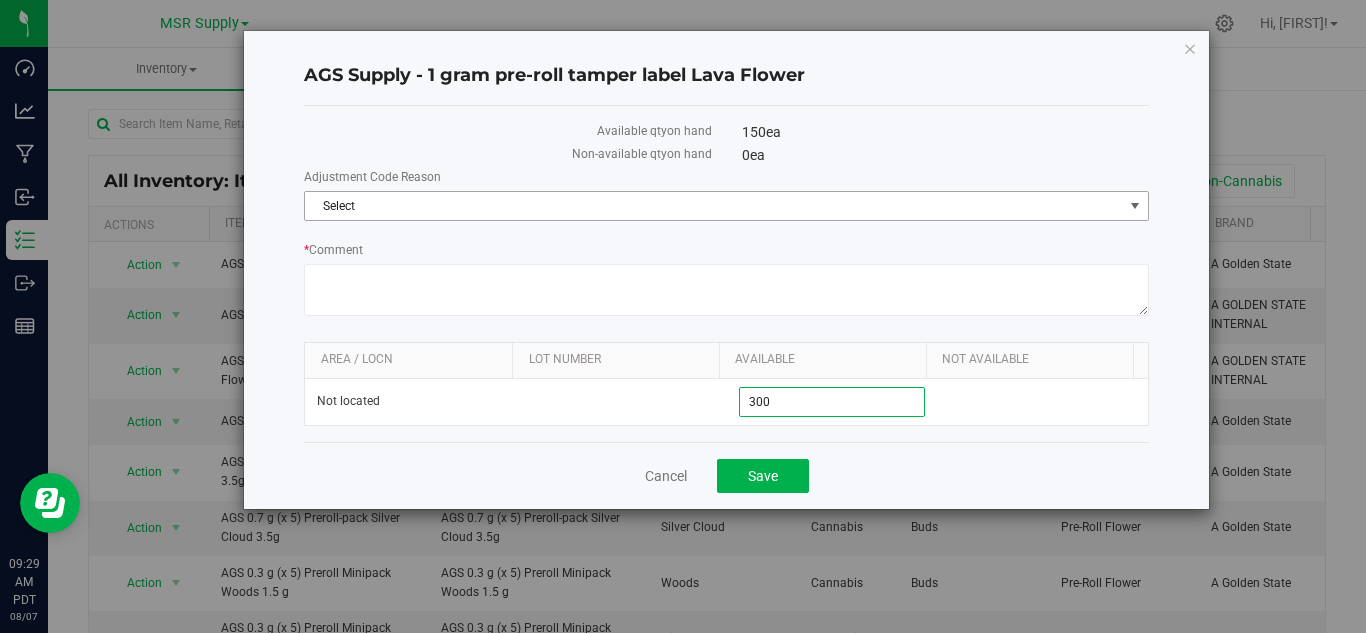type on "300" 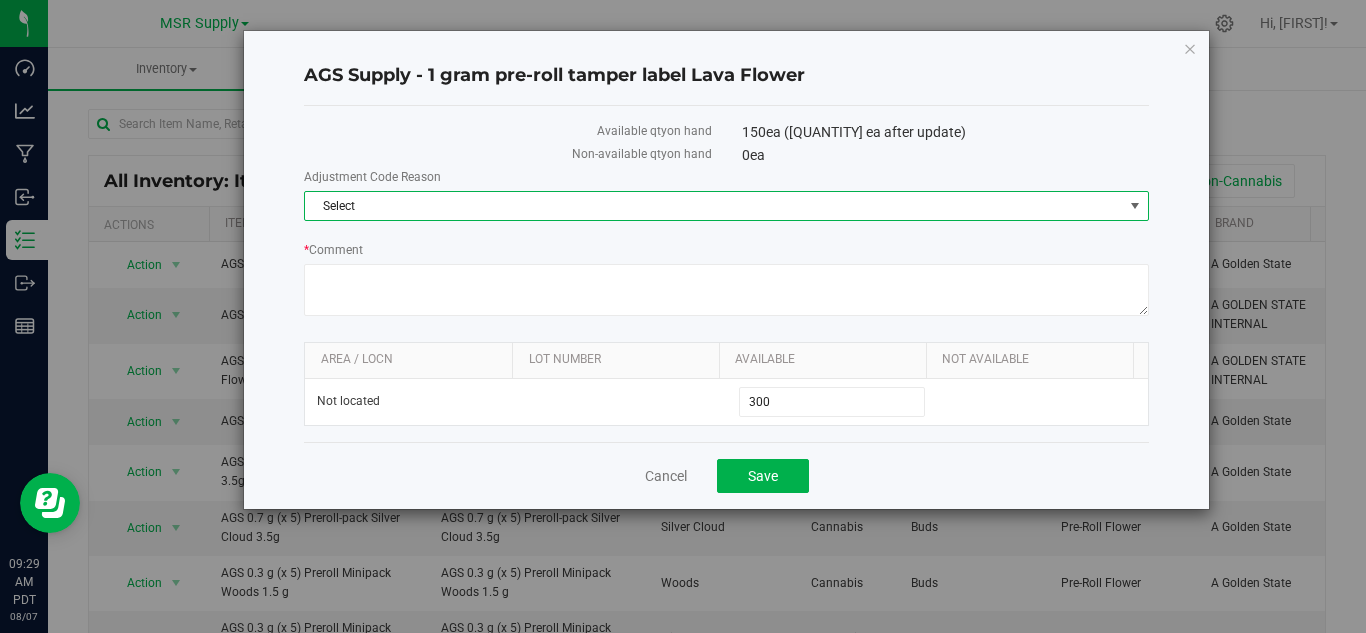click on "Select" at bounding box center [714, 206] 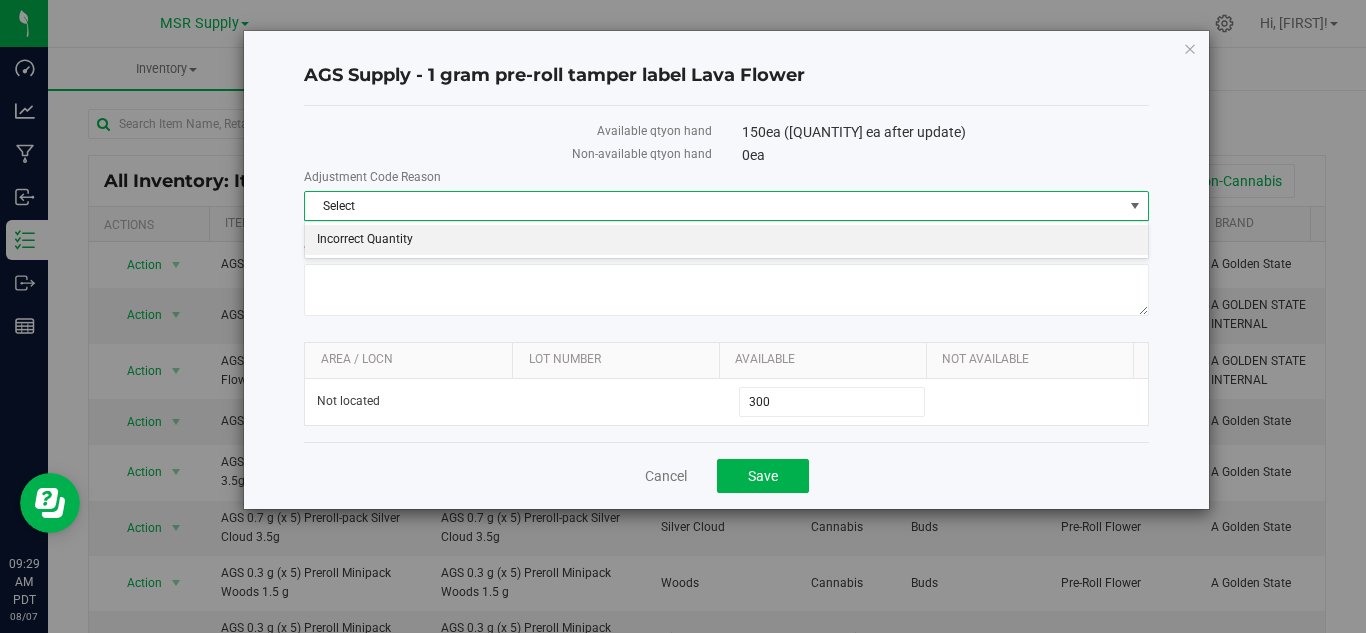 click on "Incorrect Quantity" at bounding box center (726, 240) 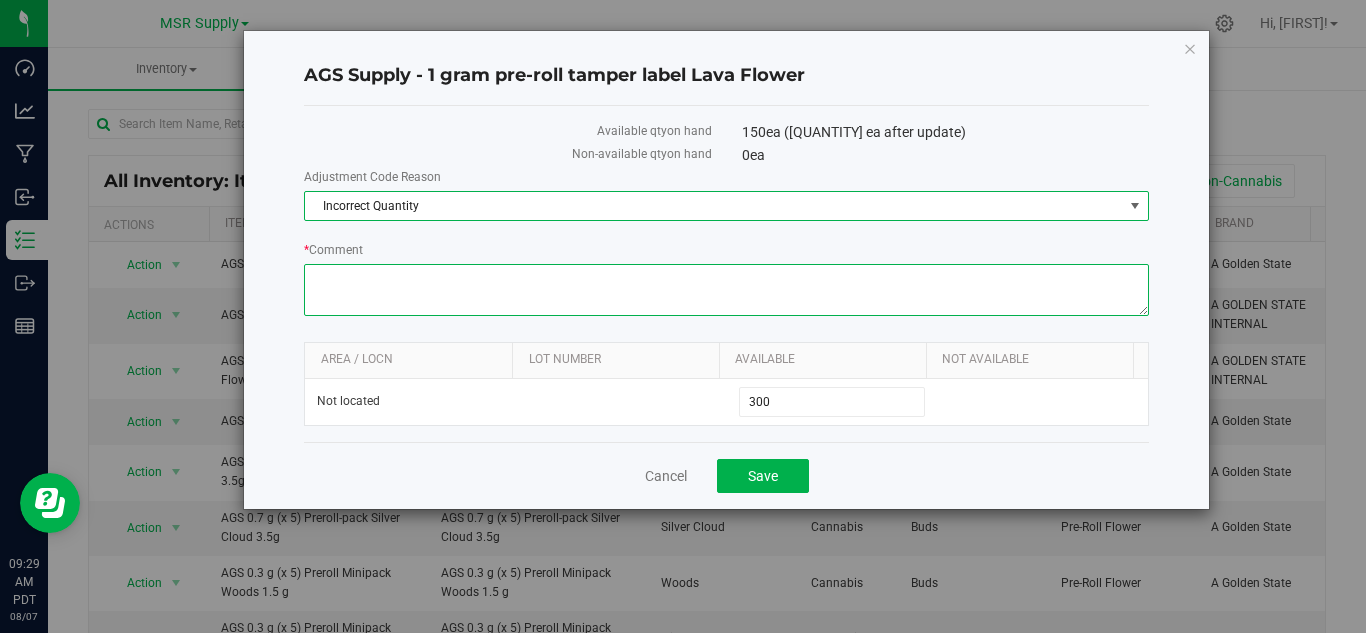 click on "*
Comment" at bounding box center [726, 290] 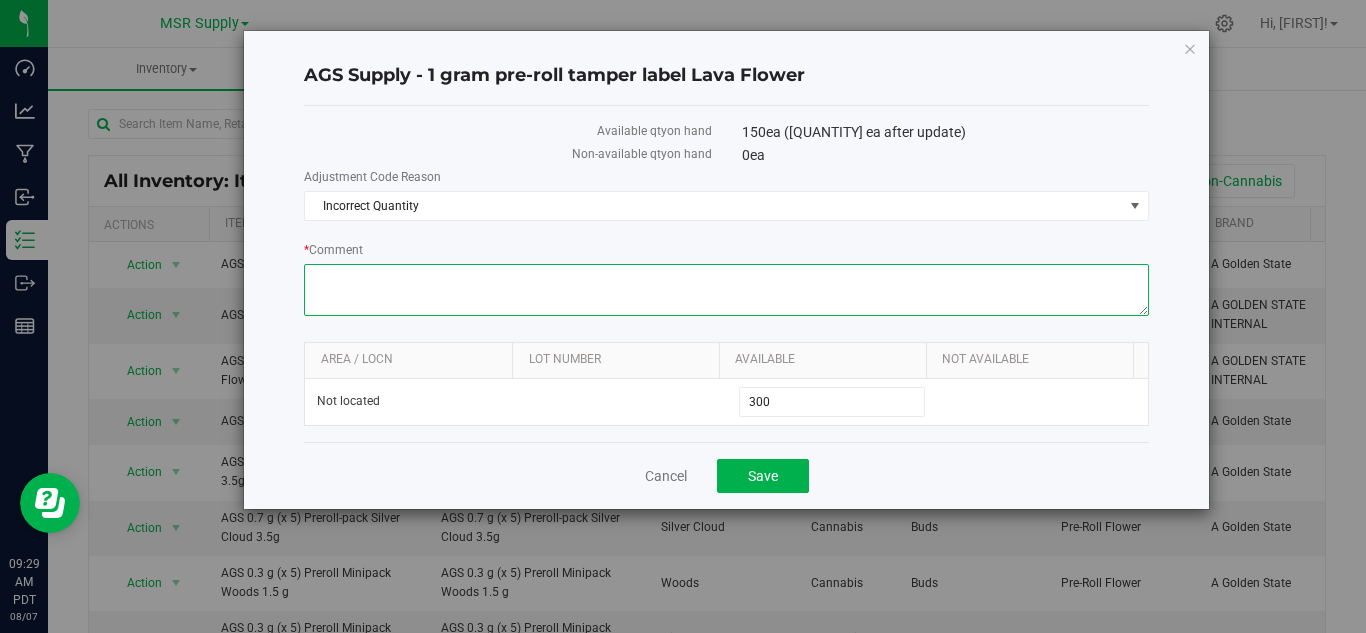 paste on "Inventory count [NUMBER]/[NUMBER]-[NUMBER]/[NUMBER]" 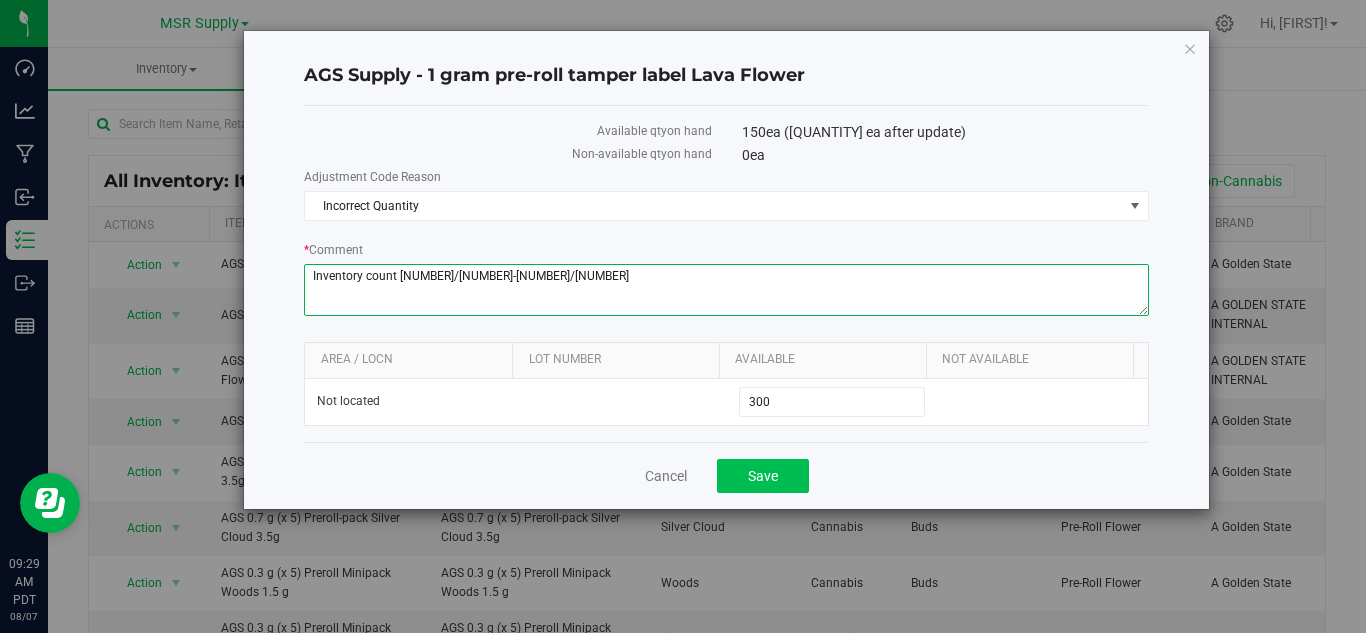 type on "Inventory count [NUMBER]/[NUMBER]-[NUMBER]/[NUMBER]" 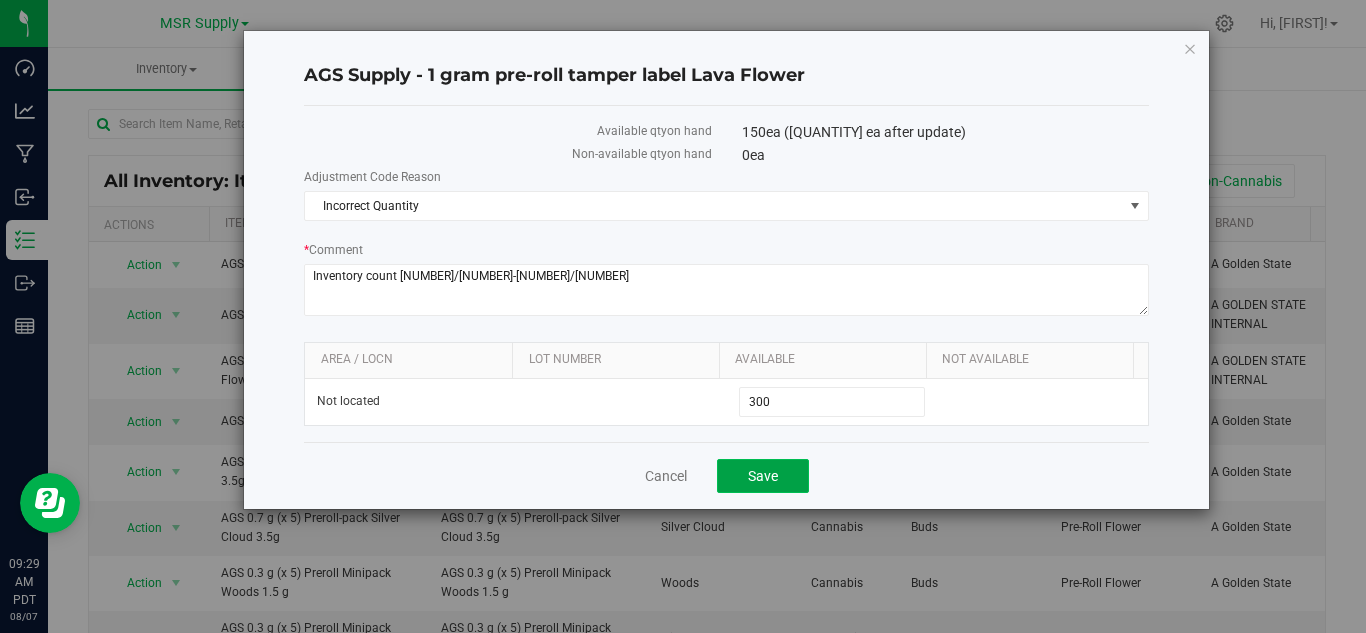 click on "Save" 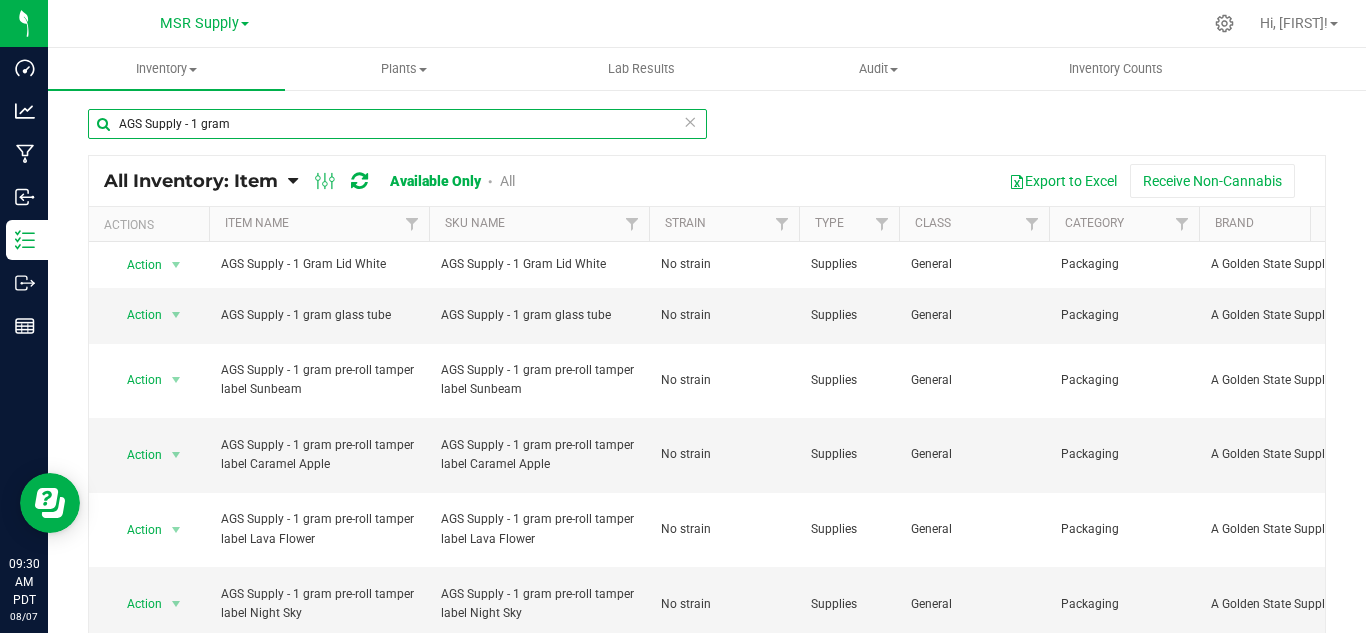 click on "AGS Supply - 1 gram" at bounding box center [397, 124] 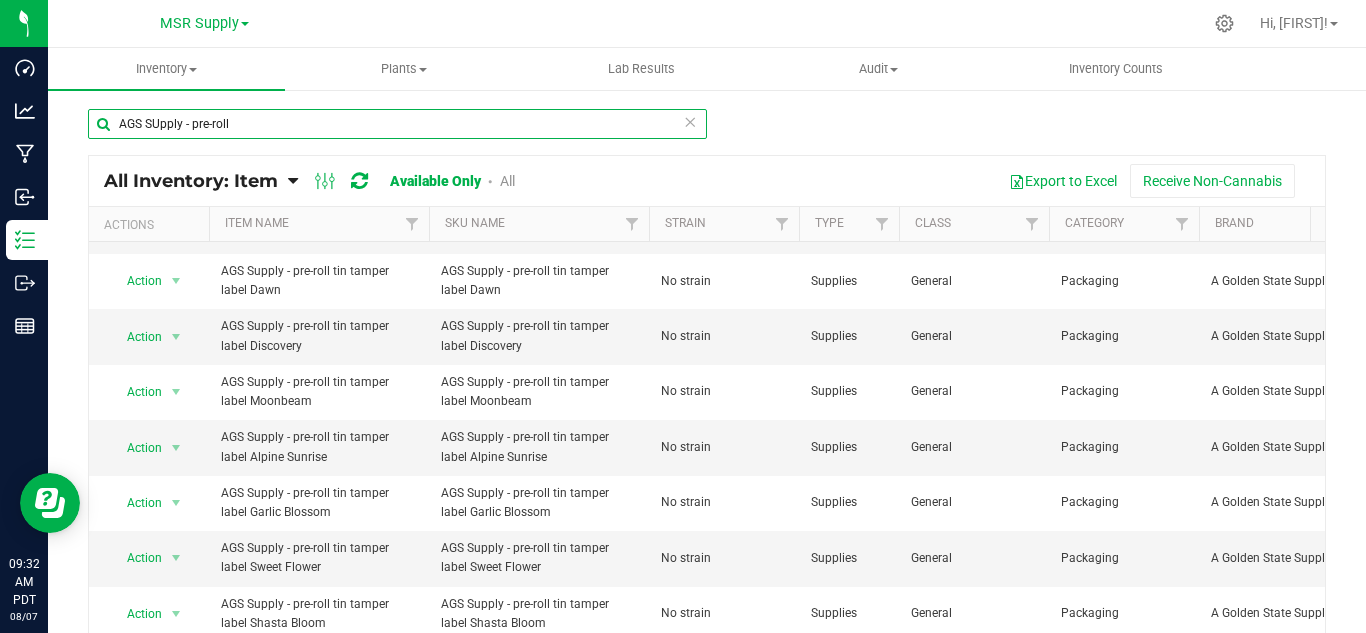scroll, scrollTop: 600, scrollLeft: 0, axis: vertical 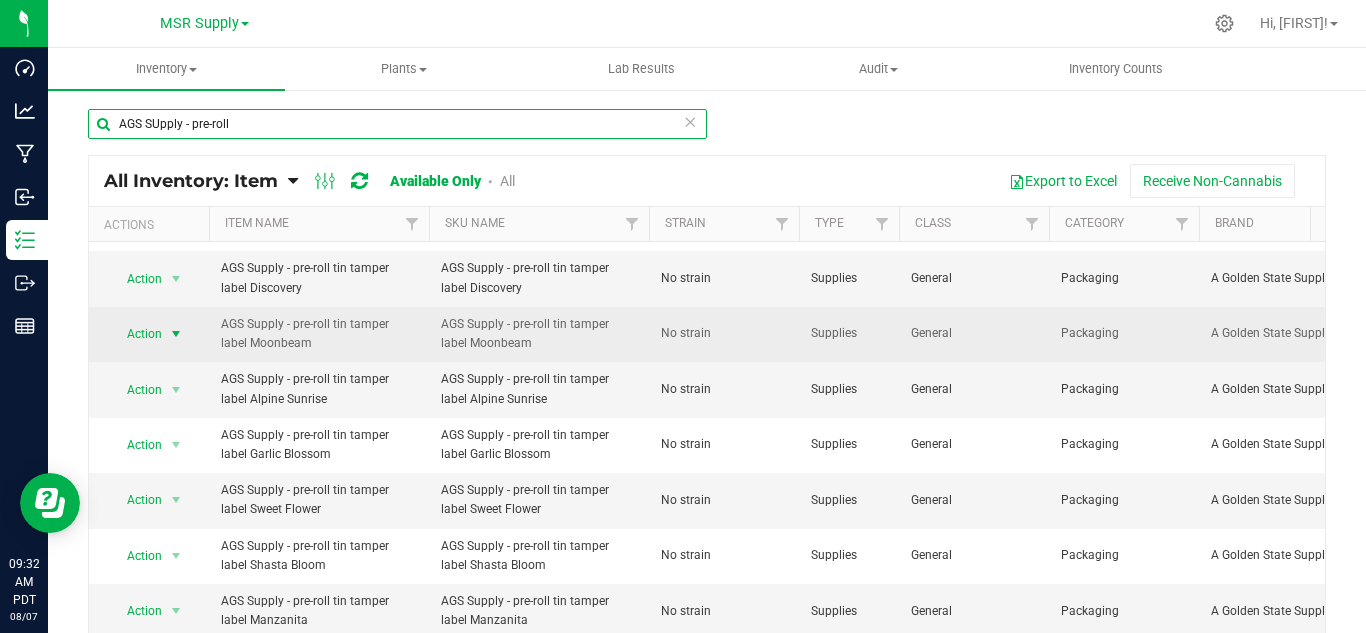type on "AGS SUpply - pre-roll" 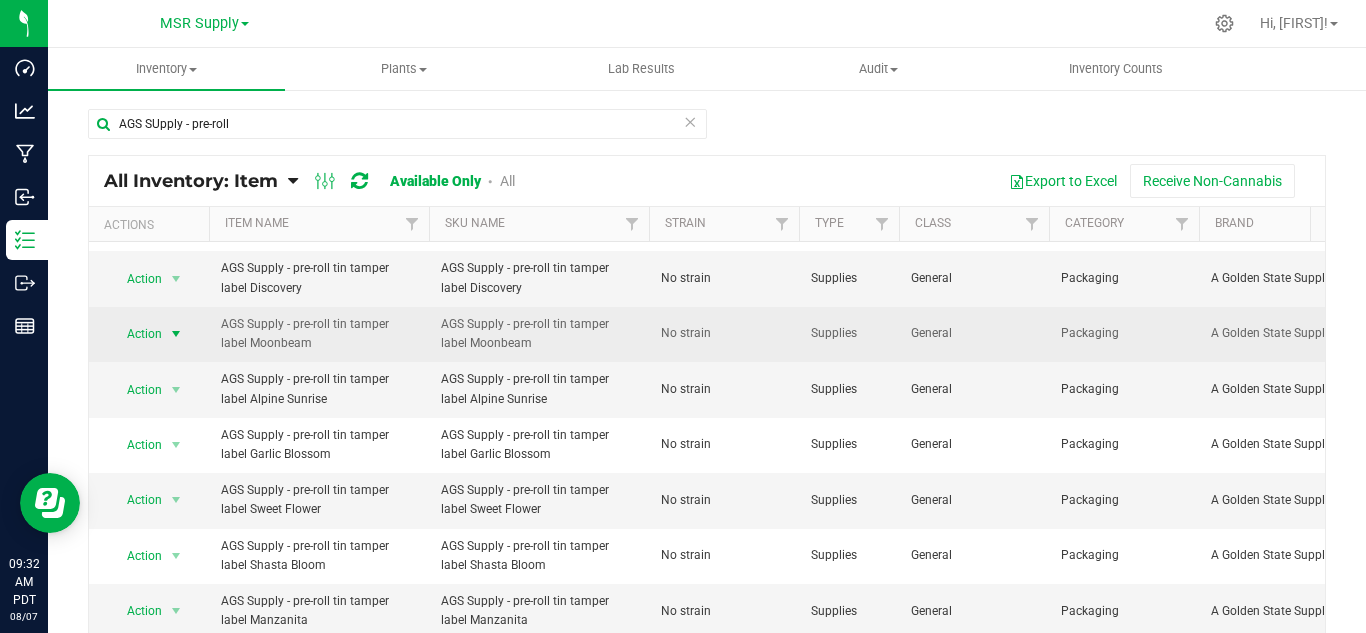click at bounding box center [176, 334] 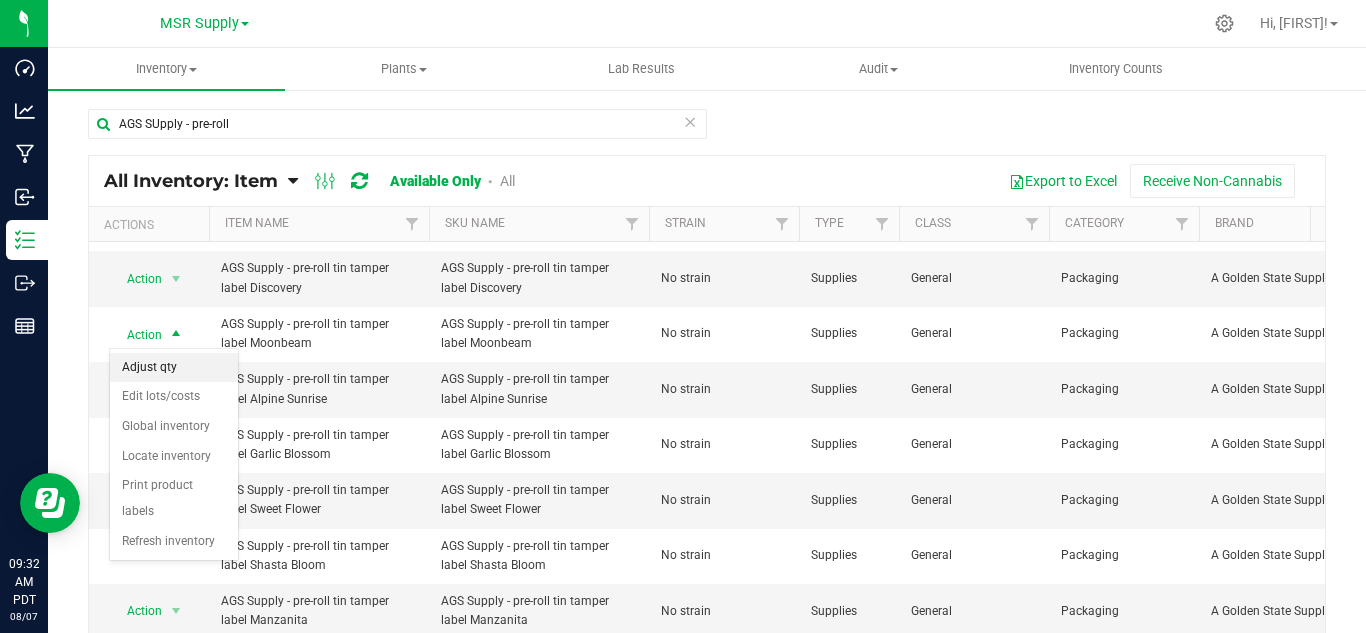 click on "Adjust qty" at bounding box center (174, 368) 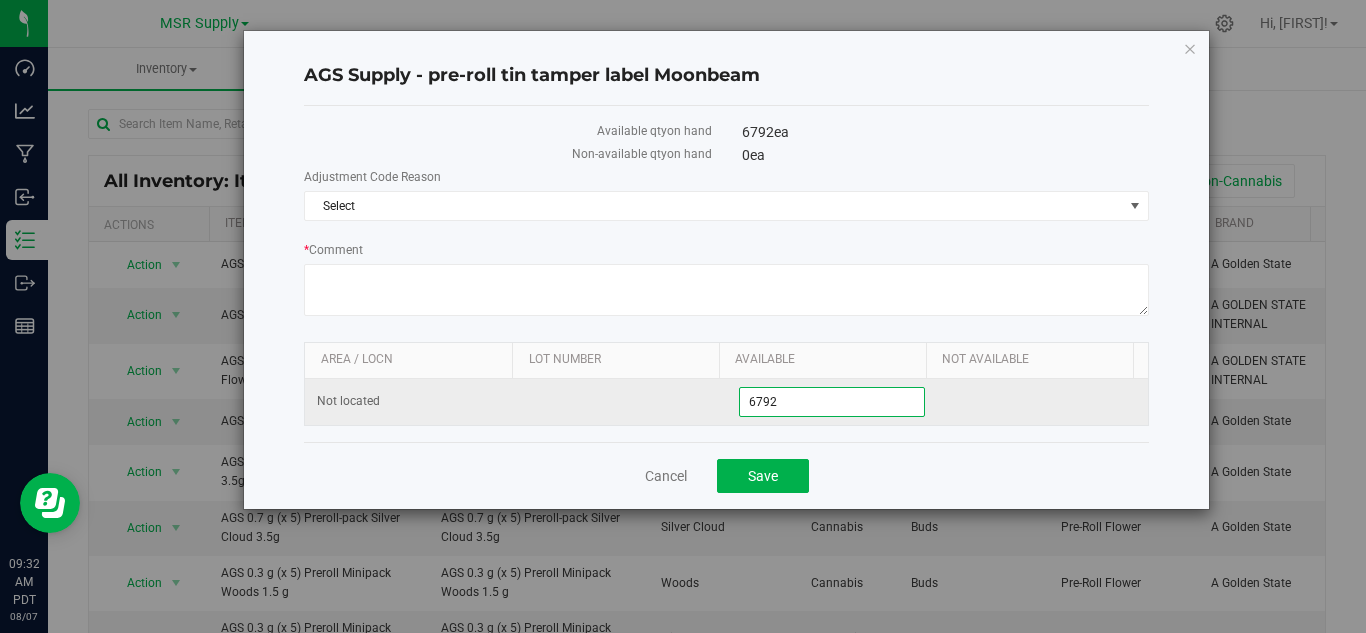 drag, startPoint x: 795, startPoint y: 410, endPoint x: 722, endPoint y: 414, distance: 73.109505 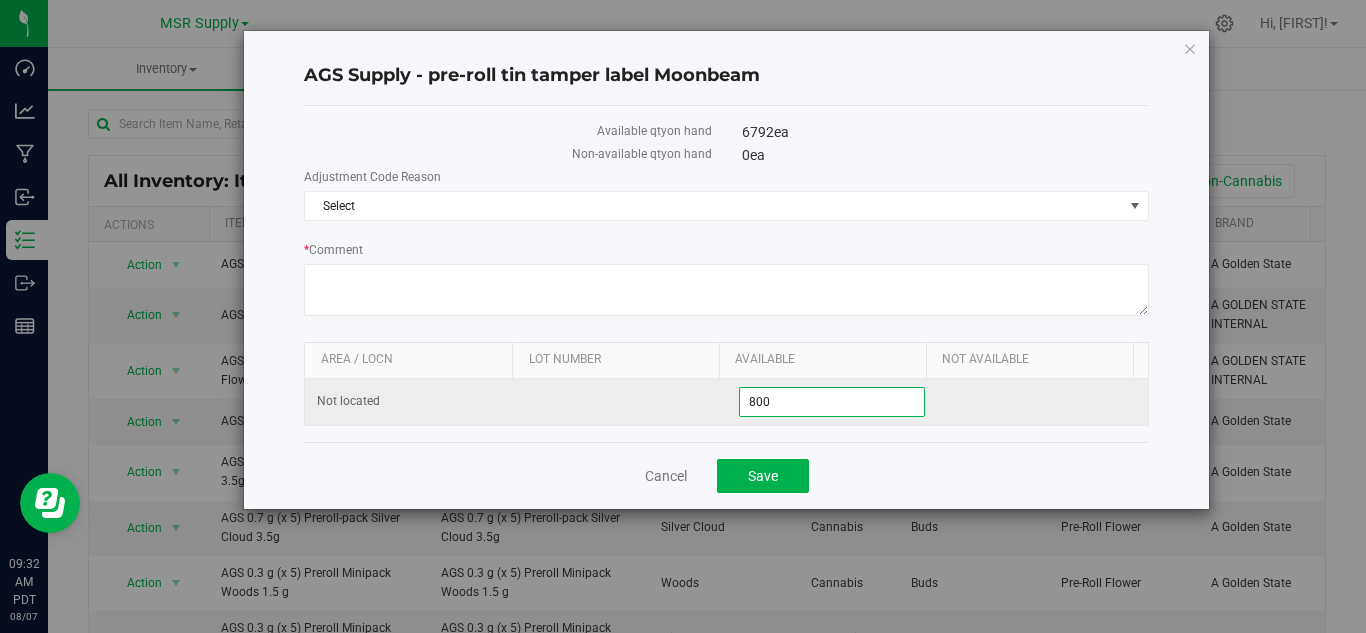 type on "8000" 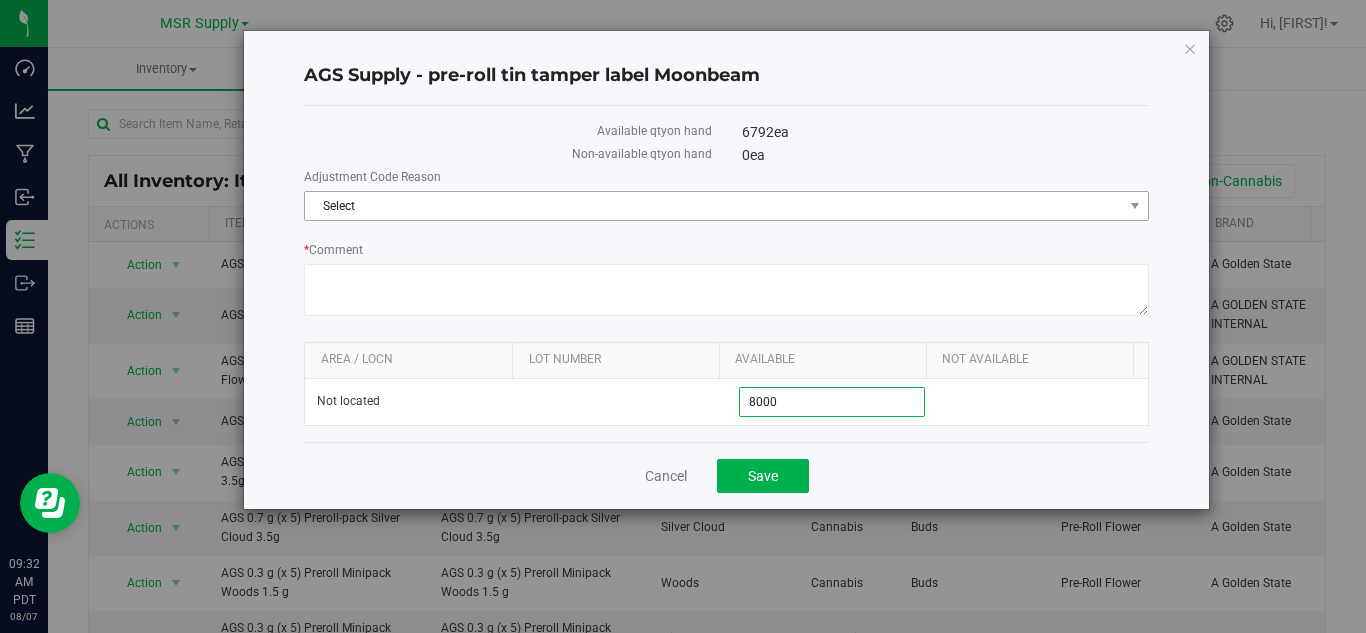 type on "8,000" 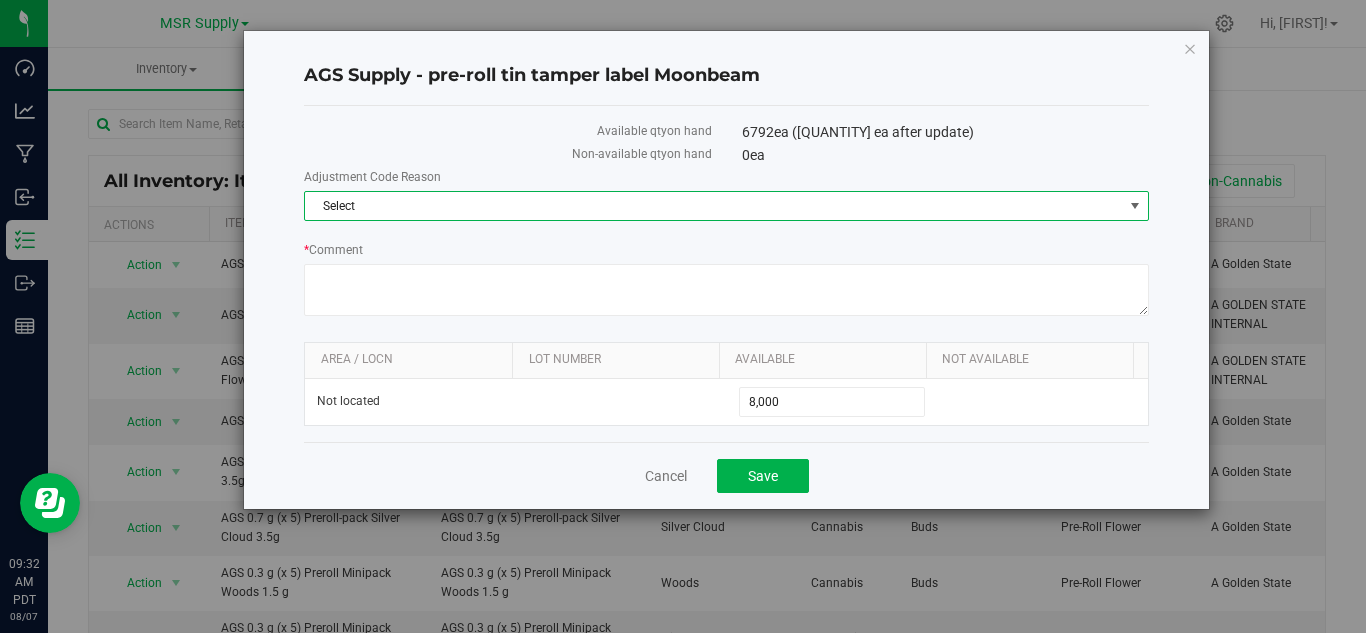 click on "Select" at bounding box center [714, 206] 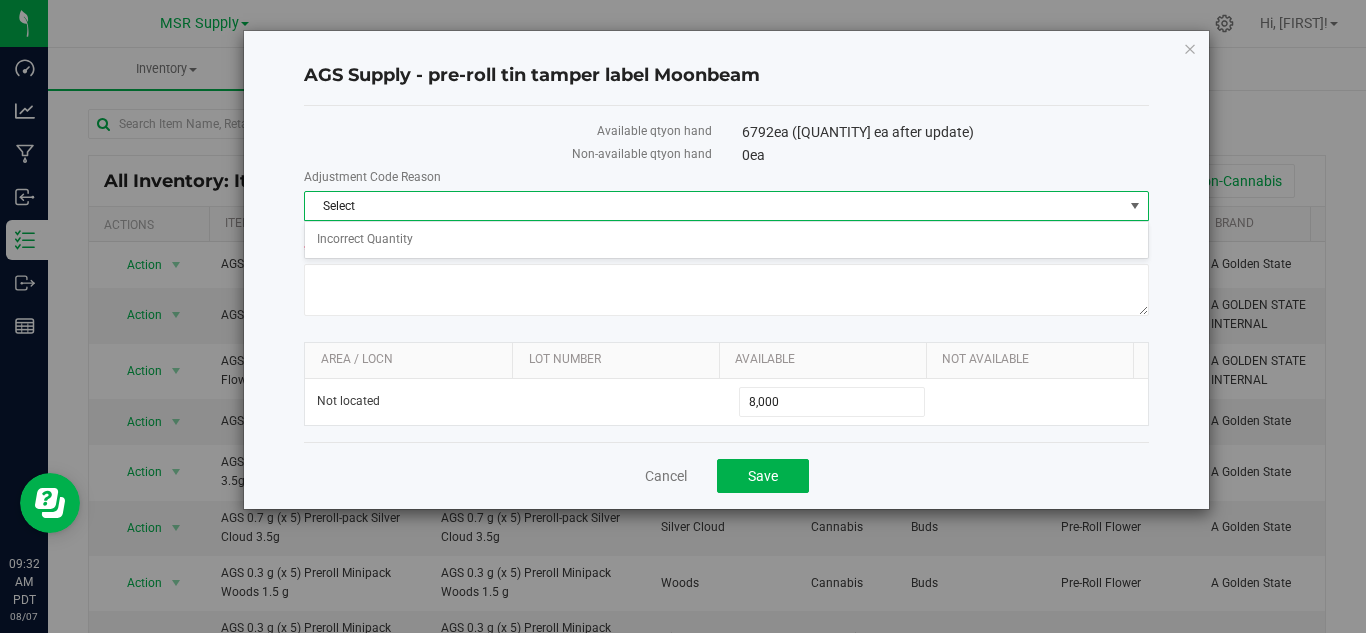 click on "Select Incorrect Quantity No data found." at bounding box center [726, 240] 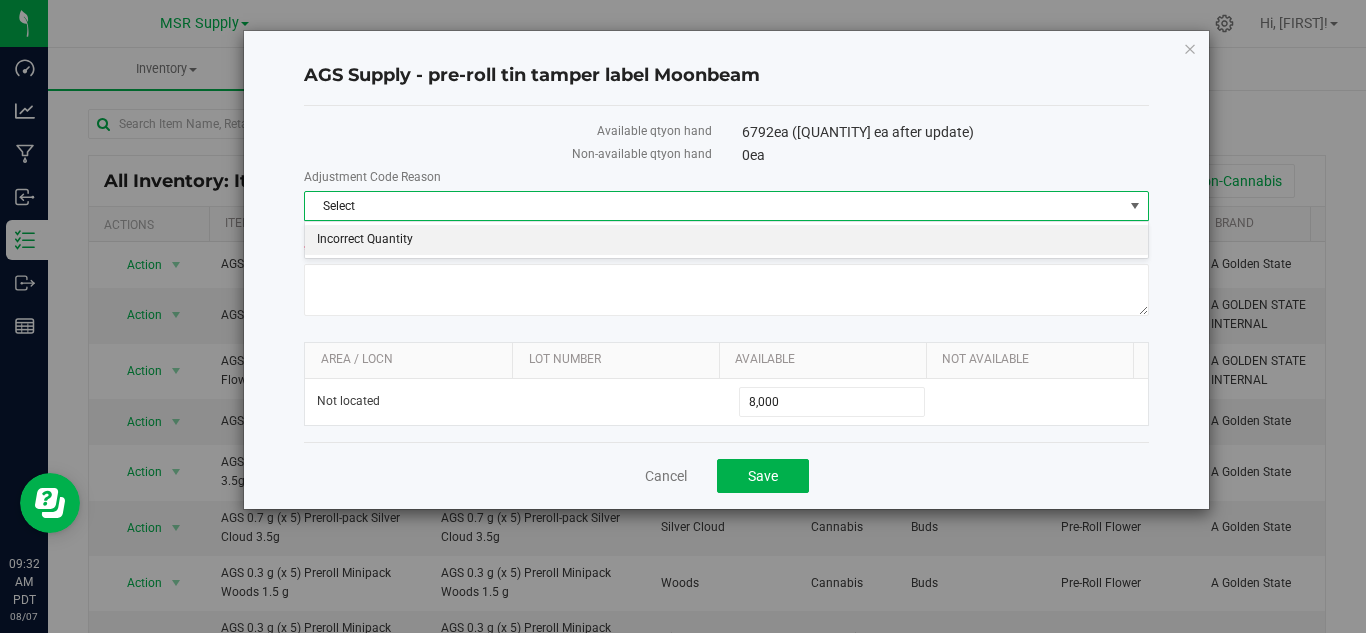 click on "Incorrect Quantity" at bounding box center (726, 240) 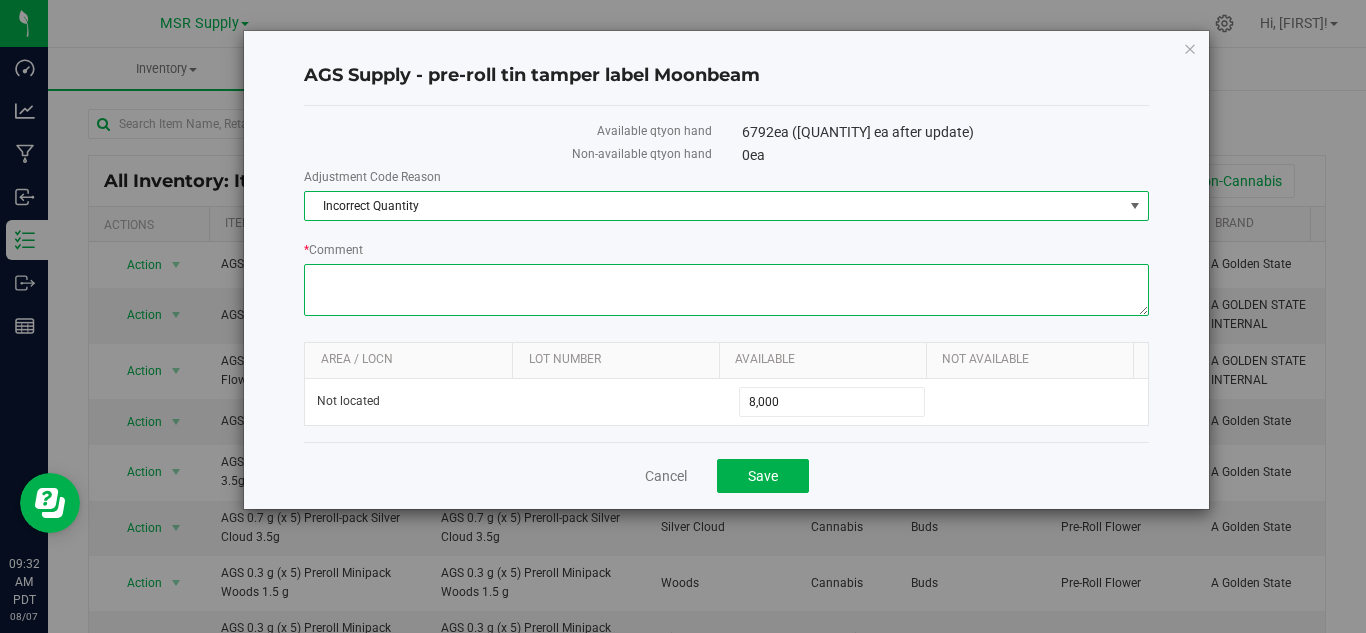 click on "*
Comment" at bounding box center (726, 290) 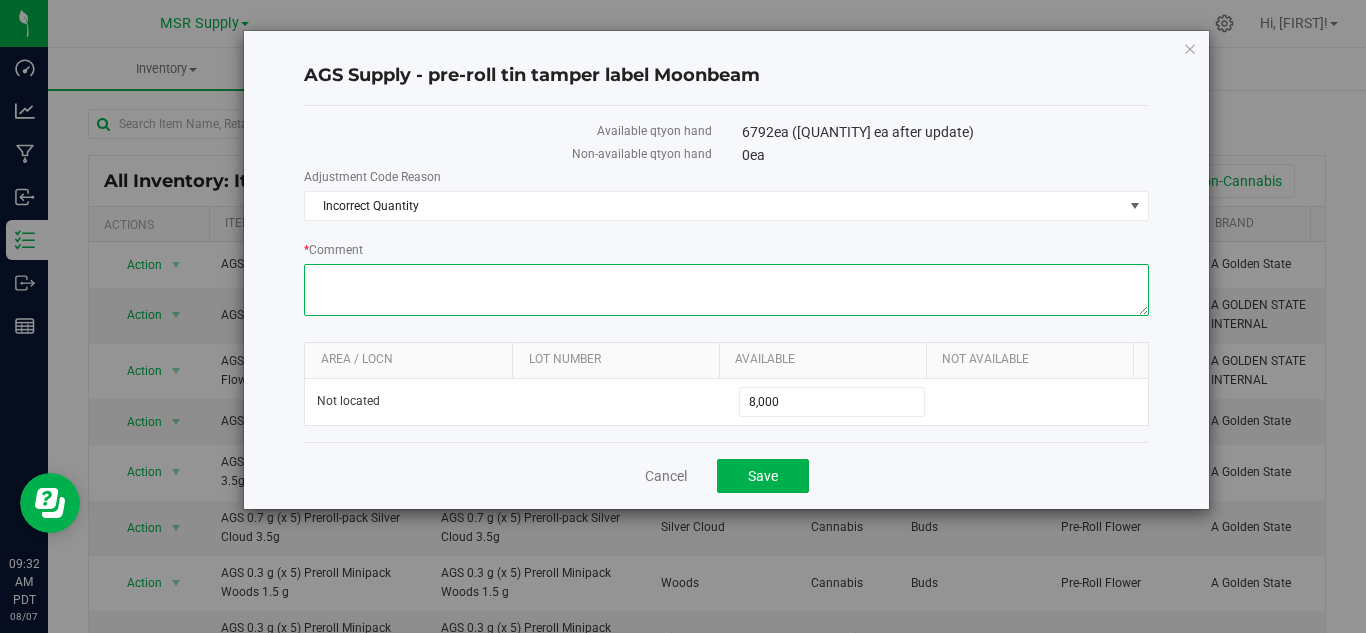 paste on "Inventory count [NUMBER]/[NUMBER]-[NUMBER]/[NUMBER]" 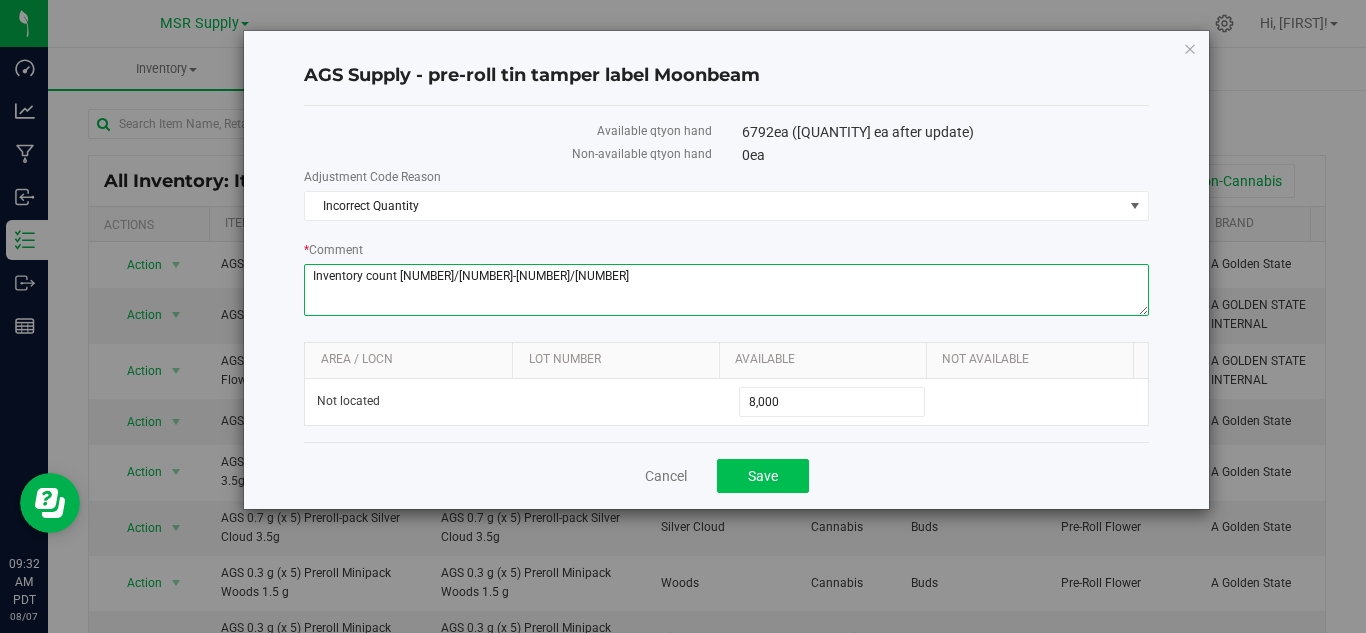 type on "Inventory count [NUMBER]/[NUMBER]-[NUMBER]/[NUMBER]" 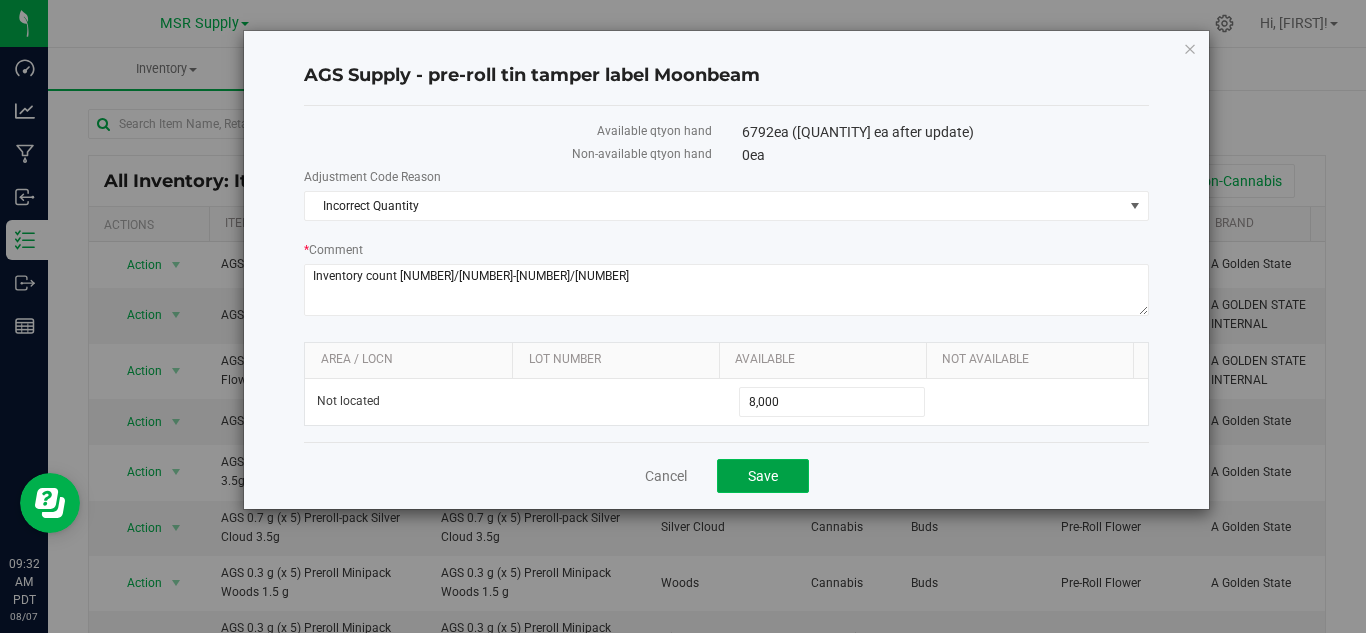 click on "Save" 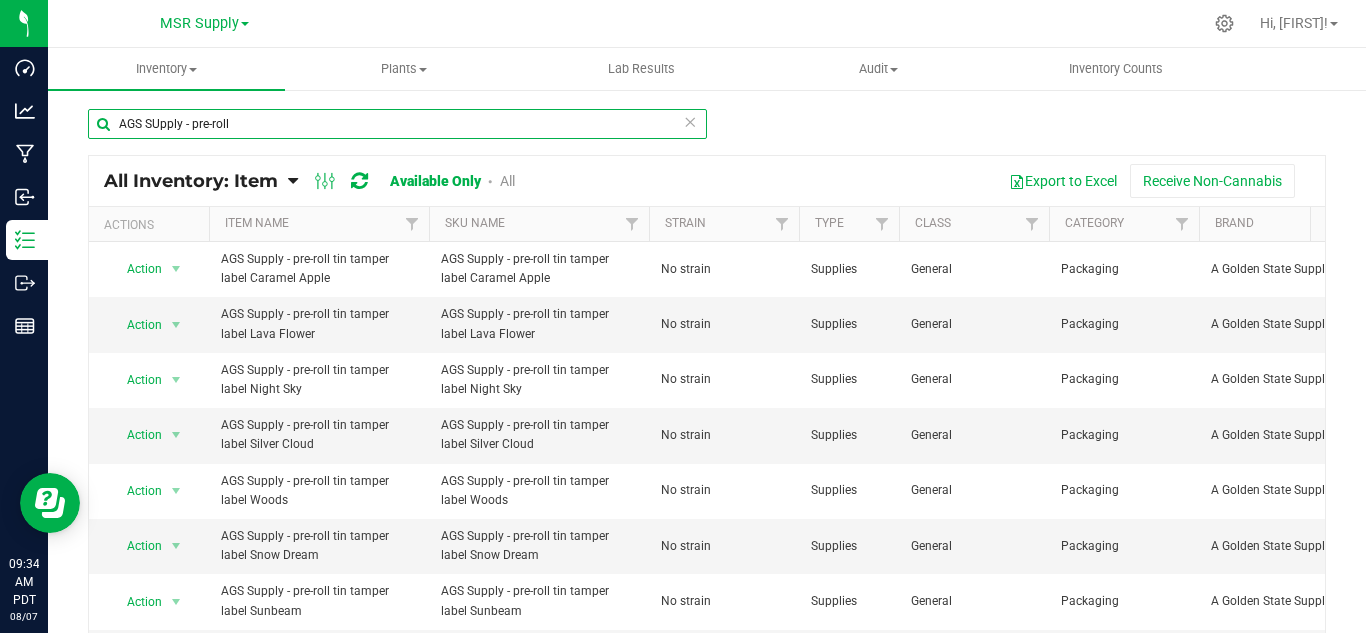 drag, startPoint x: 275, startPoint y: 121, endPoint x: 190, endPoint y: 133, distance: 85.84288 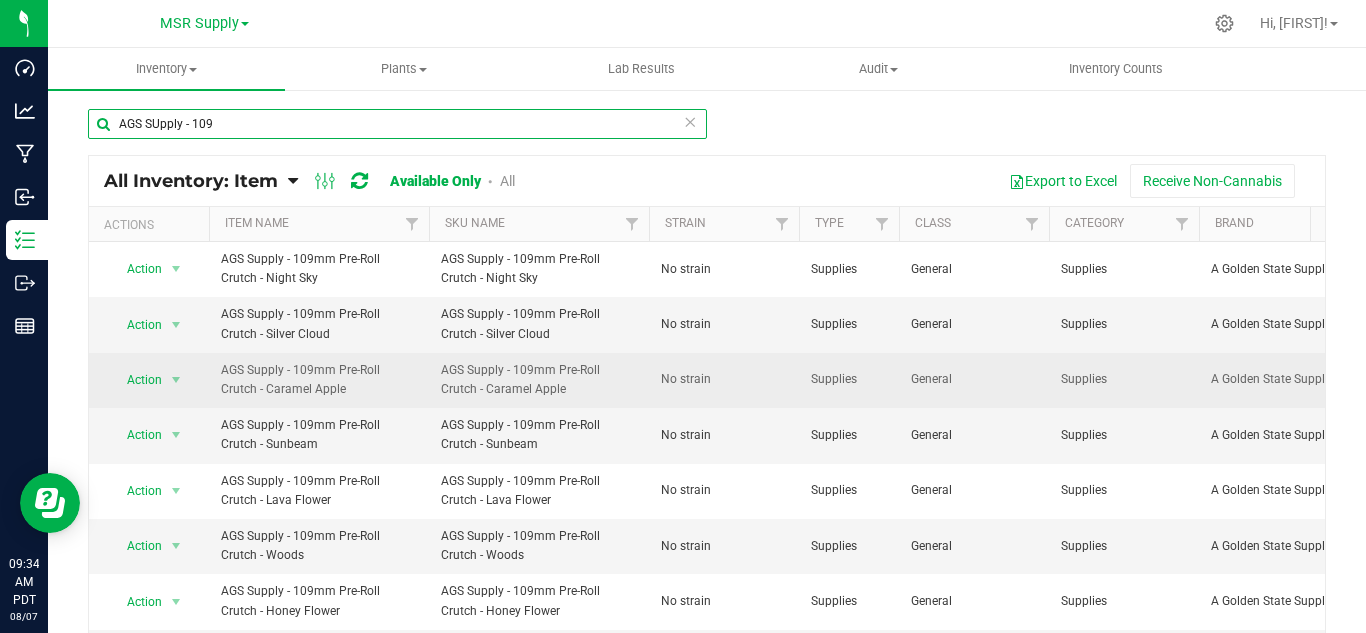 scroll, scrollTop: 58, scrollLeft: 0, axis: vertical 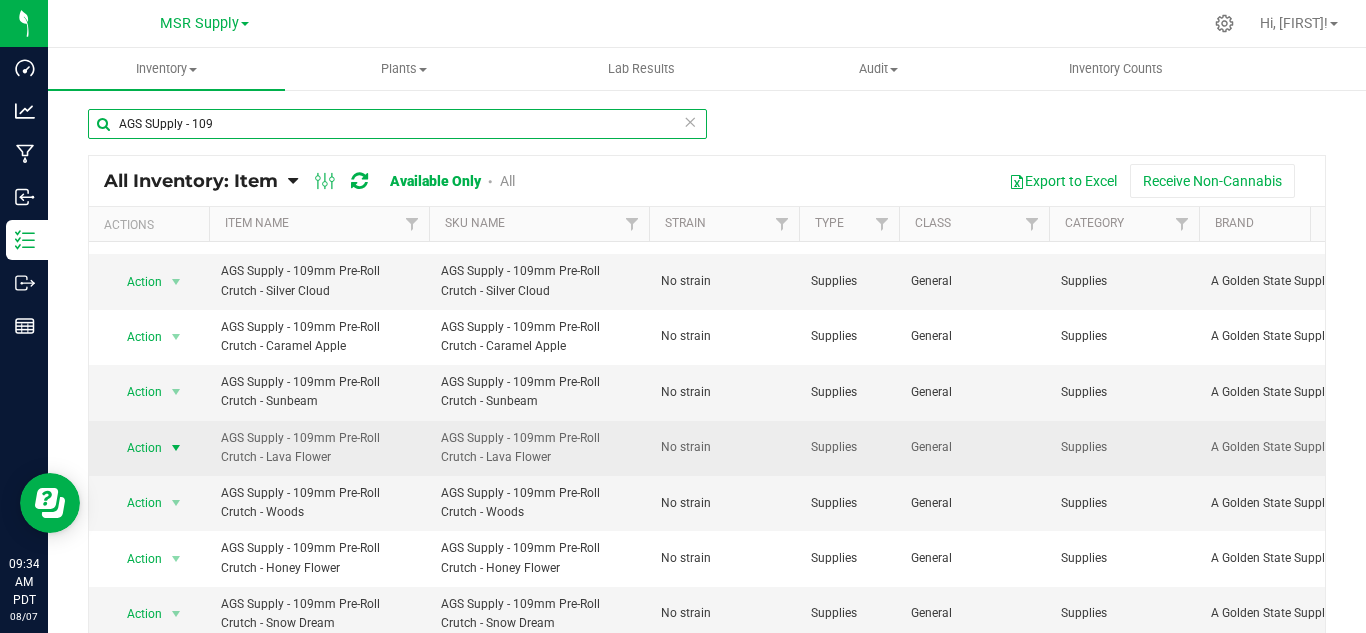 type on "AGS SUpply - 109" 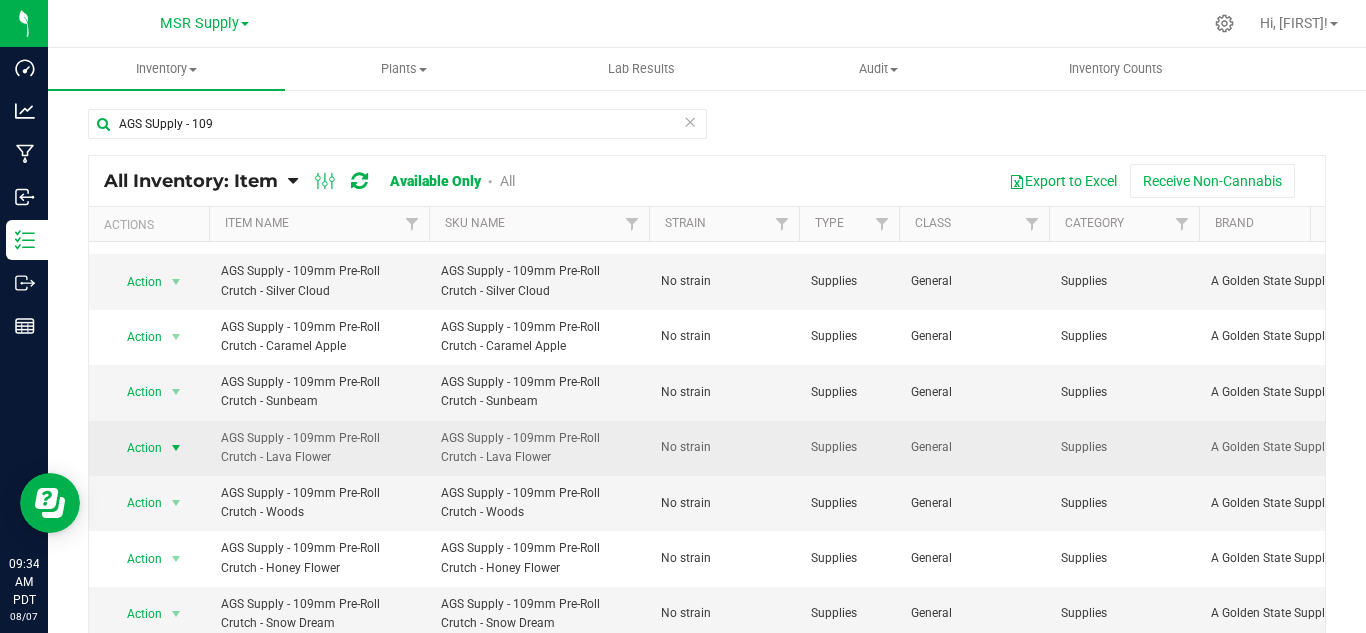 click at bounding box center (176, 448) 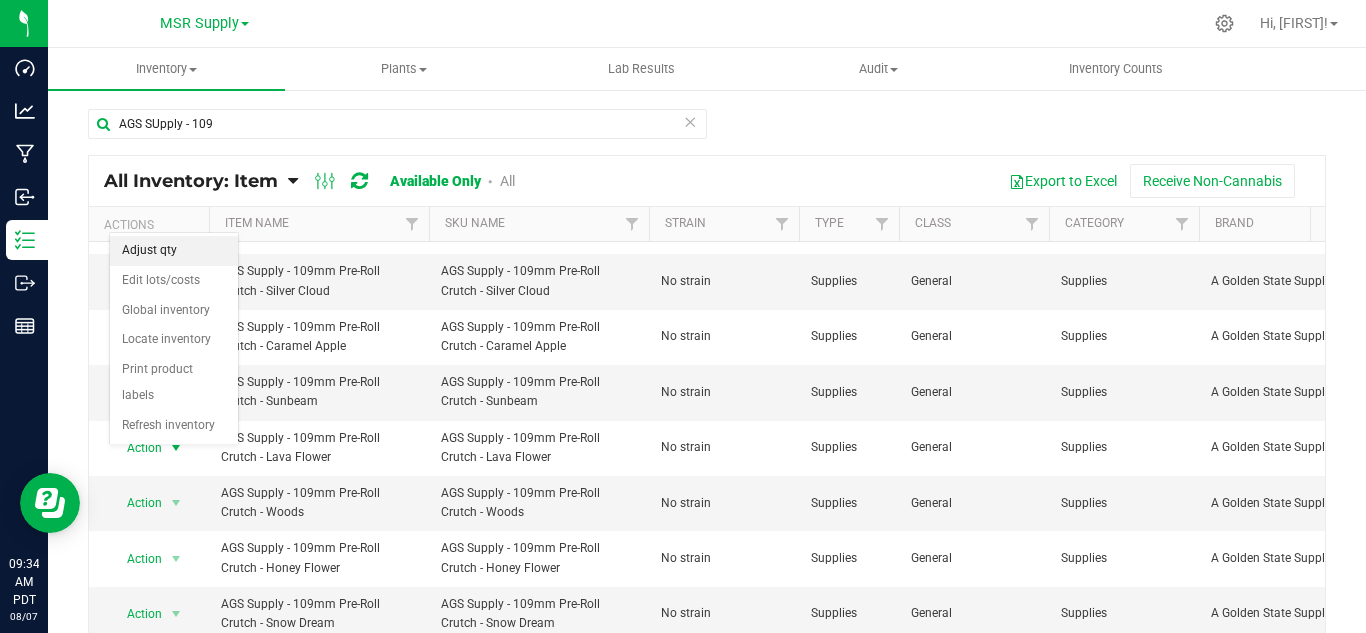 click on "Adjust qty" at bounding box center [174, 251] 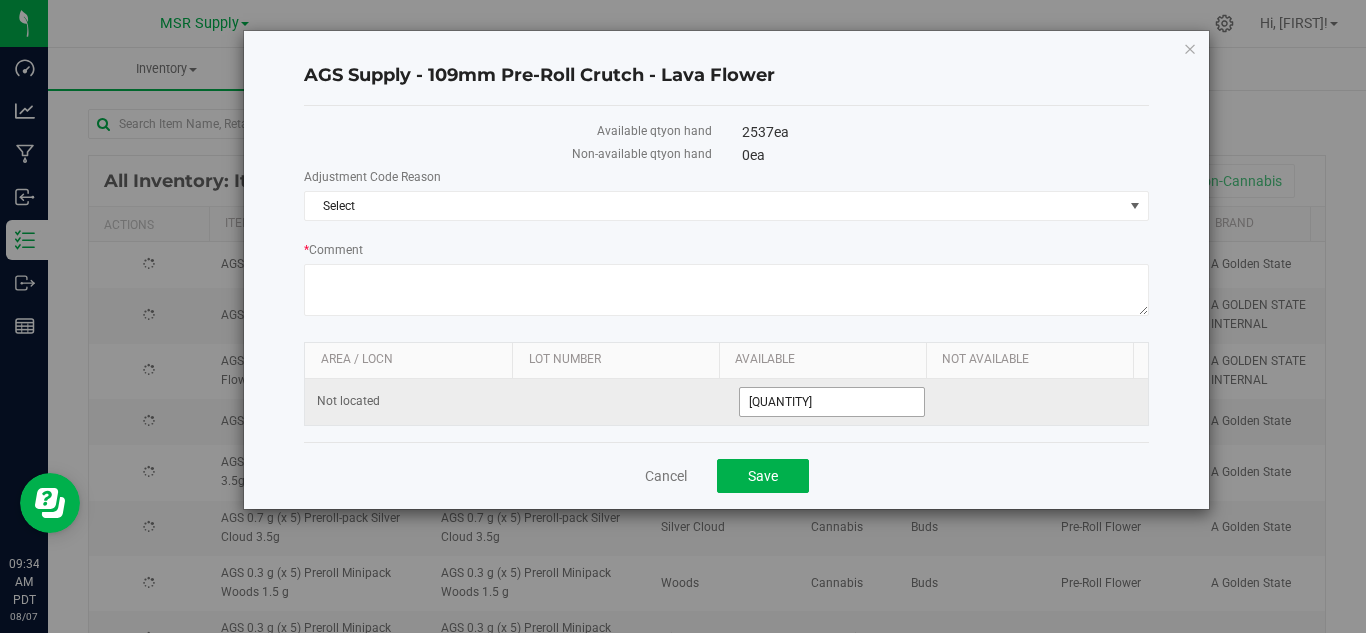 click on "[QUANTITY]" at bounding box center (832, 402) 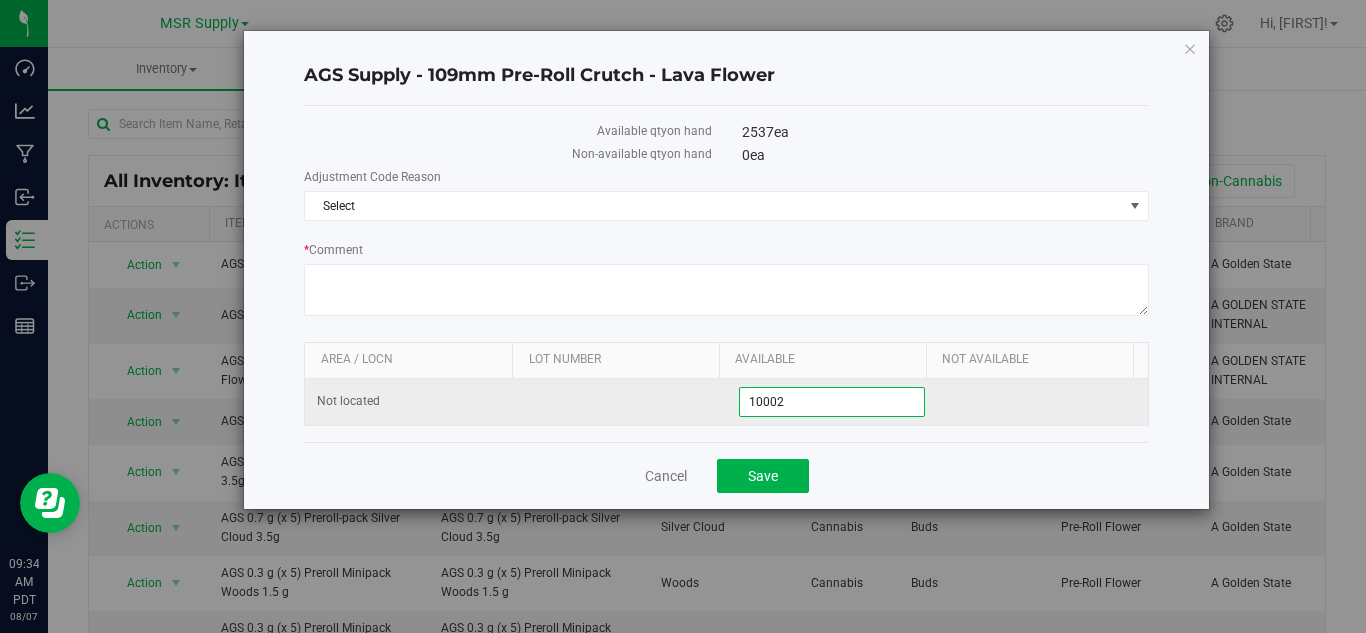 type on "1000" 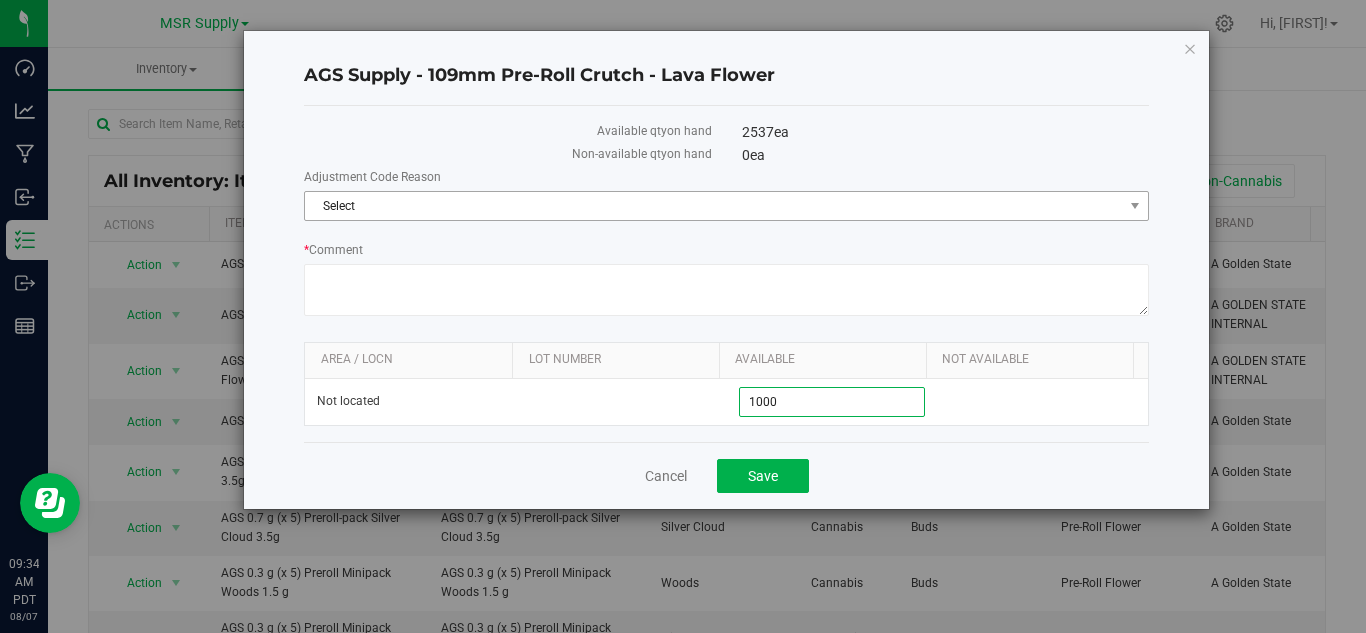 type on "1,000" 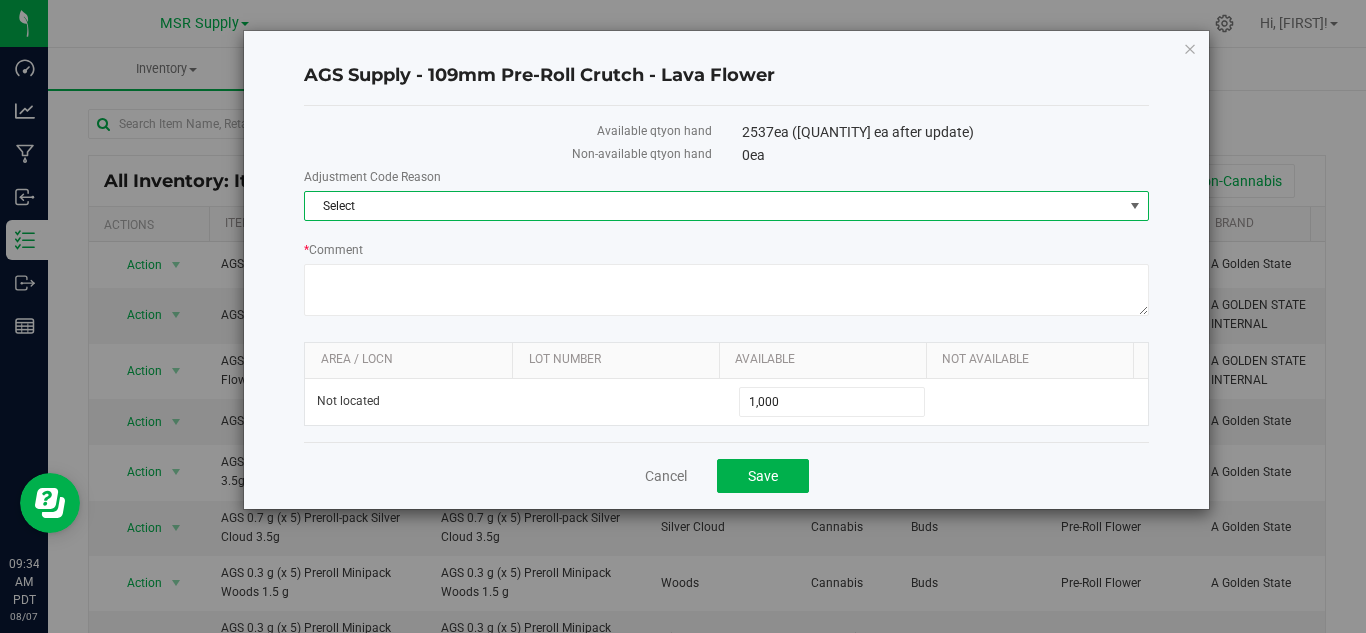 click on "Select" at bounding box center [714, 206] 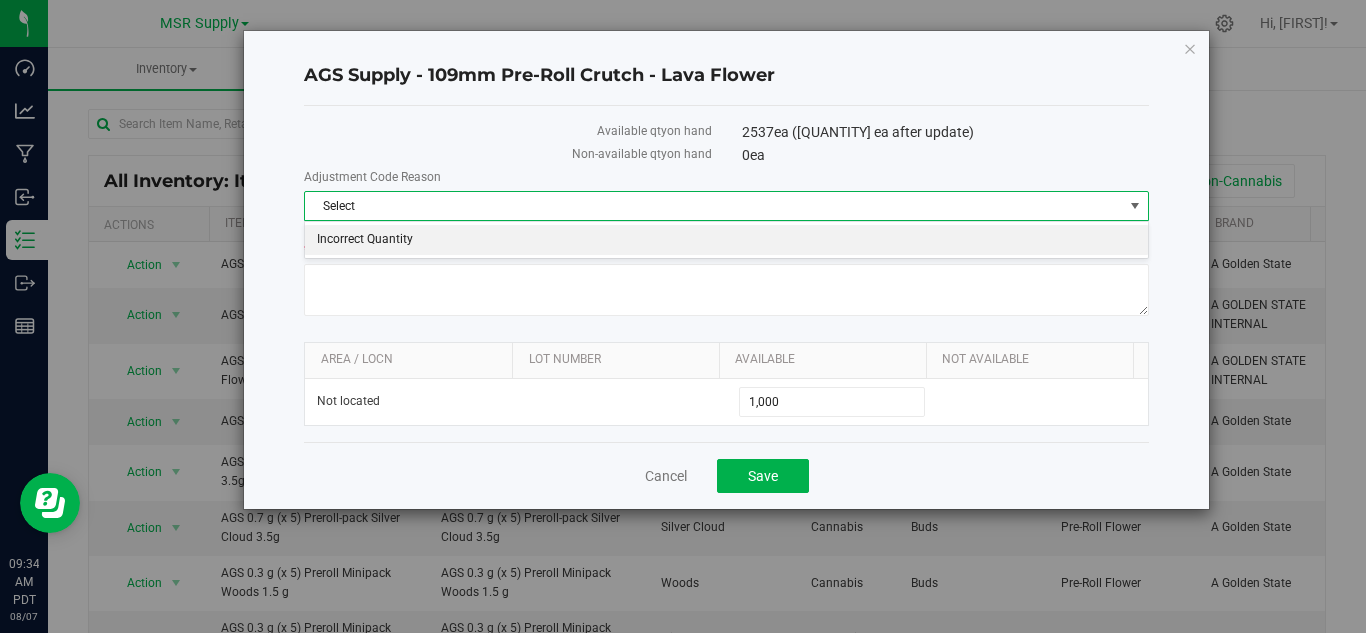 click on "Incorrect Quantity" at bounding box center (726, 240) 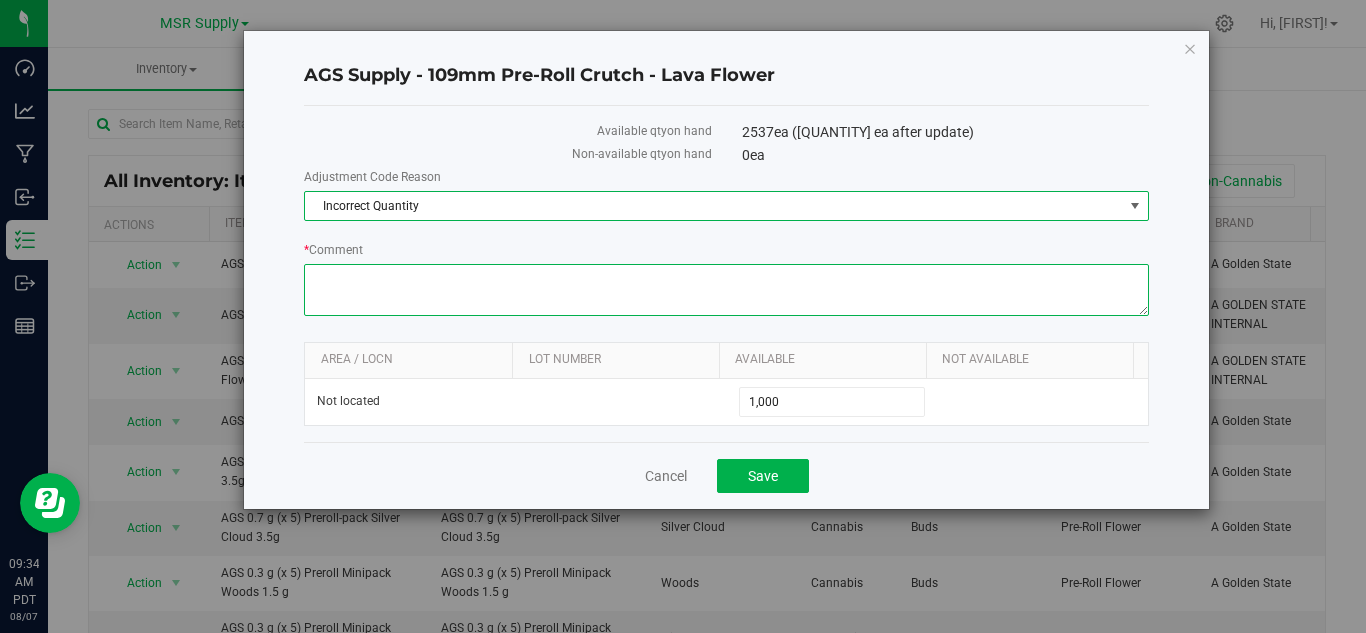 click on "*
Comment" at bounding box center (726, 290) 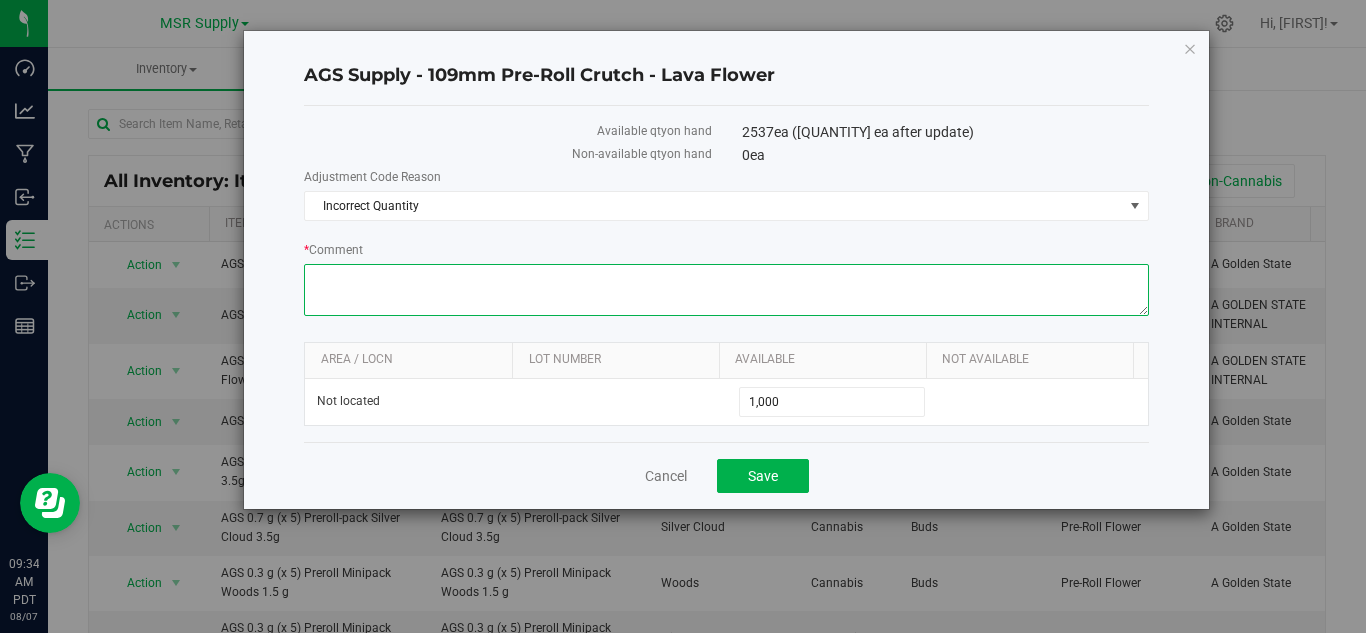 paste on "Inventory count [NUMBER]/[NUMBER]-[NUMBER]/[NUMBER]" 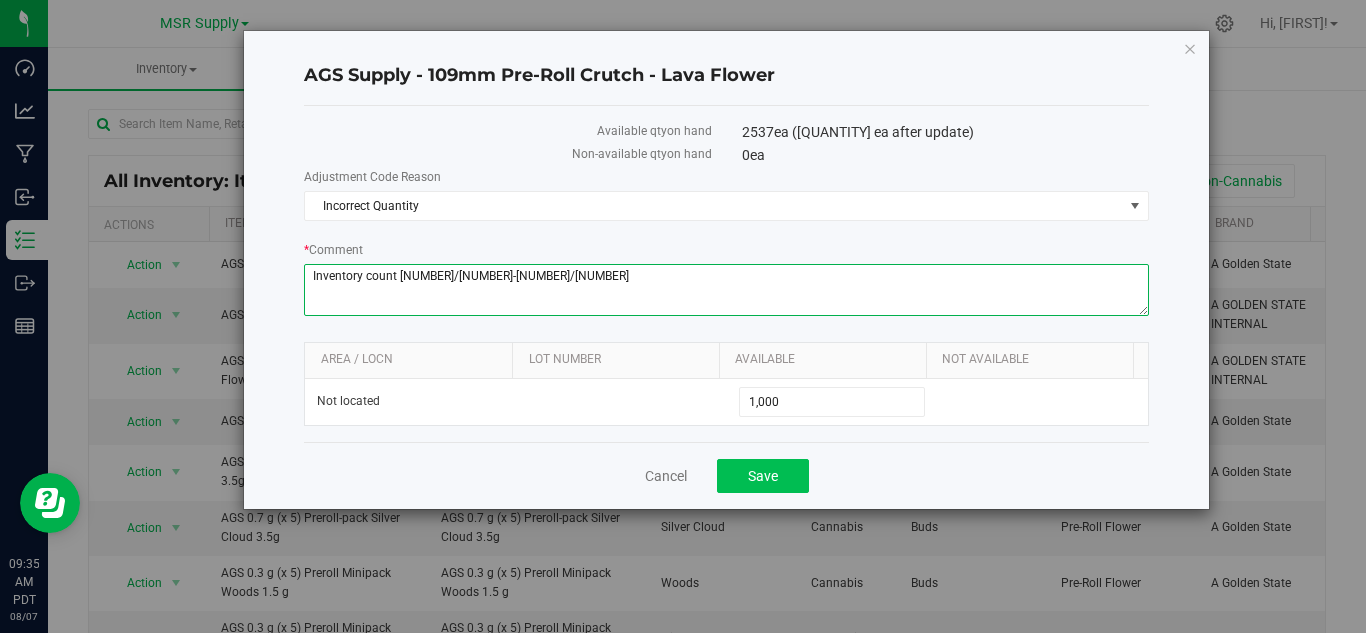 type on "Inventory count [NUMBER]/[NUMBER]-[NUMBER]/[NUMBER]" 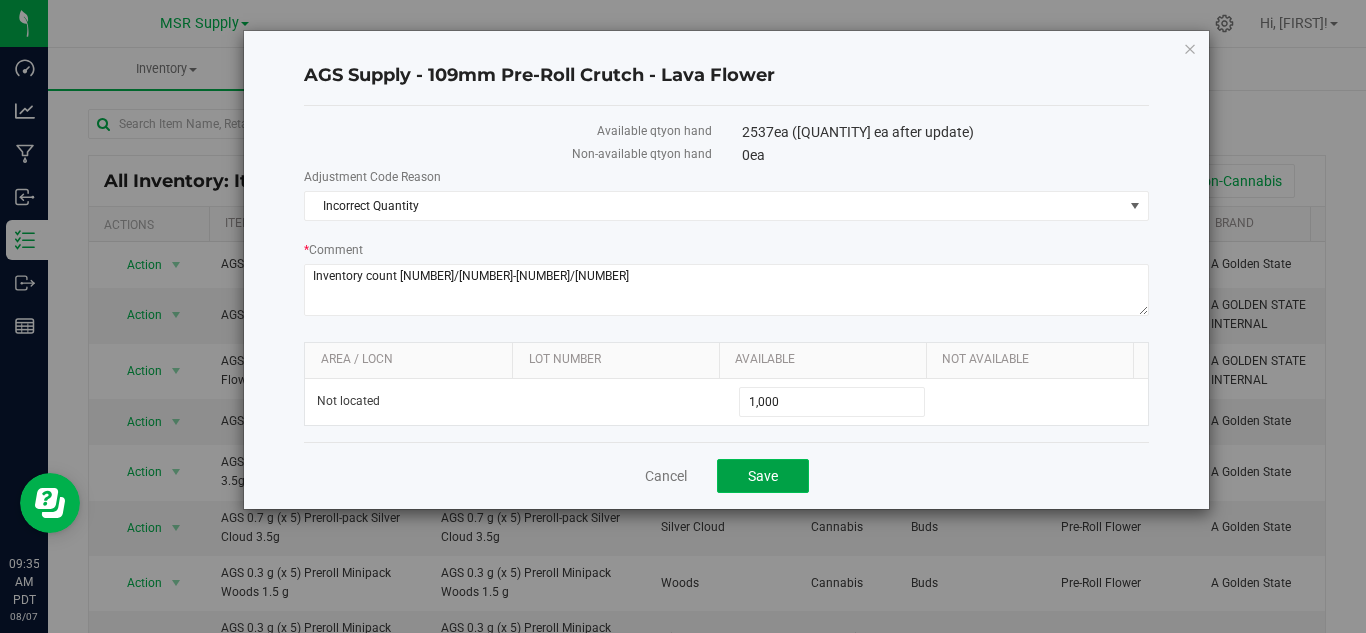 click on "Save" 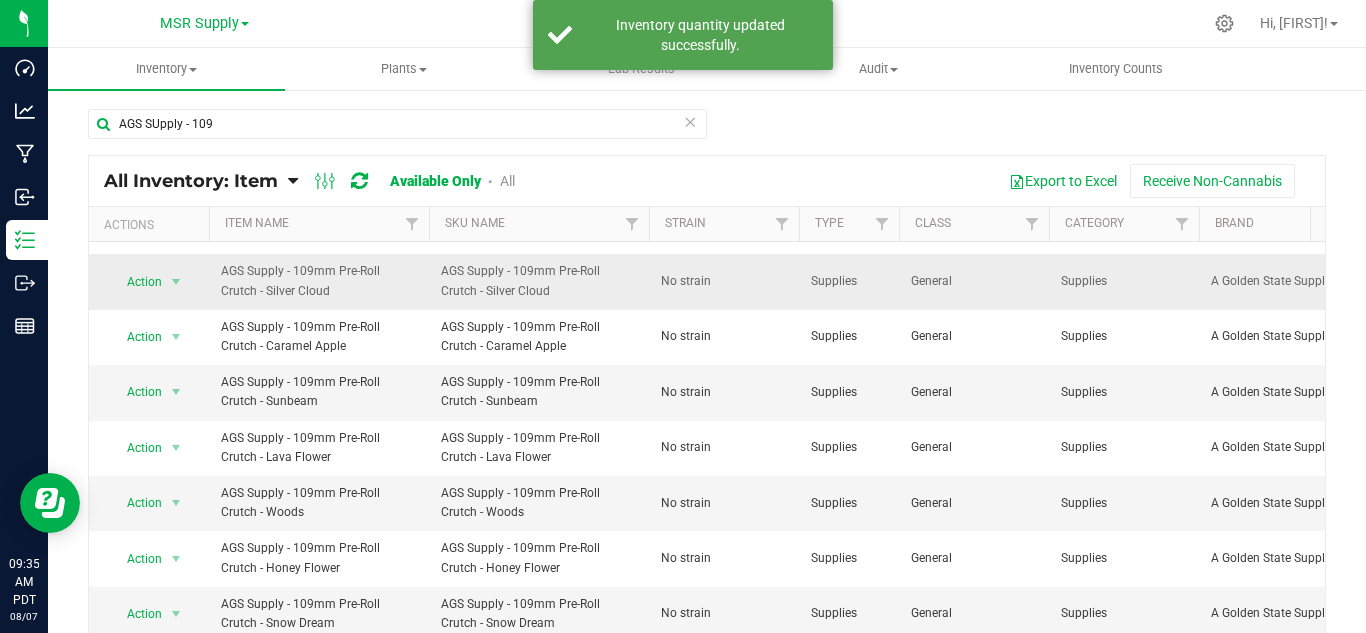 scroll, scrollTop: 0, scrollLeft: 0, axis: both 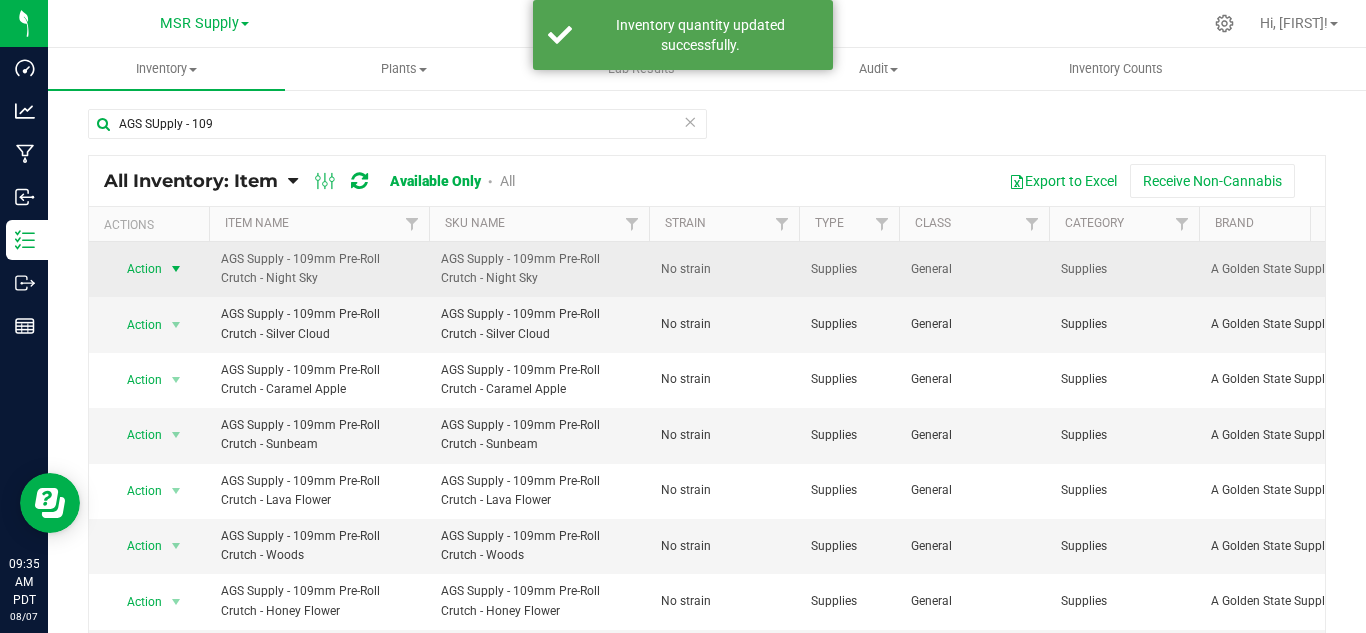 click at bounding box center (176, 269) 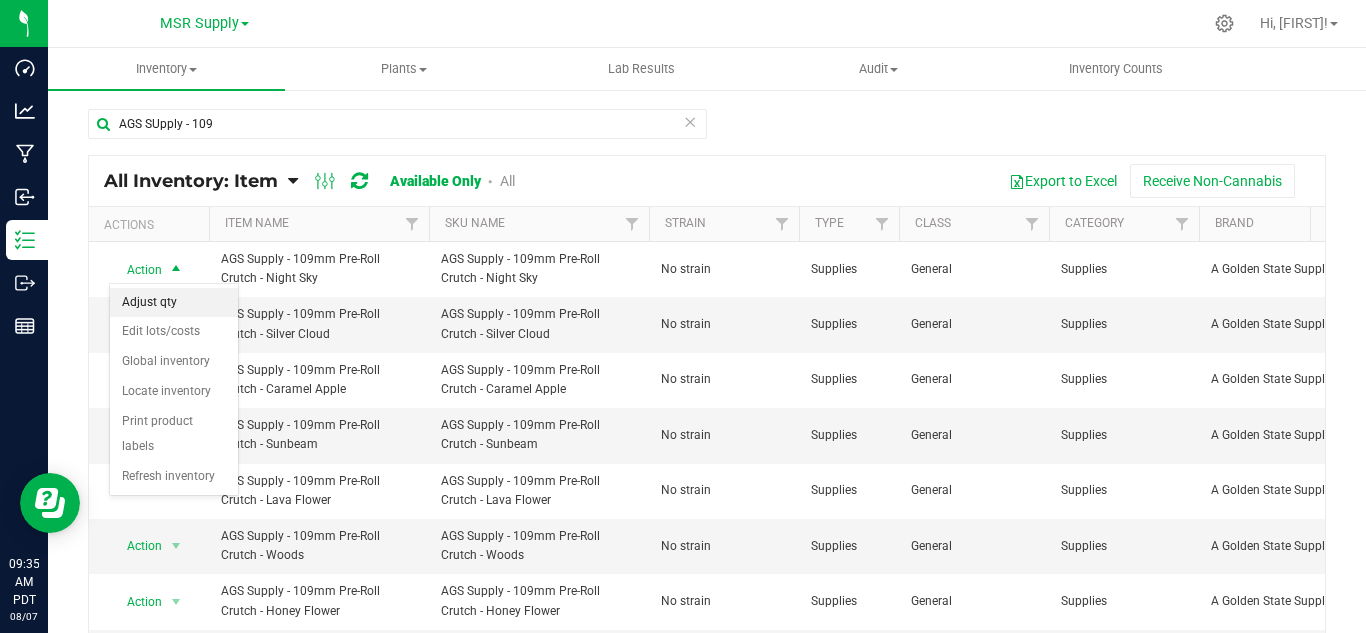 click on "Adjust qty" at bounding box center [174, 303] 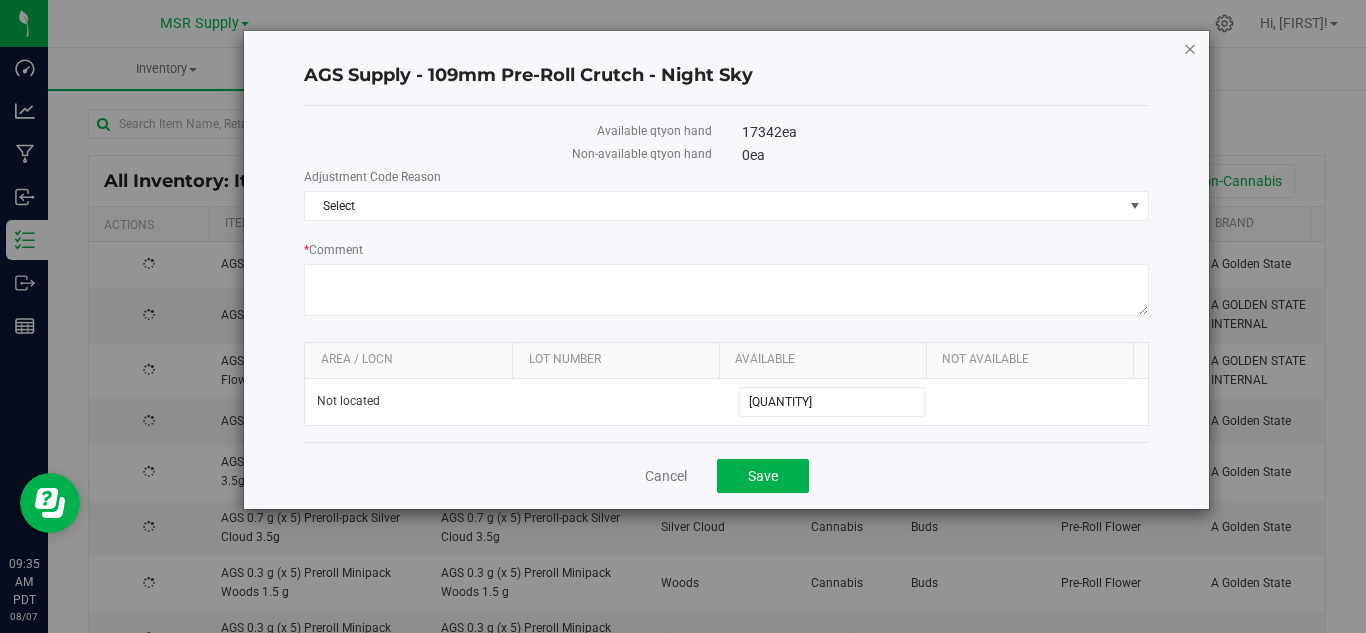 click at bounding box center [1190, 48] 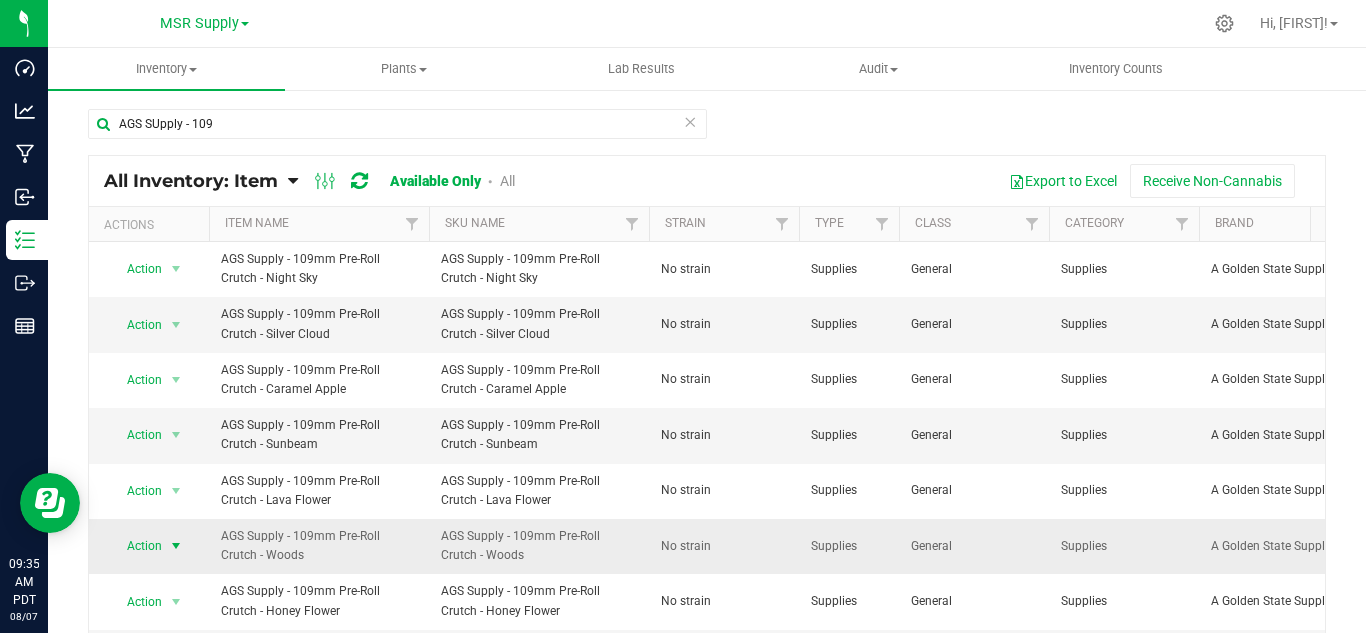 click at bounding box center [176, 546] 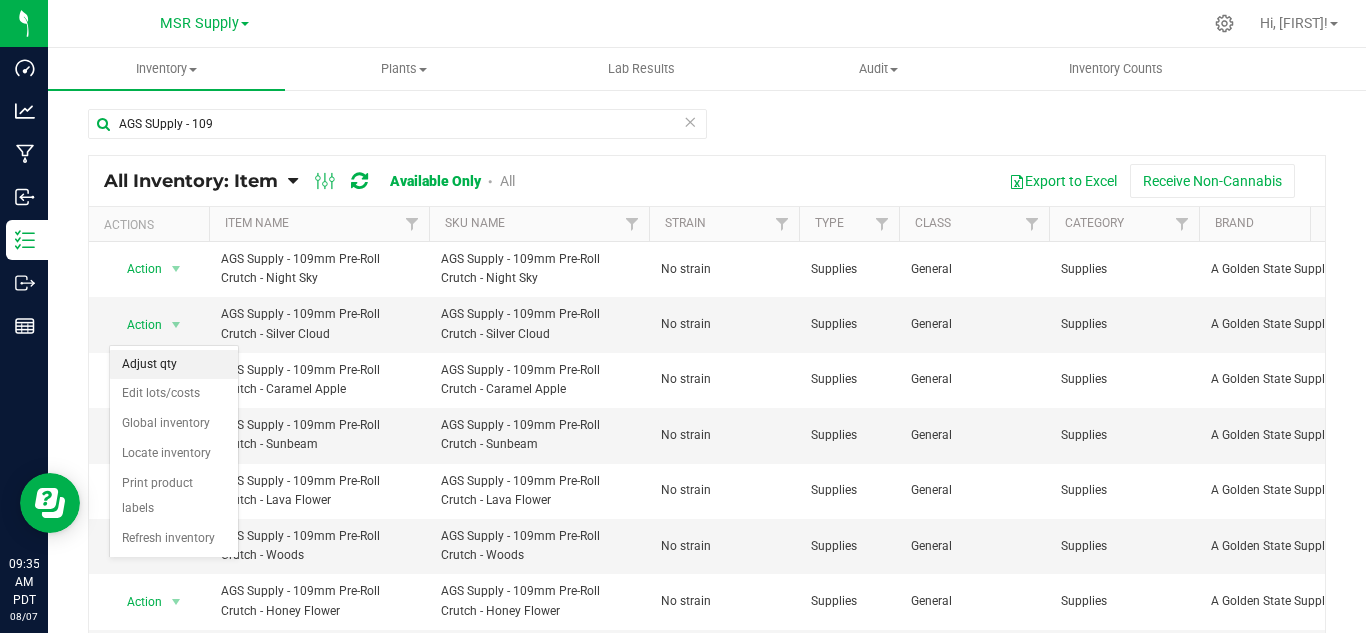 click on "Adjust qty" at bounding box center [174, 365] 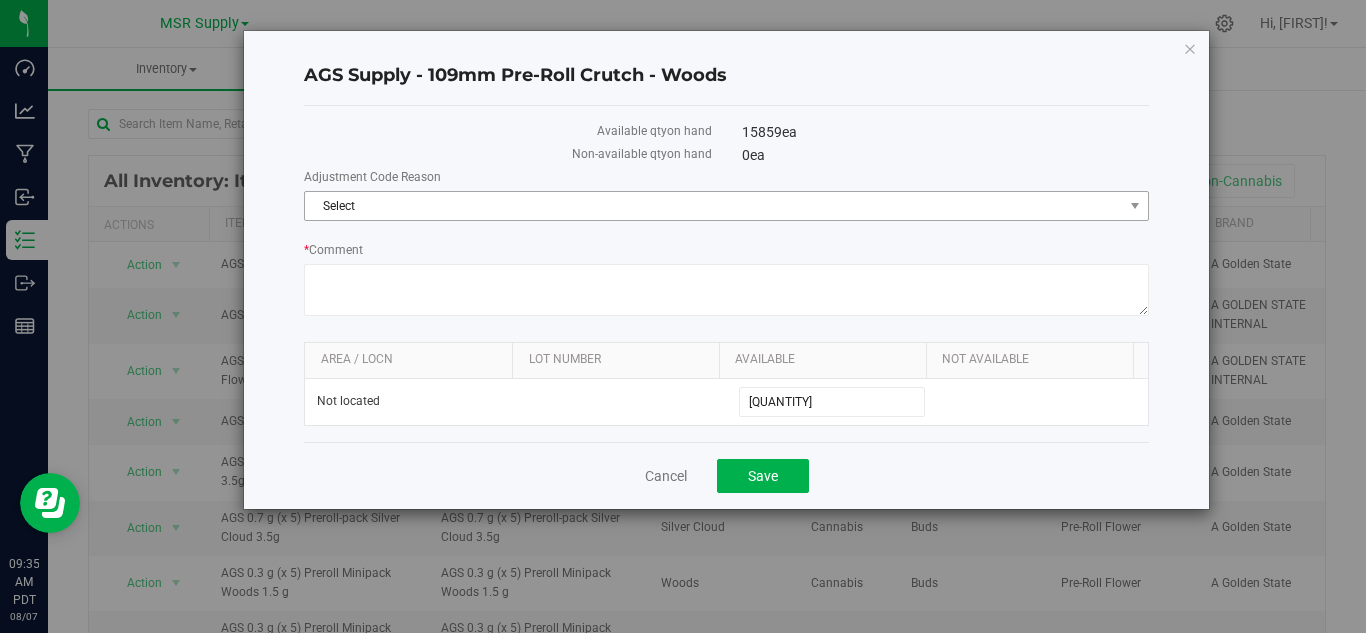click on "Select" at bounding box center [714, 206] 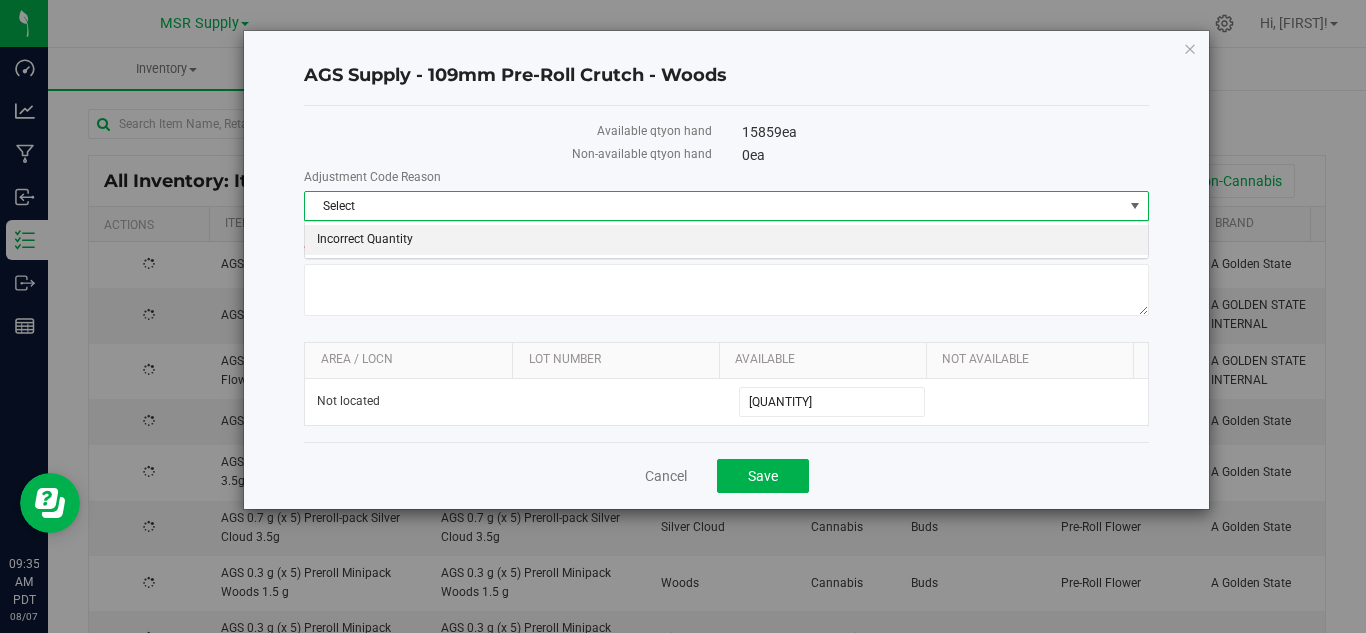 click on "Incorrect Quantity" at bounding box center (726, 240) 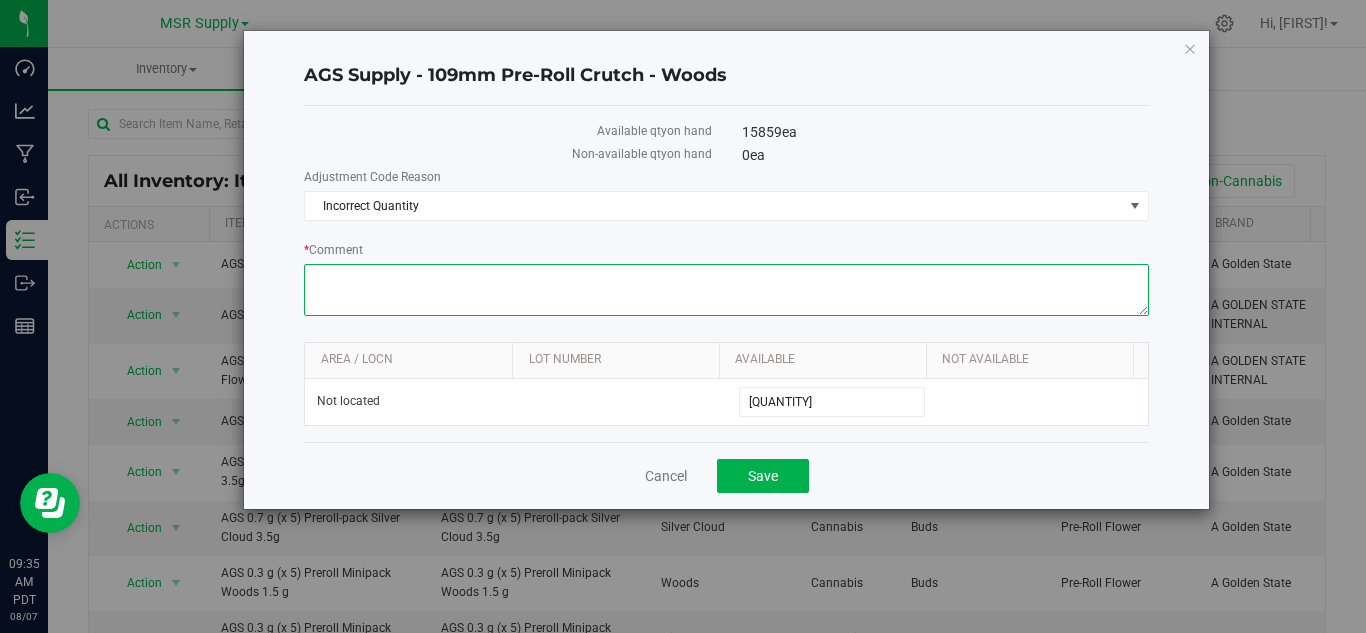 click on "*
Comment" at bounding box center [726, 290] 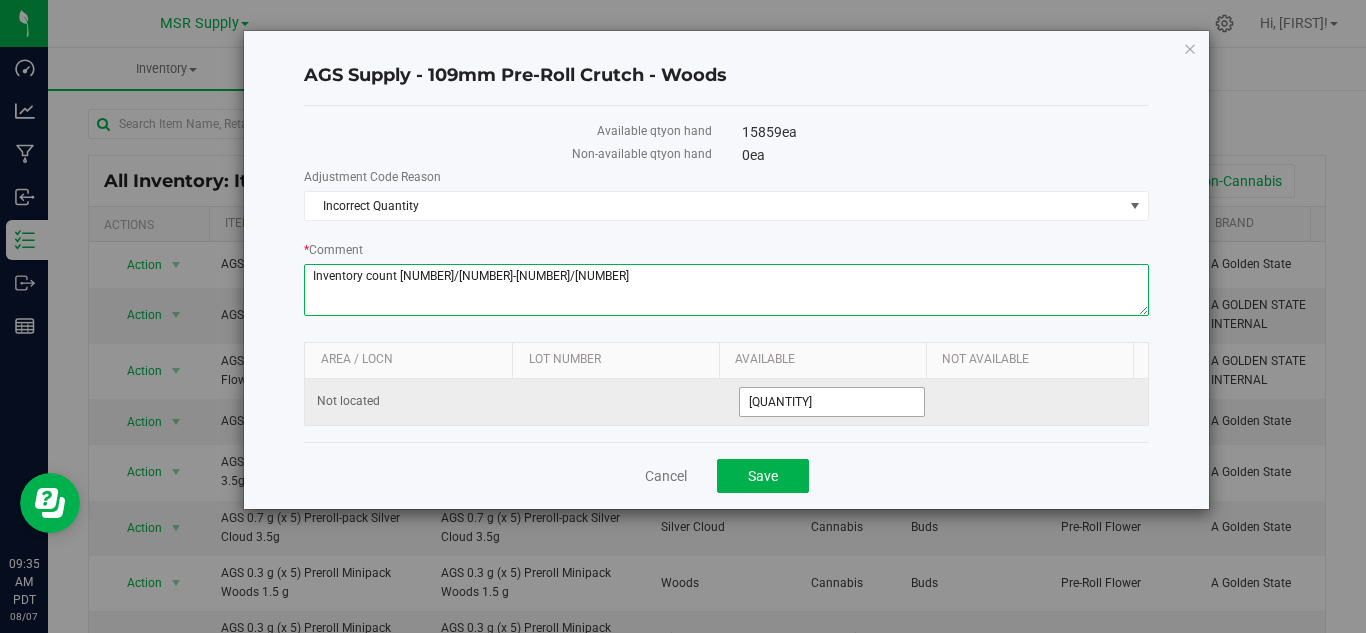 type on "Inventory count [NUMBER]/[NUMBER]-[NUMBER]/[NUMBER]" 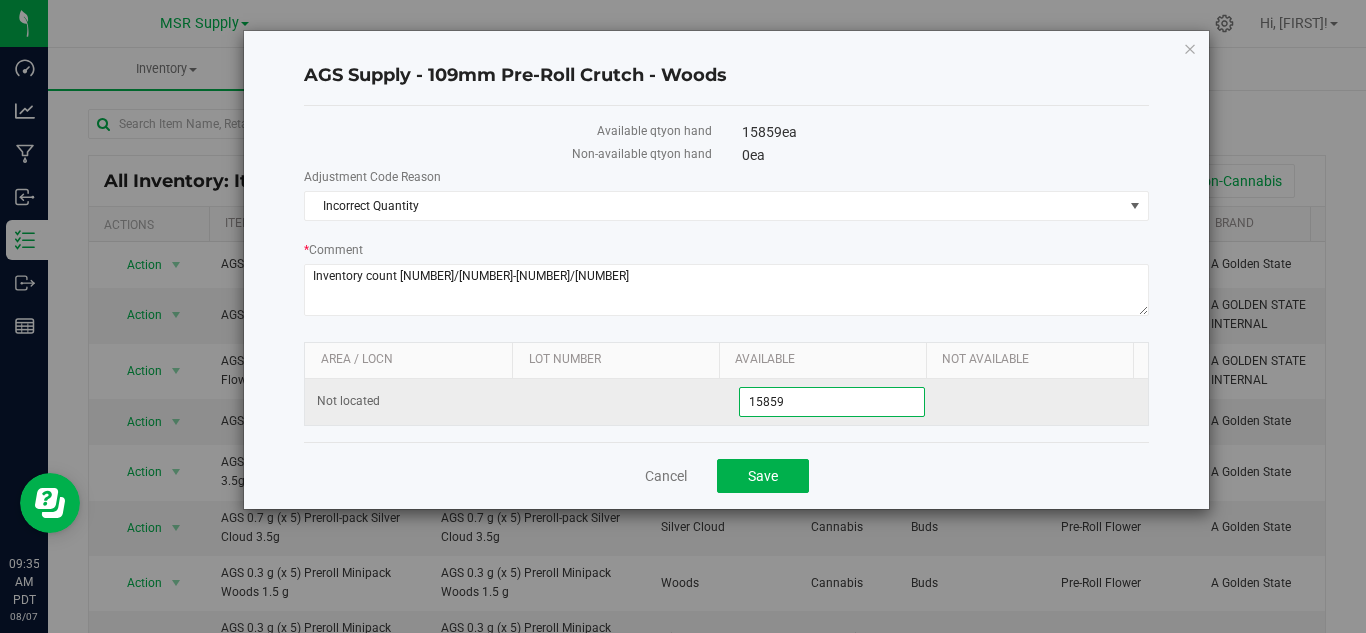 drag, startPoint x: 792, startPoint y: 404, endPoint x: 724, endPoint y: 397, distance: 68.359344 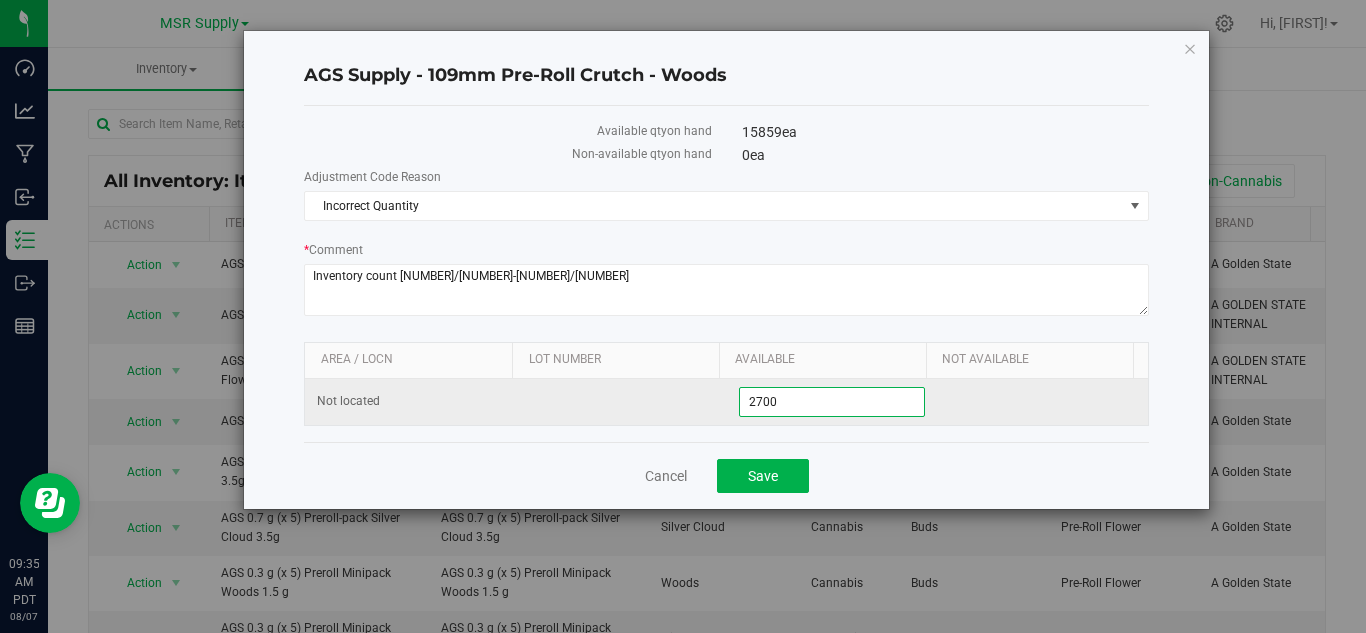 type on "27000" 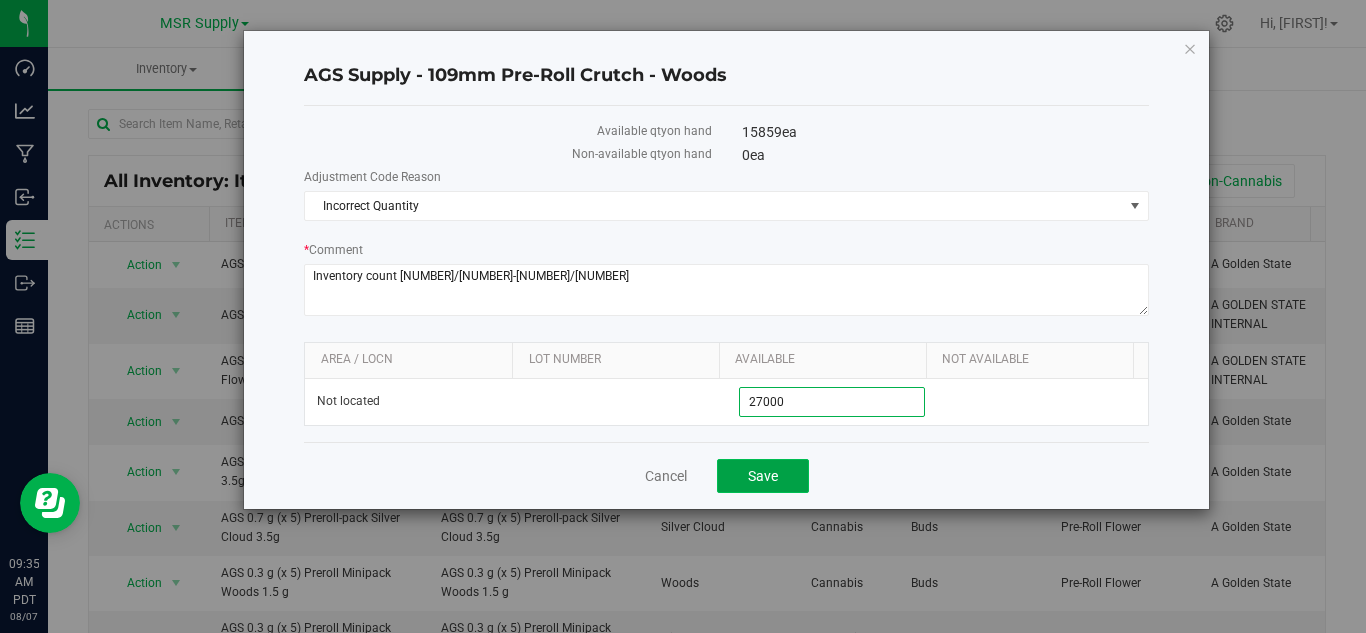type on "27,000" 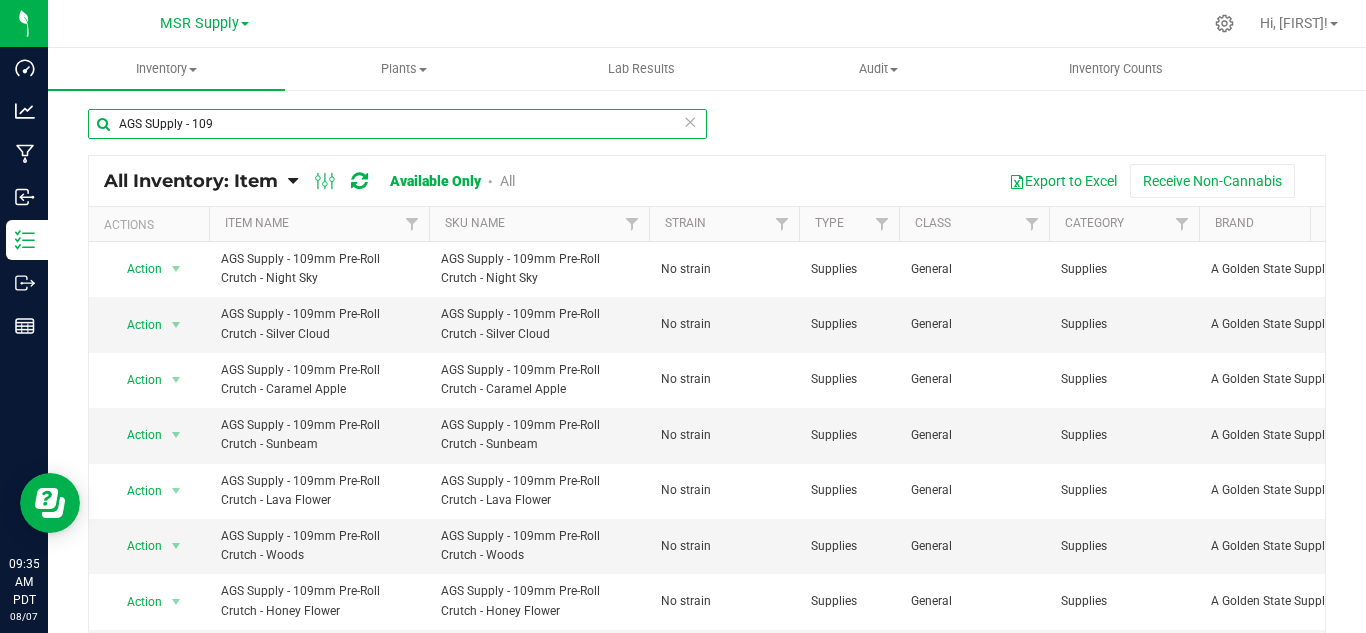 click on "AGS SUpply - 109" at bounding box center (397, 124) 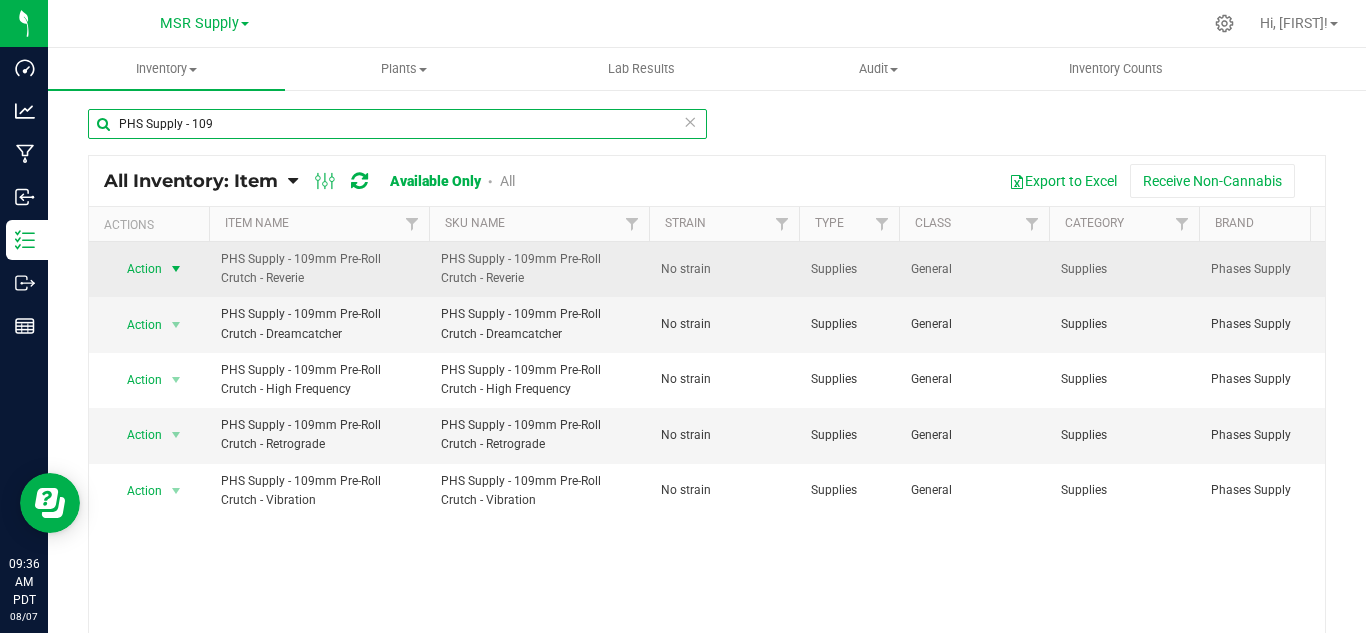 type on "PHS Supply - 109" 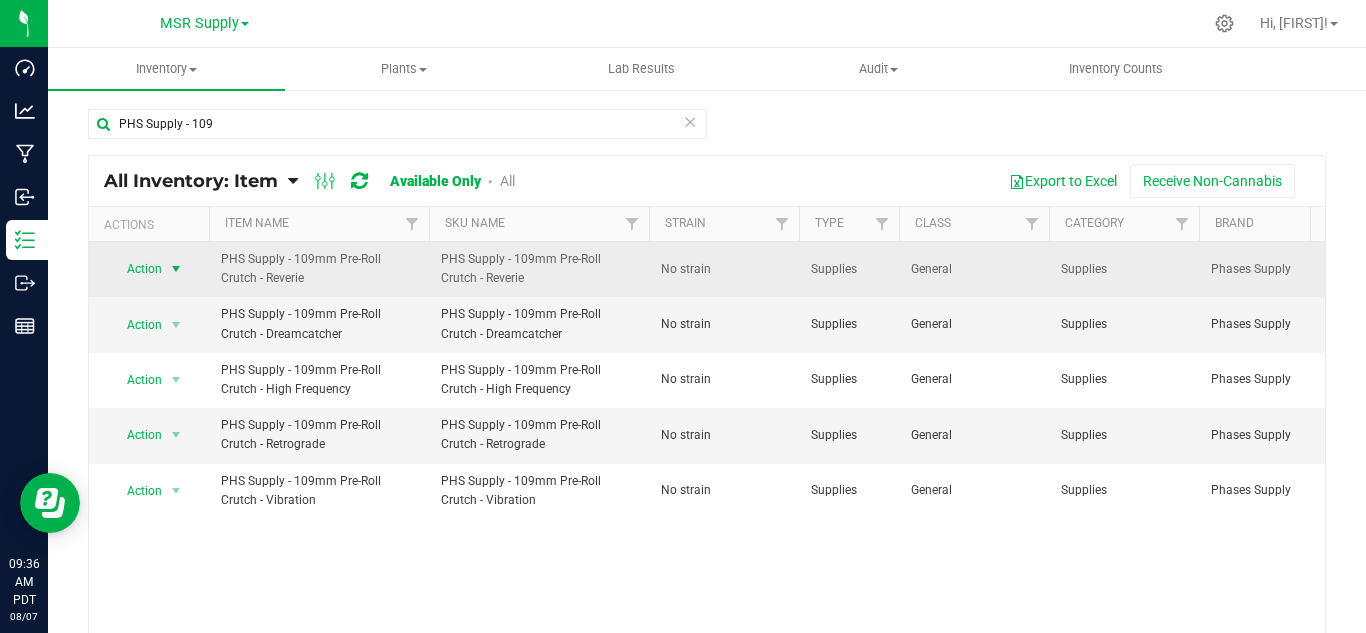 click at bounding box center [176, 269] 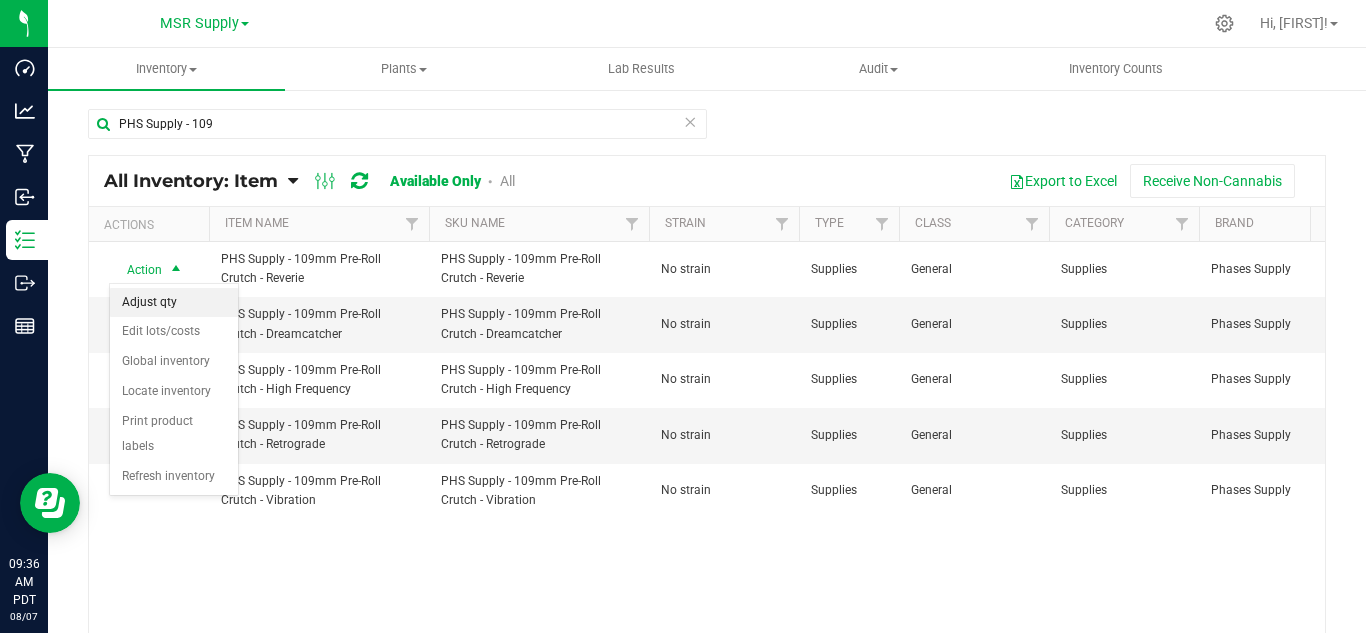 click on "Adjust qty" at bounding box center (174, 303) 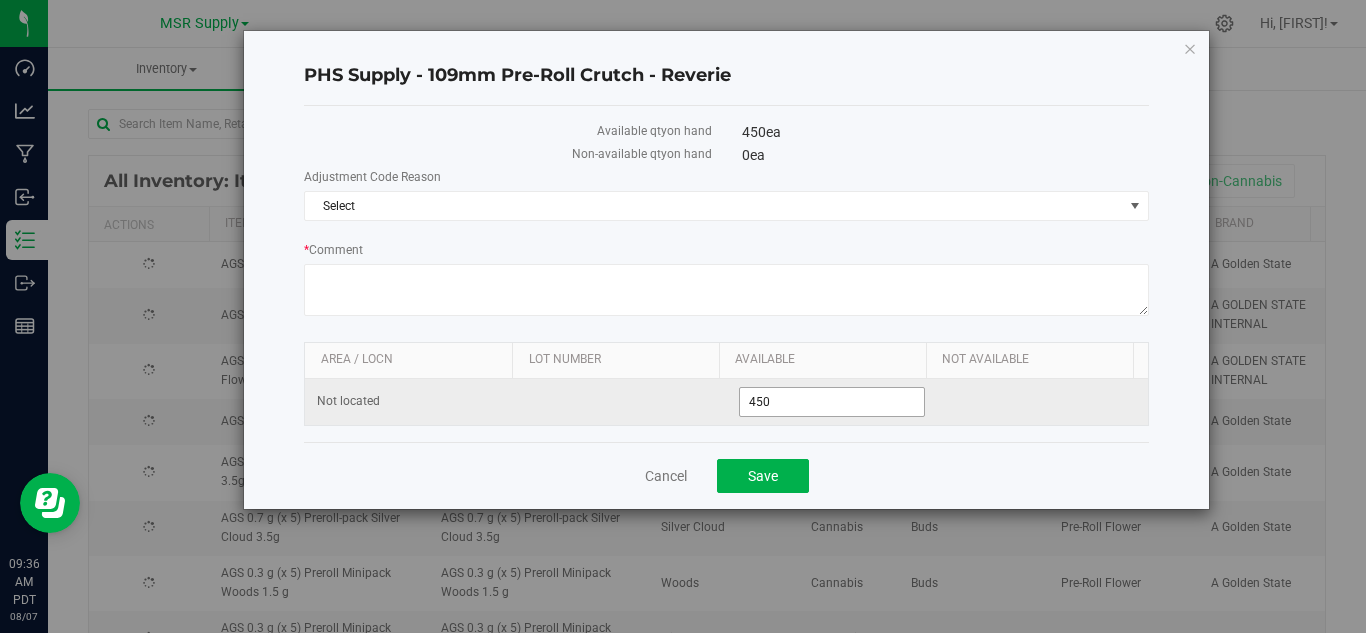 click on "450" at bounding box center [832, 402] 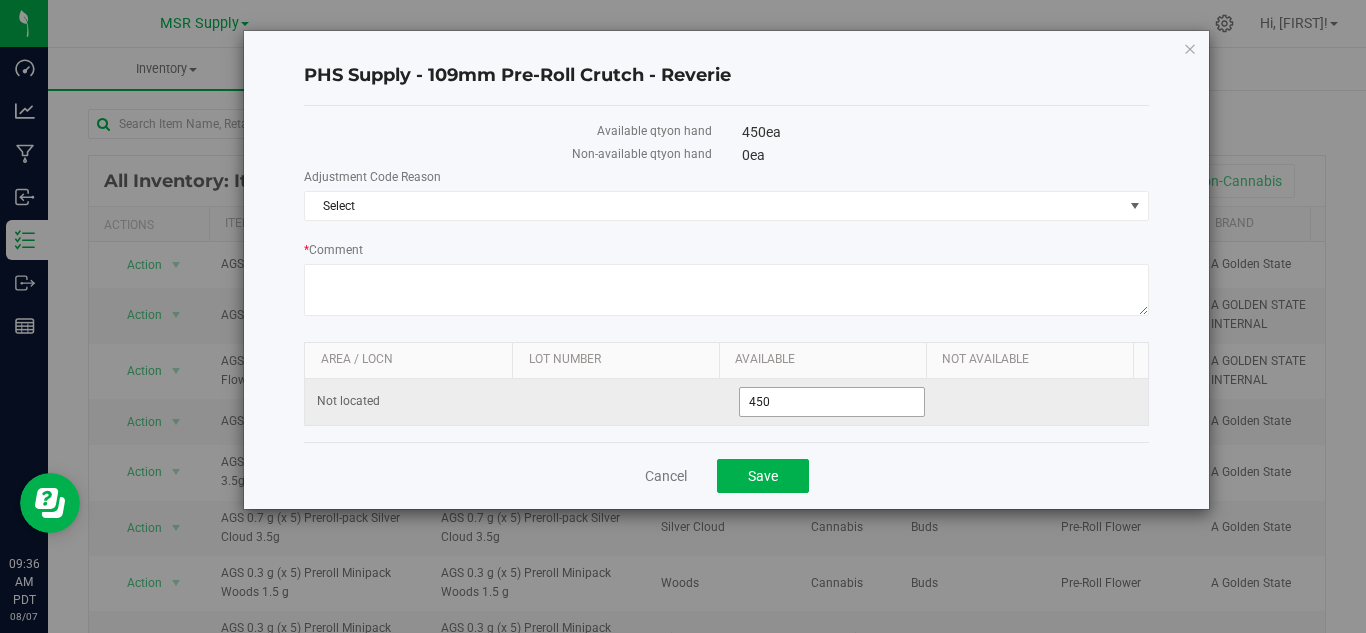 type on "4" 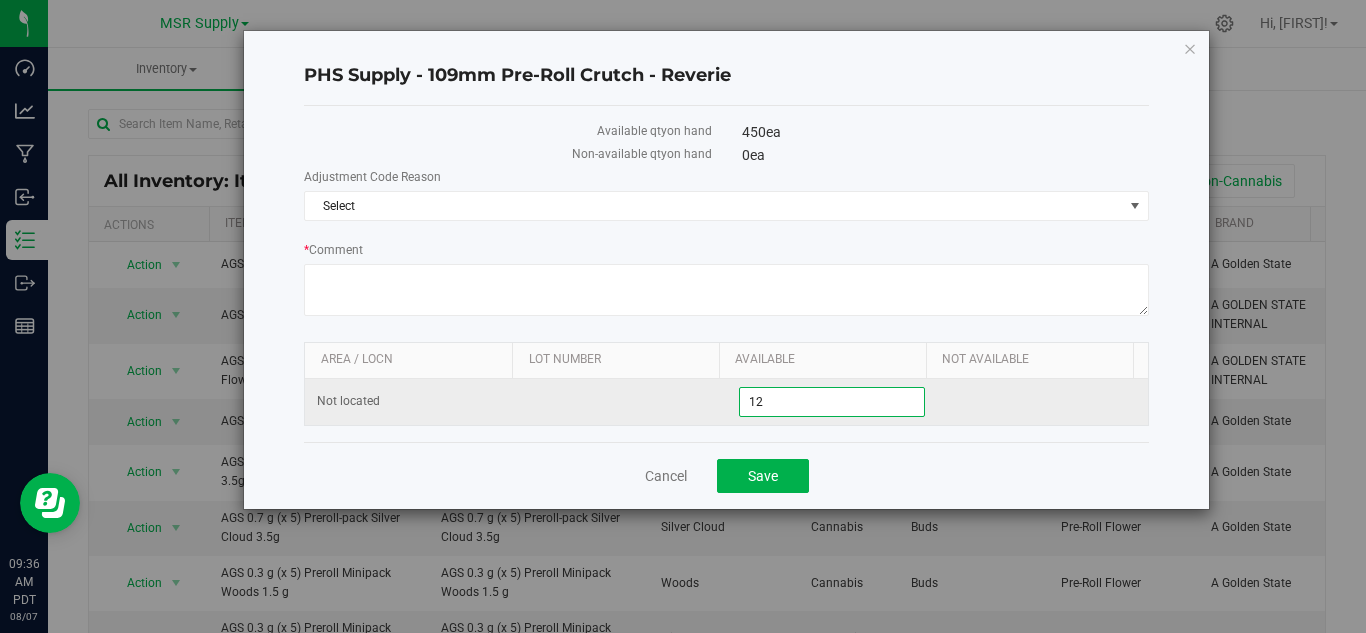 type on "120" 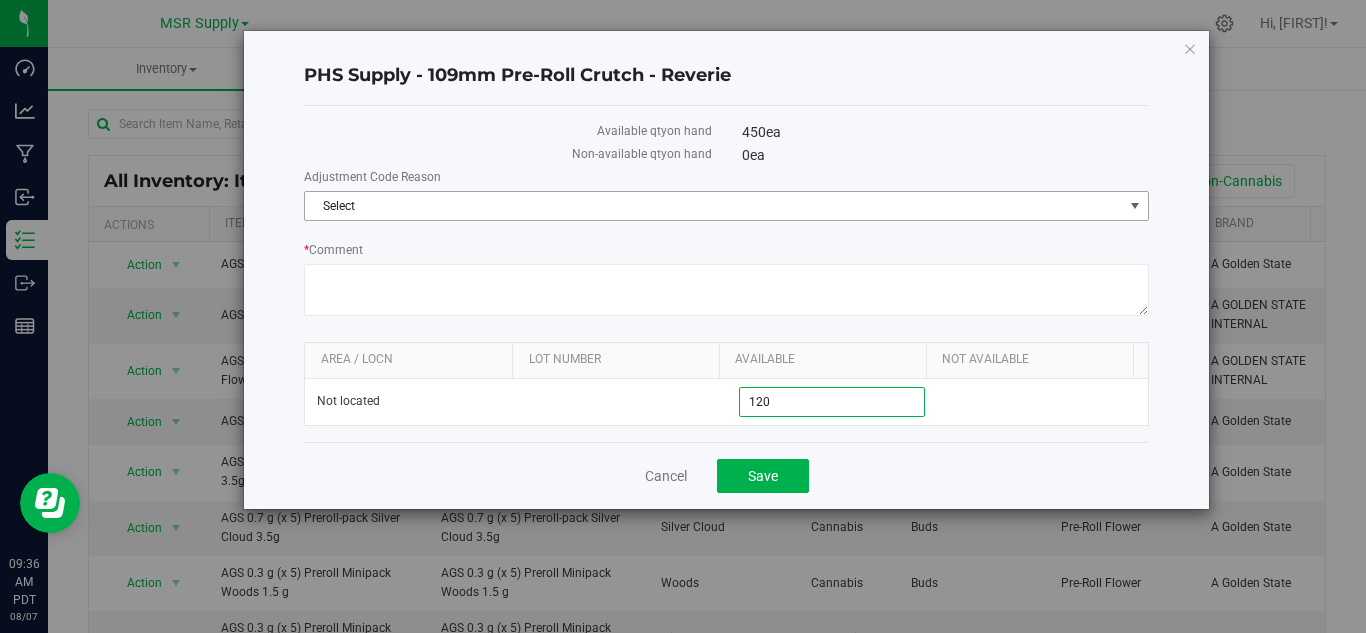 type on "120" 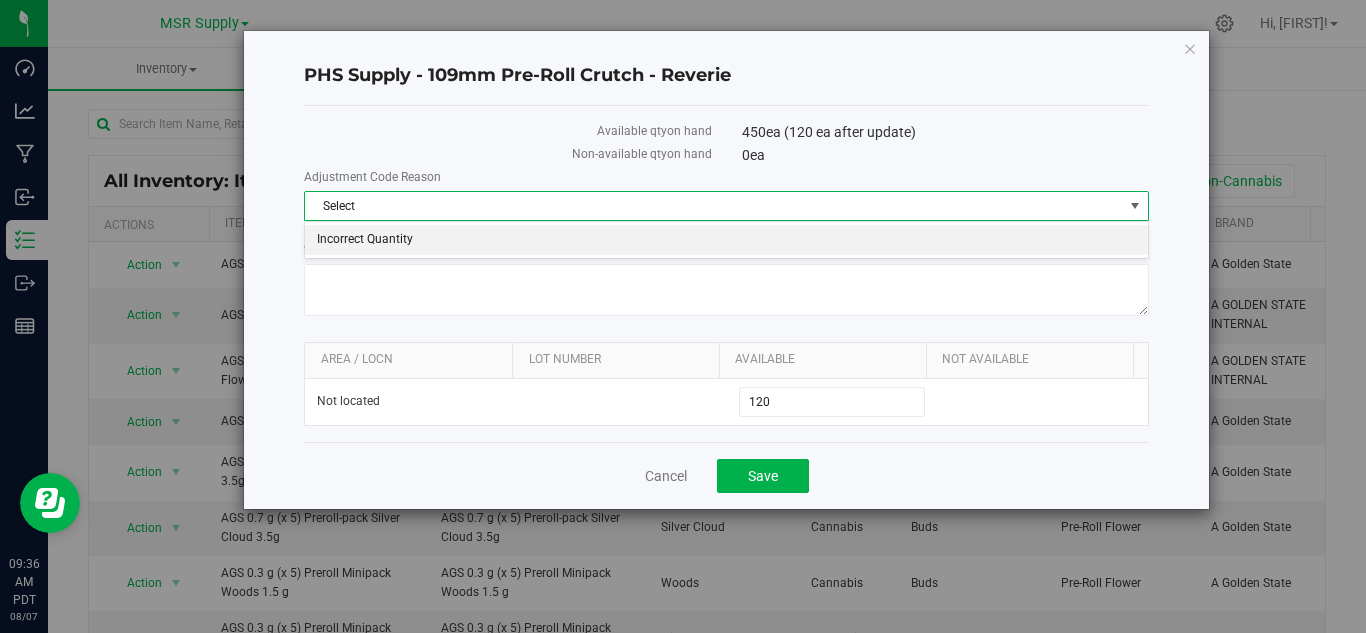click on "Incorrect Quantity" at bounding box center (726, 240) 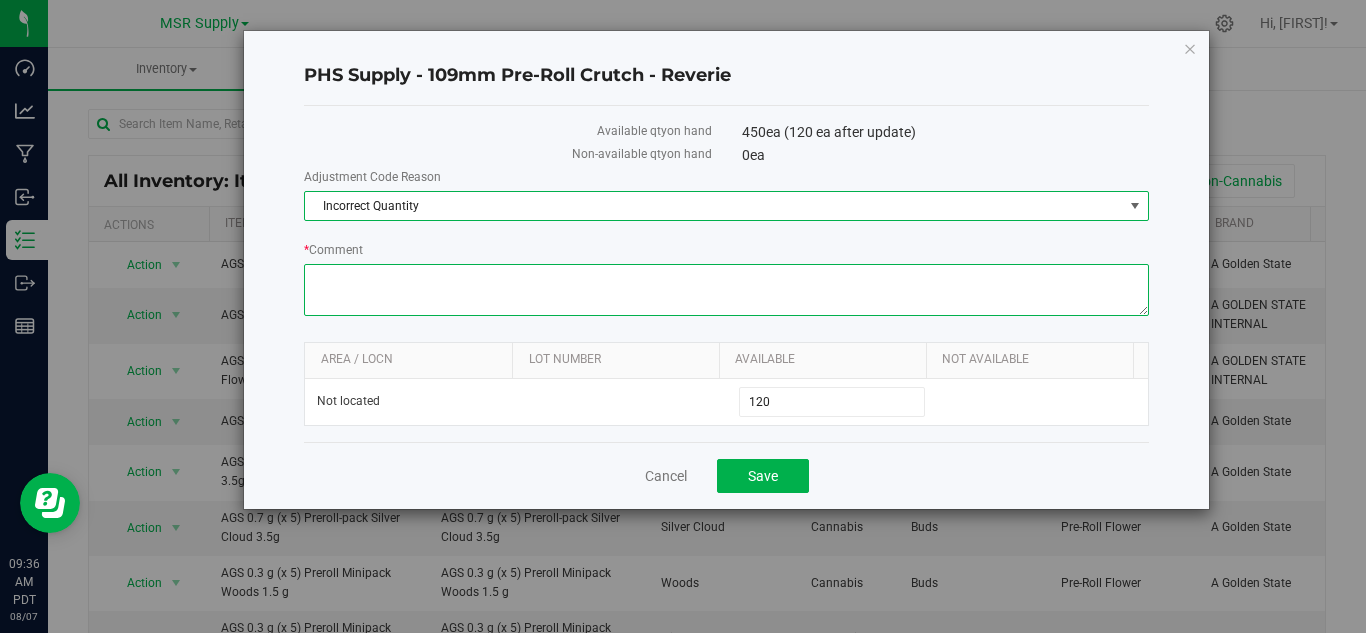 click on "*
Comment" at bounding box center (726, 290) 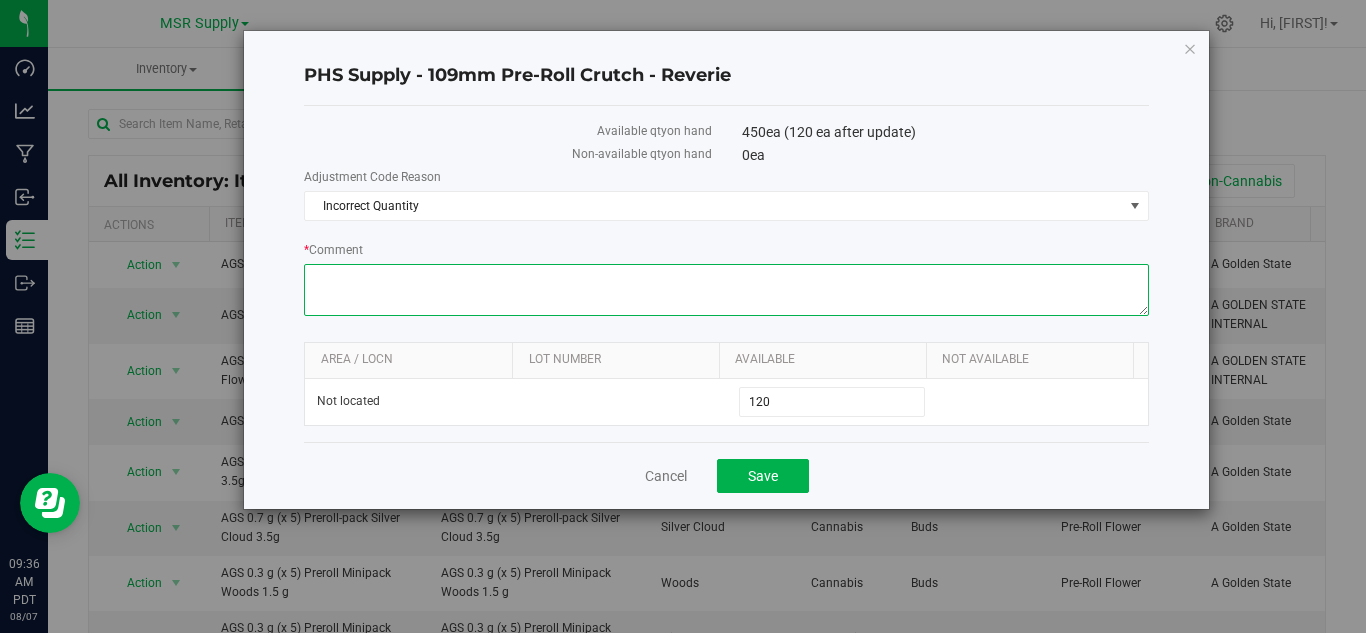 paste on "Inventory count [NUMBER]/[NUMBER]-[NUMBER]/[NUMBER]" 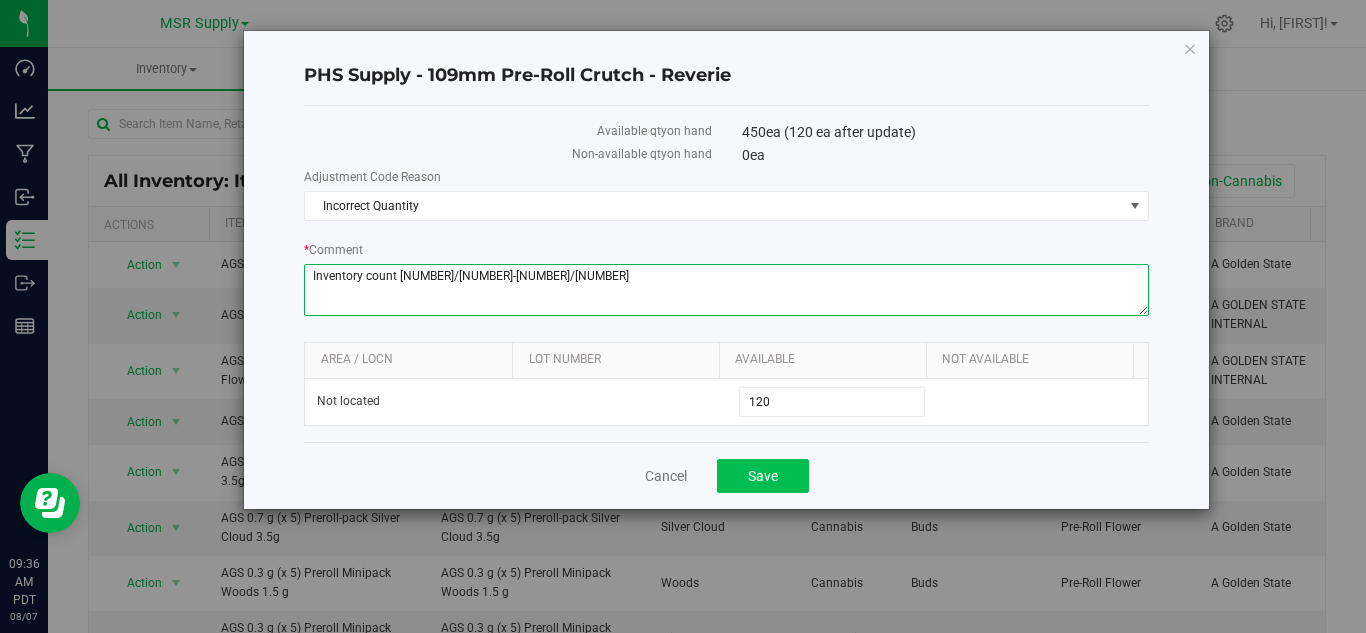 type on "Inventory count [NUMBER]/[NUMBER]-[NUMBER]/[NUMBER]" 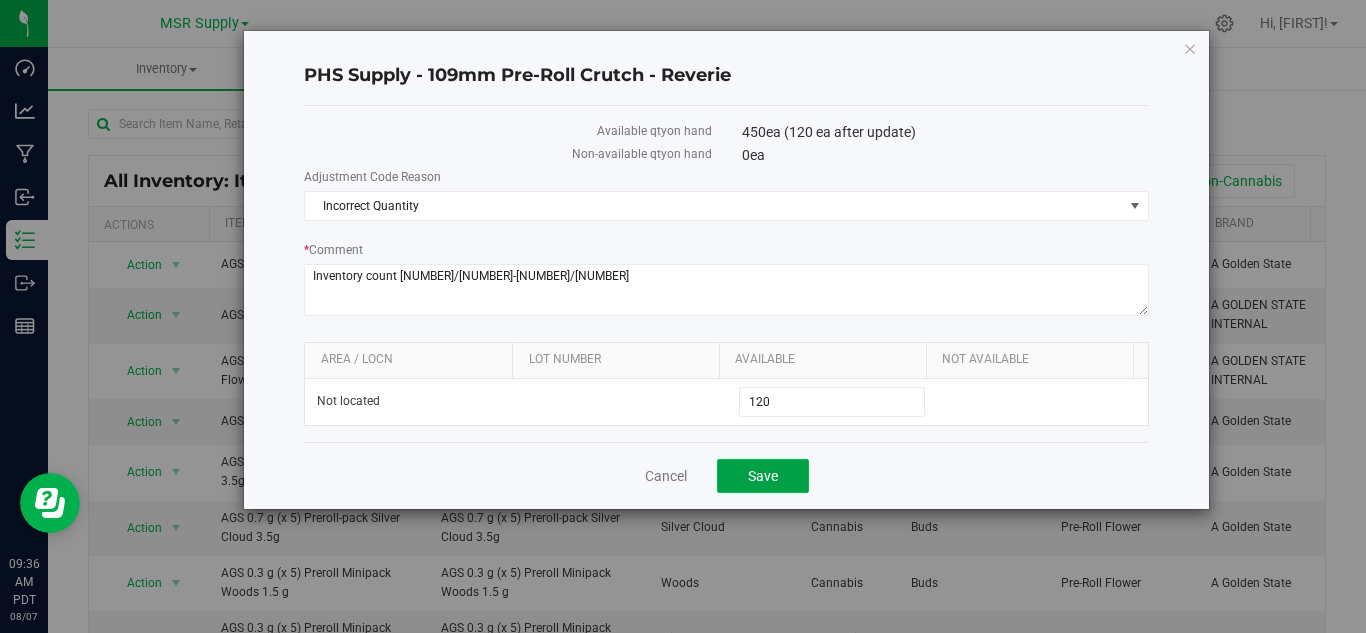 click on "Save" 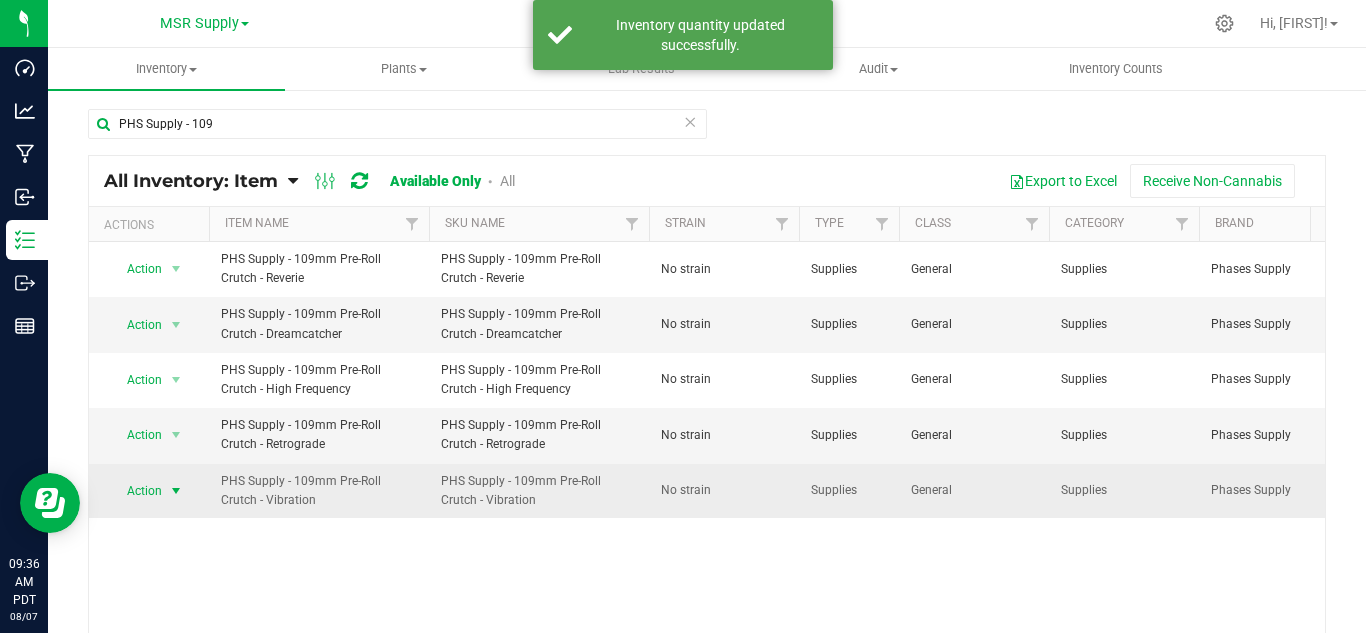 click at bounding box center [176, 491] 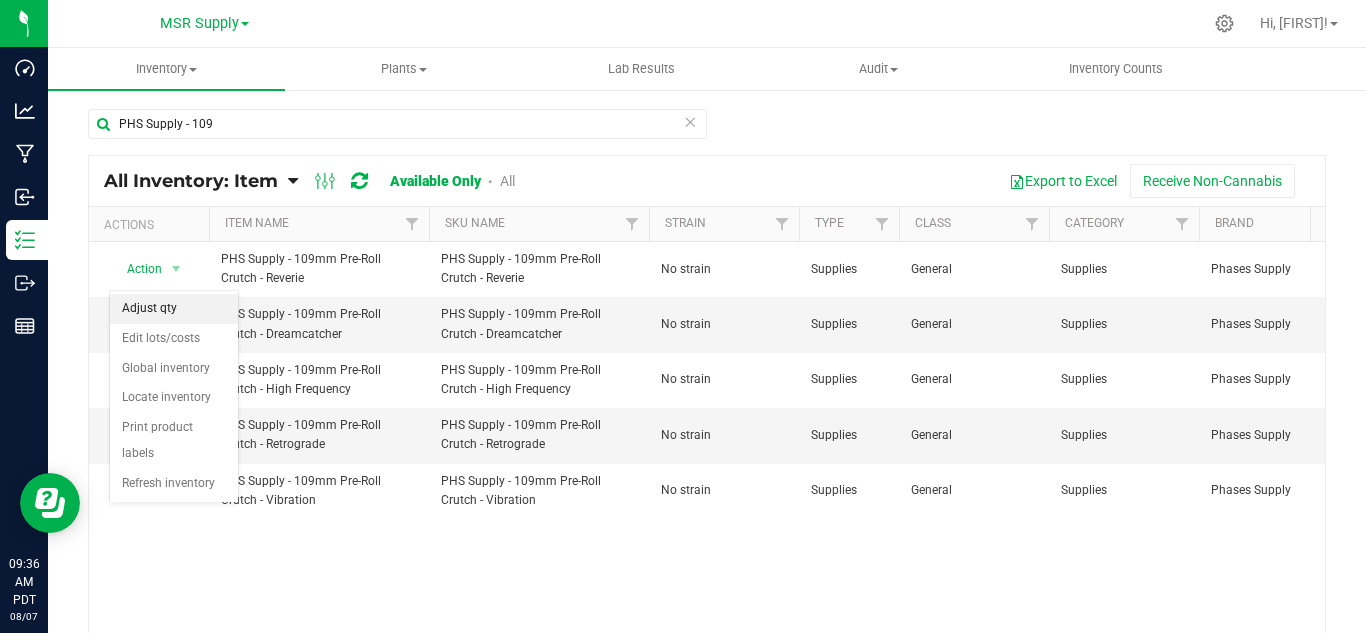 click on "Adjust qty" at bounding box center (174, 309) 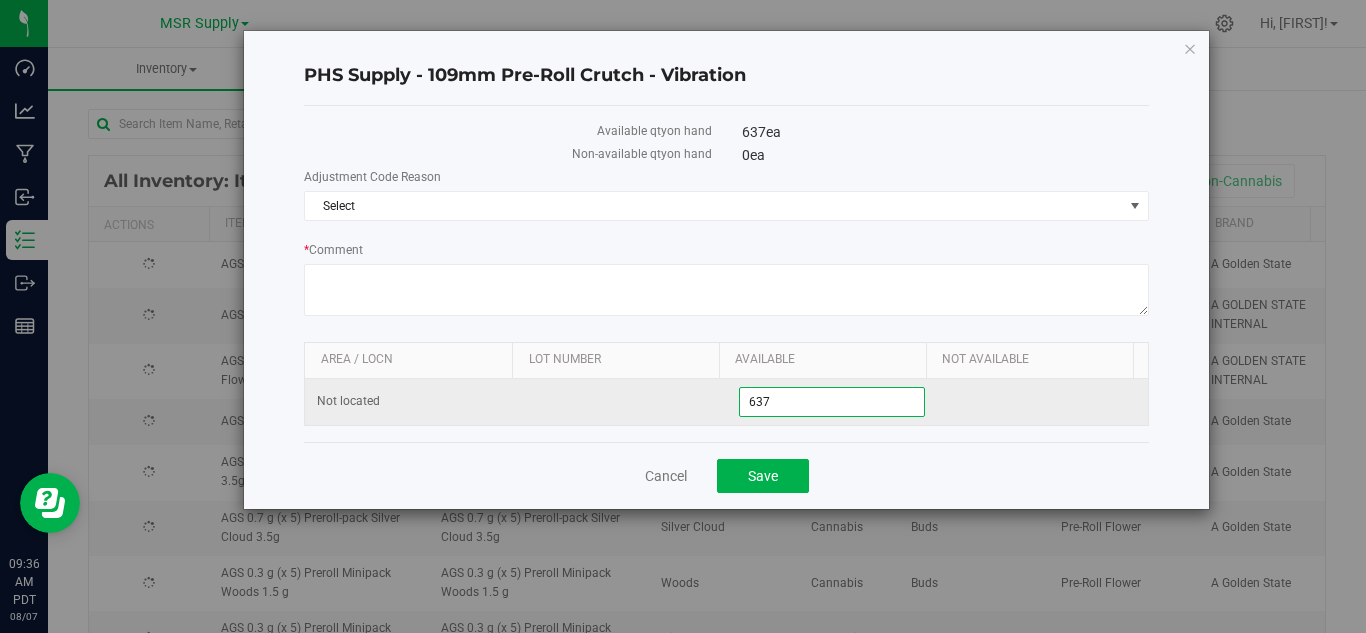drag, startPoint x: 775, startPoint y: 410, endPoint x: 736, endPoint y: 411, distance: 39.012817 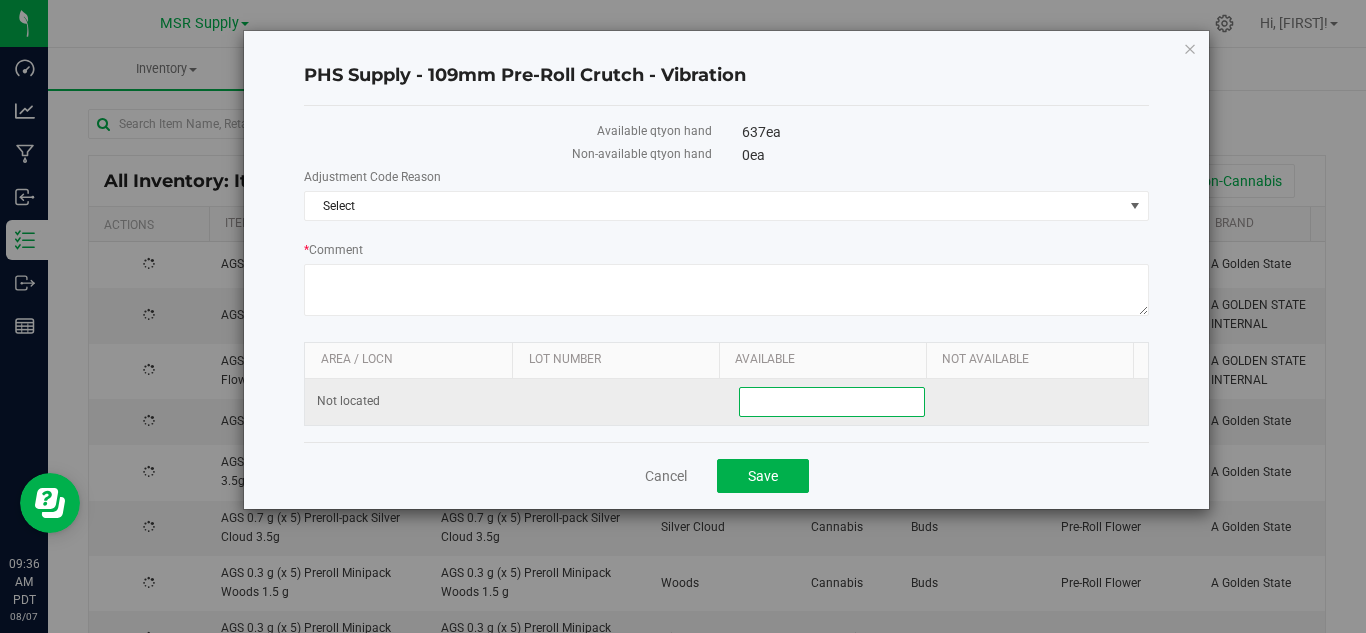 type on "5" 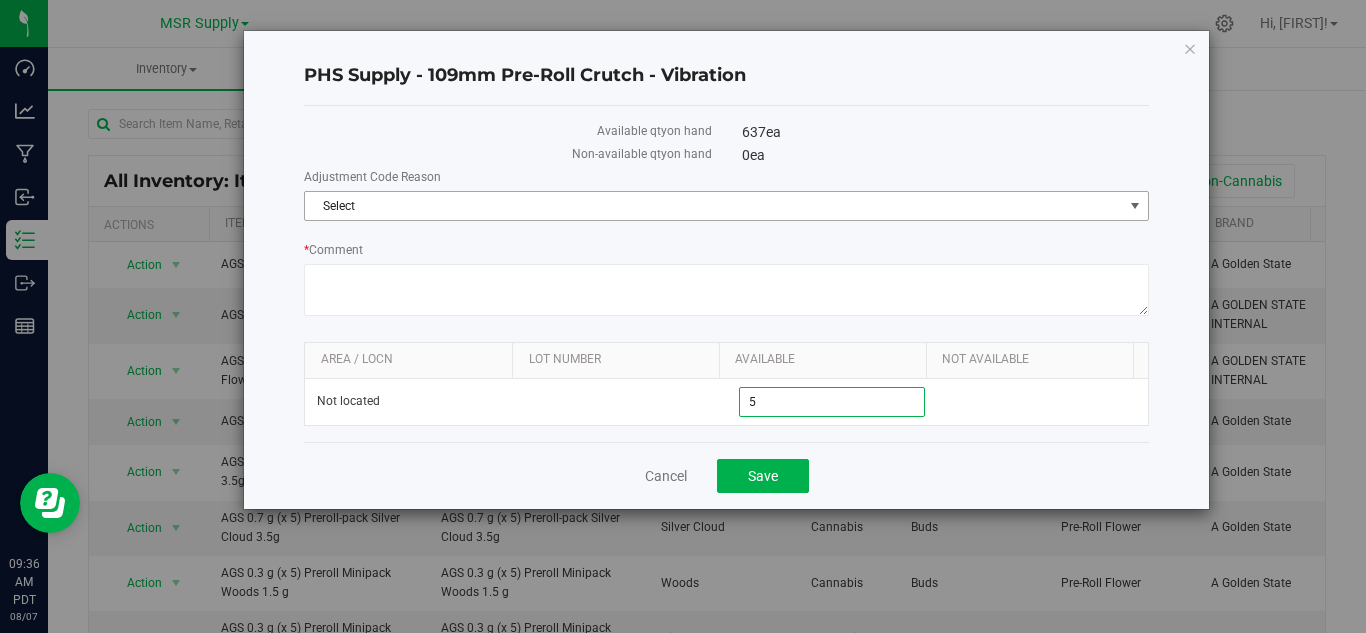 type on "5" 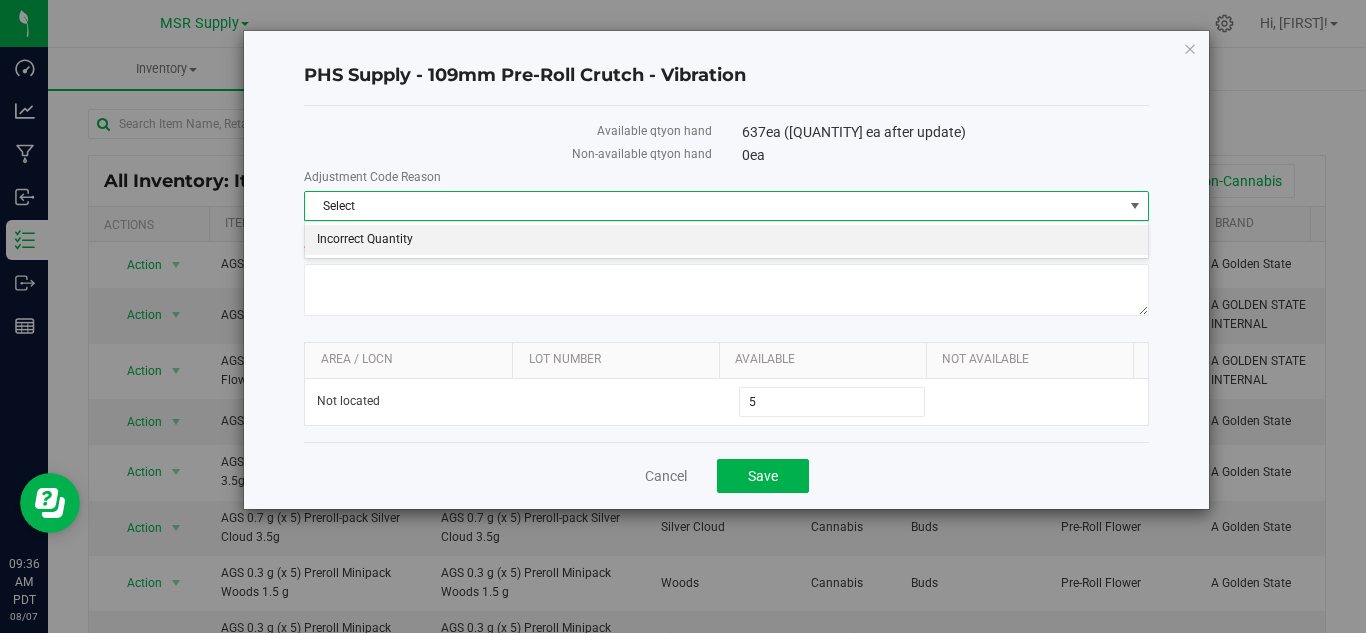 click on "Incorrect Quantity" at bounding box center (726, 240) 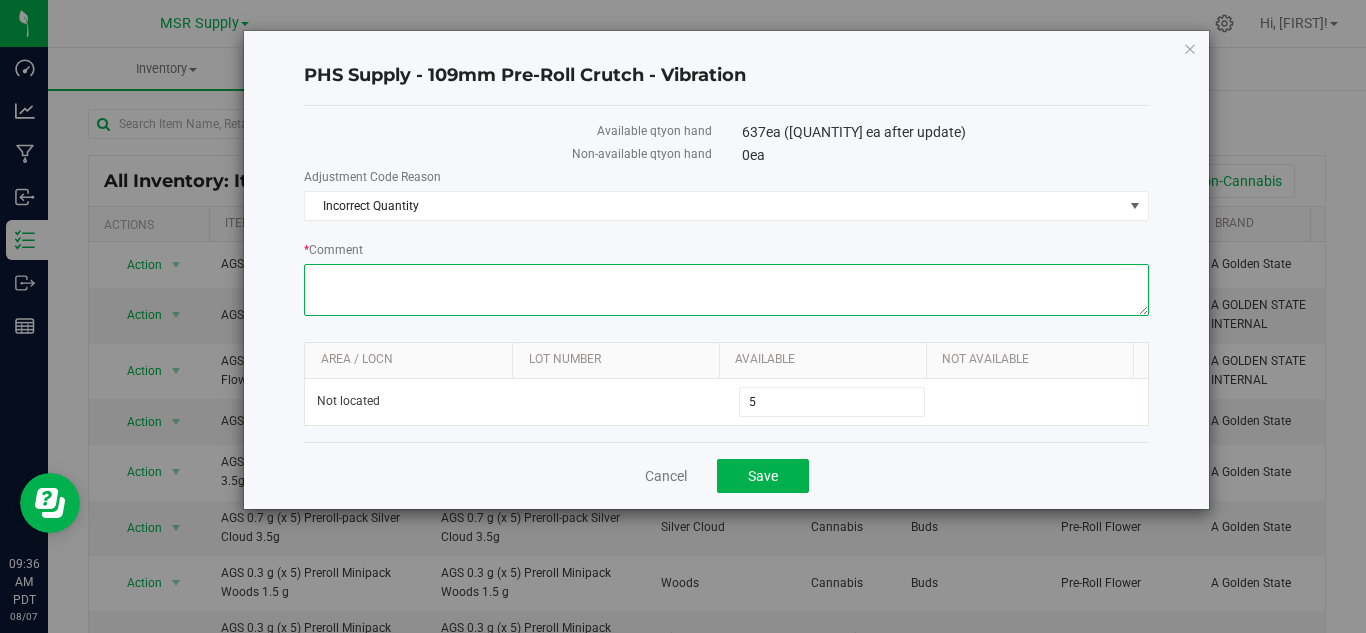 click on "*
Comment" at bounding box center (726, 290) 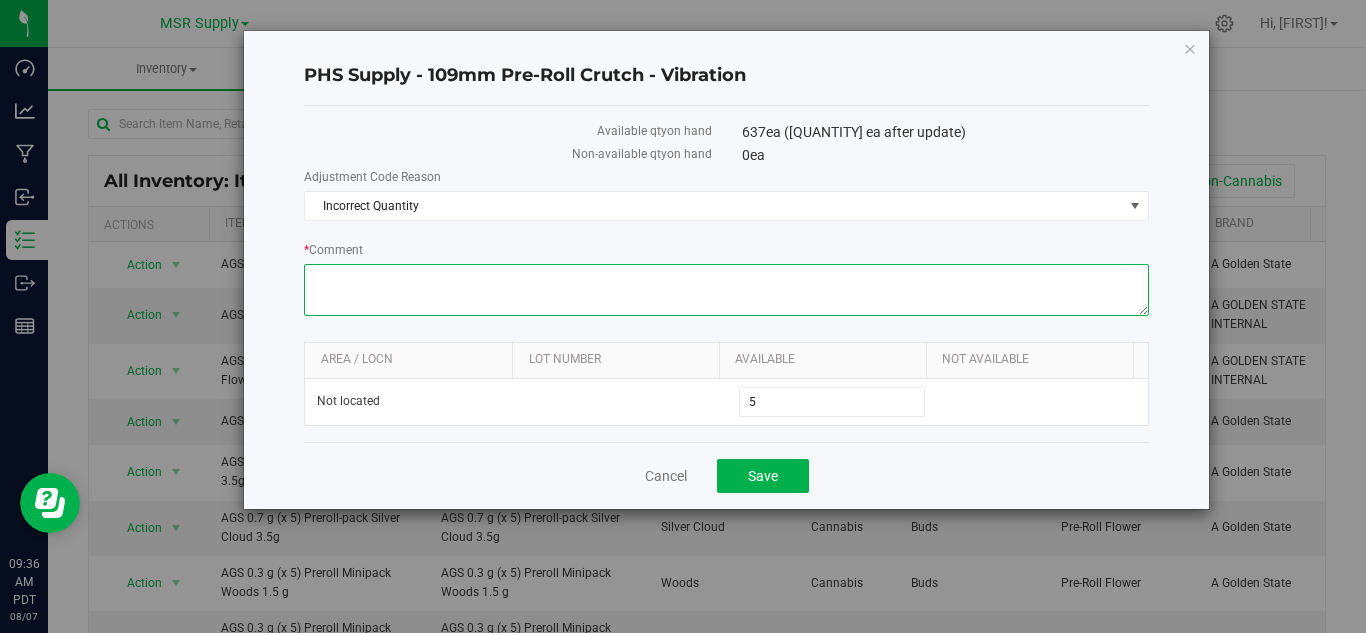 paste on "Inventory count [NUMBER]/[NUMBER]-[NUMBER]/[NUMBER]" 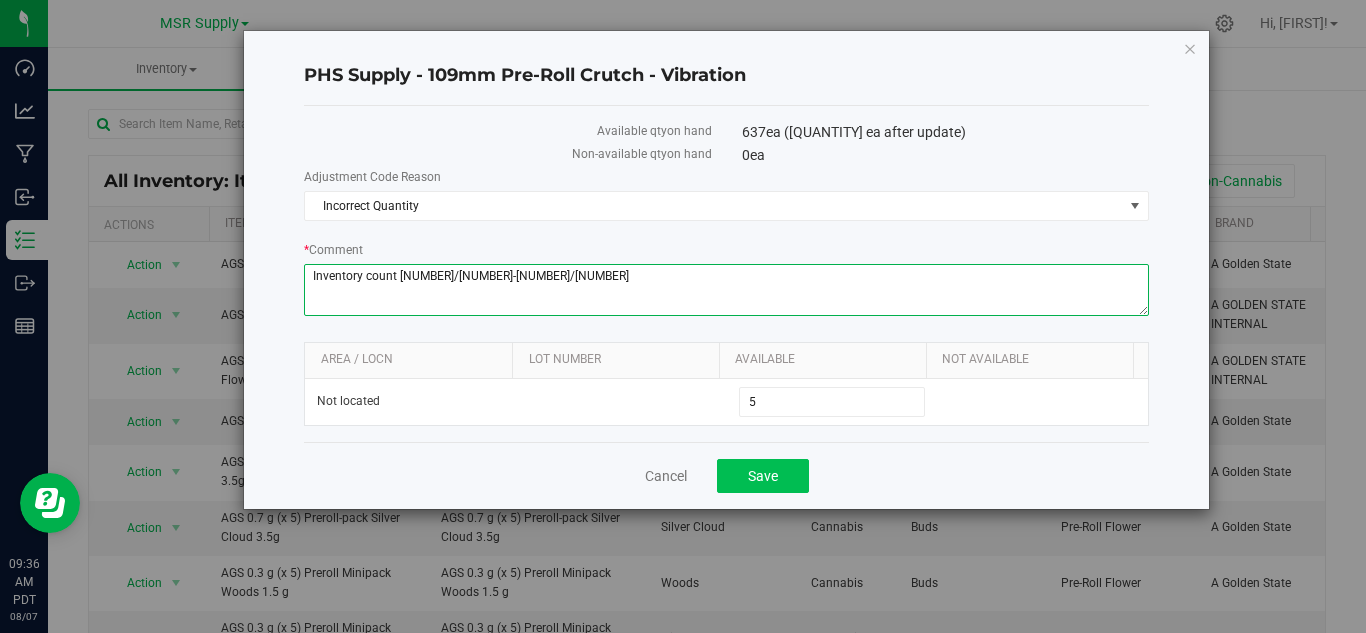 type on "Inventory count [NUMBER]/[NUMBER]-[NUMBER]/[NUMBER]" 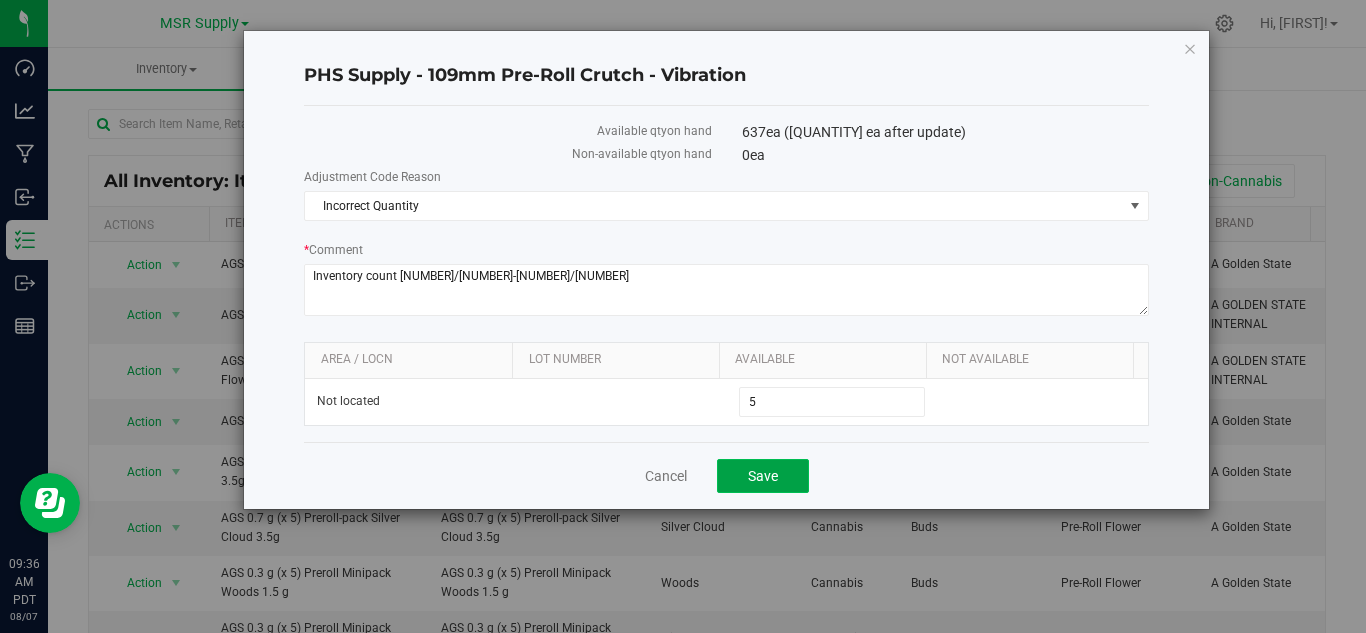 click on "Save" 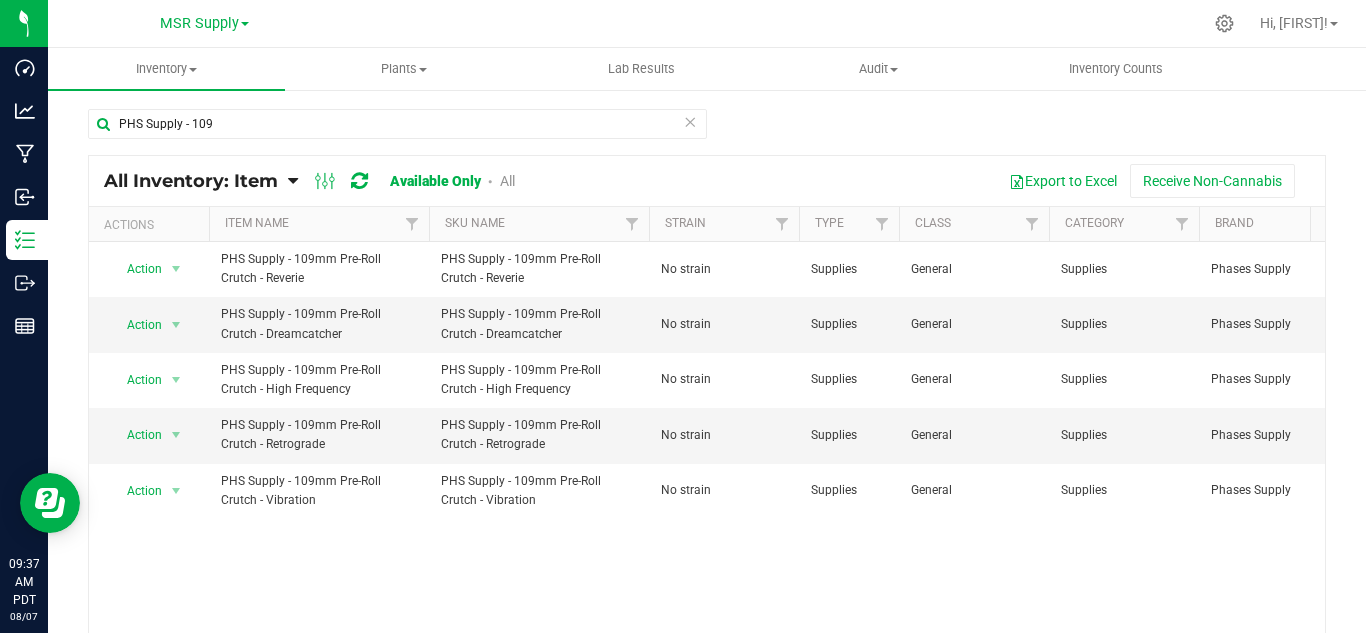 click at bounding box center [690, 121] 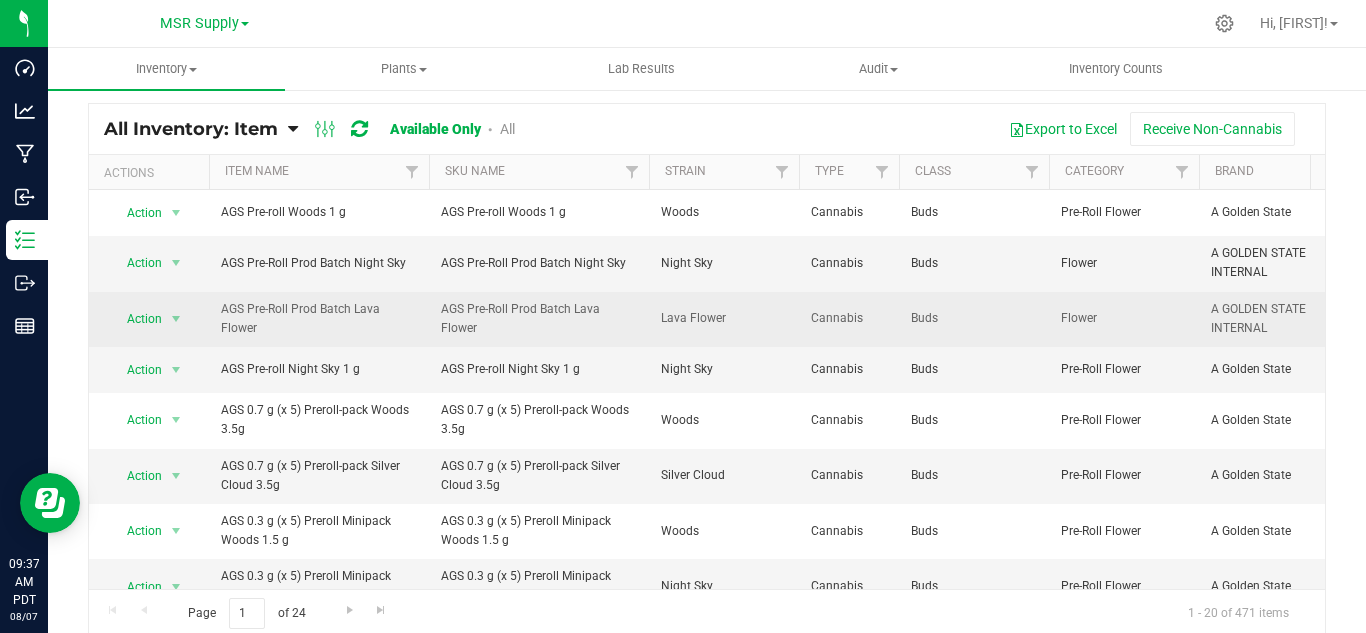 scroll, scrollTop: 80, scrollLeft: 0, axis: vertical 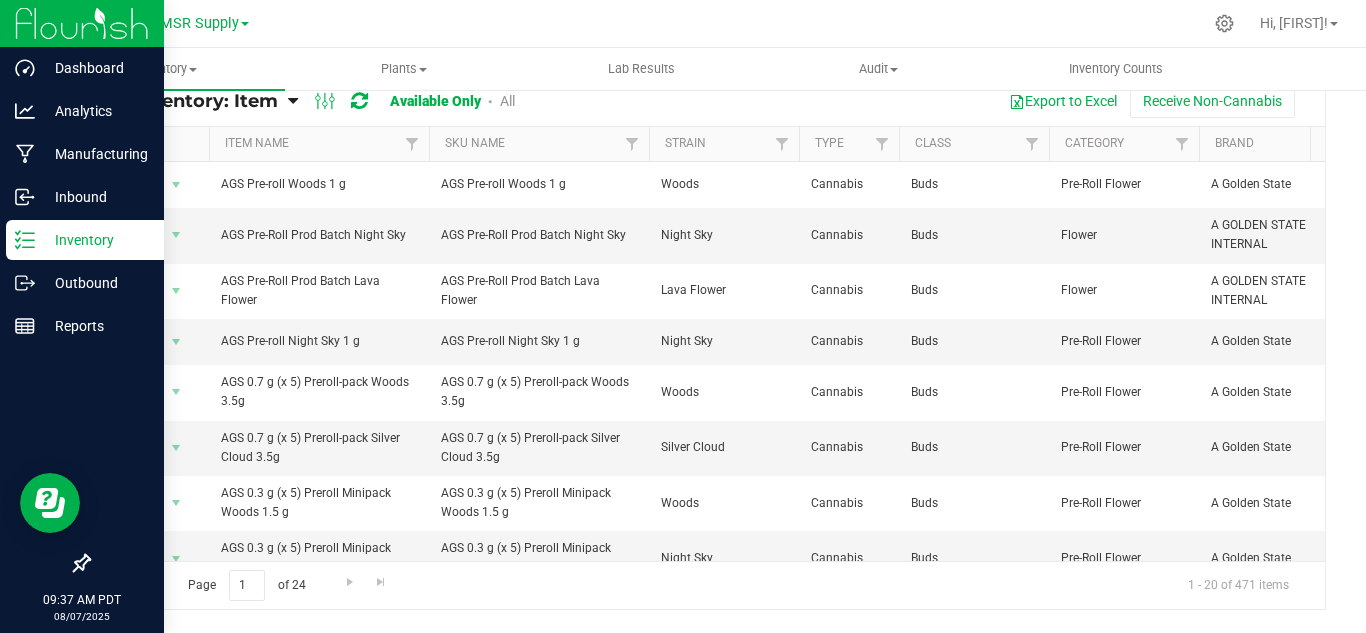 click 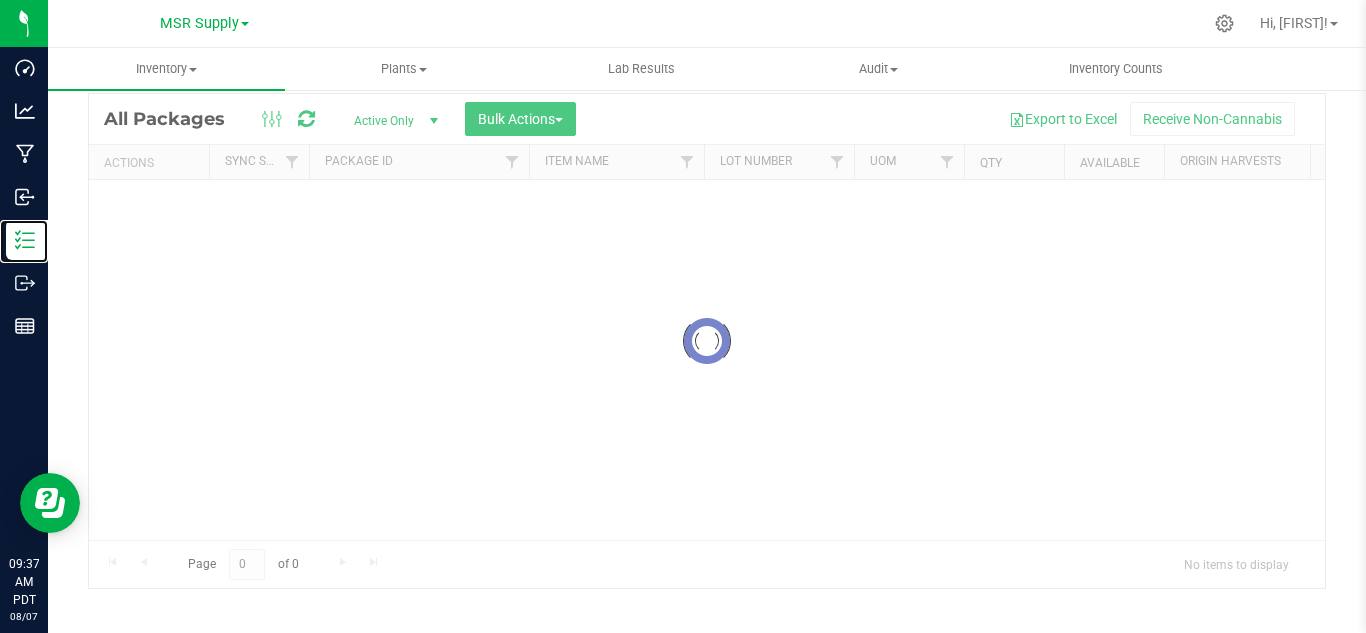 scroll, scrollTop: 65, scrollLeft: 0, axis: vertical 